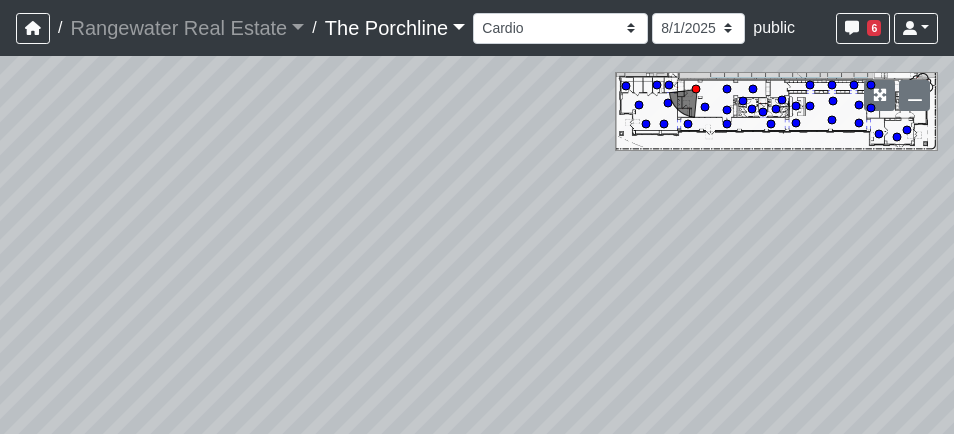 scroll, scrollTop: 0, scrollLeft: 0, axis: both 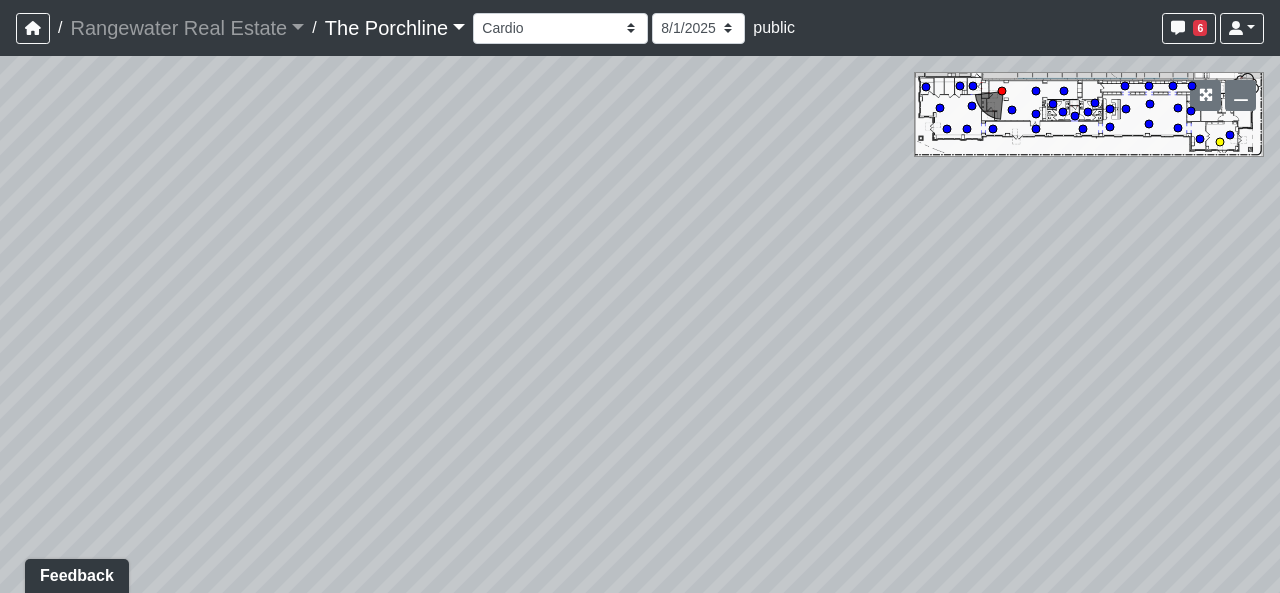 click 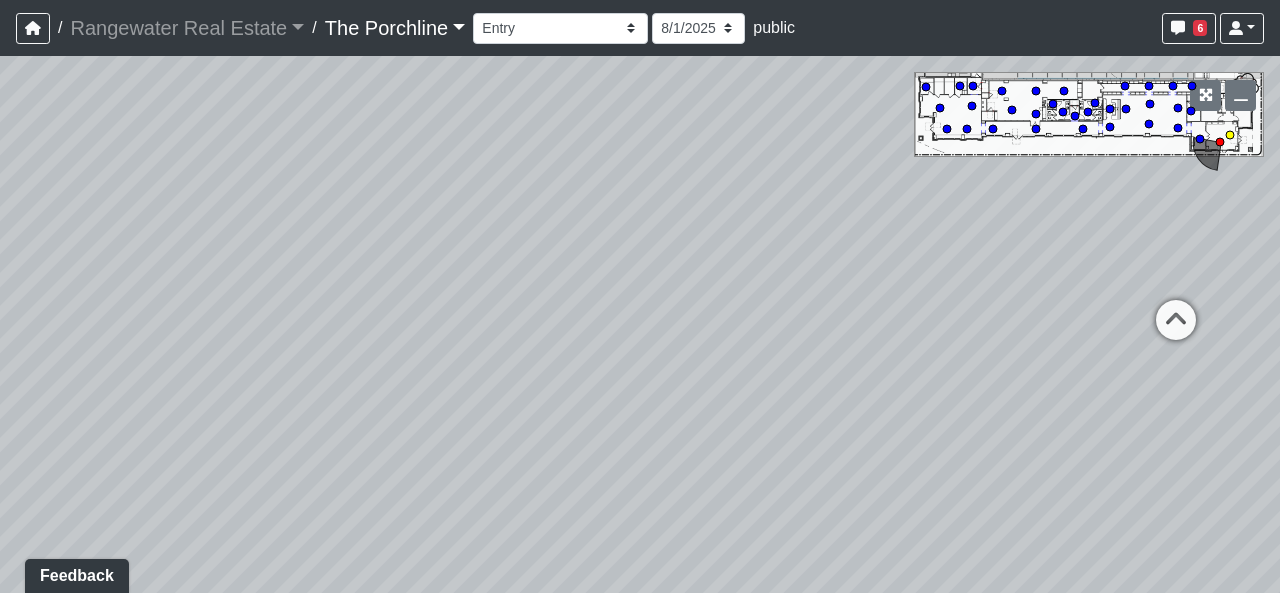 click 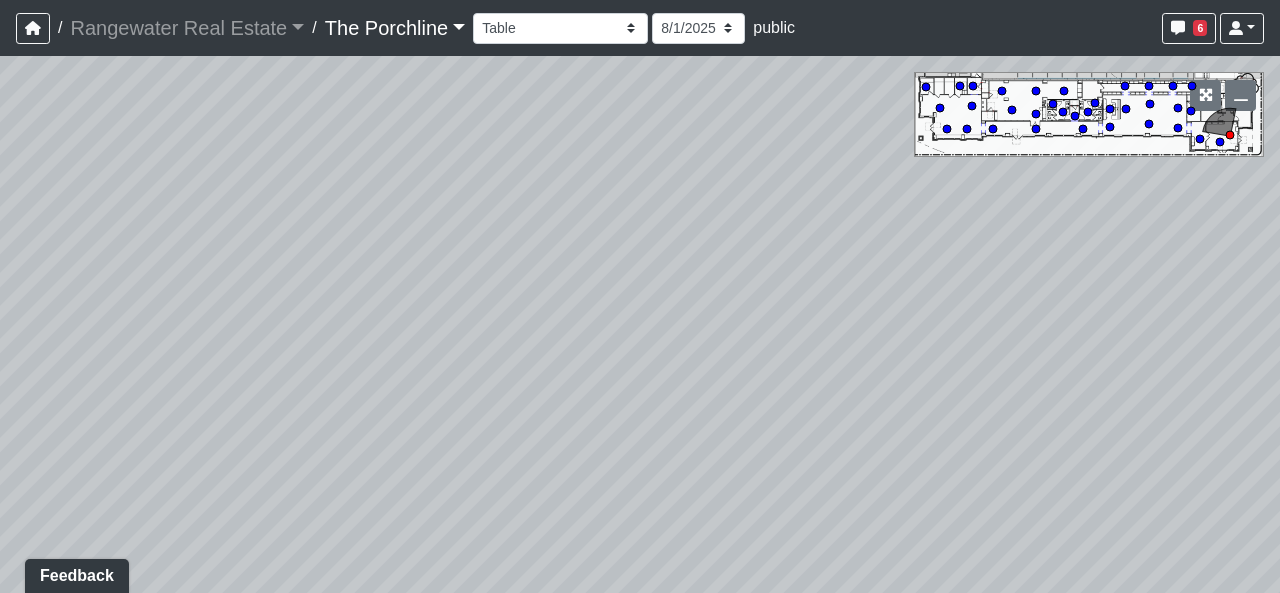 drag, startPoint x: 940, startPoint y: 330, endPoint x: 450, endPoint y: 273, distance: 493.30417 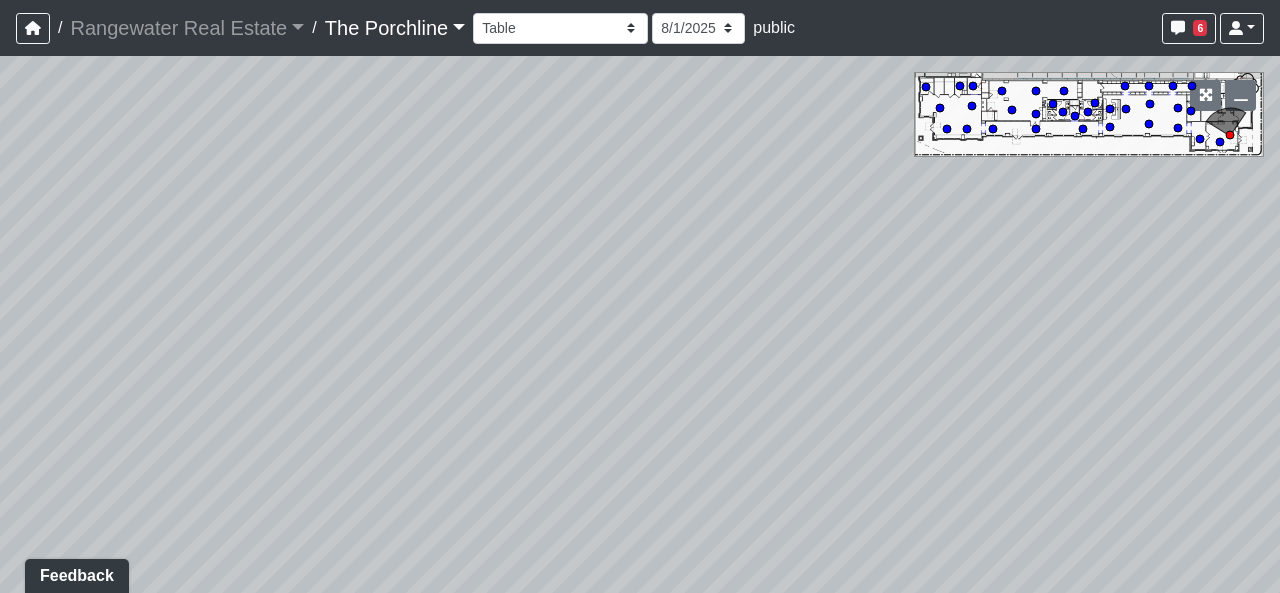 drag, startPoint x: 806, startPoint y: 330, endPoint x: 582, endPoint y: 545, distance: 310.4851 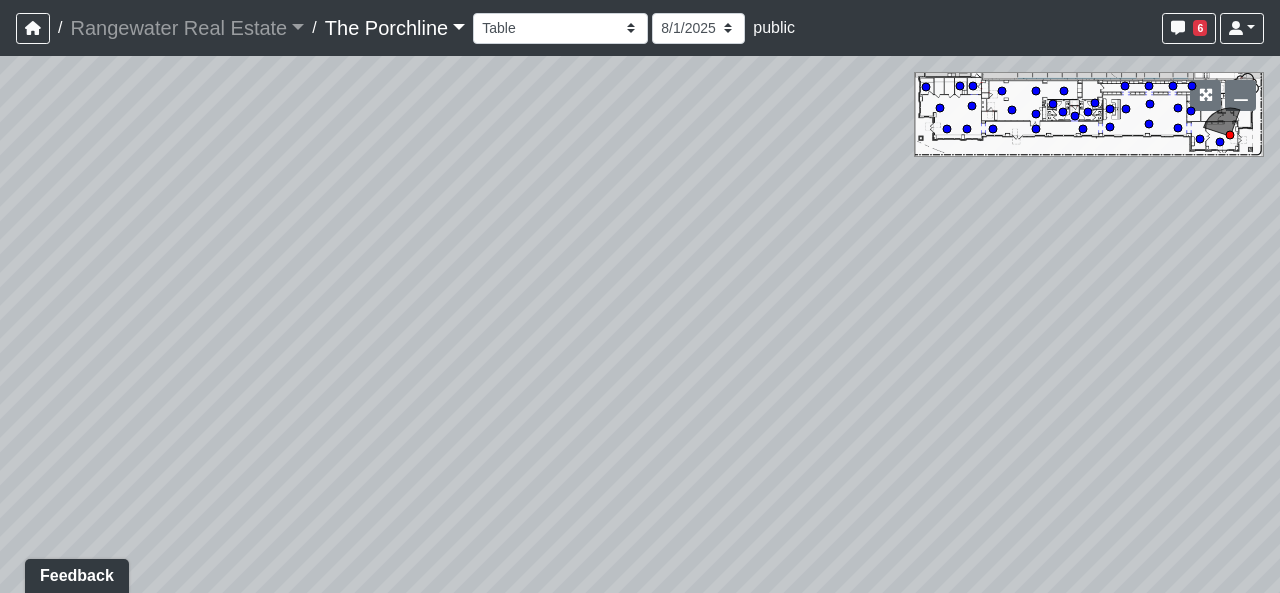 drag, startPoint x: 643, startPoint y: 405, endPoint x: 752, endPoint y: 572, distance: 199.42416 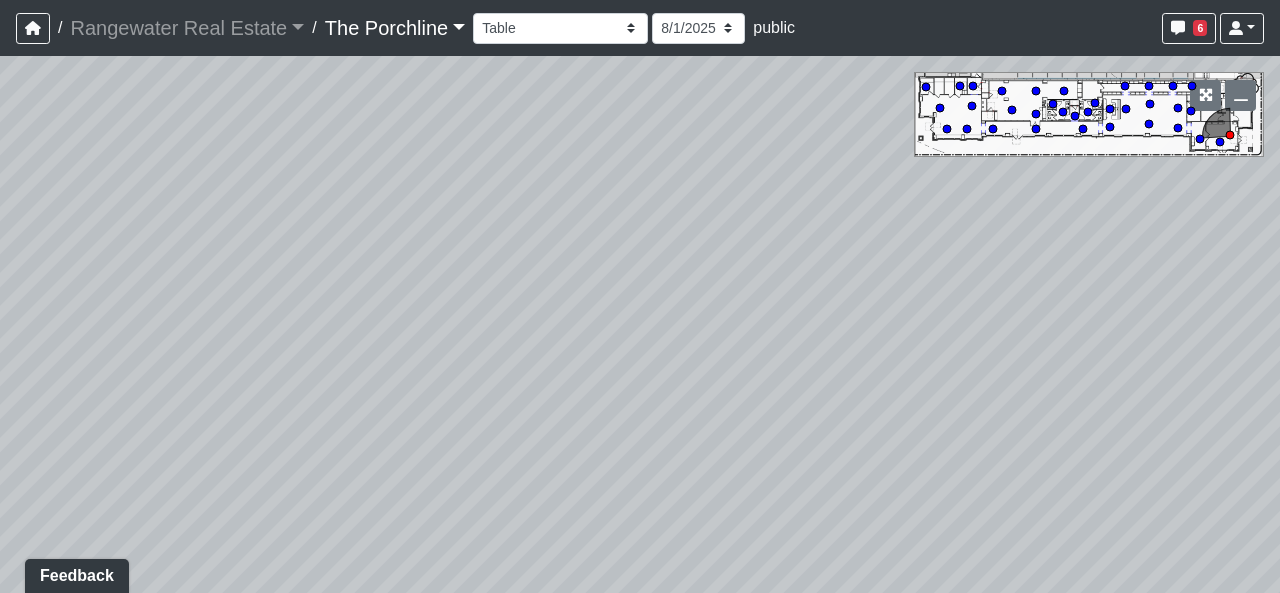drag, startPoint x: 631, startPoint y: 427, endPoint x: 700, endPoint y: 509, distance: 107.16809 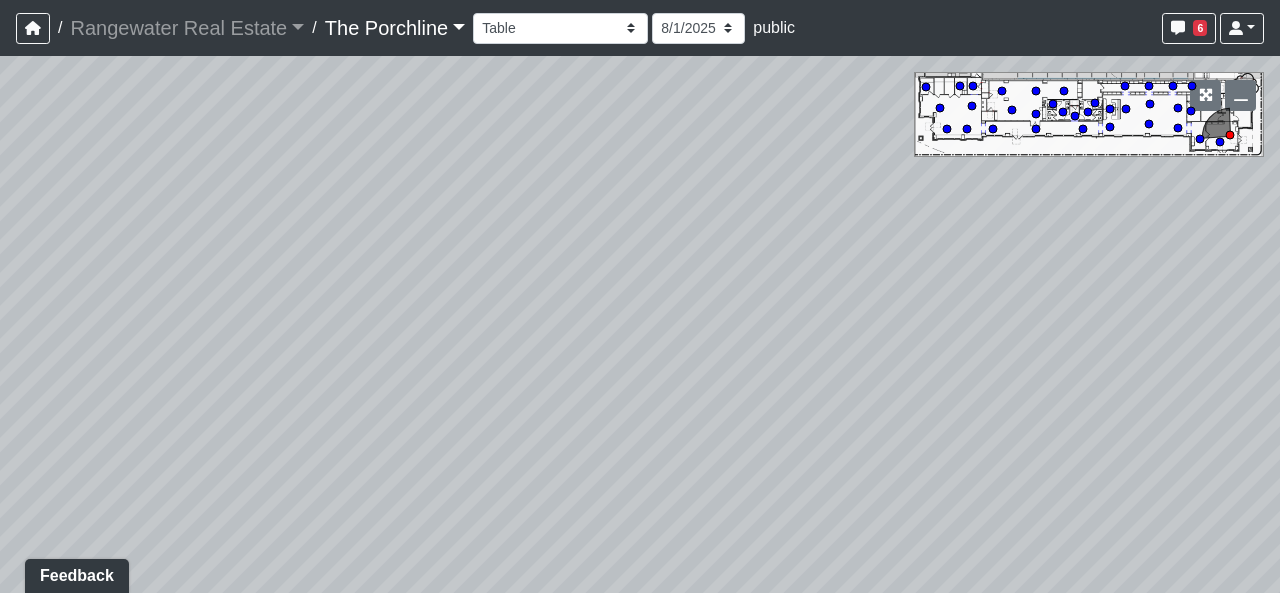 drag, startPoint x: 564, startPoint y: 337, endPoint x: 492, endPoint y: 46, distance: 299.7749 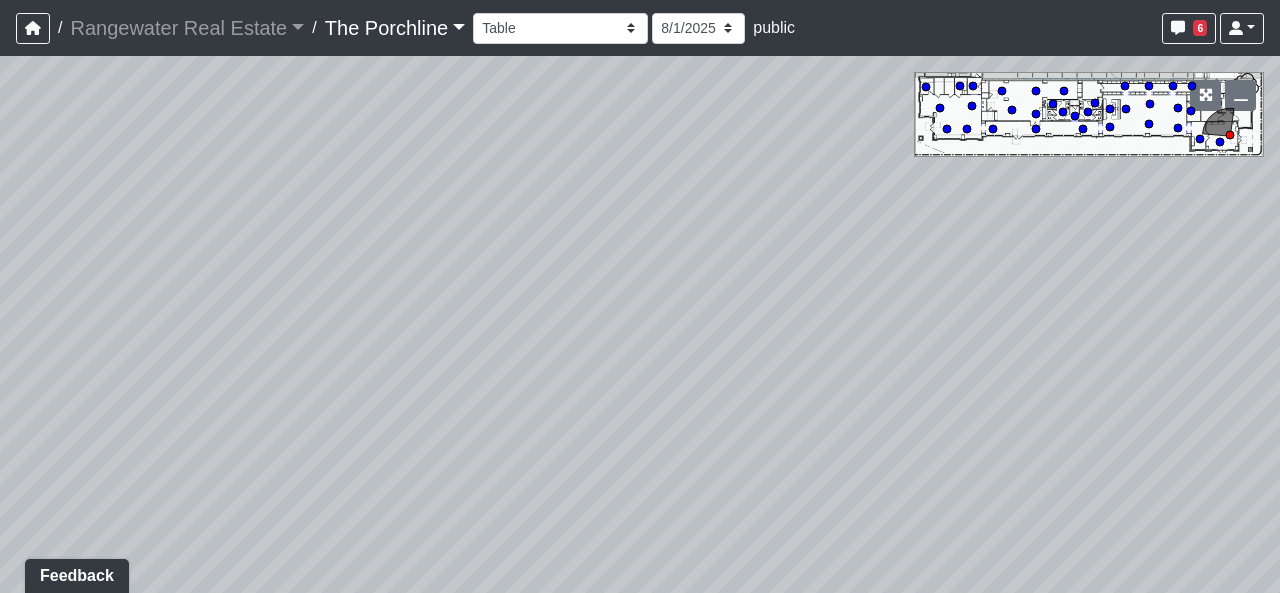 drag, startPoint x: 708, startPoint y: 411, endPoint x: 648, endPoint y: 184, distance: 234.79565 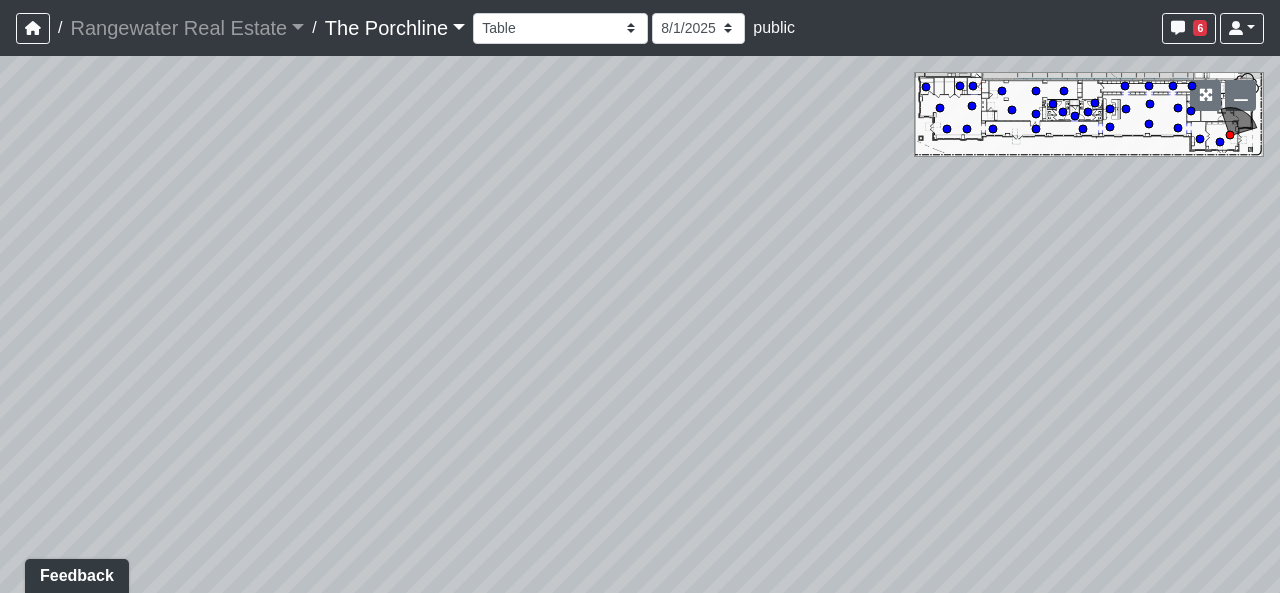 drag, startPoint x: 938, startPoint y: 453, endPoint x: 368, endPoint y: 461, distance: 570.05615 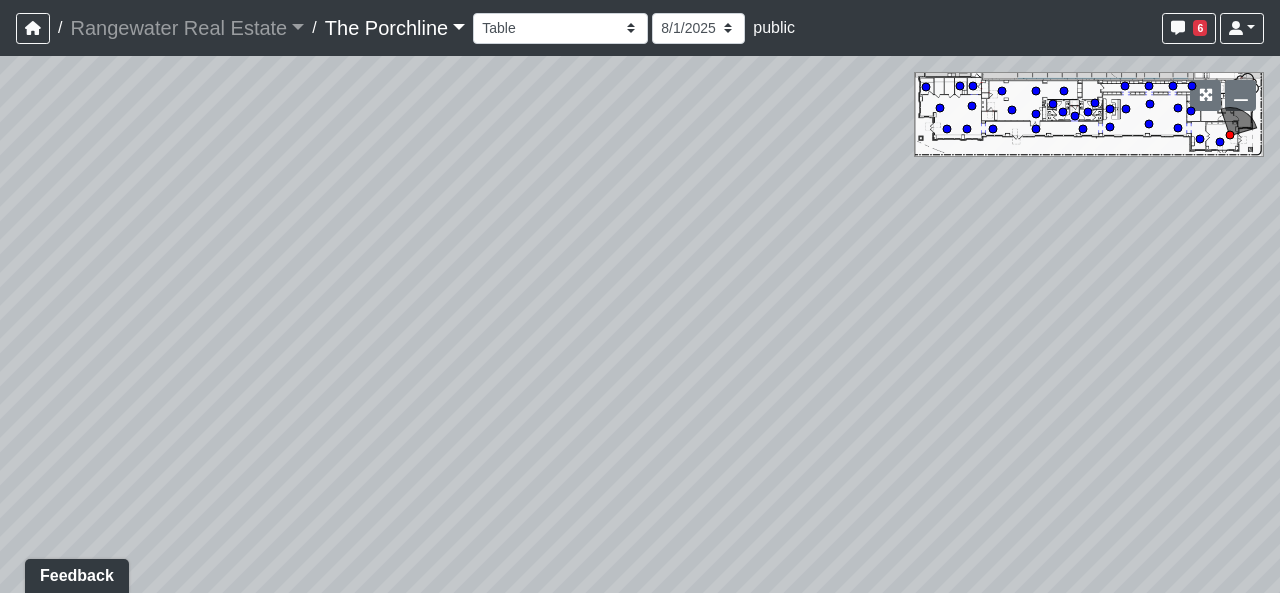 drag, startPoint x: 910, startPoint y: 431, endPoint x: 425, endPoint y: 405, distance: 485.6964 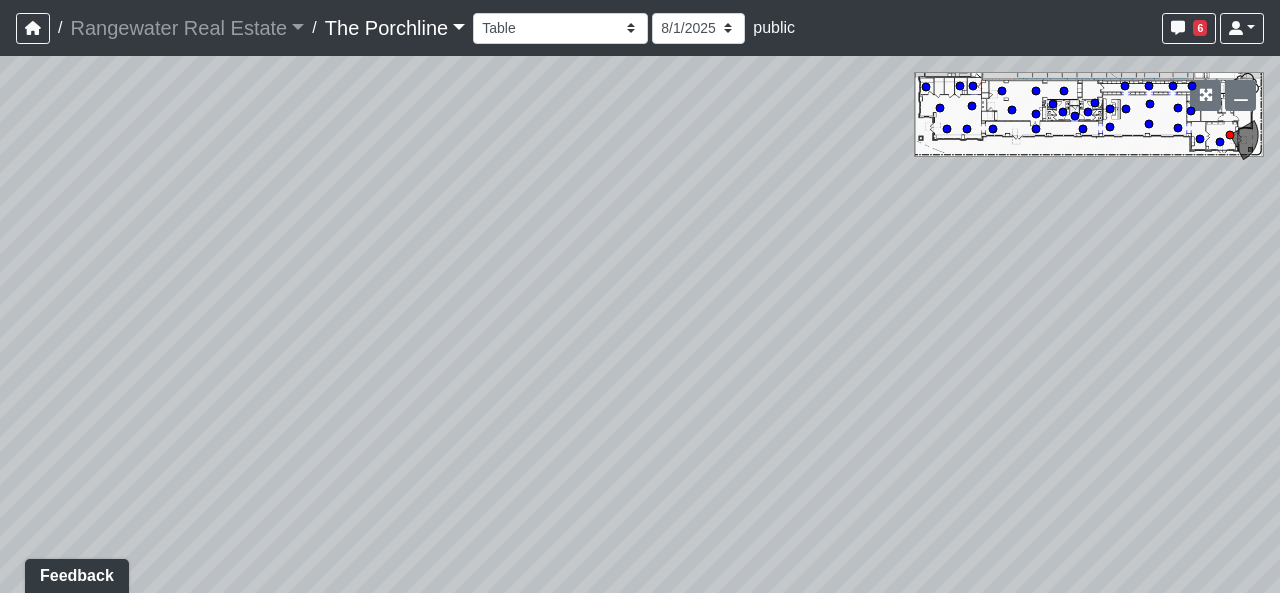 drag, startPoint x: 855, startPoint y: 393, endPoint x: 658, endPoint y: 475, distance: 213.38463 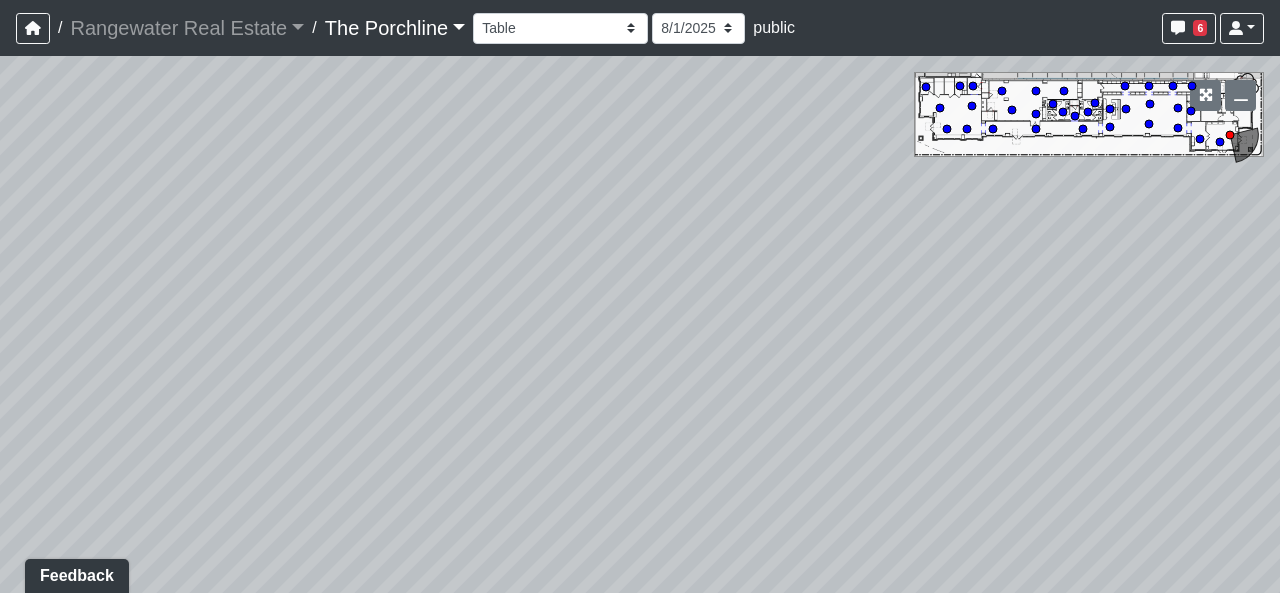drag, startPoint x: 782, startPoint y: 457, endPoint x: 554, endPoint y: 363, distance: 246.61711 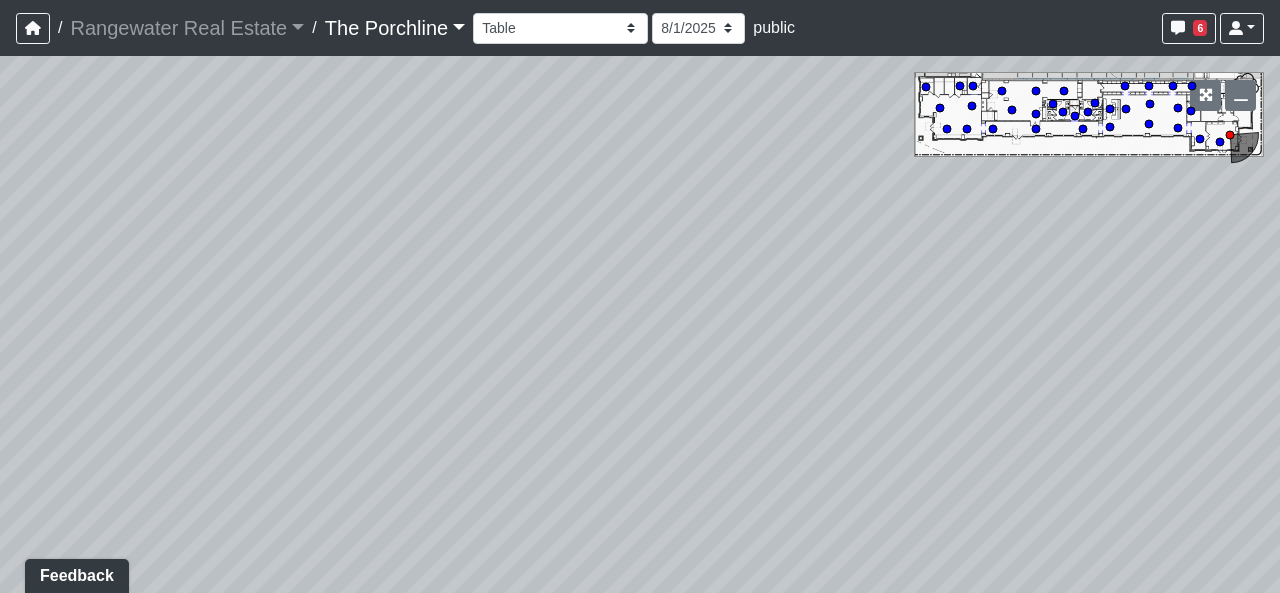 drag, startPoint x: 823, startPoint y: 424, endPoint x: 362, endPoint y: 399, distance: 461.67737 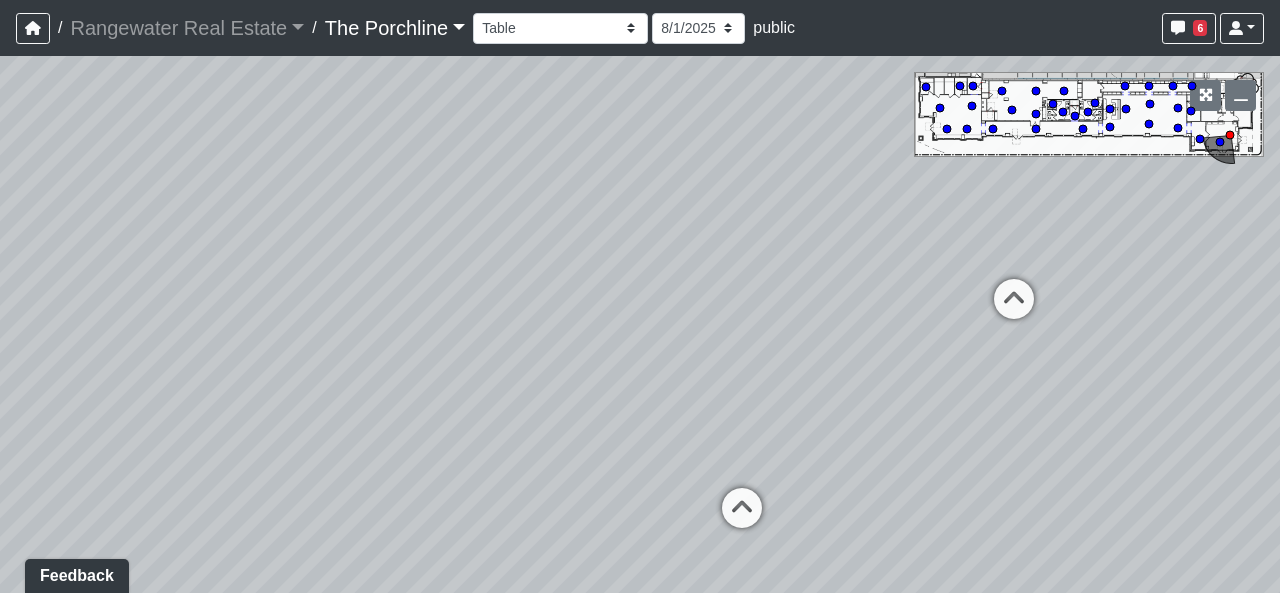drag, startPoint x: 826, startPoint y: 376, endPoint x: 354, endPoint y: 377, distance: 472.00107 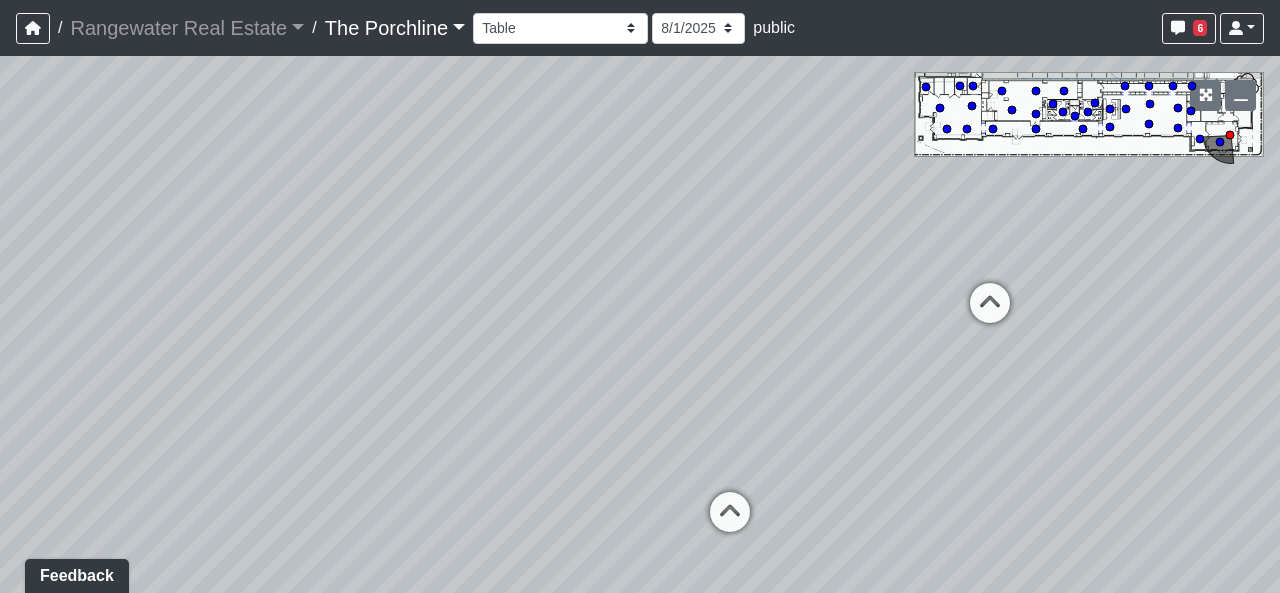 drag, startPoint x: 827, startPoint y: 340, endPoint x: 488, endPoint y: 339, distance: 339.00146 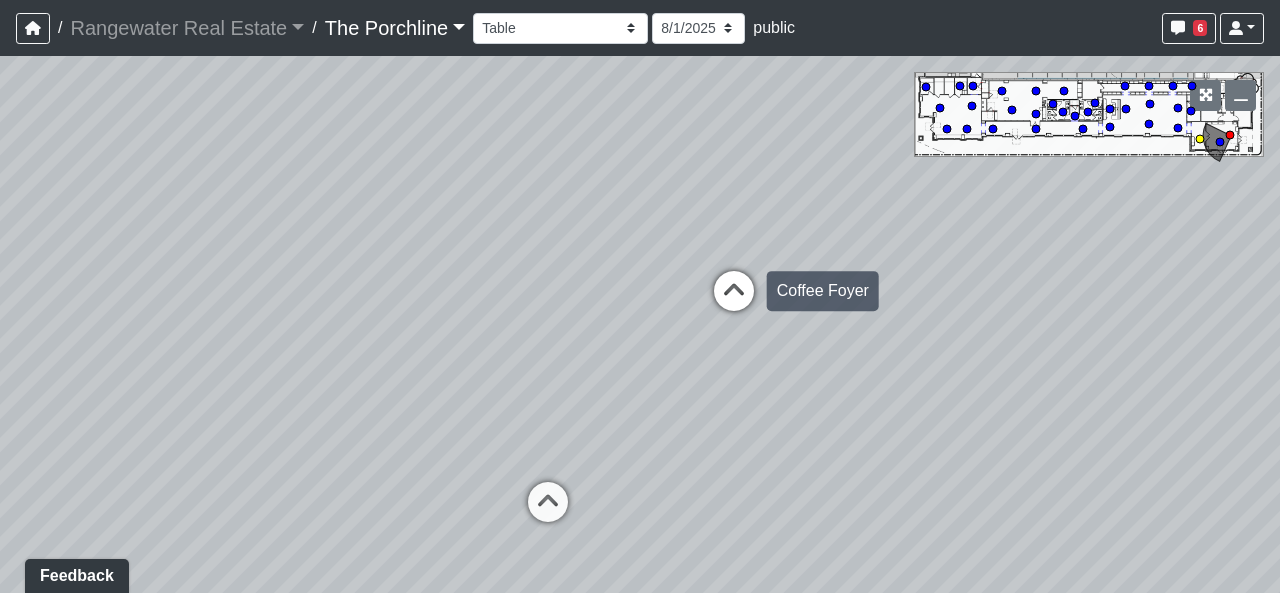 click at bounding box center [734, 301] 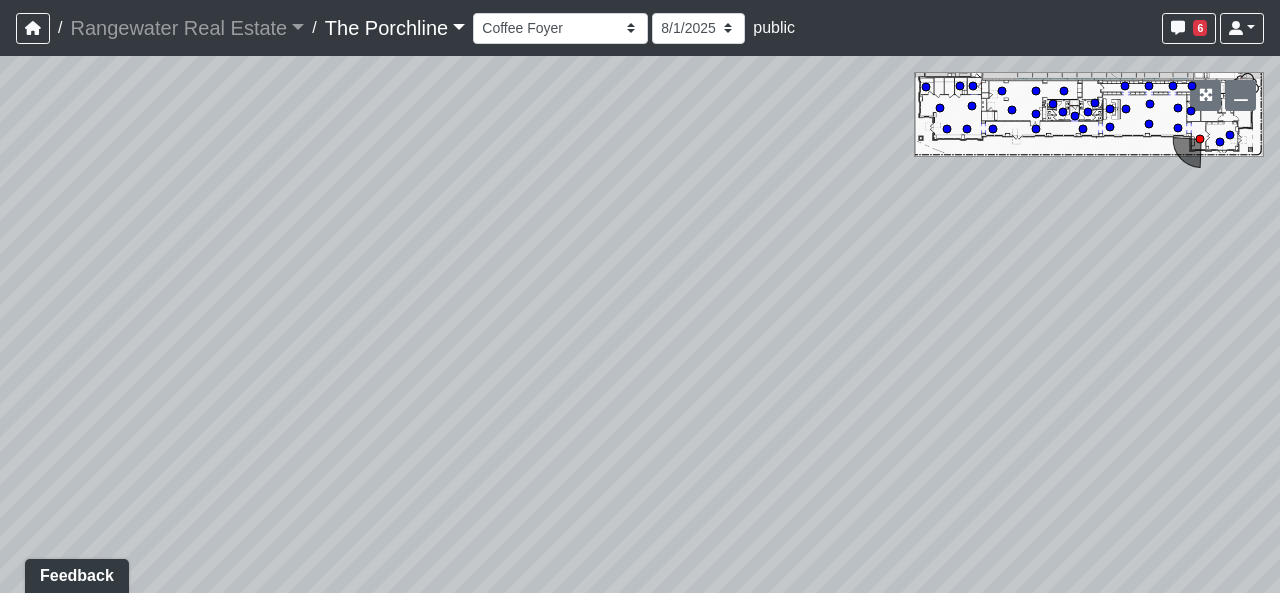 drag, startPoint x: 622, startPoint y: 311, endPoint x: 854, endPoint y: 195, distance: 259.38388 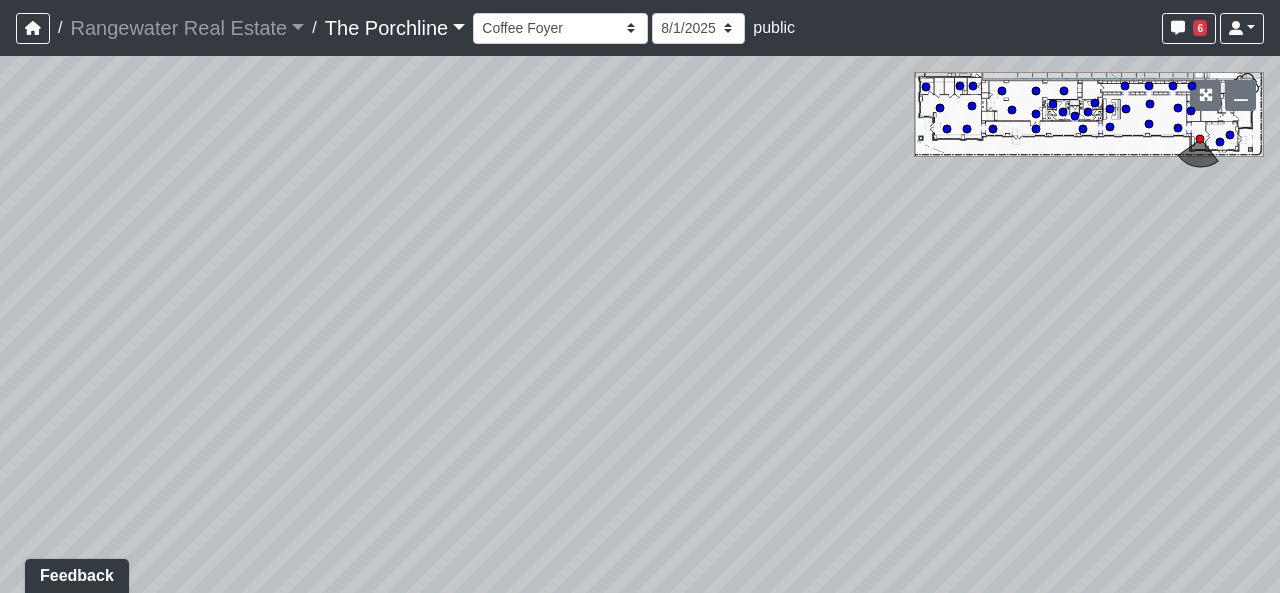 drag, startPoint x: 675, startPoint y: 364, endPoint x: 1078, endPoint y: 557, distance: 446.83105 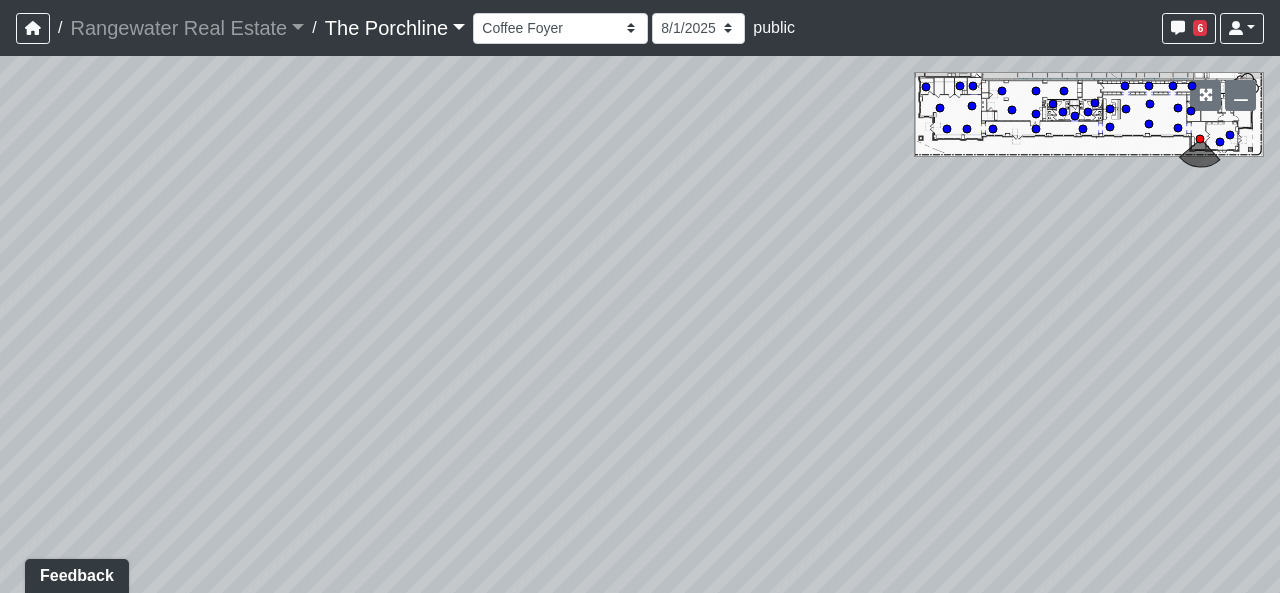 drag, startPoint x: 962, startPoint y: 361, endPoint x: 1027, endPoint y: 450, distance: 110.20889 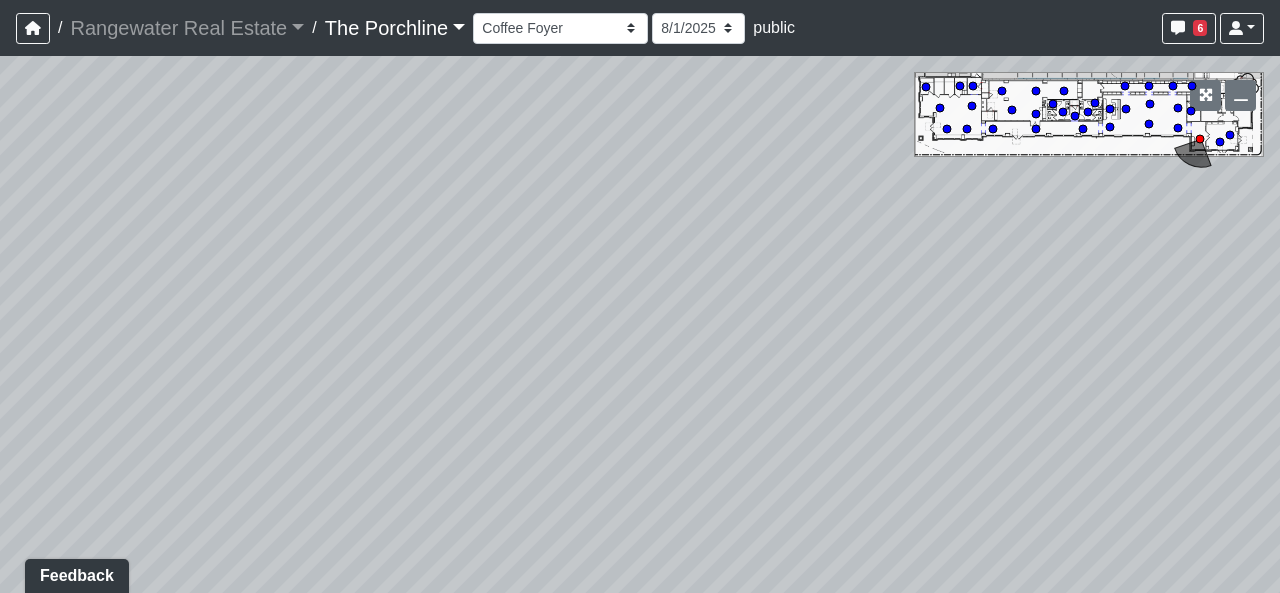 drag, startPoint x: 638, startPoint y: 402, endPoint x: 394, endPoint y: 431, distance: 245.71732 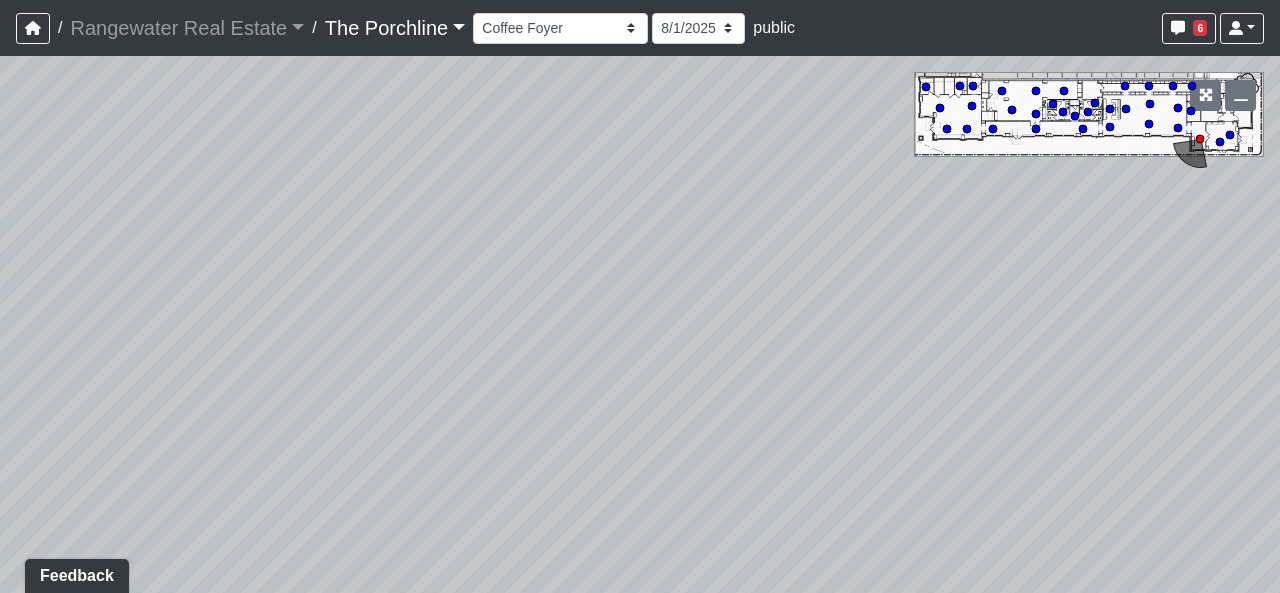 drag, startPoint x: 866, startPoint y: 333, endPoint x: 258, endPoint y: 366, distance: 608.8949 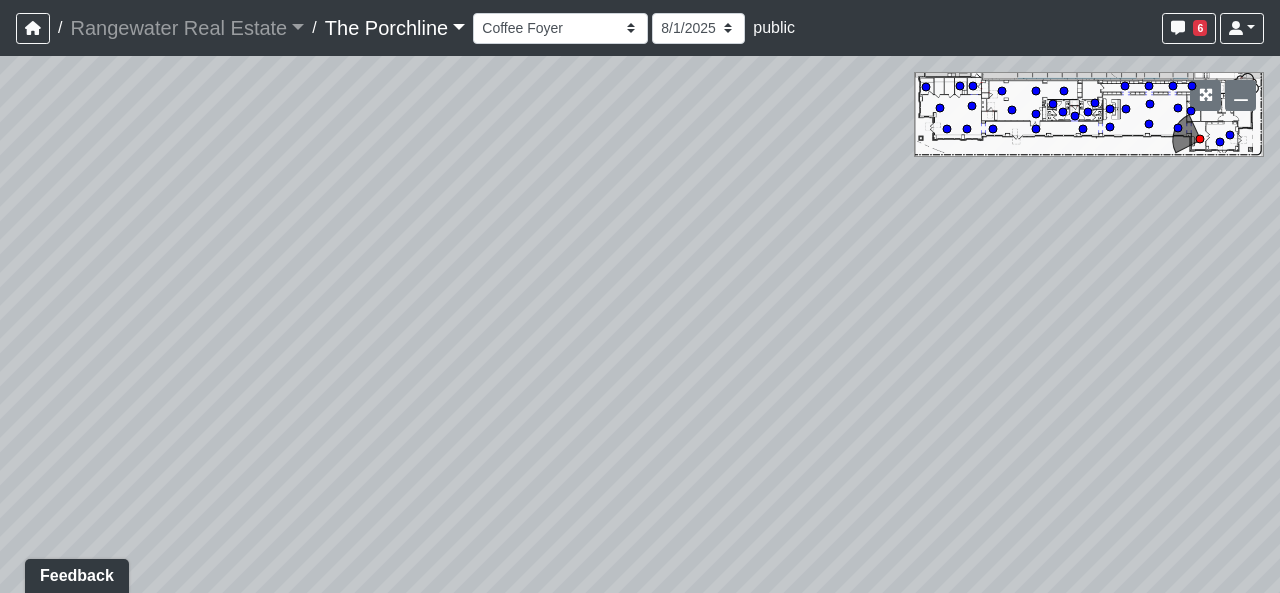 drag, startPoint x: 660, startPoint y: 409, endPoint x: 138, endPoint y: 187, distance: 567.246 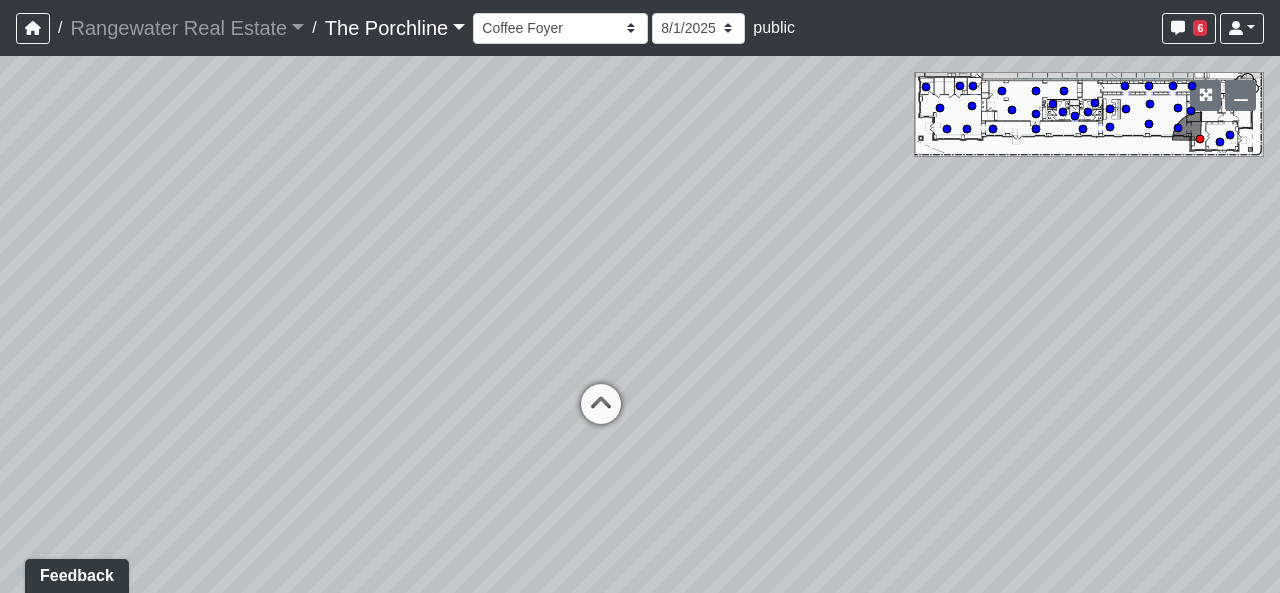 drag, startPoint x: 391, startPoint y: 348, endPoint x: 381, endPoint y: 253, distance: 95.524864 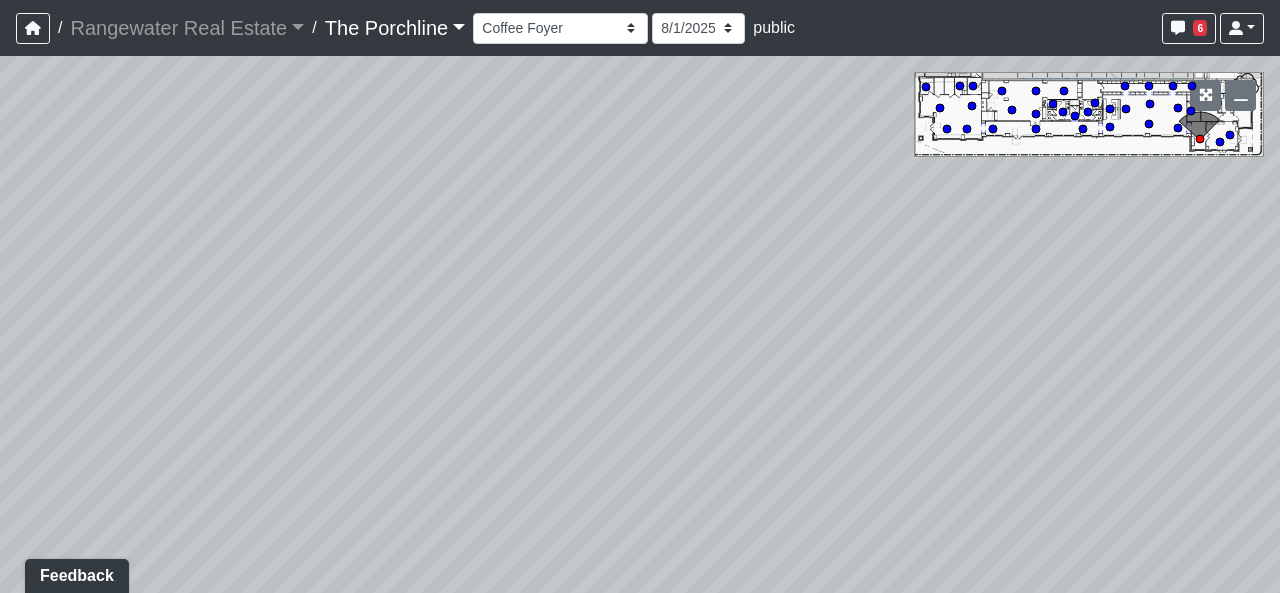 drag, startPoint x: 810, startPoint y: 359, endPoint x: 372, endPoint y: 567, distance: 484.87936 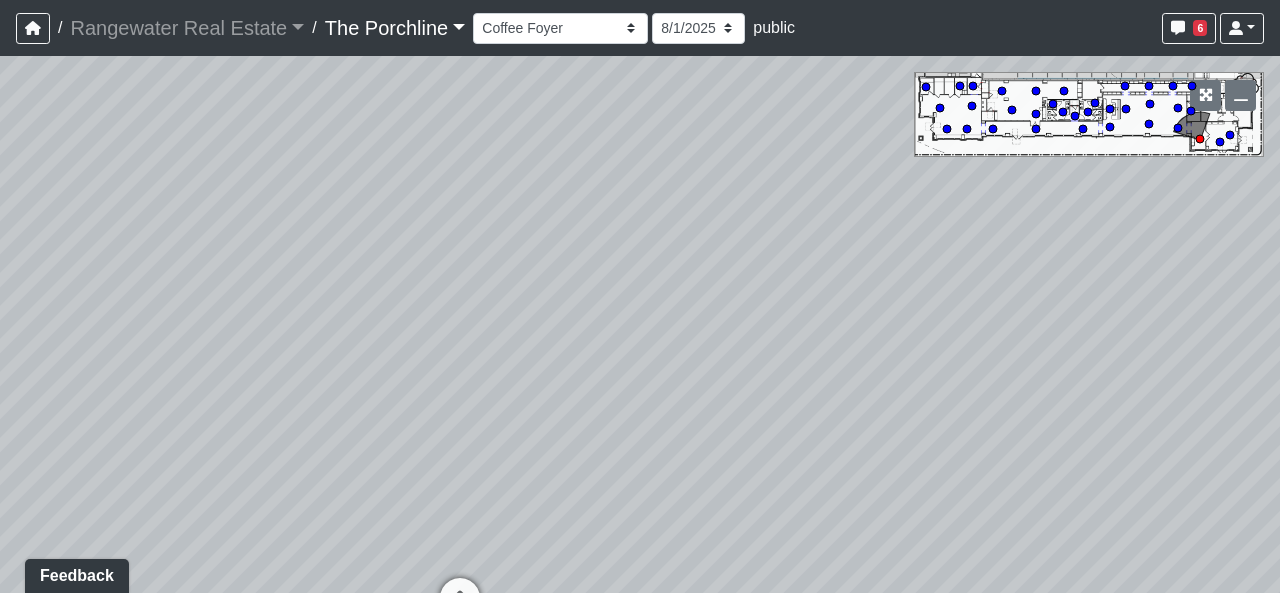 drag, startPoint x: 327, startPoint y: 379, endPoint x: 584, endPoint y: 382, distance: 257.01752 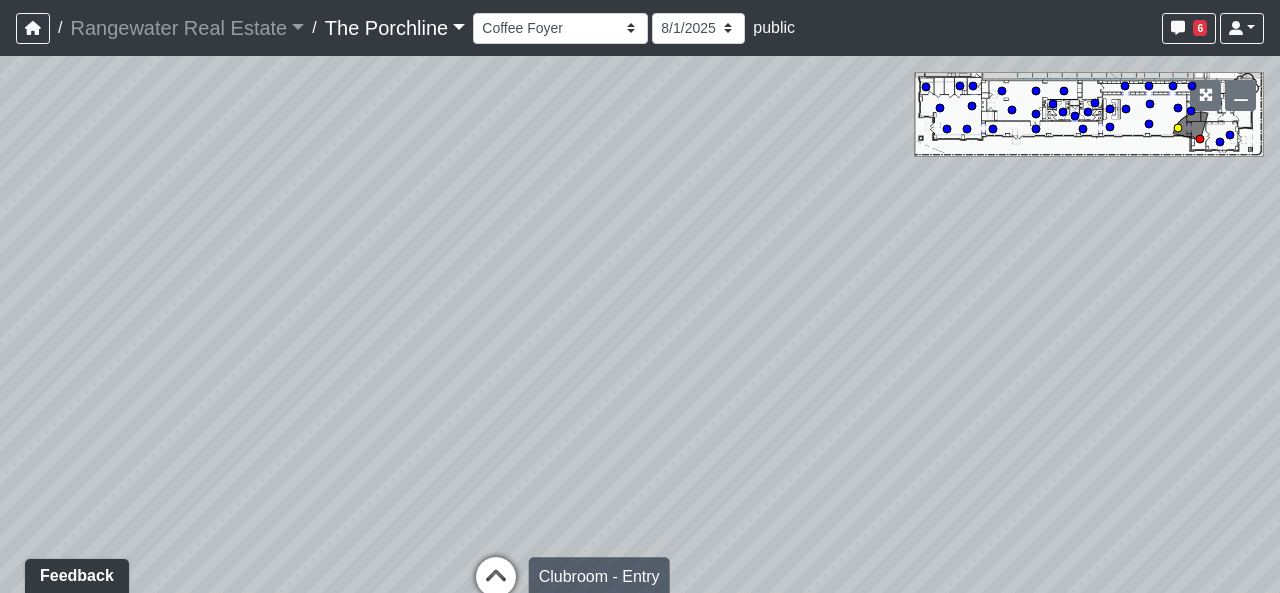 click at bounding box center (496, 587) 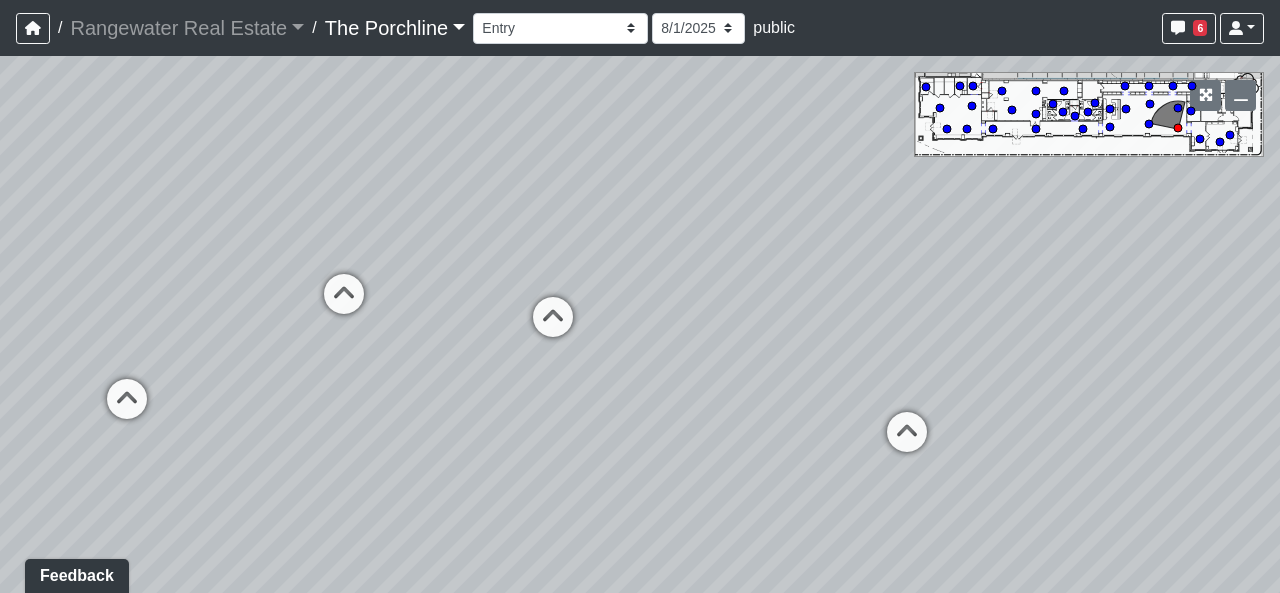 drag, startPoint x: 873, startPoint y: 471, endPoint x: 896, endPoint y: 304, distance: 168.57639 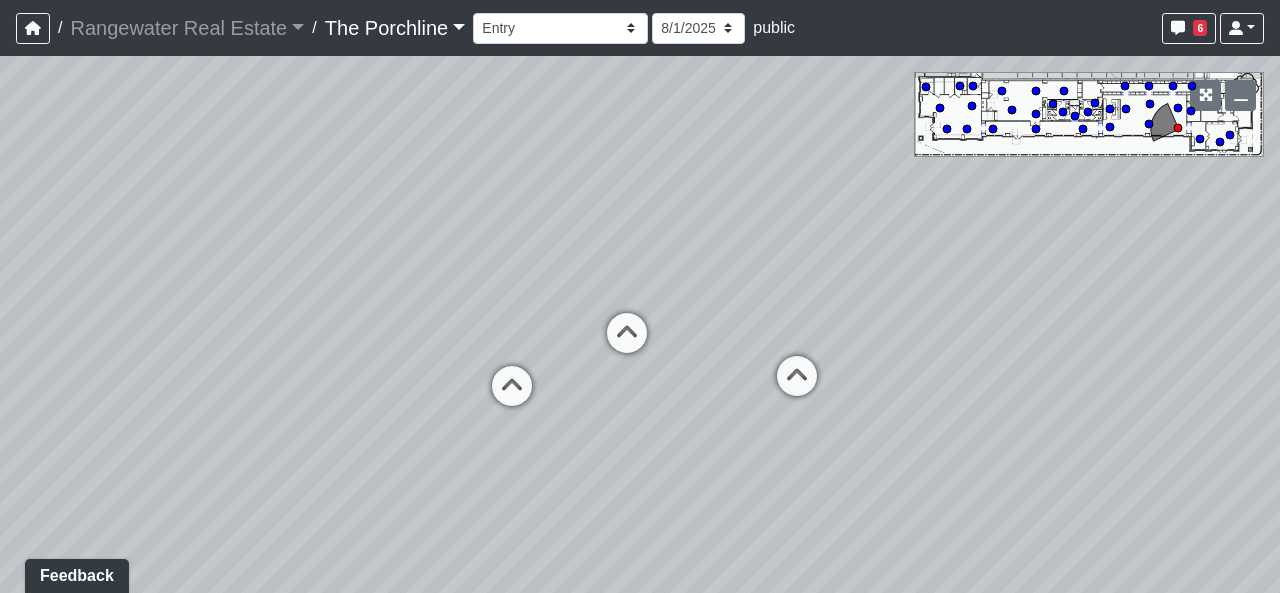 drag, startPoint x: 694, startPoint y: 369, endPoint x: 1097, endPoint y: 437, distance: 408.69672 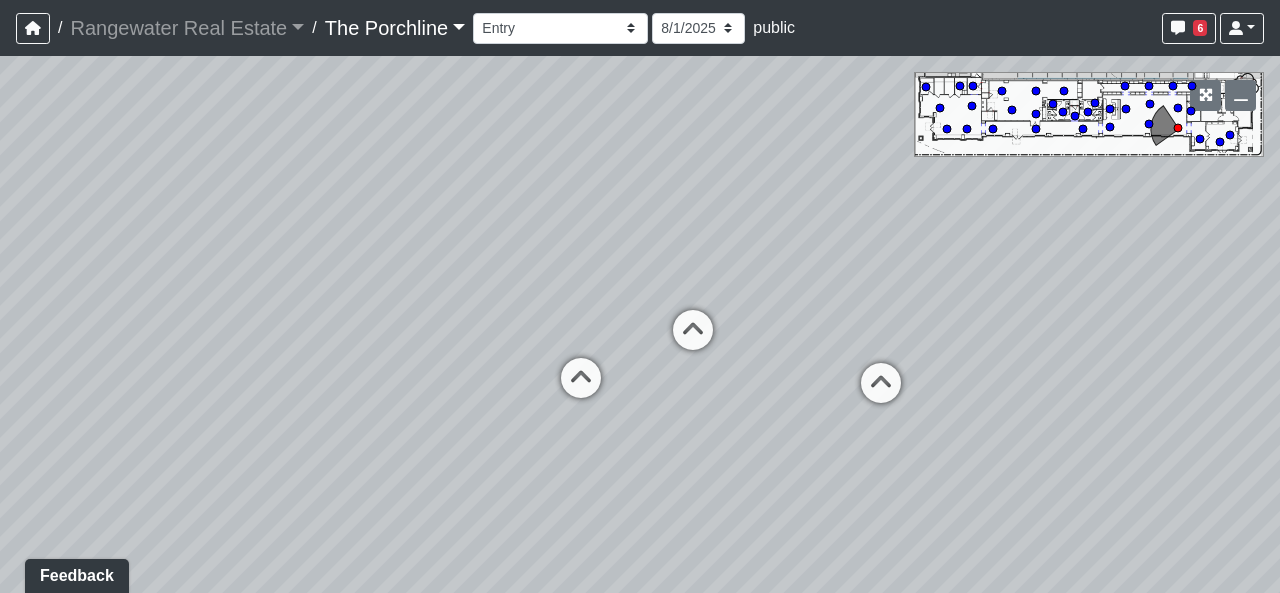 drag, startPoint x: 682, startPoint y: 484, endPoint x: 800, endPoint y: 477, distance: 118.20744 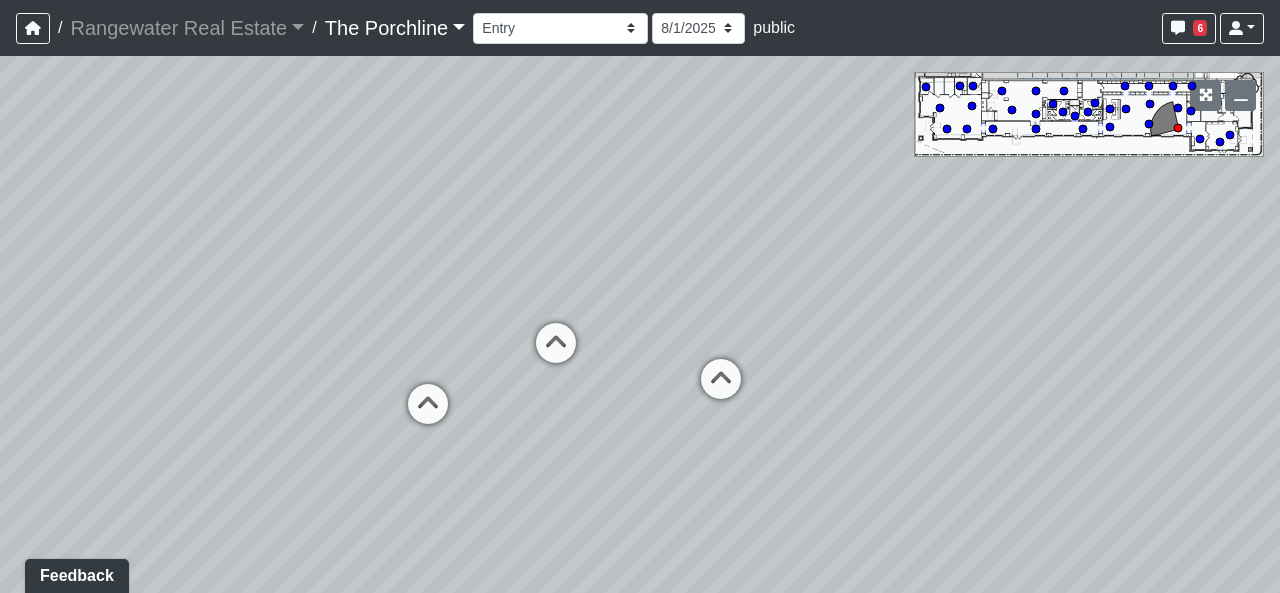 drag, startPoint x: 1039, startPoint y: 423, endPoint x: 480, endPoint y: 457, distance: 560.033 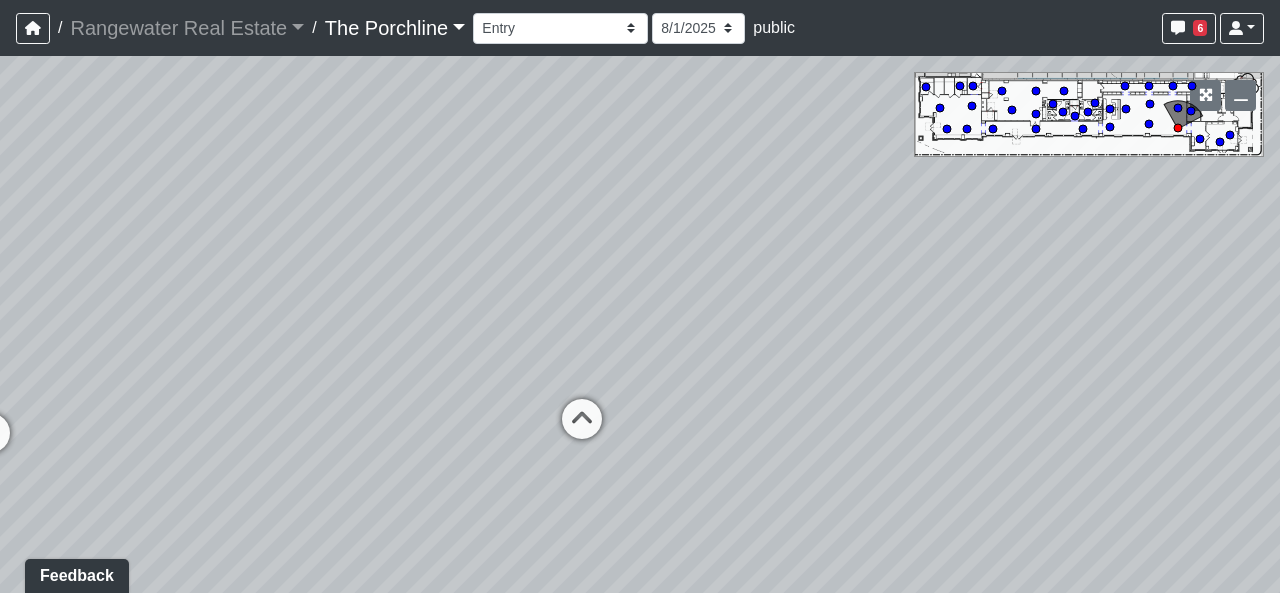 drag, startPoint x: 769, startPoint y: 416, endPoint x: 269, endPoint y: 345, distance: 505.01584 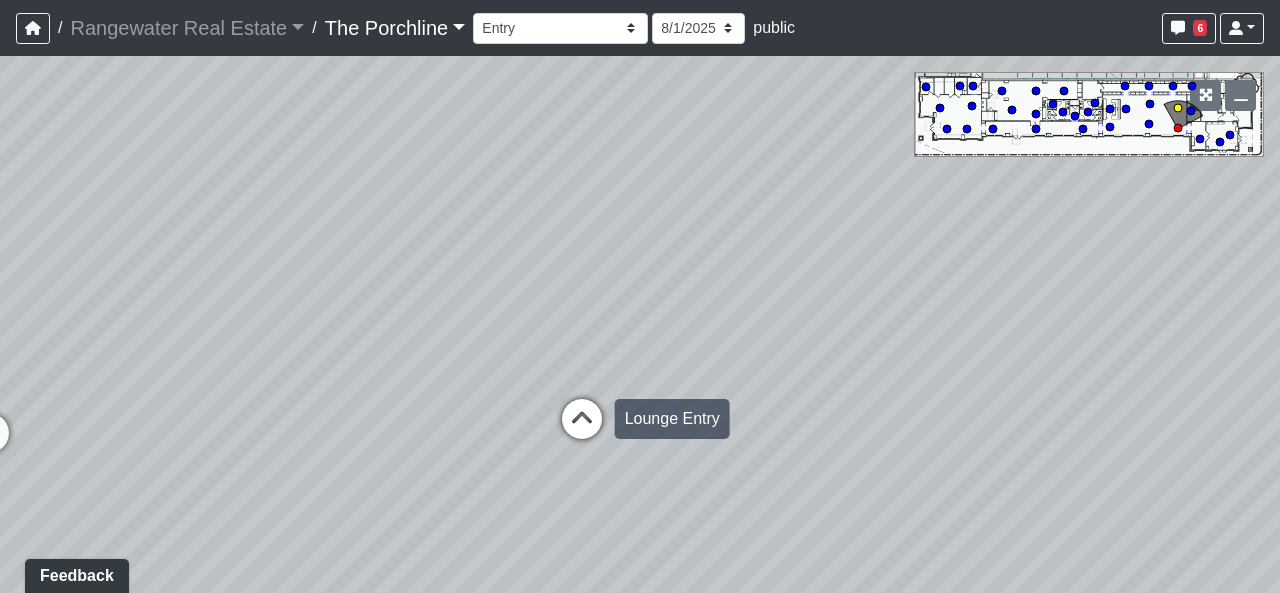 click at bounding box center (582, 429) 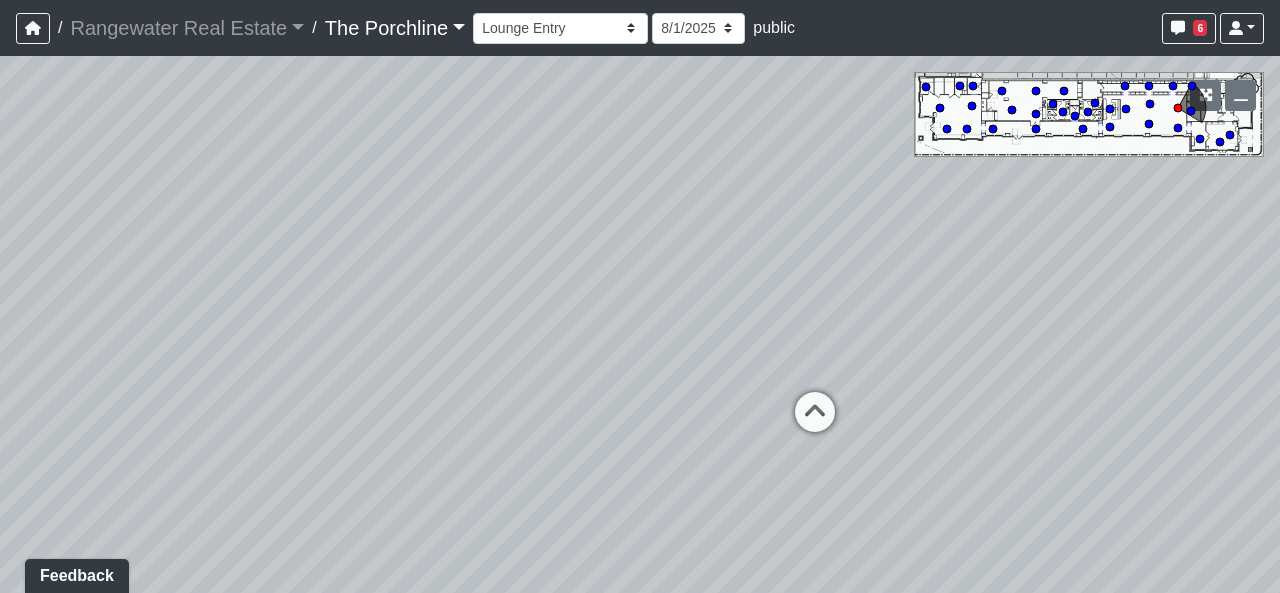 drag, startPoint x: 692, startPoint y: 362, endPoint x: 52, endPoint y: 305, distance: 642.53326 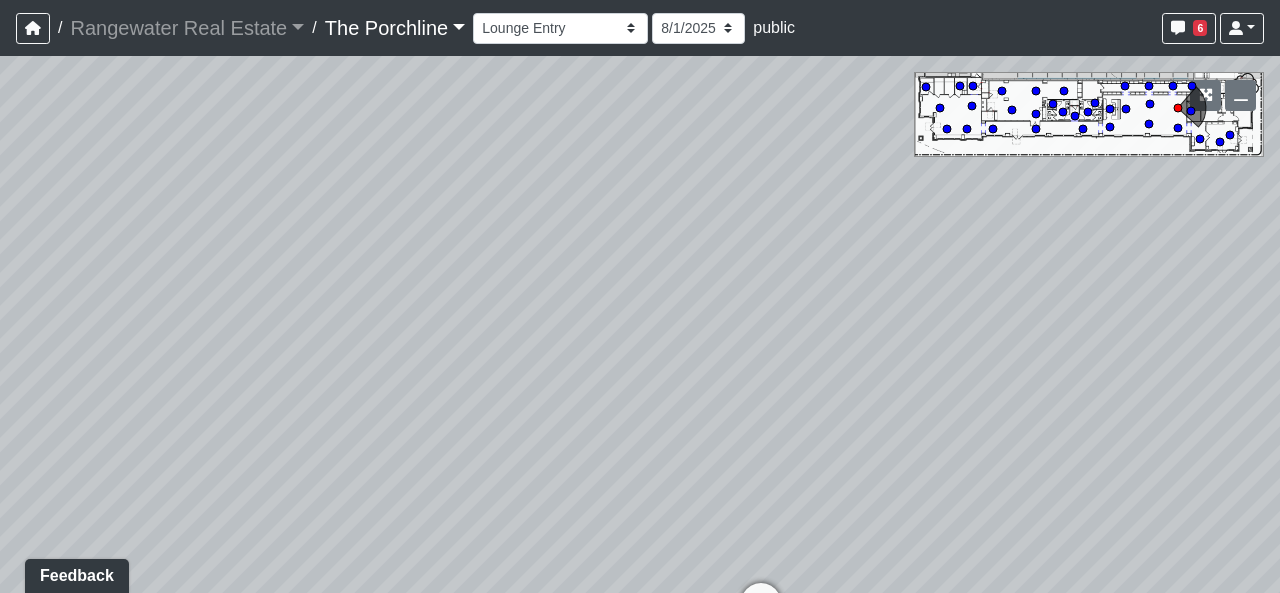 drag, startPoint x: 582, startPoint y: 368, endPoint x: 462, endPoint y: 505, distance: 182.12358 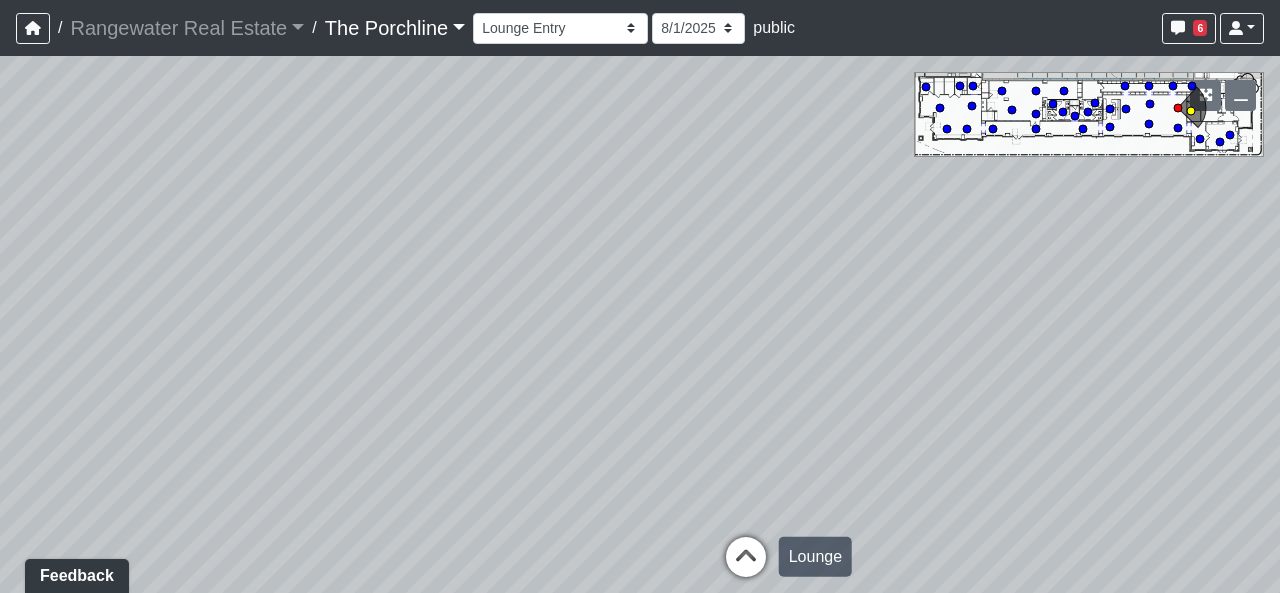click at bounding box center [746, 567] 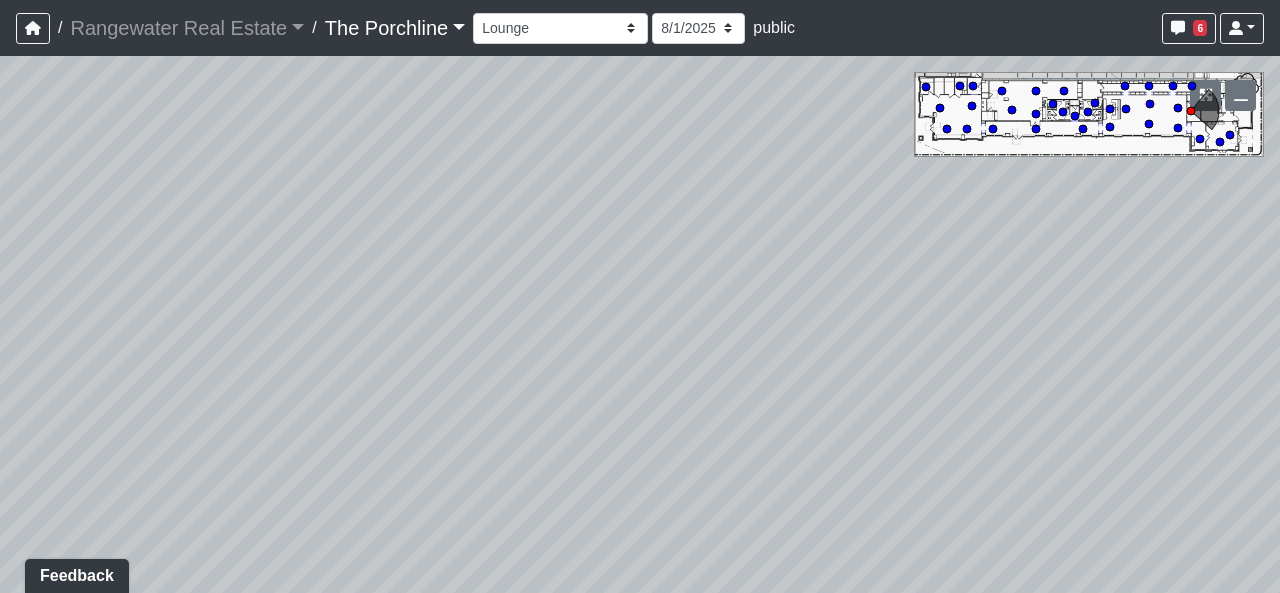 drag, startPoint x: 768, startPoint y: 479, endPoint x: 763, endPoint y: 556, distance: 77.16217 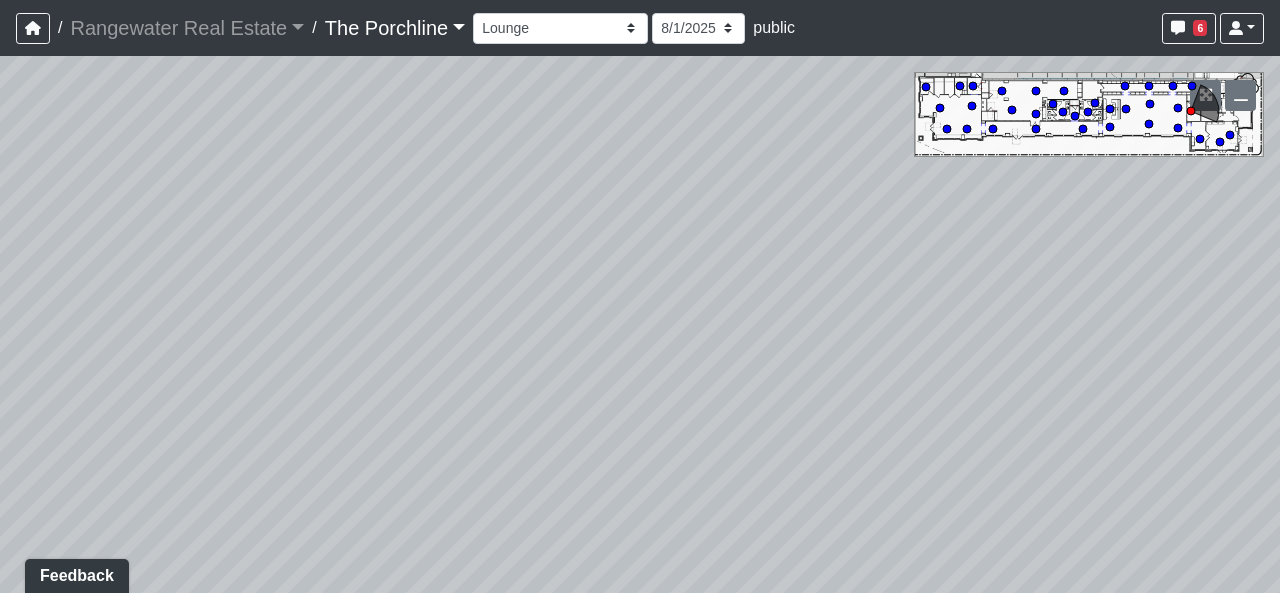 drag 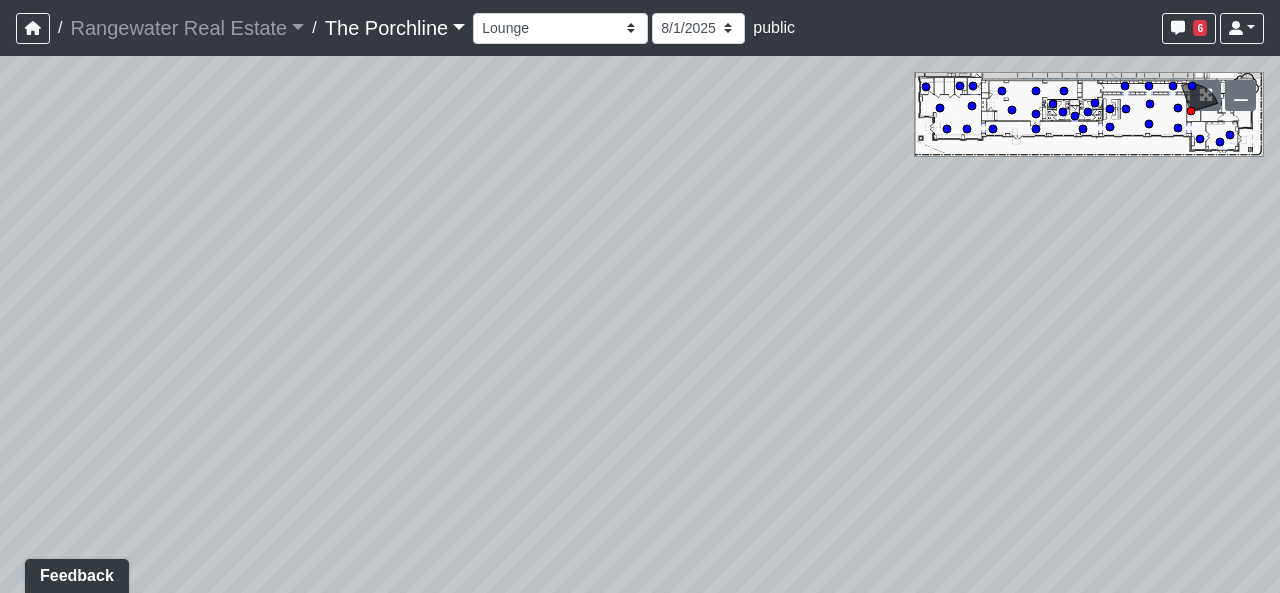 click on "Created by [FIRST] [LAST] - [DATE] - Rev: [DATE] Needs Info by [FIRST] [LAST] - [DATE] - Rev: [DATE] @Rangewater- I was unable to find an example of the wallcovering online. Can you please provide details. Thank you. Loading... Seating 2 Loading... Seating 1 Loading... Drink Ledge Loading... Seating 2 Loading... Entry Loading... Clubroom - Entry Loading... Coffee Foyer Loading... Front Walkway - Leasing Entry Loading... Table Loading... Grand Hall Entry Loading... Coworking Entry Loading... Fitness - Fitness Entry Loading... Front Walkway - Grand Hall Entry Loading... Coworking - Grand Hall Entry Loading... Fitness Entry Loading... Tables Loading... Niche Seating Loading... Loading..." at bounding box center (640, 324) 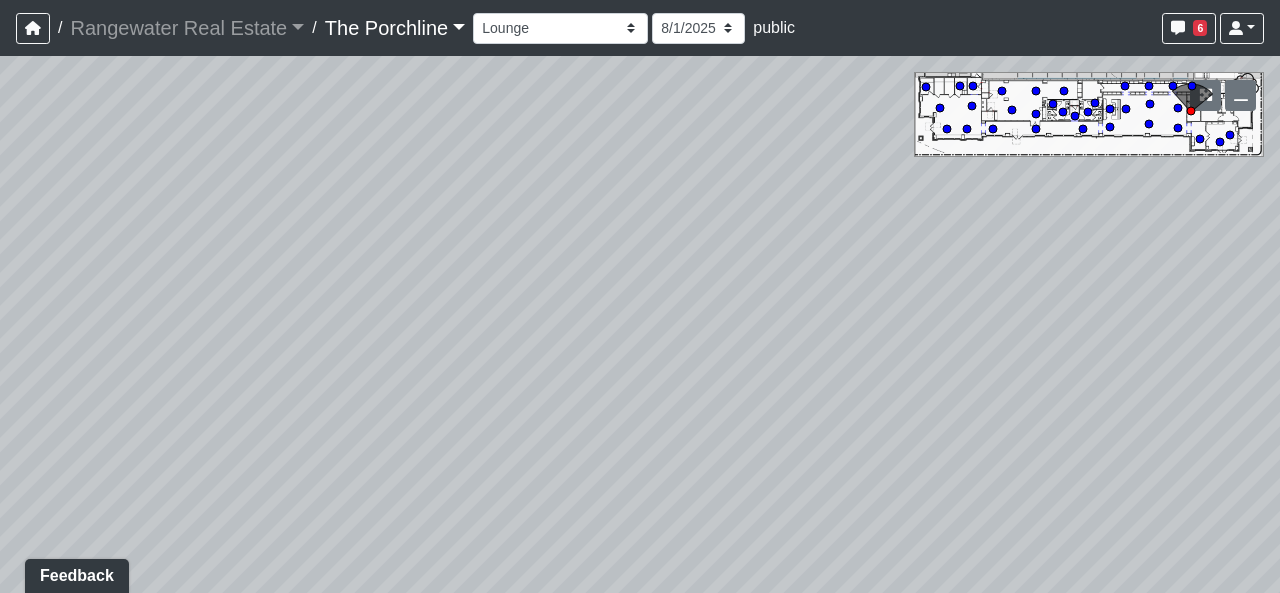 click on "Created by [FIRST] [LAST] - [DATE] - Rev: [DATE] Needs Info by [FIRST] [LAST] - [DATE] - Rev: [DATE] @Rangewater- I was unable to find an example of the wallcovering online. Can you please provide details. Thank you. Loading... Seating 2 Loading... Seating 1 Loading... Drink Ledge Loading... Seating 2 Loading... Entry Loading... Clubroom - Entry Loading... Coffee Foyer Loading... Front Walkway - Leasing Entry Loading... Table Loading... Grand Hall Entry Loading... Coworking Entry Loading... Fitness - Fitness Entry Loading... Front Walkway - Grand Hall Entry Loading... Coworking - Grand Hall Entry Loading... Fitness Entry Loading... Tables Loading... Niche Seating Loading... Loading..." at bounding box center [640, 324] 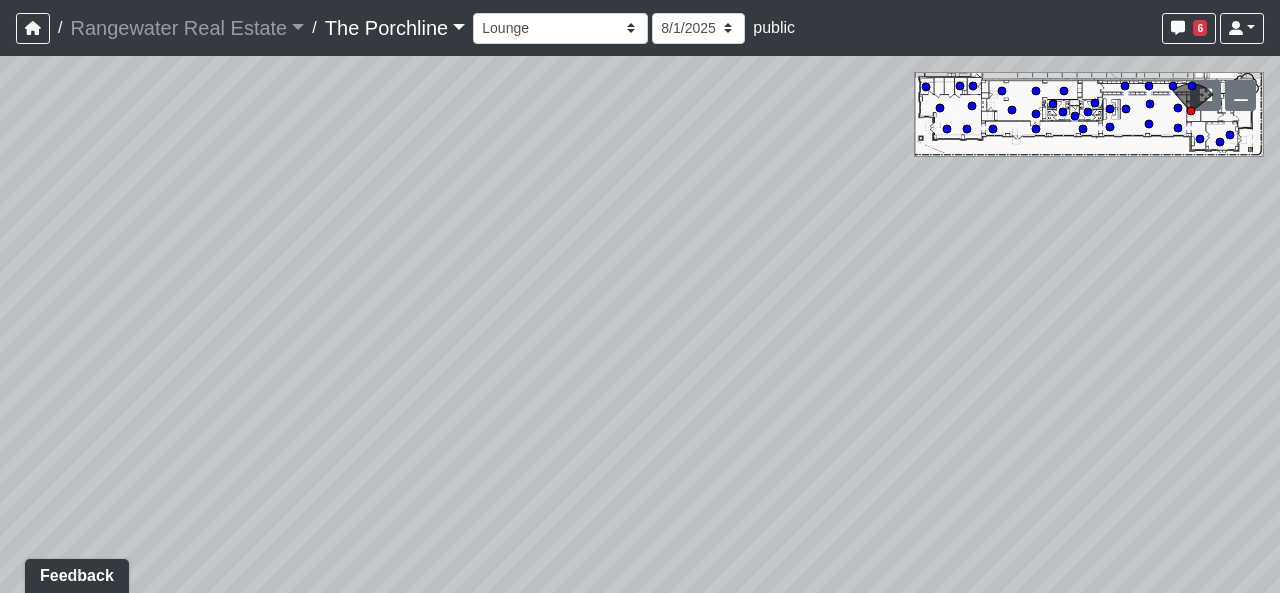 click on "Created by [FIRST] [LAST] - [DATE] - Rev: [DATE] Needs Info by [FIRST] [LAST] - [DATE] - Rev: [DATE] @Rangewater- I was unable to find an example of the wallcovering online. Can you please provide details. Thank you. Loading... Seating 2 Loading... Seating 1 Loading... Drink Ledge Loading... Seating 2 Loading... Entry Loading... Clubroom - Entry Loading... Coffee Foyer Loading... Front Walkway - Leasing Entry Loading... Table Loading... Grand Hall Entry Loading... Coworking Entry Loading... Fitness - Fitness Entry Loading... Front Walkway - Grand Hall Entry Loading... Coworking - Grand Hall Entry Loading... Fitness Entry Loading... Tables Loading... Niche Seating Loading... Loading..." at bounding box center (640, 324) 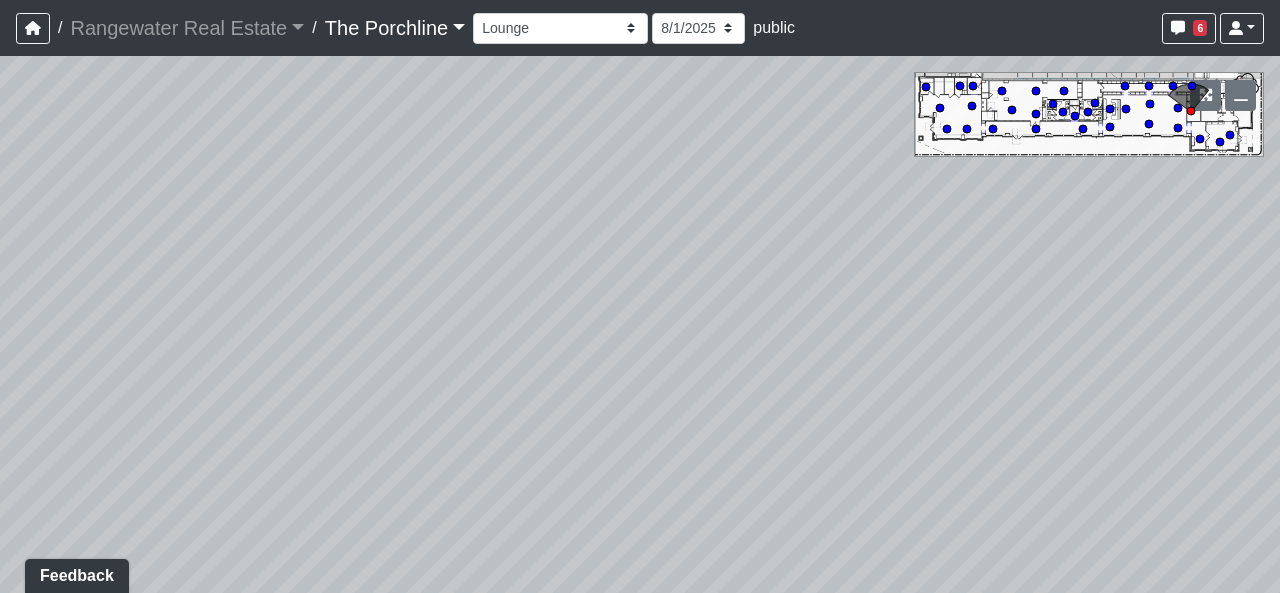 click on "Created by [FIRST] [LAST] - [DATE] - Rev: [DATE] Needs Info by [FIRST] [LAST] - [DATE] - Rev: [DATE] @Rangewater- I was unable to find an example of the wallcovering online. Can you please provide details. Thank you. Loading... Seating 2 Loading... Seating 1 Loading... Drink Ledge Loading... Seating 2 Loading... Entry Loading... Clubroom - Entry Loading... Coffee Foyer Loading... Front Walkway - Leasing Entry Loading... Table Loading... Grand Hall Entry Loading... Coworking Entry Loading... Fitness - Fitness Entry Loading... Front Walkway - Grand Hall Entry Loading... Coworking - Grand Hall Entry Loading... Fitness Entry Loading... Tables Loading... Niche Seating Loading... Loading..." at bounding box center (640, 324) 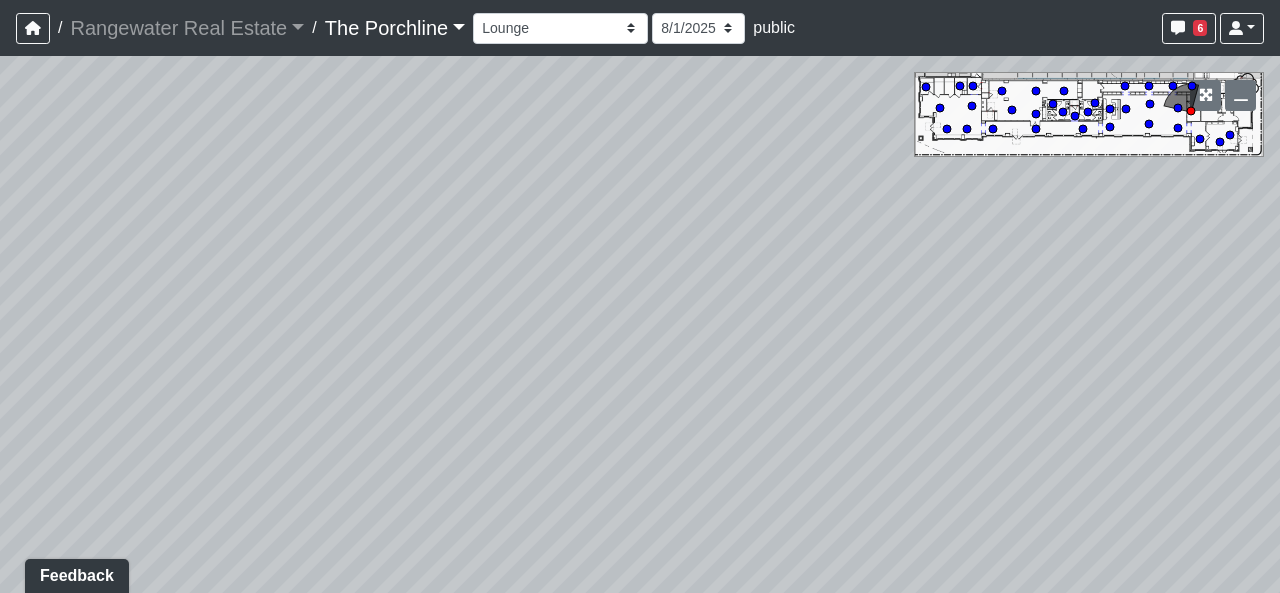 click on "Created by [FIRST] [LAST] - [DATE] - Rev: [DATE] Needs Info by [FIRST] [LAST] - [DATE] - Rev: [DATE] @Rangewater- I was unable to find an example of the wallcovering online. Can you please provide details. Thank you. Loading... Seating 2 Loading... Seating 1 Loading... Drink Ledge Loading... Seating 2 Loading... Entry Loading... Clubroom - Entry Loading... Coffee Foyer Loading... Front Walkway - Leasing Entry Loading... Table Loading... Grand Hall Entry Loading... Coworking Entry Loading... Fitness - Fitness Entry Loading... Front Walkway - Grand Hall Entry Loading... Coworking - Grand Hall Entry Loading... Fitness Entry Loading... Tables Loading... Niche Seating Loading... Loading..." at bounding box center (640, 324) 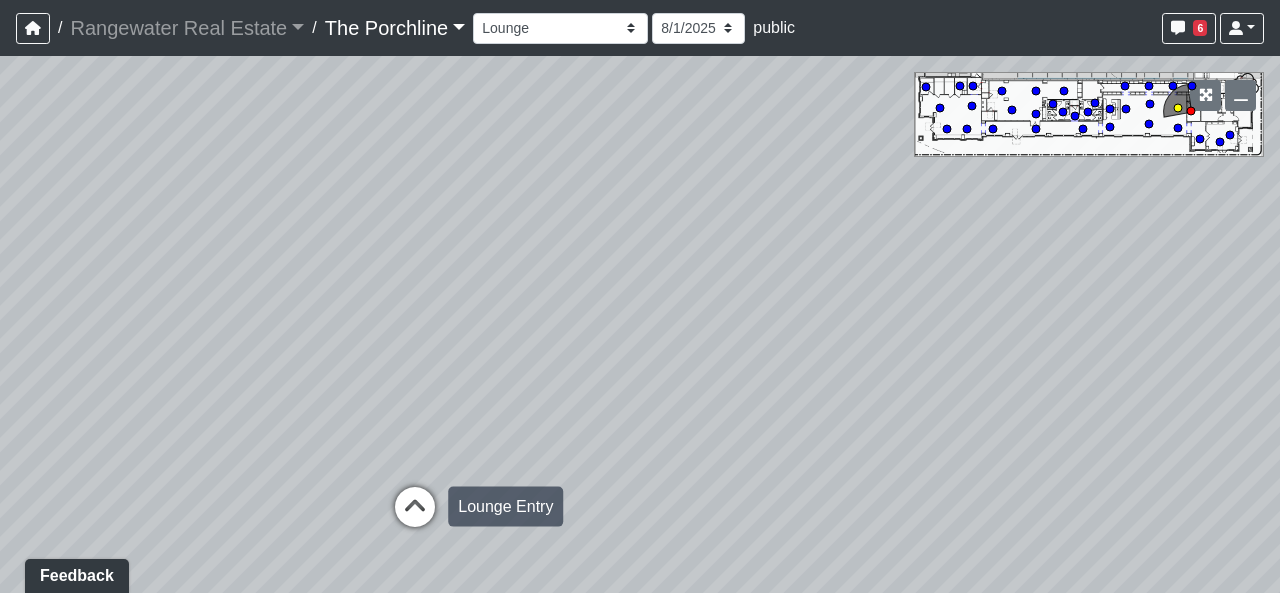 click at bounding box center (415, 517) 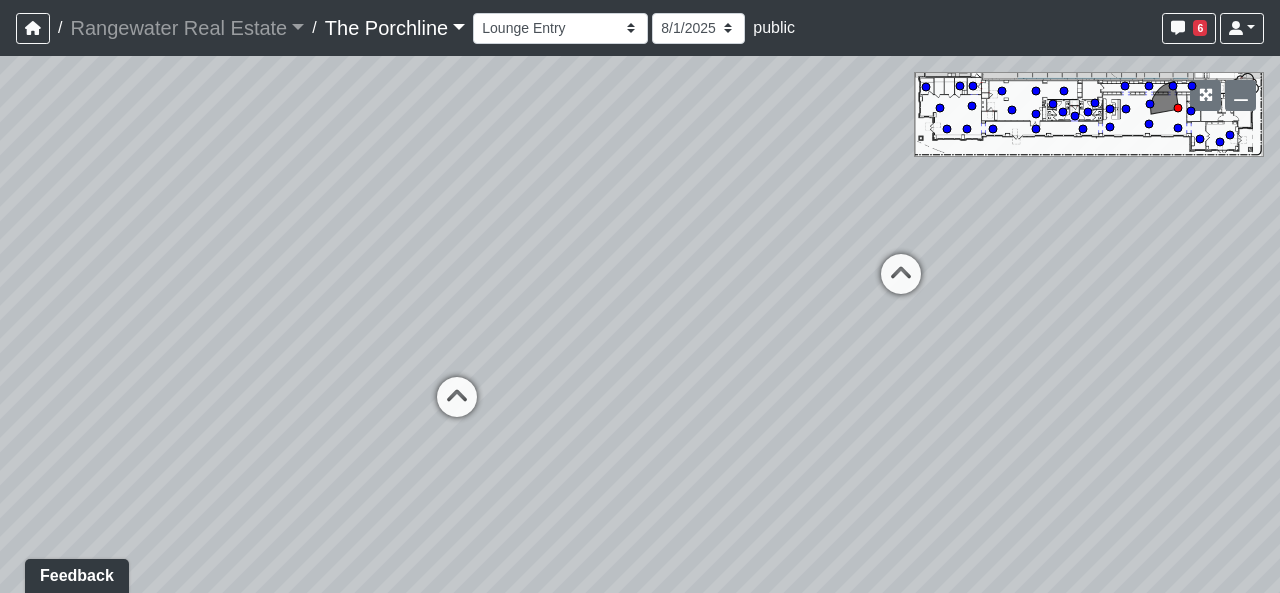 click on "Created by [FIRST] [LAST] - [DATE] - Rev: [DATE] Needs Info by [FIRST] [LAST] - [DATE] - Rev: [DATE] @Rangewater- I was unable to find an example of the wallcovering online. Can you please provide details. Thank you. Loading... Seating 2 Loading... Seating 1 Loading... Drink Ledge Loading... Seating 2 Loading... Entry Loading... Clubroom - Entry Loading... Coffee Foyer Loading... Front Walkway - Leasing Entry Loading... Table Loading... Grand Hall Entry Loading... Coworking Entry Loading... Fitness - Fitness Entry Loading... Front Walkway - Grand Hall Entry Loading... Coworking - Grand Hall Entry Loading... Fitness Entry Loading... Tables Loading... Niche Seating Loading... Loading..." at bounding box center (640, 324) 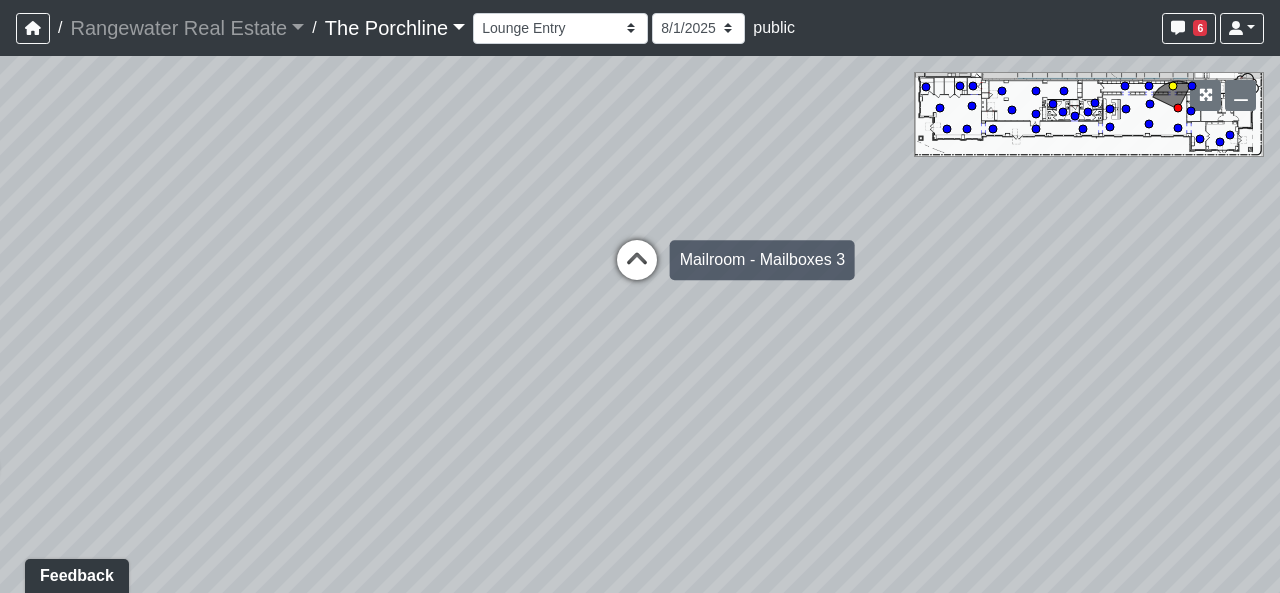 click at bounding box center [637, 270] 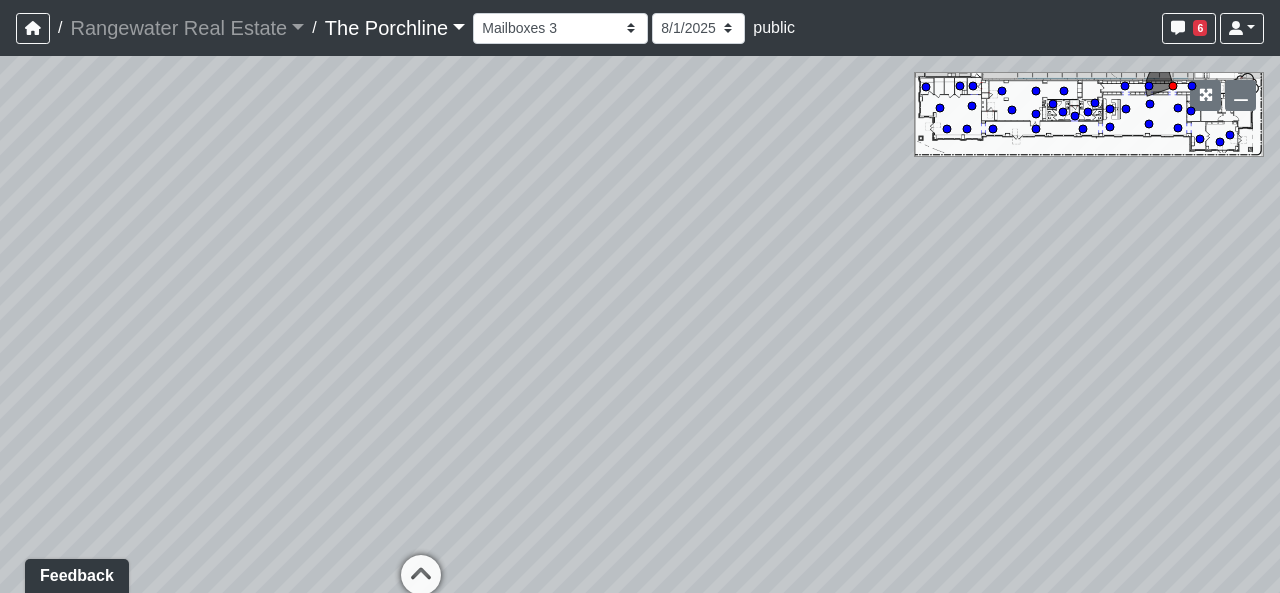 click on "Created by [FIRST] [LAST] - [DATE] - Rev: [DATE] Needs Info by [FIRST] [LAST] - [DATE] - Rev: [DATE] @Rangewater- I was unable to find an example of the wallcovering online. Can you please provide details. Thank you. Loading... Seating 2 Loading... Seating 1 Loading... Drink Ledge Loading... Seating 2 Loading... Entry Loading... Clubroom - Entry Loading... Coffee Foyer Loading... Front Walkway - Leasing Entry Loading... Table Loading... Grand Hall Entry Loading... Coworking Entry Loading... Fitness - Fitness Entry Loading... Front Walkway - Grand Hall Entry Loading... Coworking - Grand Hall Entry Loading... Fitness Entry Loading... Tables Loading... Niche Seating Loading... Loading..." at bounding box center (640, 324) 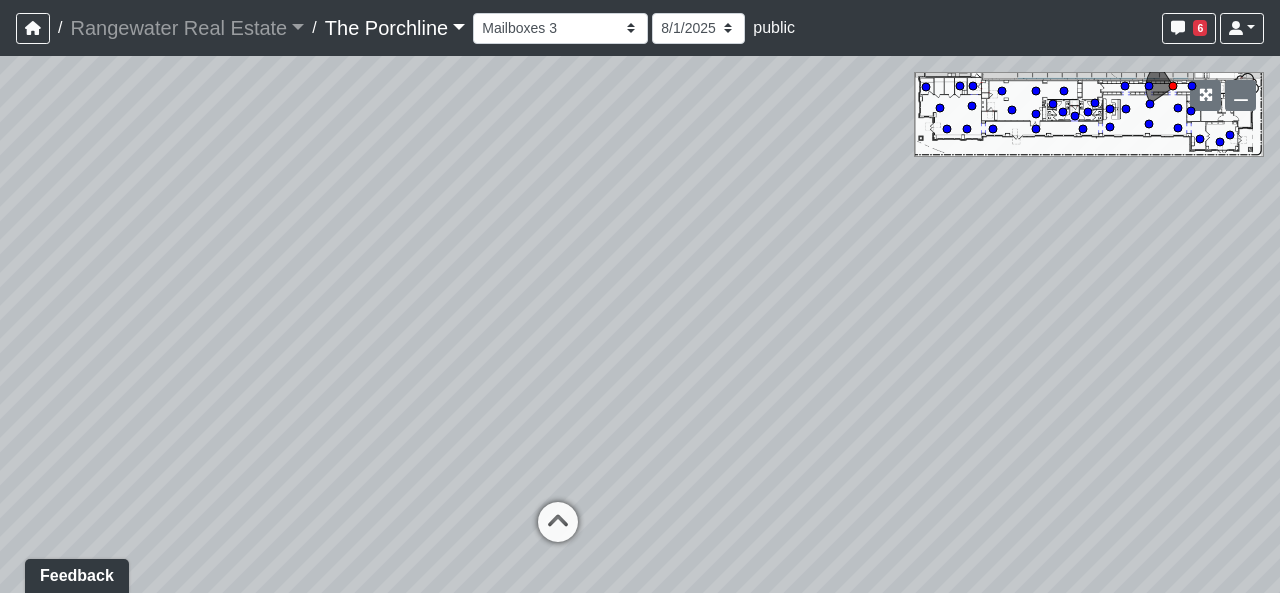 click on "Created by [FIRST] [LAST] - [DATE] - Rev: [DATE] Needs Info by [FIRST] [LAST] - [DATE] - Rev: [DATE] @Rangewater- I was unable to find an example of the wallcovering online. Can you please provide details. Thank you. Loading... Seating 2 Loading... Seating 1 Loading... Drink Ledge Loading... Seating 2 Loading... Entry Loading... Clubroom - Entry Loading... Coffee Foyer Loading... Front Walkway - Leasing Entry Loading... Table Loading... Grand Hall Entry Loading... Coworking Entry Loading... Fitness - Fitness Entry Loading... Front Walkway - Grand Hall Entry Loading... Coworking - Grand Hall Entry Loading... Fitness Entry Loading... Tables Loading... Niche Seating Loading... Loading..." at bounding box center [640, 324] 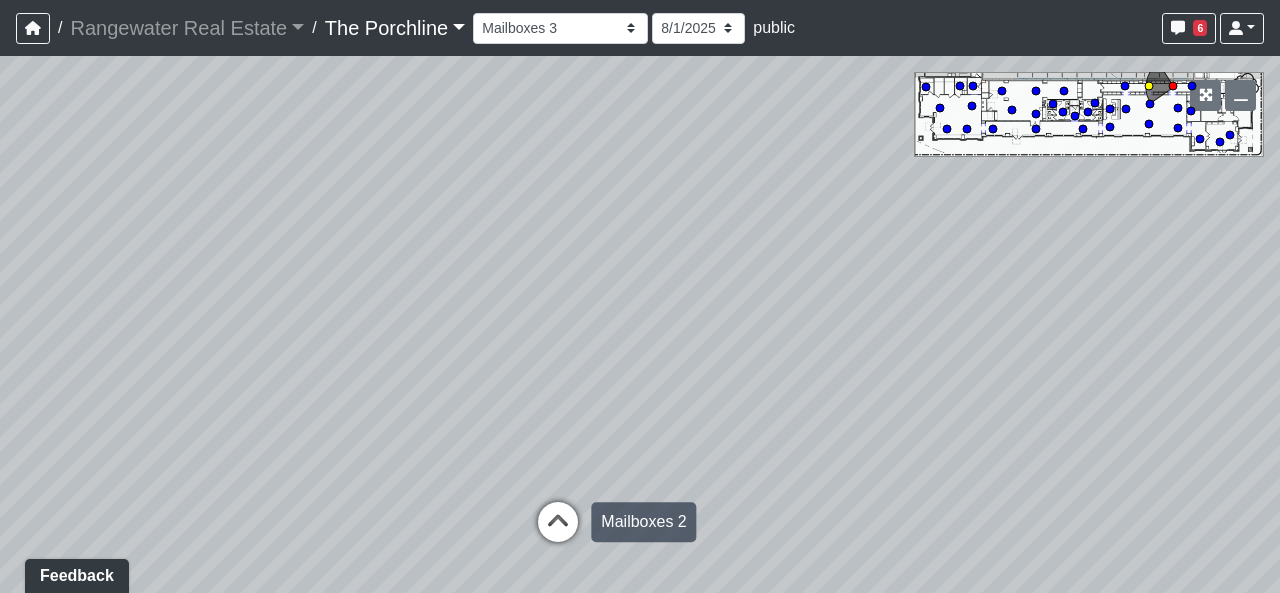 click at bounding box center [558, 532] 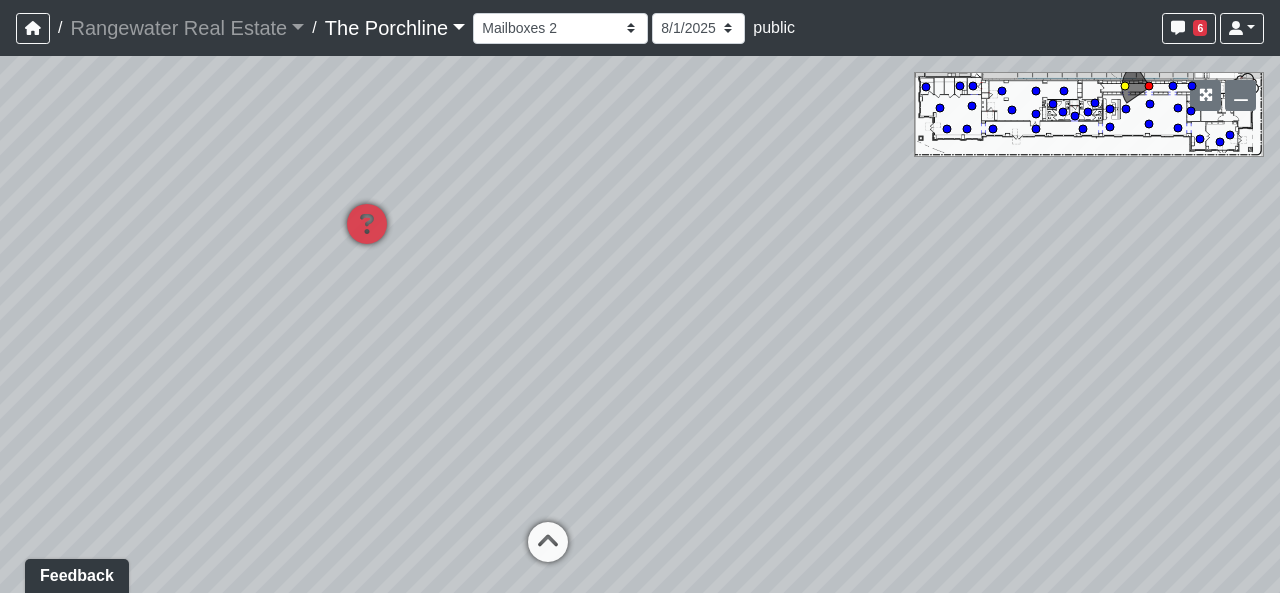 click at bounding box center [548, 552] 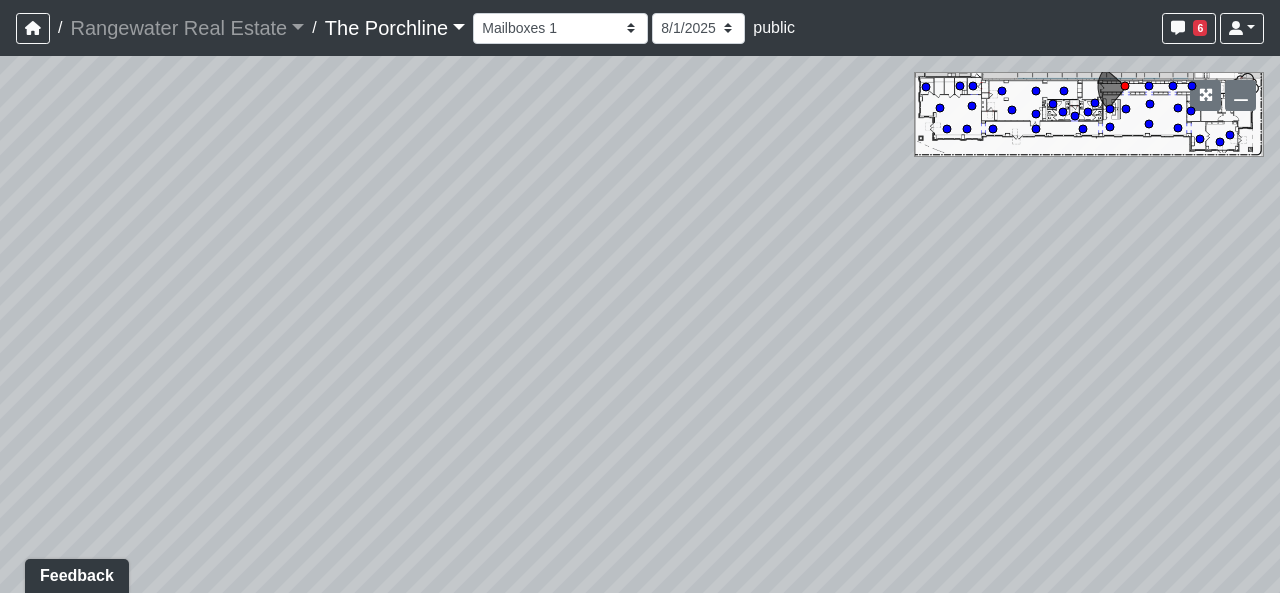 click on "Created by [FIRST] [LAST] - [DATE] - Rev: [DATE] Needs Info by [FIRST] [LAST] - [DATE] - Rev: [DATE] @Rangewater- I was unable to find an example of the wallcovering online. Can you please provide details. Thank you. Loading... Seating 2 Loading... Seating 1 Loading... Drink Ledge Loading... Seating 2 Loading... Entry Loading... Clubroom - Entry Loading... Coffee Foyer Loading... Front Walkway - Leasing Entry Loading... Table Loading... Grand Hall Entry Loading... Coworking Entry Loading... Fitness - Fitness Entry Loading... Front Walkway - Grand Hall Entry Loading... Coworking - Grand Hall Entry Loading... Fitness Entry Loading... Tables Loading... Niche Seating Loading... Loading..." at bounding box center (640, 324) 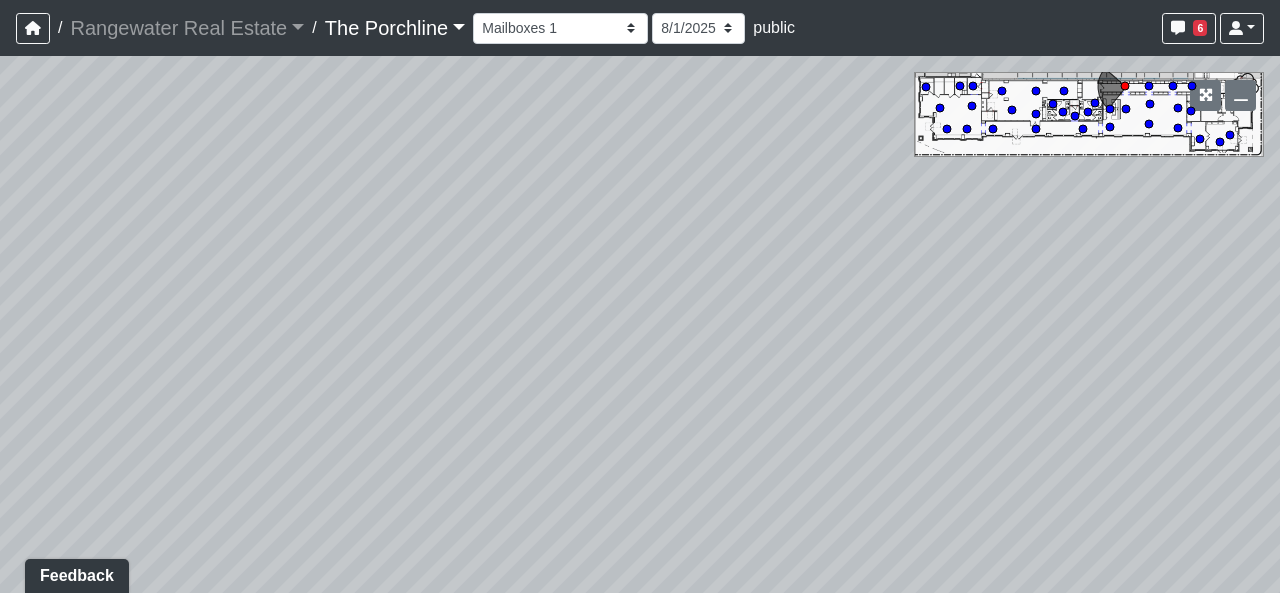 click on "Created by [FIRST] [LAST] - [DATE] - Rev: [DATE] Needs Info by [FIRST] [LAST] - [DATE] - Rev: [DATE] @Rangewater- I was unable to find an example of the wallcovering online. Can you please provide details. Thank you. Loading... Seating 2 Loading... Seating 1 Loading... Drink Ledge Loading... Seating 2 Loading... Entry Loading... Clubroom - Entry Loading... Coffee Foyer Loading... Front Walkway - Leasing Entry Loading... Table Loading... Grand Hall Entry Loading... Coworking Entry Loading... Fitness - Fitness Entry Loading... Front Walkway - Grand Hall Entry Loading... Coworking - Grand Hall Entry Loading... Fitness Entry Loading... Tables Loading... Niche Seating Loading... Loading..." at bounding box center [640, 324] 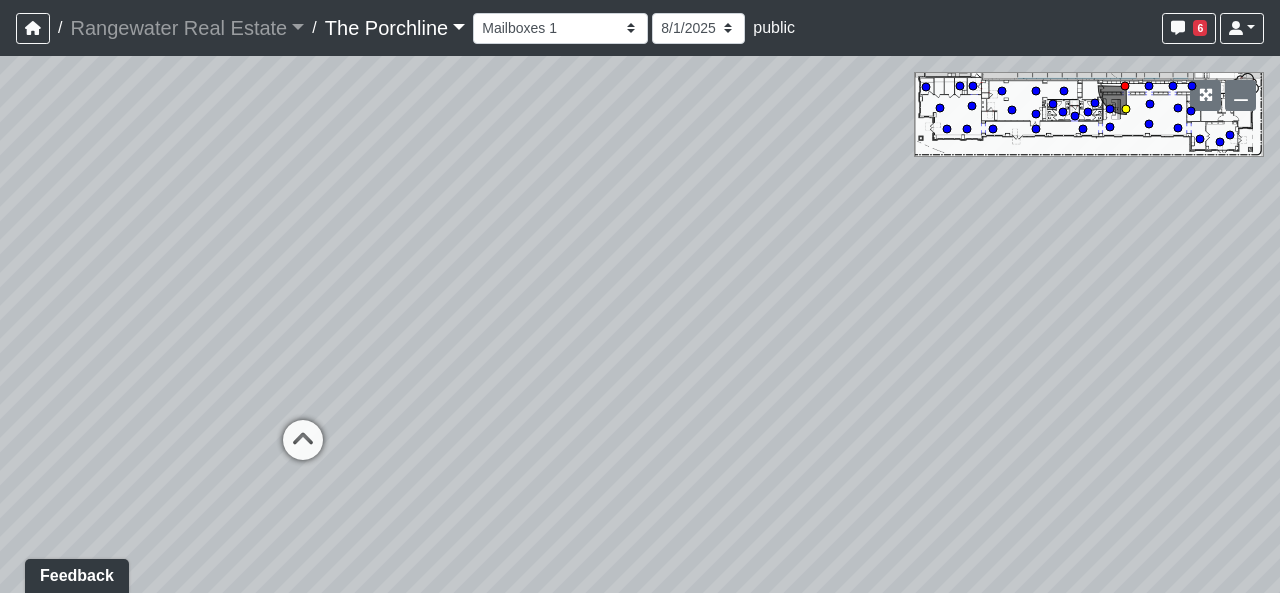 click at bounding box center [303, 450] 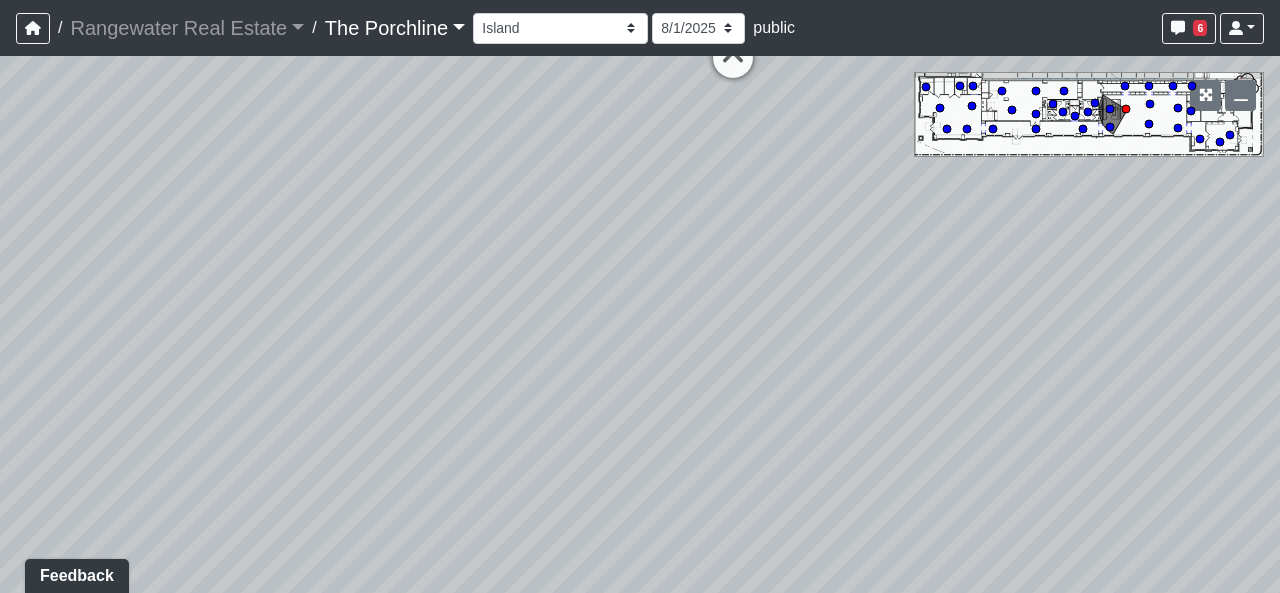 click on "Created by [FIRST] [LAST] - [DATE] - Rev: [DATE] Needs Info by [FIRST] [LAST] - [DATE] - Rev: [DATE] @Rangewater- I was unable to find an example of the wallcovering online. Can you please provide details. Thank you. Loading... Seating 2 Loading... Seating 1 Loading... Drink Ledge Loading... Seating 2 Loading... Entry Loading... Clubroom - Entry Loading... Coffee Foyer Loading... Front Walkway - Leasing Entry Loading... Table Loading... Grand Hall Entry Loading... Coworking Entry Loading... Fitness - Fitness Entry Loading... Front Walkway - Grand Hall Entry Loading... Coworking - Grand Hall Entry Loading... Fitness Entry Loading... Tables Loading... Niche Seating Loading... Loading..." at bounding box center [640, 324] 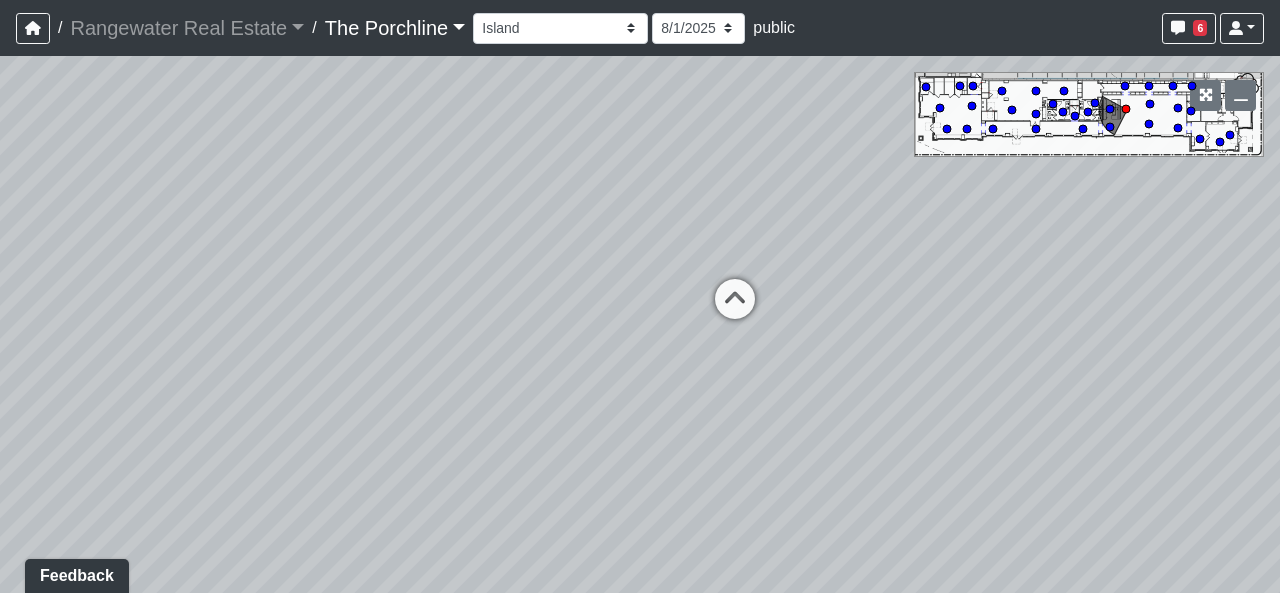 click on "Created by [FIRST] [LAST] - [DATE] - Rev: [DATE] Needs Info by [FIRST] [LAST] - [DATE] - Rev: [DATE] @Rangewater- I was unable to find an example of the wallcovering online. Can you please provide details. Thank you. Loading... Seating 2 Loading... Seating 1 Loading... Drink Ledge Loading... Seating 2 Loading... Entry Loading... Clubroom - Entry Loading... Coffee Foyer Loading... Front Walkway - Leasing Entry Loading... Table Loading... Grand Hall Entry Loading... Coworking Entry Loading... Fitness - Fitness Entry Loading... Front Walkway - Grand Hall Entry Loading... Coworking - Grand Hall Entry Loading... Fitness Entry Loading... Tables Loading... Niche Seating Loading... Loading..." at bounding box center (640, 324) 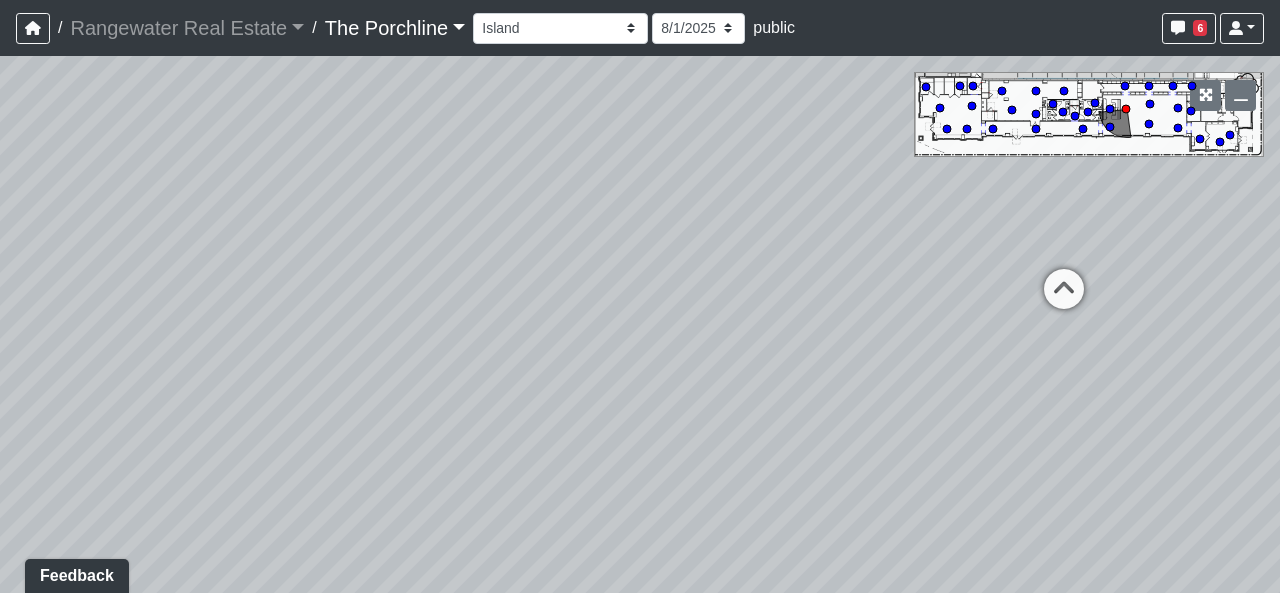 click on "Created by [FIRST] [LAST] - [DATE] - Rev: [DATE] Needs Info by [FIRST] [LAST] - [DATE] - Rev: [DATE] @Rangewater- I was unable to find an example of the wallcovering online. Can you please provide details. Thank you. Loading... Seating 2 Loading... Seating 1 Loading... Drink Ledge Loading... Seating 2 Loading... Entry Loading... Clubroom - Entry Loading... Coffee Foyer Loading... Front Walkway - Leasing Entry Loading... Table Loading... Grand Hall Entry Loading... Coworking Entry Loading... Fitness - Fitness Entry Loading... Front Walkway - Grand Hall Entry Loading... Coworking - Grand Hall Entry Loading... Fitness Entry Loading... Tables Loading... Niche Seating Loading... Loading..." at bounding box center [640, 324] 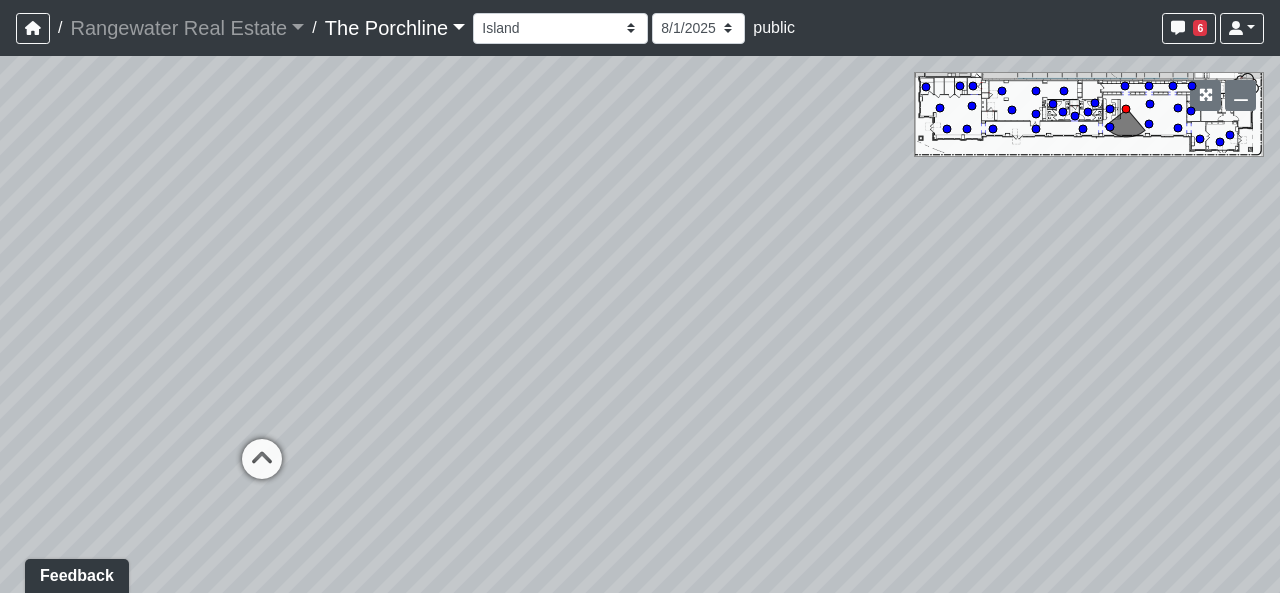 click on "Created by [FIRST] [LAST] - [DATE] - Rev: [DATE] Needs Info by [FIRST] [LAST] - [DATE] - Rev: [DATE] @Rangewater- I was unable to find an example of the wallcovering online. Can you please provide details. Thank you. Loading... Seating 2 Loading... Seating 1 Loading... Drink Ledge Loading... Seating 2 Loading... Entry Loading... Clubroom - Entry Loading... Coffee Foyer Loading... Front Walkway - Leasing Entry Loading... Table Loading... Grand Hall Entry Loading... Coworking Entry Loading... Fitness - Fitness Entry Loading... Front Walkway - Grand Hall Entry Loading... Coworking - Grand Hall Entry Loading... Fitness Entry Loading... Tables Loading... Niche Seating Loading... Loading..." at bounding box center [640, 324] 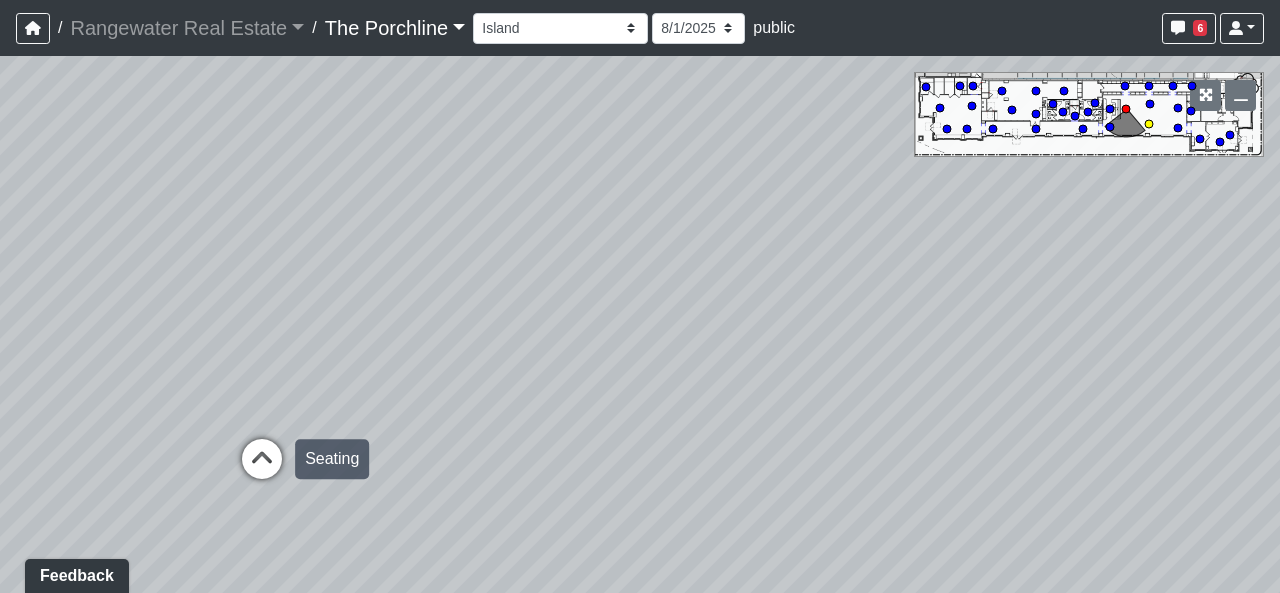 click at bounding box center (262, 469) 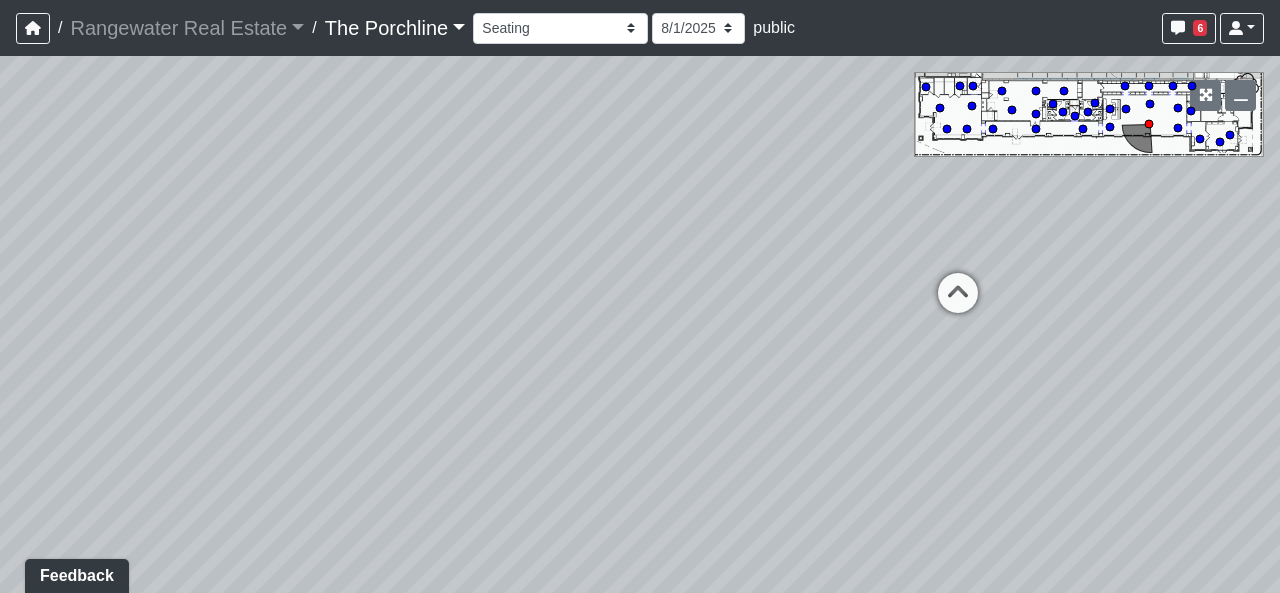 click on "Created by [FIRST] [LAST] - [DATE] - Rev: [DATE] Needs Info by [FIRST] [LAST] - [DATE] - Rev: [DATE] @Rangewater- I was unable to find an example of the wallcovering online. Can you please provide details. Thank you. Loading... Seating 2 Loading... Seating 1 Loading... Drink Ledge Loading... Seating 2 Loading... Entry Loading... Clubroom - Entry Loading... Coffee Foyer Loading... Front Walkway - Leasing Entry Loading... Table Loading... Grand Hall Entry Loading... Coworking Entry Loading... Fitness - Fitness Entry Loading... Front Walkway - Grand Hall Entry Loading... Coworking - Grand Hall Entry Loading... Fitness Entry Loading... Tables Loading... Niche Seating Loading... Loading..." at bounding box center (640, 324) 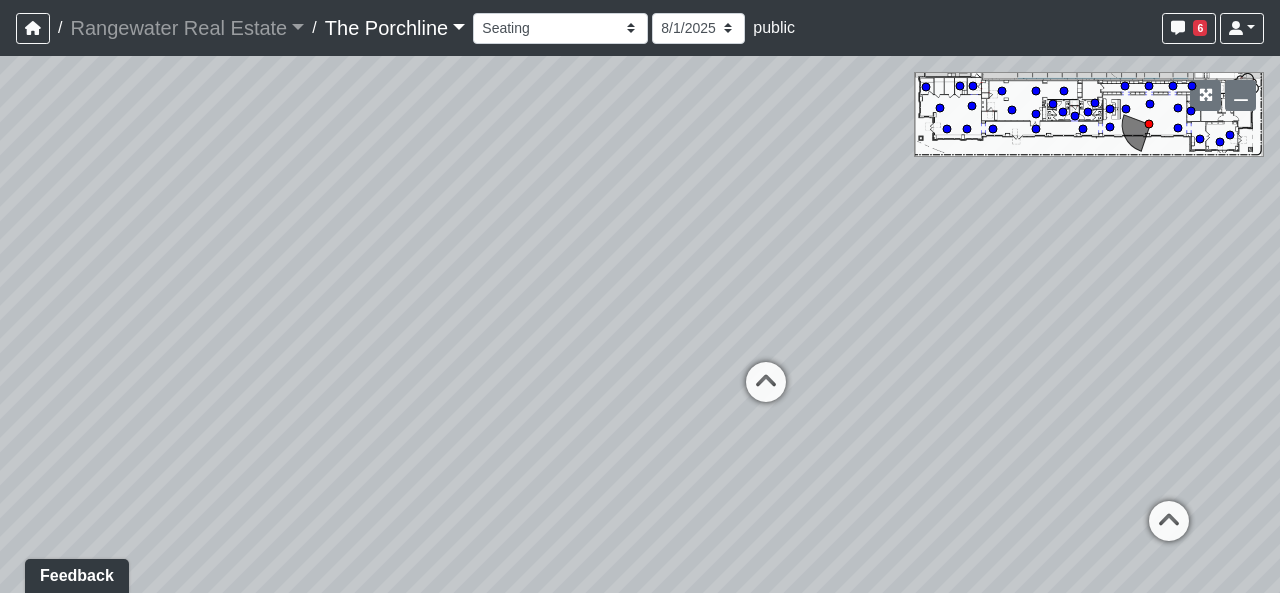 click on "Created by [FIRST] [LAST] - [DATE] - Rev: [DATE] Needs Info by [FIRST] [LAST] - [DATE] - Rev: [DATE] @Rangewater- I was unable to find an example of the wallcovering online. Can you please provide details. Thank you. Loading... Seating 2 Loading... Seating 1 Loading... Drink Ledge Loading... Seating 2 Loading... Entry Loading... Clubroom - Entry Loading... Coffee Foyer Loading... Front Walkway - Leasing Entry Loading... Table Loading... Grand Hall Entry Loading... Coworking Entry Loading... Fitness - Fitness Entry Loading... Front Walkway - Grand Hall Entry Loading... Coworking - Grand Hall Entry Loading... Fitness Entry Loading... Tables Loading... Niche Seating Loading... Loading..." at bounding box center [640, 324] 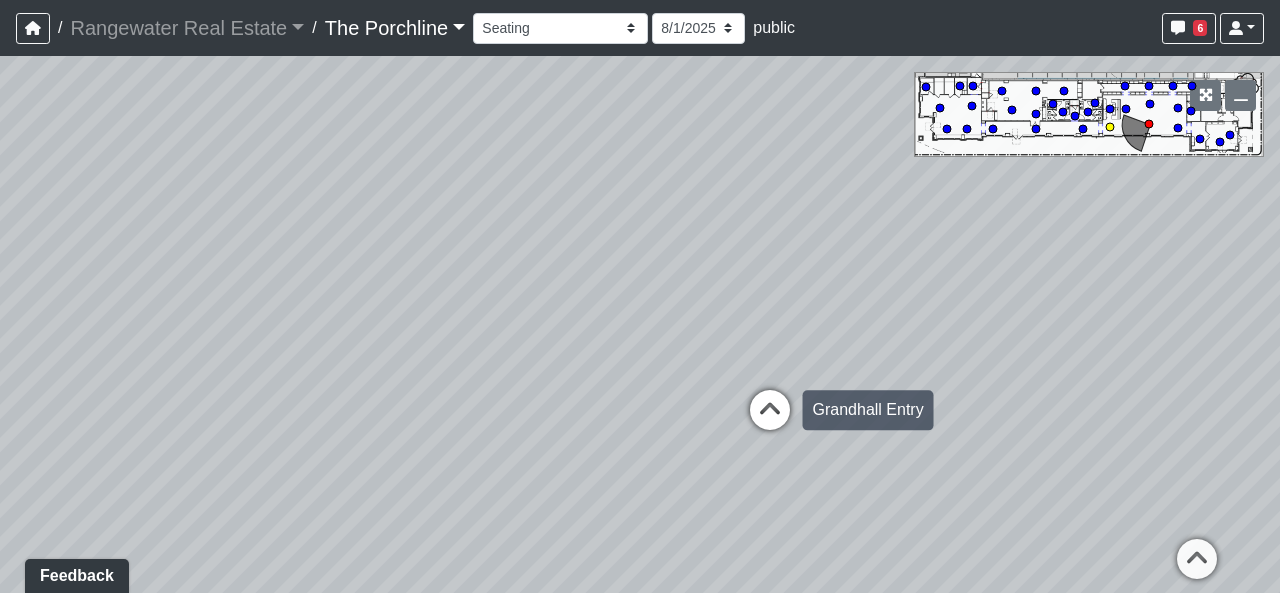 click at bounding box center [770, 420] 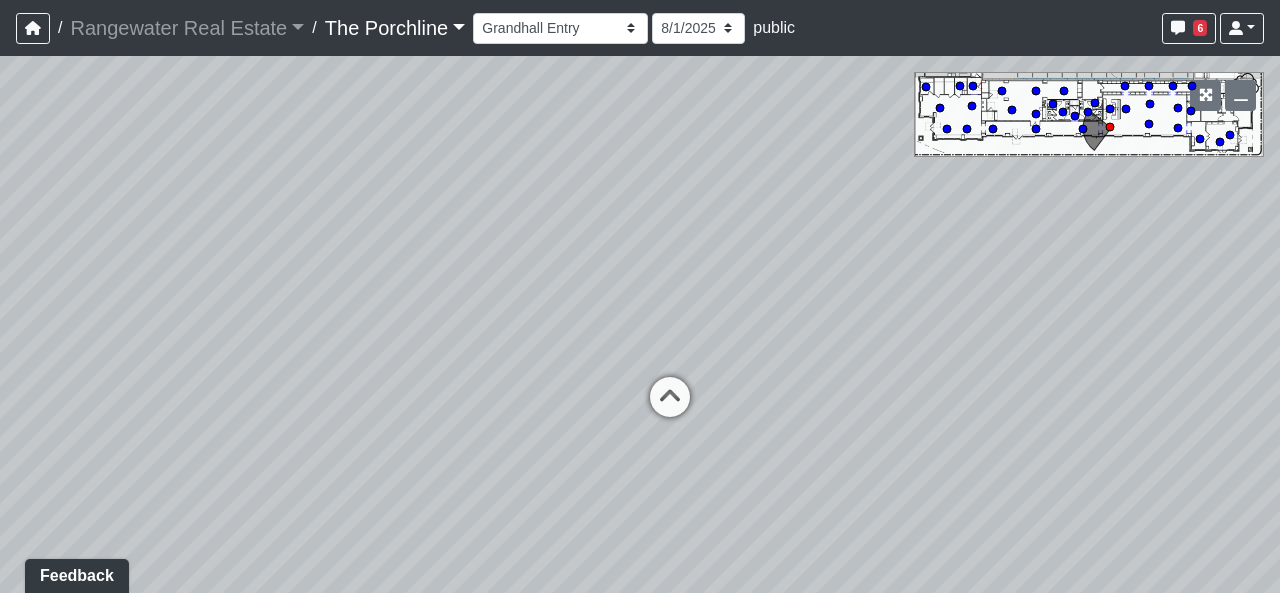 click on "Created by [FIRST] [LAST] - [DATE] - Rev: [DATE] Needs Info by [FIRST] [LAST] - [DATE] - Rev: [DATE] @Rangewater- I was unable to find an example of the wallcovering online. Can you please provide details. Thank you. Loading... Seating 2 Loading... Seating 1 Loading... Drink Ledge Loading... Seating 2 Loading... Entry Loading... Clubroom - Entry Loading... Coffee Foyer Loading... Front Walkway - Leasing Entry Loading... Table Loading... Grand Hall Entry Loading... Coworking Entry Loading... Fitness - Fitness Entry Loading... Front Walkway - Grand Hall Entry Loading... Coworking - Grand Hall Entry Loading... Fitness Entry Loading... Tables Loading... Niche Seating Loading... Loading..." at bounding box center (640, 324) 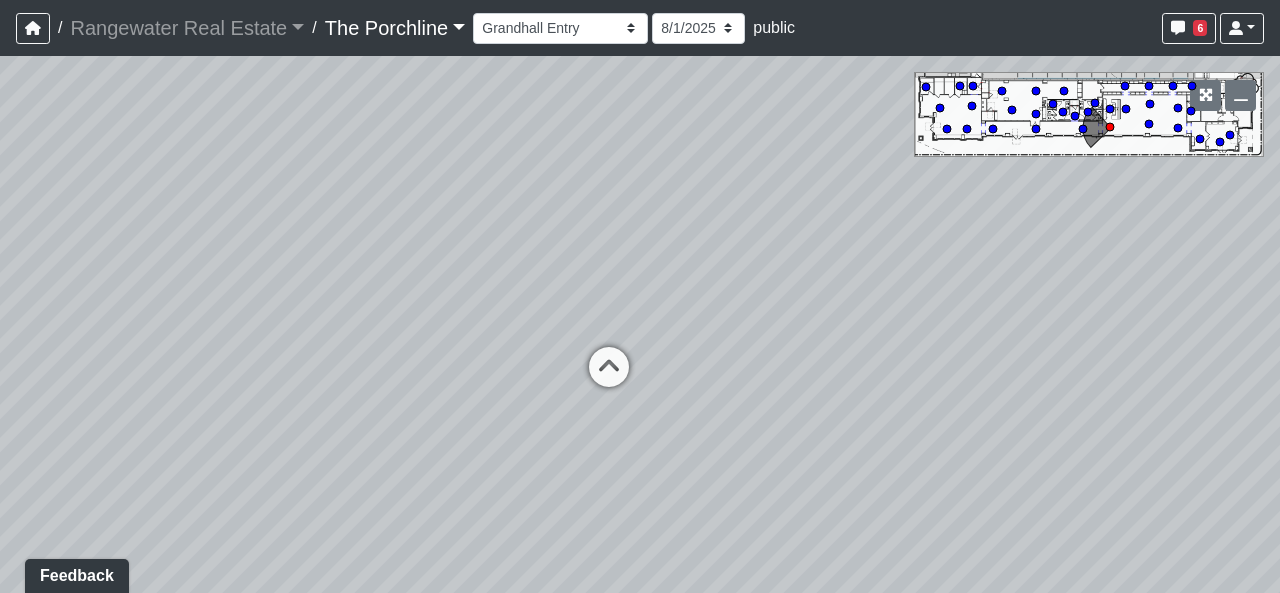 click on "Created by [FIRST] [LAST] - [DATE] - Rev: [DATE] Needs Info by [FIRST] [LAST] - [DATE] - Rev: [DATE] @Rangewater- I was unable to find an example of the wallcovering online. Can you please provide details. Thank you. Loading... Seating 2 Loading... Seating 1 Loading... Drink Ledge Loading... Seating 2 Loading... Entry Loading... Clubroom - Entry Loading... Coffee Foyer Loading... Front Walkway - Leasing Entry Loading... Table Loading... Grand Hall Entry Loading... Coworking Entry Loading... Fitness - Fitness Entry Loading... Front Walkway - Grand Hall Entry Loading... Coworking - Grand Hall Entry Loading... Fitness Entry Loading... Tables Loading... Niche Seating Loading... Loading..." at bounding box center (640, 324) 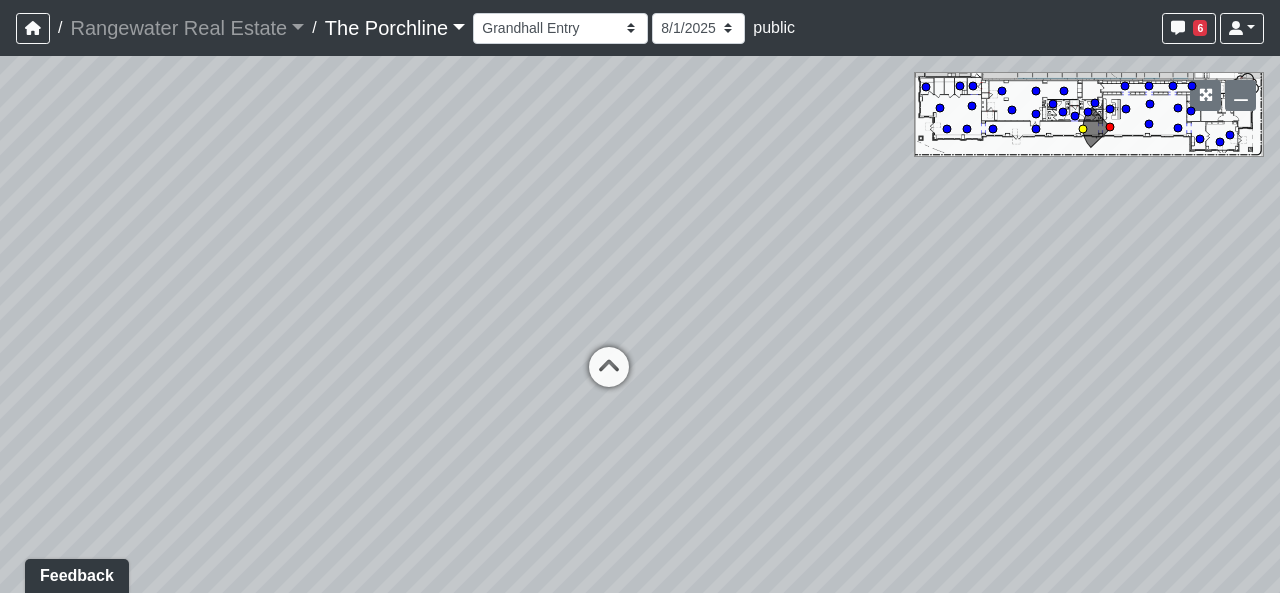 click at bounding box center [609, 377] 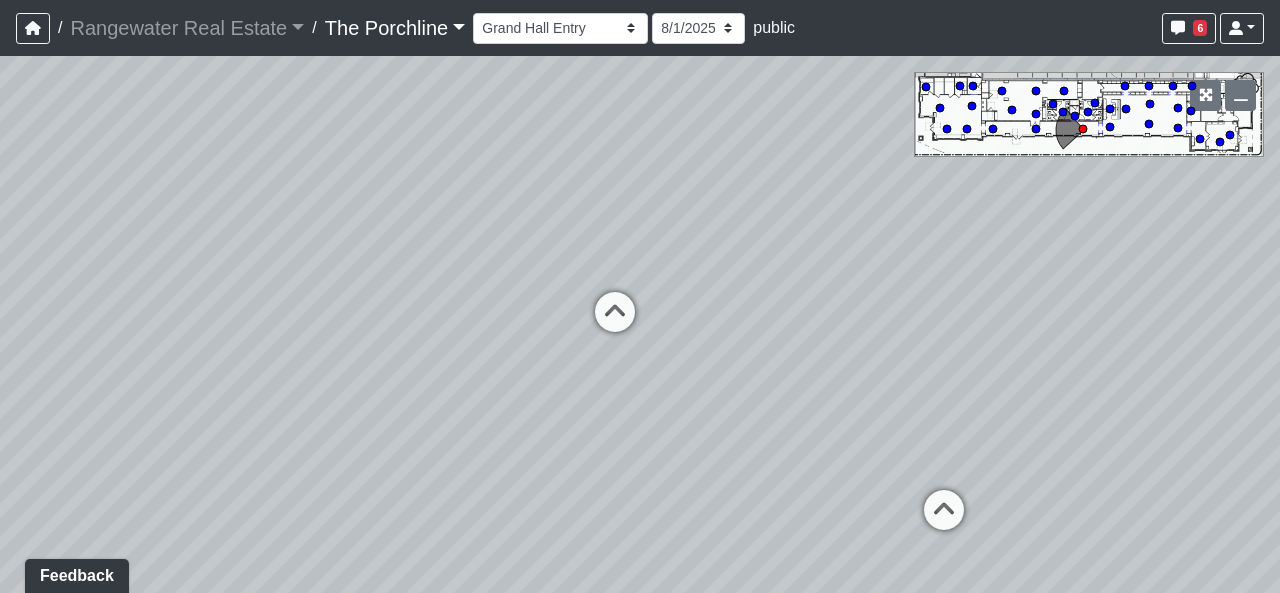 click on "Created by [FIRST] [LAST] - [DATE] - Rev: [DATE] Needs Info by [FIRST] [LAST] - [DATE] - Rev: [DATE] @Rangewater- I was unable to find an example of the wallcovering online. Can you please provide details. Thank you. Loading... Seating 2 Loading... Seating 1 Loading... Drink Ledge Loading... Seating 2 Loading... Entry Loading... Clubroom - Entry Loading... Coffee Foyer Loading... Front Walkway - Leasing Entry Loading... Table Loading... Grand Hall Entry Loading... Coworking Entry Loading... Fitness - Fitness Entry Loading... Front Walkway - Grand Hall Entry Loading... Coworking - Grand Hall Entry Loading... Fitness Entry Loading... Tables Loading... Niche Seating Loading... Loading..." at bounding box center [640, 324] 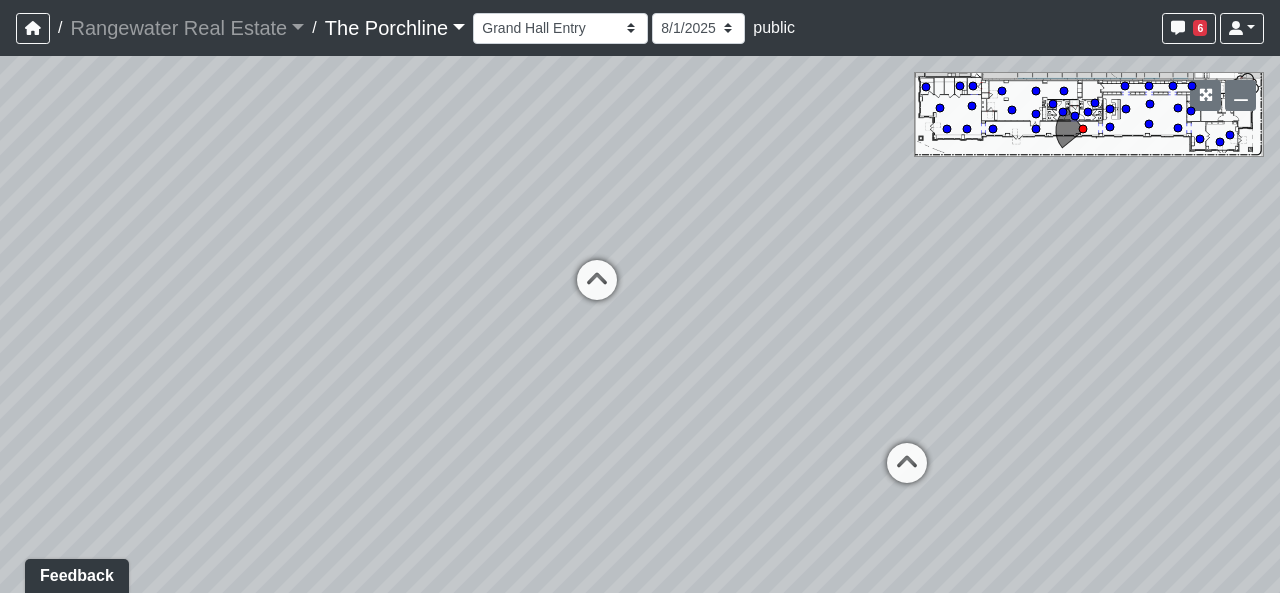 click on "Created by [FIRST] [LAST] - [DATE] - Rev: [DATE] Needs Info by [FIRST] [LAST] - [DATE] - Rev: [DATE] @Rangewater- I was unable to find an example of the wallcovering online. Can you please provide details. Thank you. Loading... Seating 2 Loading... Seating 1 Loading... Drink Ledge Loading... Seating 2 Loading... Entry Loading... Clubroom - Entry Loading... Coffee Foyer Loading... Front Walkway - Leasing Entry Loading... Table Loading... Grand Hall Entry Loading... Coworking Entry Loading... Fitness - Fitness Entry Loading... Front Walkway - Grand Hall Entry Loading... Coworking - Grand Hall Entry Loading... Fitness Entry Loading... Tables Loading... Niche Seating Loading... Loading..." at bounding box center [640, 324] 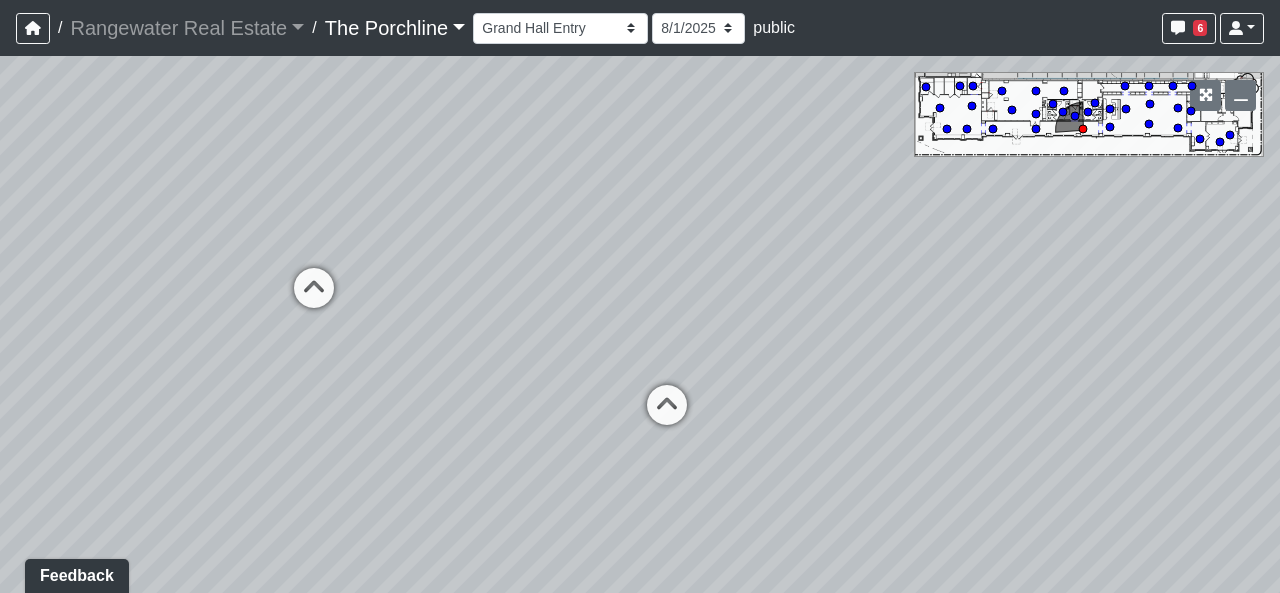click on "Created by [FIRST] [LAST] - [DATE] - Rev: [DATE] Needs Info by [FIRST] [LAST] - [DATE] - Rev: [DATE] @Rangewater- I was unable to find an example of the wallcovering online. Can you please provide details. Thank you. Loading... Seating 2 Loading... Seating 1 Loading... Drink Ledge Loading... Seating 2 Loading... Entry Loading... Clubroom - Entry Loading... Coffee Foyer Loading... Front Walkway - Leasing Entry Loading... Table Loading... Grand Hall Entry Loading... Coworking Entry Loading... Fitness - Fitness Entry Loading... Front Walkway - Grand Hall Entry Loading... Coworking - Grand Hall Entry Loading... Fitness Entry Loading... Tables Loading... Niche Seating Loading... Loading..." at bounding box center (640, 324) 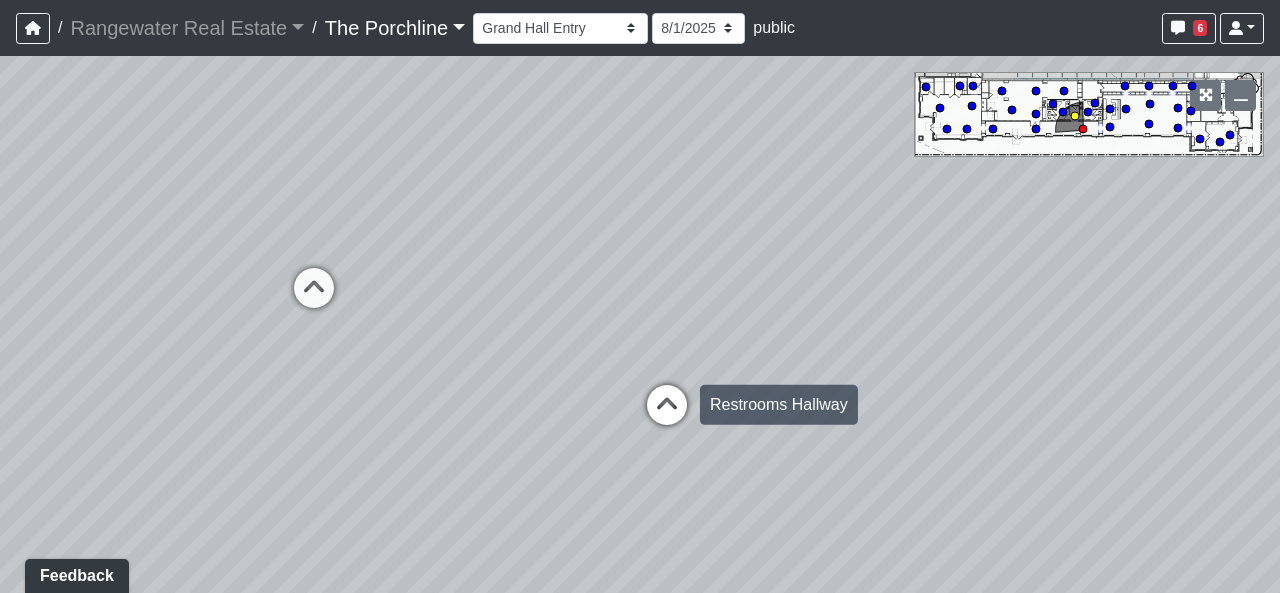 click at bounding box center [667, 415] 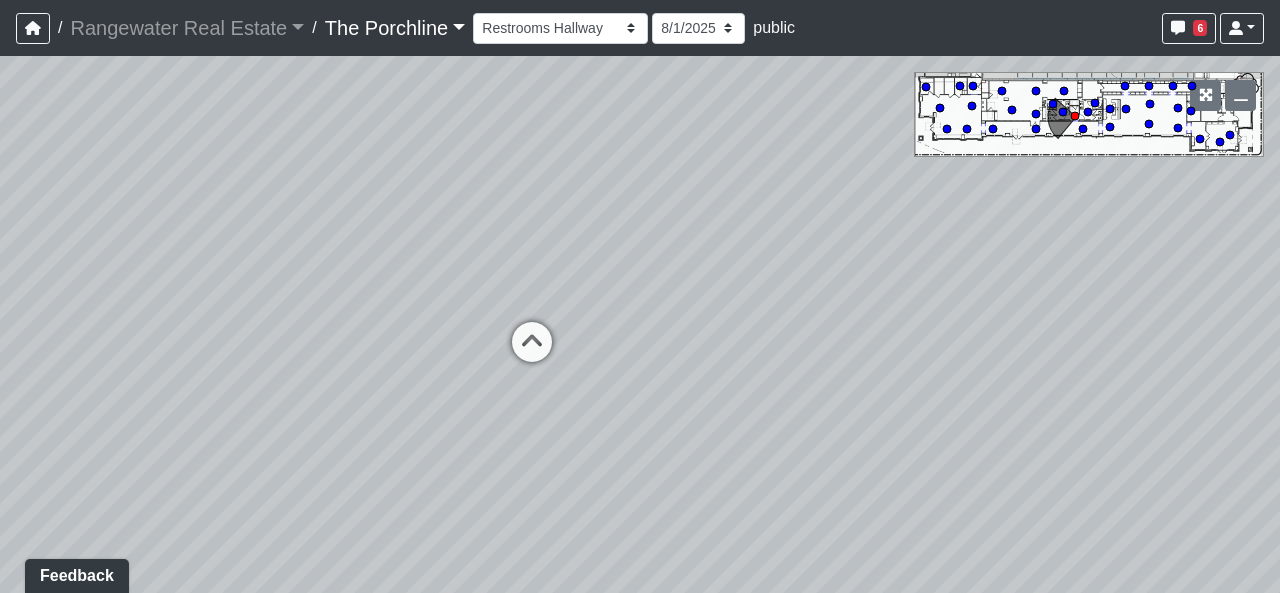 click on "Created by [FIRST] [LAST] - [DATE] - Rev: [DATE] Needs Info by [FIRST] [LAST] - [DATE] - Rev: [DATE] @Rangewater- I was unable to find an example of the wallcovering online. Can you please provide details. Thank you. Loading... Seating 2 Loading... Seating 1 Loading... Drink Ledge Loading... Seating 2 Loading... Entry Loading... Clubroom - Entry Loading... Coffee Foyer Loading... Front Walkway - Leasing Entry Loading... Table Loading... Grand Hall Entry Loading... Coworking Entry Loading... Fitness - Fitness Entry Loading... Front Walkway - Grand Hall Entry Loading... Coworking - Grand Hall Entry Loading... Fitness Entry Loading... Tables Loading... Niche Seating Loading... Loading..." at bounding box center (640, 324) 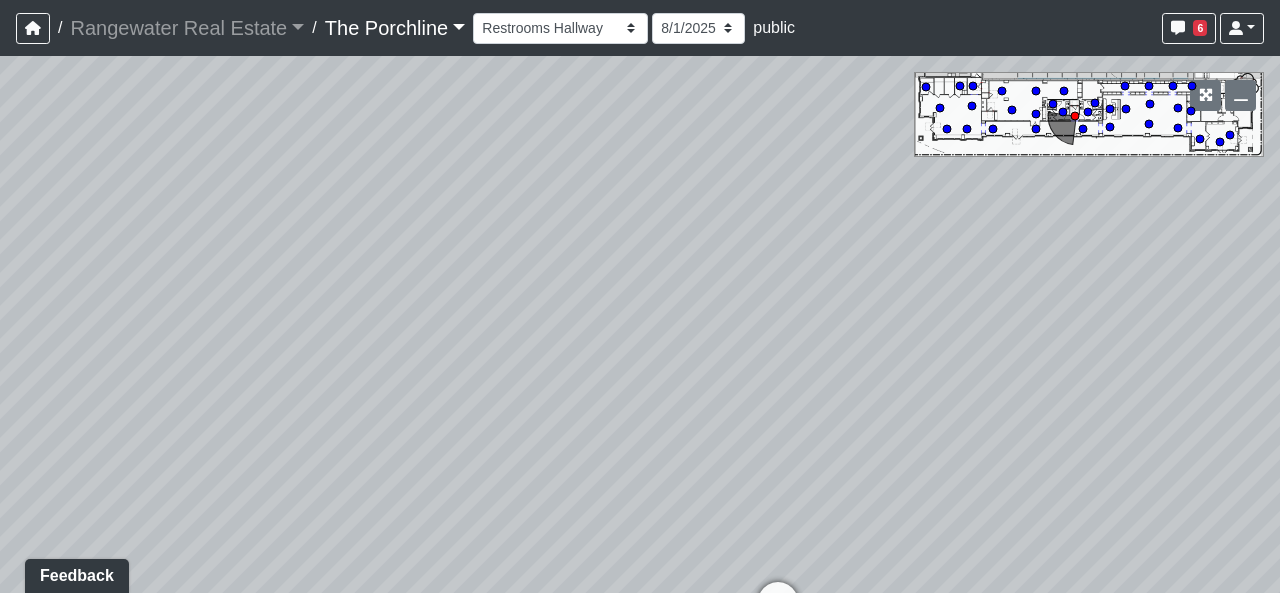 click on "Created by [FIRST] [LAST] - [DATE] - Rev: [DATE] Needs Info by [FIRST] [LAST] - [DATE] - Rev: [DATE] @Rangewater- I was unable to find an example of the wallcovering online. Can you please provide details. Thank you. Loading... Seating 2 Loading... Seating 1 Loading... Drink Ledge Loading... Seating 2 Loading... Entry Loading... Clubroom - Entry Loading... Coffee Foyer Loading... Front Walkway - Leasing Entry Loading... Table Loading... Grand Hall Entry Loading... Coworking Entry Loading... Fitness - Fitness Entry Loading... Front Walkway - Grand Hall Entry Loading... Coworking - Grand Hall Entry Loading... Fitness Entry Loading... Tables Loading... Niche Seating Loading... Loading..." at bounding box center [640, 324] 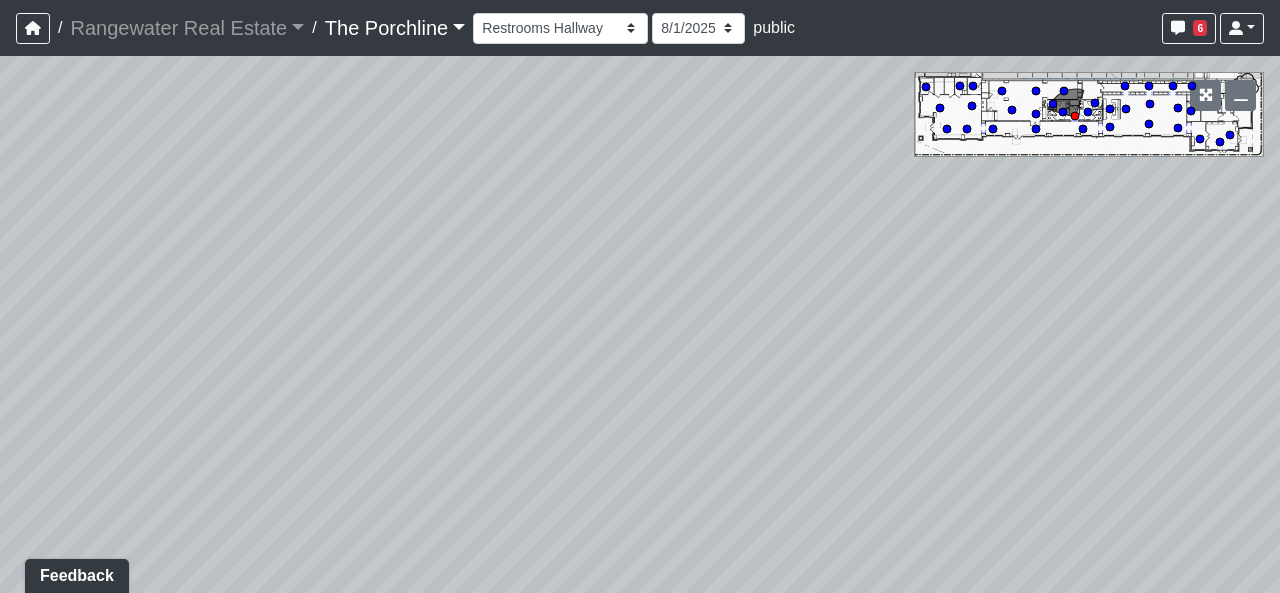 click on "Created by [FIRST] [LAST] - [DATE] - Rev: [DATE] Needs Info by [FIRST] [LAST] - [DATE] - Rev: [DATE] @Rangewater- I was unable to find an example of the wallcovering online. Can you please provide details. Thank you. Loading... Seating 2 Loading... Seating 1 Loading... Drink Ledge Loading... Seating 2 Loading... Entry Loading... Clubroom - Entry Loading... Coffee Foyer Loading... Front Walkway - Leasing Entry Loading... Table Loading... Grand Hall Entry Loading... Coworking Entry Loading... Fitness - Fitness Entry Loading... Front Walkway - Grand Hall Entry Loading... Coworking - Grand Hall Entry Loading... Fitness Entry Loading... Tables Loading... Niche Seating Loading... Loading..." at bounding box center (640, 324) 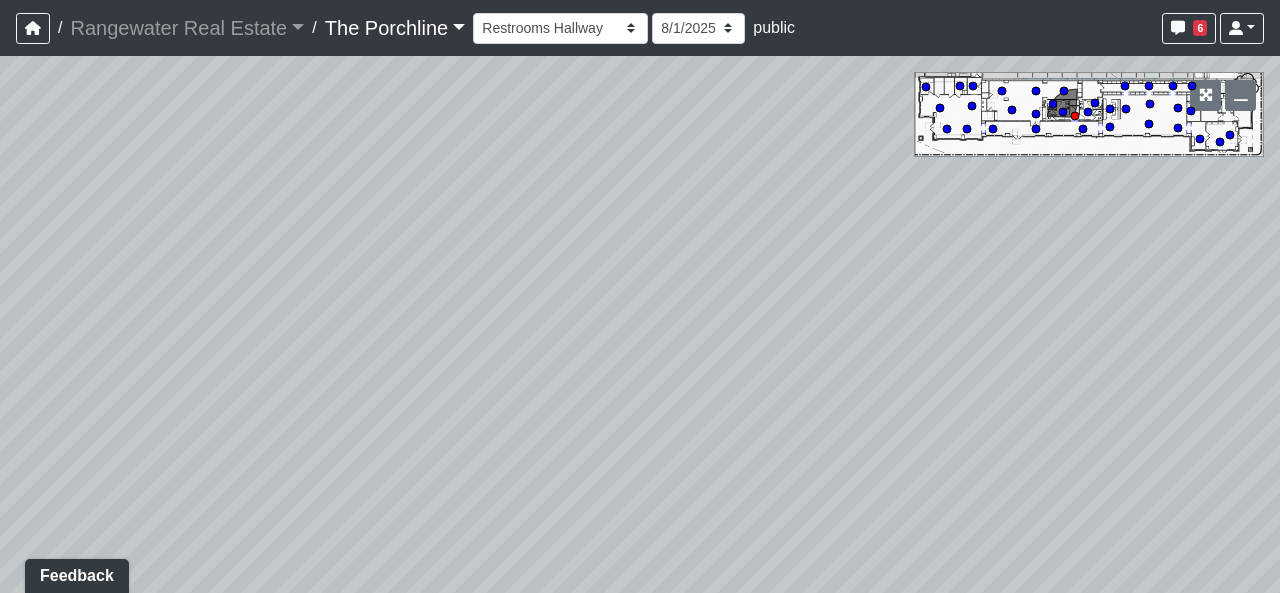 click on "Created by [FIRST] [LAST] - [DATE] - Rev: [DATE] Needs Info by [FIRST] [LAST] - [DATE] - Rev: [DATE] @Rangewater- I was unable to find an example of the wallcovering online. Can you please provide details. Thank you. Loading... Seating 2 Loading... Seating 1 Loading... Drink Ledge Loading... Seating 2 Loading... Entry Loading... Clubroom - Entry Loading... Coffee Foyer Loading... Front Walkway - Leasing Entry Loading... Table Loading... Grand Hall Entry Loading... Coworking Entry Loading... Fitness - Fitness Entry Loading... Front Walkway - Grand Hall Entry Loading... Coworking - Grand Hall Entry Loading... Fitness Entry Loading... Tables Loading... Niche Seating Loading... Loading..." at bounding box center [640, 324] 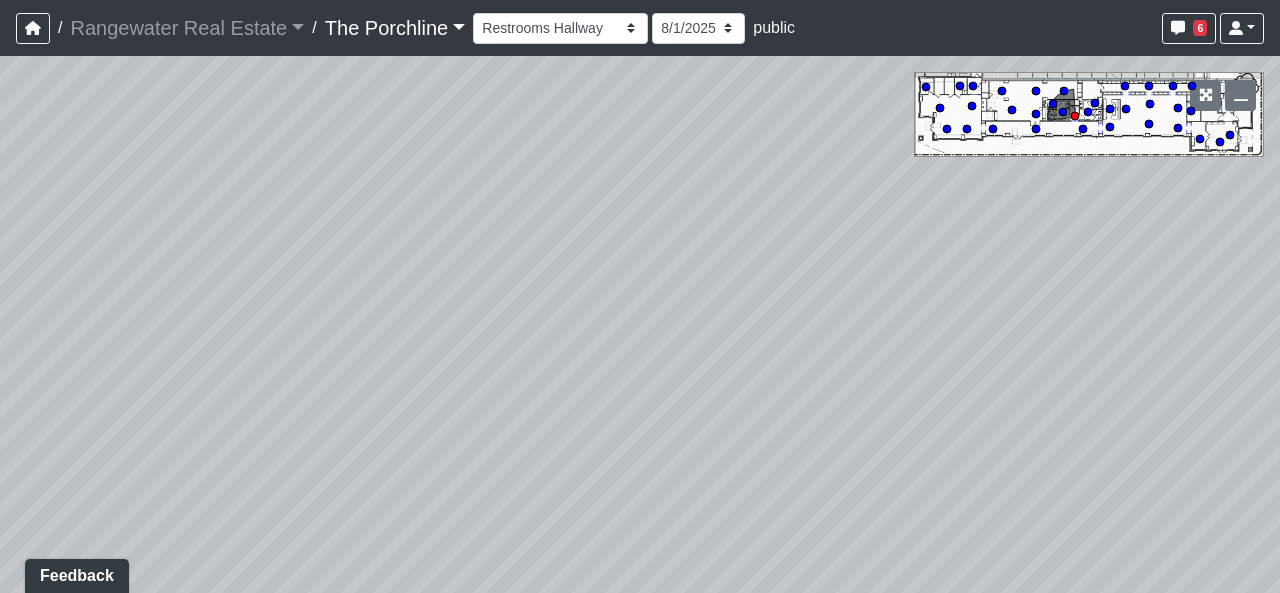 click on "Created by [FIRST] [LAST] - [DATE] - Rev: [DATE] Needs Info by [FIRST] [LAST] - [DATE] - Rev: [DATE] @Rangewater- I was unable to find an example of the wallcovering online. Can you please provide details. Thank you. Loading... Seating 2 Loading... Seating 1 Loading... Drink Ledge Loading... Seating 2 Loading... Entry Loading... Clubroom - Entry Loading... Coffee Foyer Loading... Front Walkway - Leasing Entry Loading... Table Loading... Grand Hall Entry Loading... Coworking Entry Loading... Fitness - Fitness Entry Loading... Front Walkway - Grand Hall Entry Loading... Coworking - Grand Hall Entry Loading... Fitness Entry Loading... Tables Loading... Niche Seating Loading... Loading..." at bounding box center [640, 324] 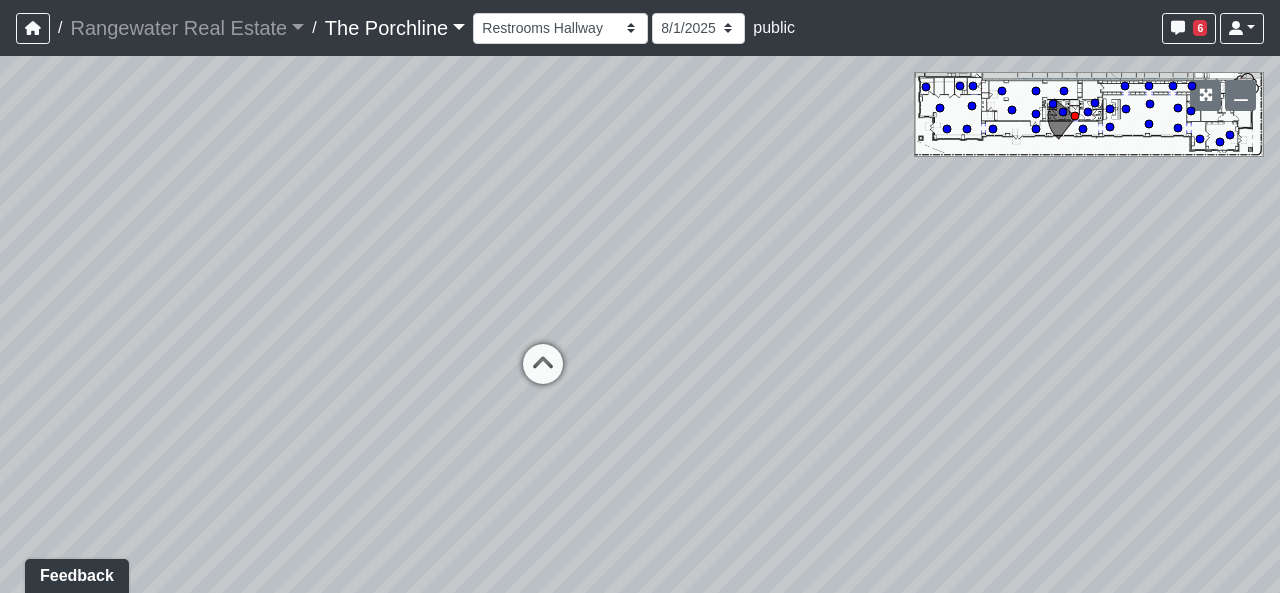 click on "Created by [FIRST] [LAST] - [DATE] - Rev: [DATE] Needs Info by [FIRST] [LAST] - [DATE] - Rev: [DATE] @Rangewater- I was unable to find an example of the wallcovering online. Can you please provide details. Thank you. Loading... Seating 2 Loading... Seating 1 Loading... Drink Ledge Loading... Seating 2 Loading... Entry Loading... Clubroom - Entry Loading... Coffee Foyer Loading... Front Walkway - Leasing Entry Loading... Table Loading... Grand Hall Entry Loading... Coworking Entry Loading... Fitness - Fitness Entry Loading... Front Walkway - Grand Hall Entry Loading... Coworking - Grand Hall Entry Loading... Fitness Entry Loading... Tables Loading... Niche Seating Loading... Loading..." at bounding box center (640, 324) 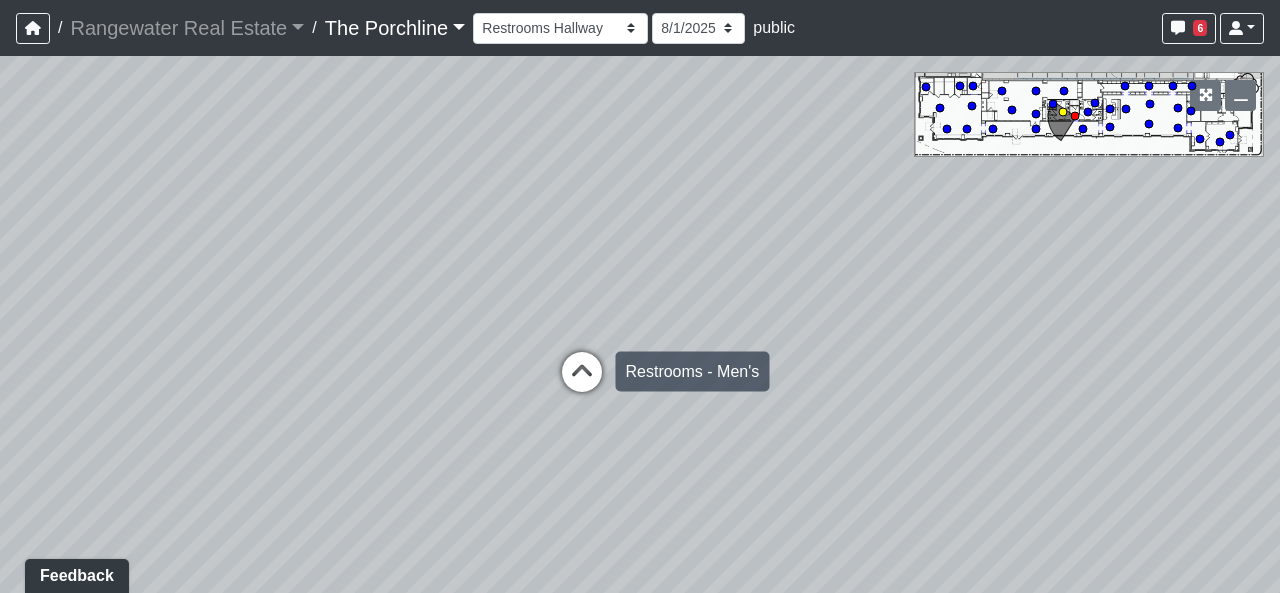 click at bounding box center (582, 382) 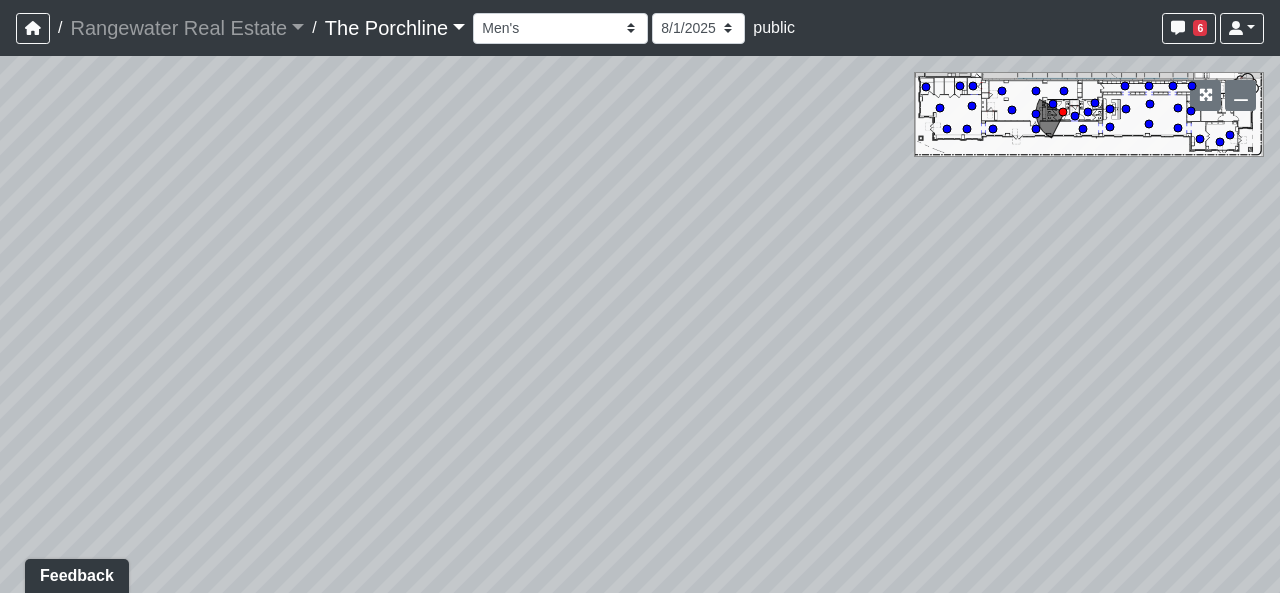 click on "Created by [FIRST] [LAST] - [DATE] - Rev: [DATE] Needs Info by [FIRST] [LAST] - [DATE] - Rev: [DATE] @Rangewater- I was unable to find an example of the wallcovering online. Can you please provide details. Thank you. Loading... Seating 2 Loading... Seating 1 Loading... Drink Ledge Loading... Seating 2 Loading... Entry Loading... Clubroom - Entry Loading... Coffee Foyer Loading... Front Walkway - Leasing Entry Loading... Table Loading... Grand Hall Entry Loading... Coworking Entry Loading... Fitness - Fitness Entry Loading... Front Walkway - Grand Hall Entry Loading... Coworking - Grand Hall Entry Loading... Fitness Entry Loading... Tables Loading... Niche Seating Loading... Loading..." at bounding box center (640, 324) 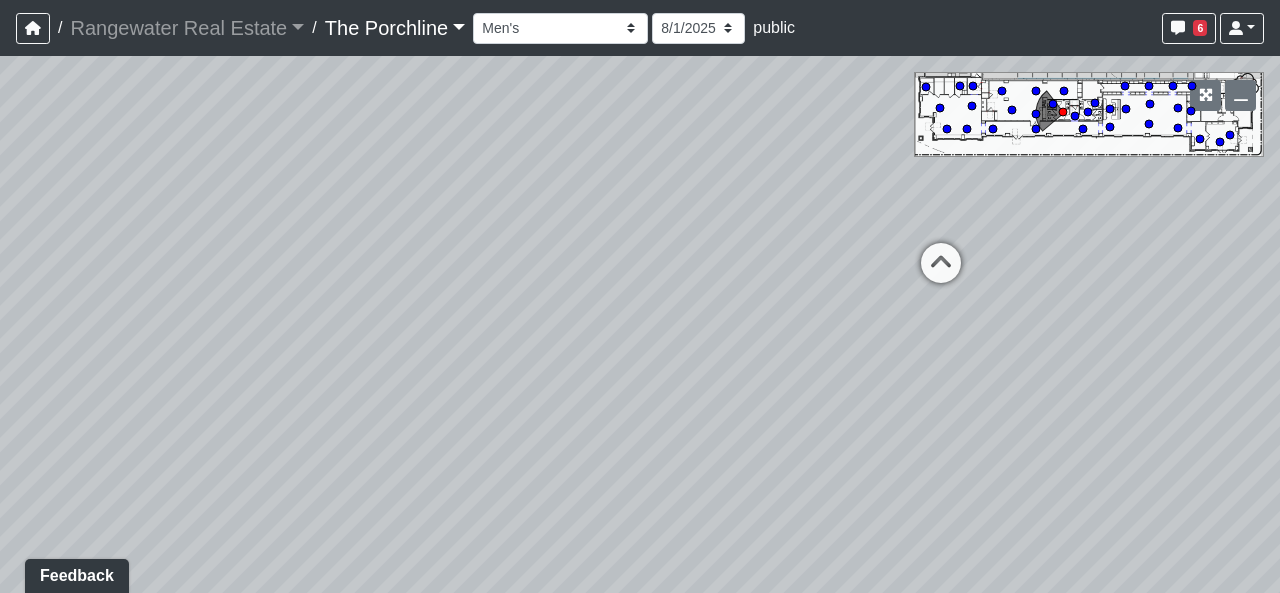click on "Created by [FIRST] [LAST] - [DATE] - Rev: [DATE] Needs Info by [FIRST] [LAST] - [DATE] - Rev: [DATE] @Rangewater- I was unable to find an example of the wallcovering online. Can you please provide details. Thank you. Loading... Seating 2 Loading... Seating 1 Loading... Drink Ledge Loading... Seating 2 Loading... Entry Loading... Clubroom - Entry Loading... Coffee Foyer Loading... Front Walkway - Leasing Entry Loading... Table Loading... Grand Hall Entry Loading... Coworking Entry Loading... Fitness - Fitness Entry Loading... Front Walkway - Grand Hall Entry Loading... Coworking - Grand Hall Entry Loading... Fitness Entry Loading... Tables Loading... Niche Seating Loading... Loading..." at bounding box center [640, 324] 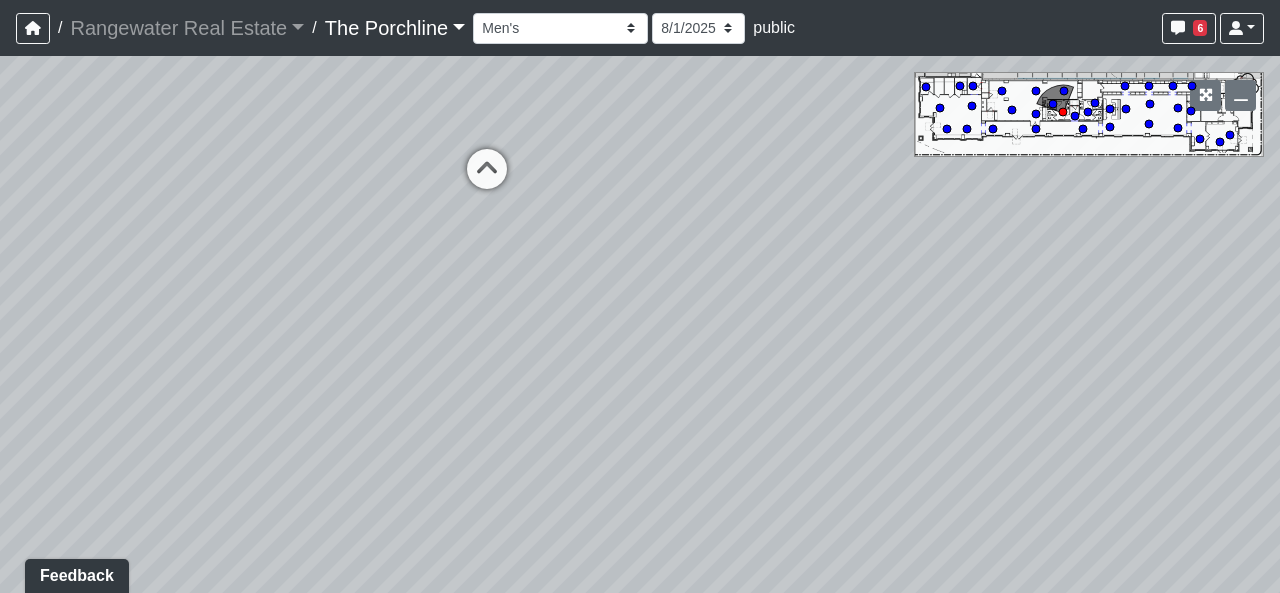 click on "Created by [FIRST] [LAST] - [DATE] - Rev: [DATE] Needs Info by [FIRST] [LAST] - [DATE] - Rev: [DATE] @Rangewater- I was unable to find an example of the wallcovering online. Can you please provide details. Thank you. Loading... Seating 2 Loading... Seating 1 Loading... Drink Ledge Loading... Seating 2 Loading... Entry Loading... Clubroom - Entry Loading... Coffee Foyer Loading... Front Walkway - Leasing Entry Loading... Table Loading... Grand Hall Entry Loading... Coworking Entry Loading... Fitness - Fitness Entry Loading... Front Walkway - Grand Hall Entry Loading... Coworking - Grand Hall Entry Loading... Fitness Entry Loading... Tables Loading... Niche Seating Loading... Loading..." at bounding box center [640, 324] 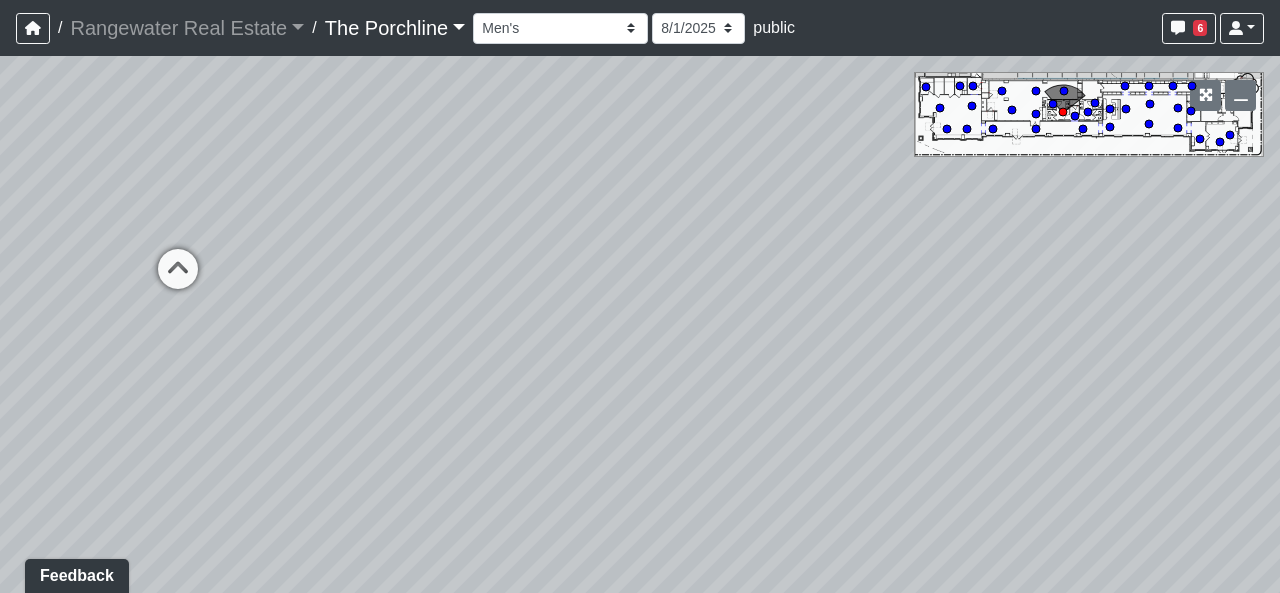 click on "Created by [FIRST] [LAST] - [DATE] - Rev: [DATE] Needs Info by [FIRST] [LAST] - [DATE] - Rev: [DATE] @Rangewater- I was unable to find an example of the wallcovering online. Can you please provide details. Thank you. Loading... Seating 2 Loading... Seating 1 Loading... Drink Ledge Loading... Seating 2 Loading... Entry Loading... Clubroom - Entry Loading... Coffee Foyer Loading... Front Walkway - Leasing Entry Loading... Table Loading... Grand Hall Entry Loading... Coworking Entry Loading... Fitness - Fitness Entry Loading... Front Walkway - Grand Hall Entry Loading... Coworking - Grand Hall Entry Loading... Fitness Entry Loading... Tables Loading... Niche Seating Loading... Loading..." at bounding box center [640, 324] 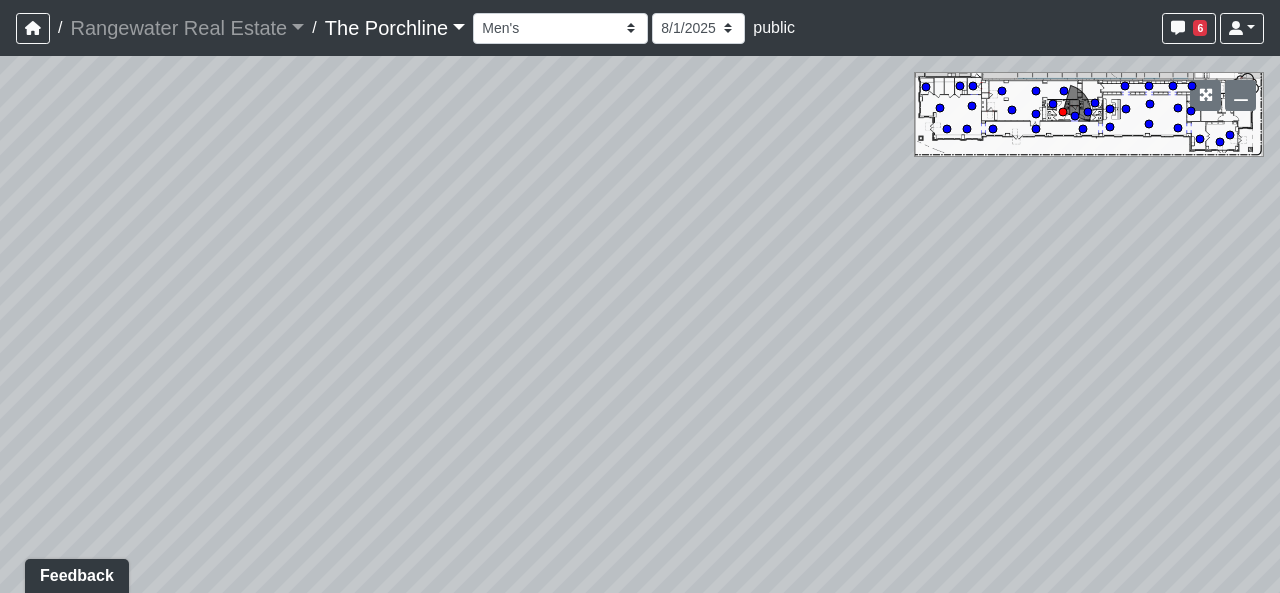 click on "Created by [FIRST] [LAST] - [DATE] - Rev: [DATE] Needs Info by [FIRST] [LAST] - [DATE] - Rev: [DATE] @Rangewater- I was unable to find an example of the wallcovering online. Can you please provide details. Thank you. Loading... Seating 2 Loading... Seating 1 Loading... Drink Ledge Loading... Seating 2 Loading... Entry Loading... Clubroom - Entry Loading... Coffee Foyer Loading... Front Walkway - Leasing Entry Loading... Table Loading... Grand Hall Entry Loading... Coworking Entry Loading... Fitness - Fitness Entry Loading... Front Walkway - Grand Hall Entry Loading... Coworking - Grand Hall Entry Loading... Fitness Entry Loading... Tables Loading... Niche Seating Loading... Loading..." at bounding box center [640, 324] 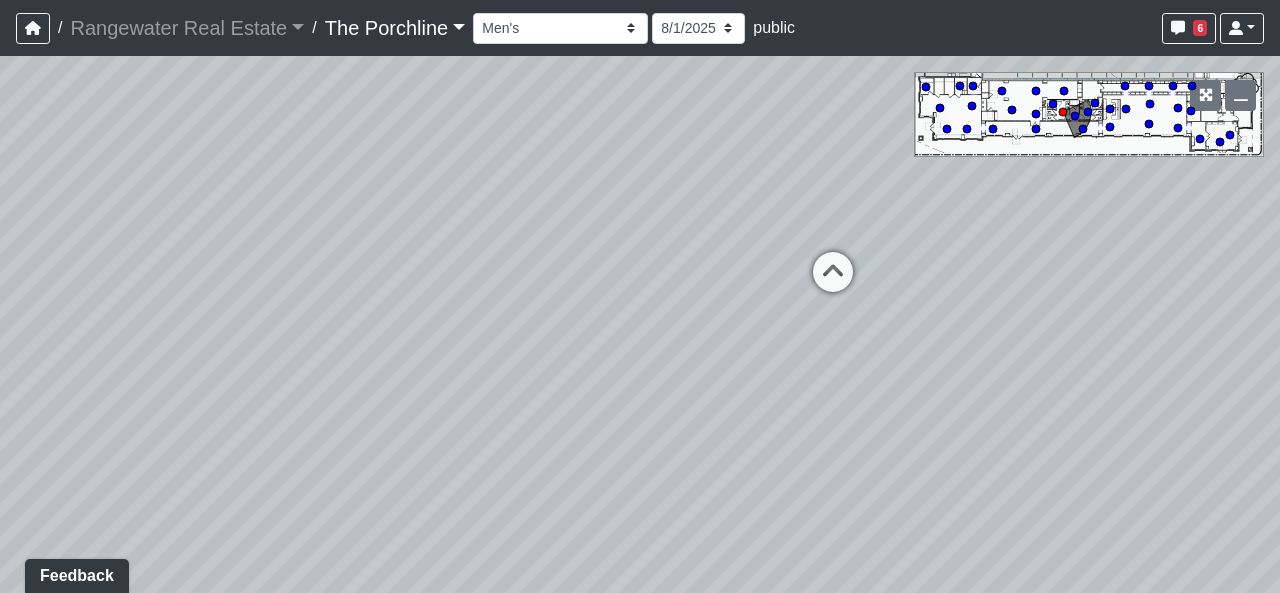 click on "Created by [FIRST] [LAST] - [DATE] - Rev: [DATE] Needs Info by [FIRST] [LAST] - [DATE] - Rev: [DATE] @Rangewater- I was unable to find an example of the wallcovering online. Can you please provide details. Thank you. Loading... Seating 2 Loading... Seating 1 Loading... Drink Ledge Loading... Seating 2 Loading... Entry Loading... Clubroom - Entry Loading... Coffee Foyer Loading... Front Walkway - Leasing Entry Loading... Table Loading... Grand Hall Entry Loading... Coworking Entry Loading... Fitness - Fitness Entry Loading... Front Walkway - Grand Hall Entry Loading... Coworking - Grand Hall Entry Loading... Fitness Entry Loading... Tables Loading... Niche Seating Loading... Loading..." at bounding box center (640, 324) 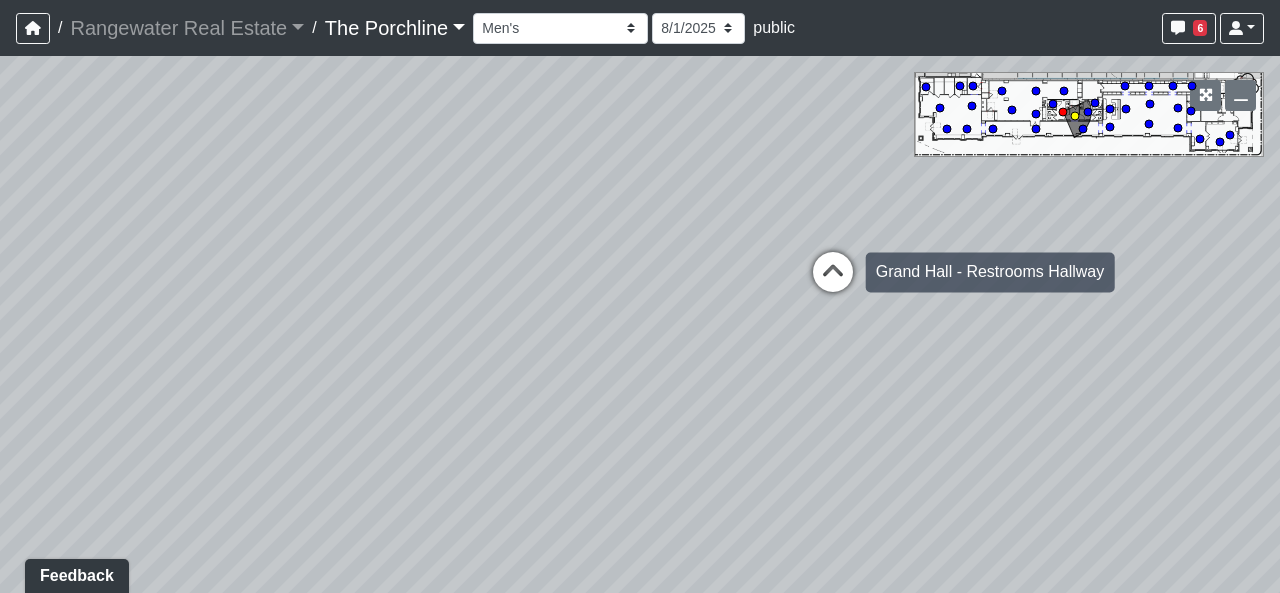 click at bounding box center (833, 282) 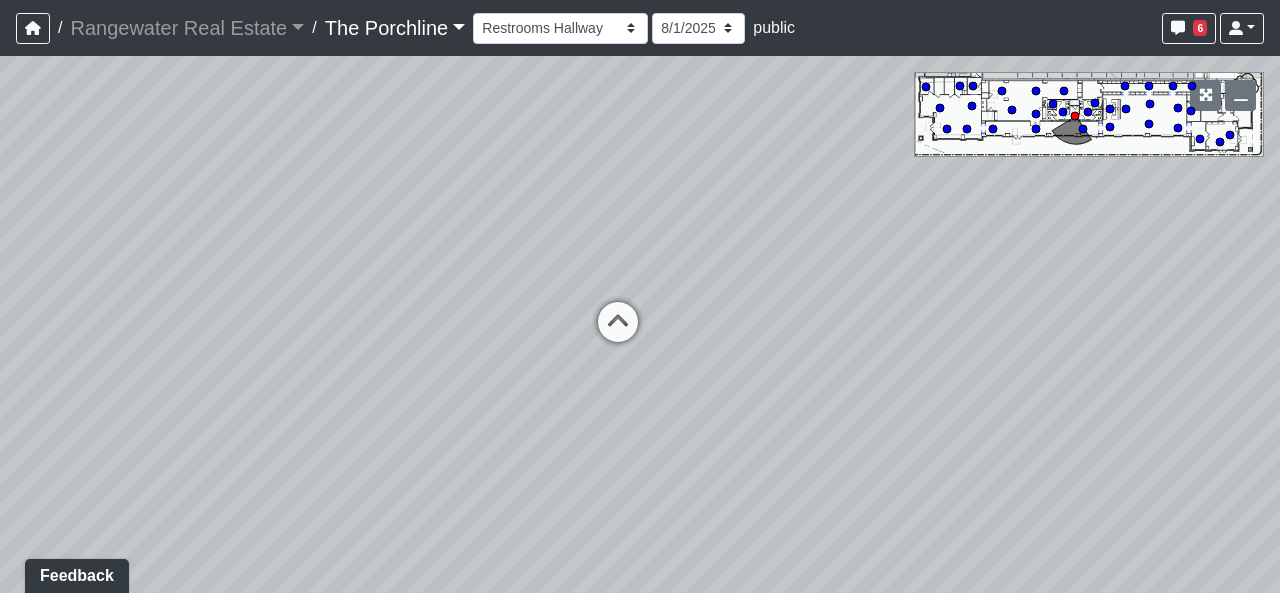 click on "Created by [FIRST] [LAST] - [DATE] - Rev: [DATE] Needs Info by [FIRST] [LAST] - [DATE] - Rev: [DATE] @Rangewater- I was unable to find an example of the wallcovering online. Can you please provide details. Thank you. Loading... Seating 2 Loading... Seating 1 Loading... Drink Ledge Loading... Seating 2 Loading... Entry Loading... Clubroom - Entry Loading... Coffee Foyer Loading... Front Walkway - Leasing Entry Loading... Table Loading... Grand Hall Entry Loading... Coworking Entry Loading... Fitness - Fitness Entry Loading... Front Walkway - Grand Hall Entry Loading... Coworking - Grand Hall Entry Loading... Fitness Entry Loading... Tables Loading... Niche Seating Loading... Loading..." at bounding box center (640, 324) 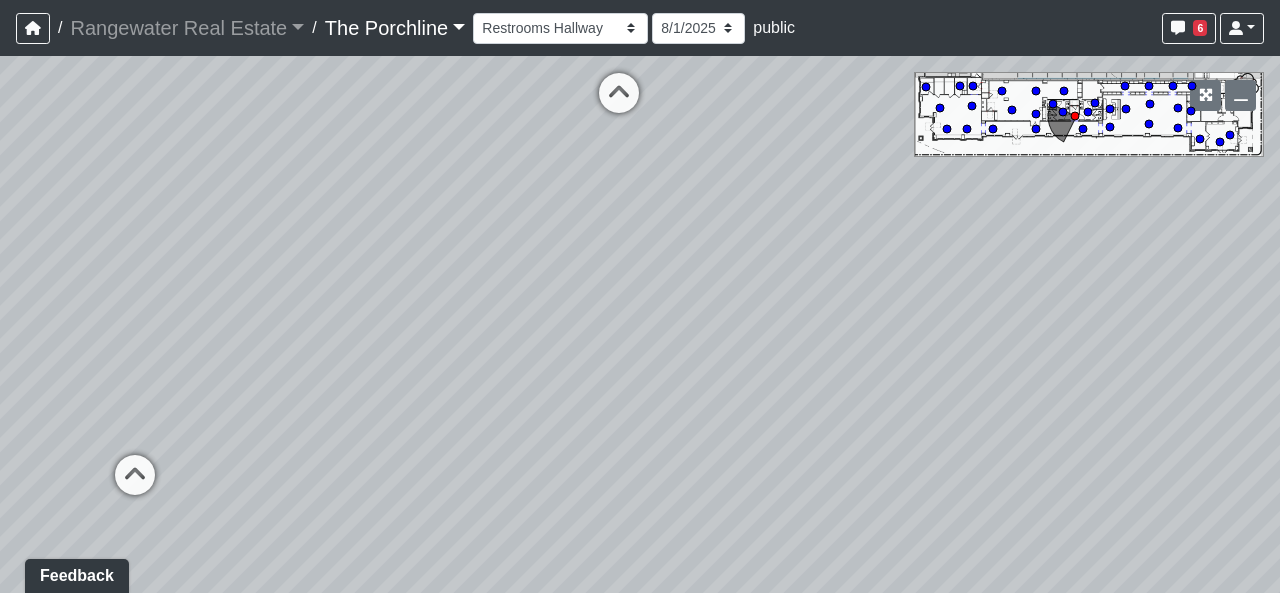 click on "Created by [FIRST] [LAST] - [DATE] - Rev: [DATE] Needs Info by [FIRST] [LAST] - [DATE] - Rev: [DATE] @Rangewater- I was unable to find an example of the wallcovering online. Can you please provide details. Thank you. Loading... Seating 2 Loading... Seating 1 Loading... Drink Ledge Loading... Seating 2 Loading... Entry Loading... Clubroom - Entry Loading... Coffee Foyer Loading... Front Walkway - Leasing Entry Loading... Table Loading... Grand Hall Entry Loading... Coworking Entry Loading... Fitness - Fitness Entry Loading... Front Walkway - Grand Hall Entry Loading... Coworking - Grand Hall Entry Loading... Fitness Entry Loading... Tables Loading... Niche Seating Loading... Loading..." at bounding box center (640, 324) 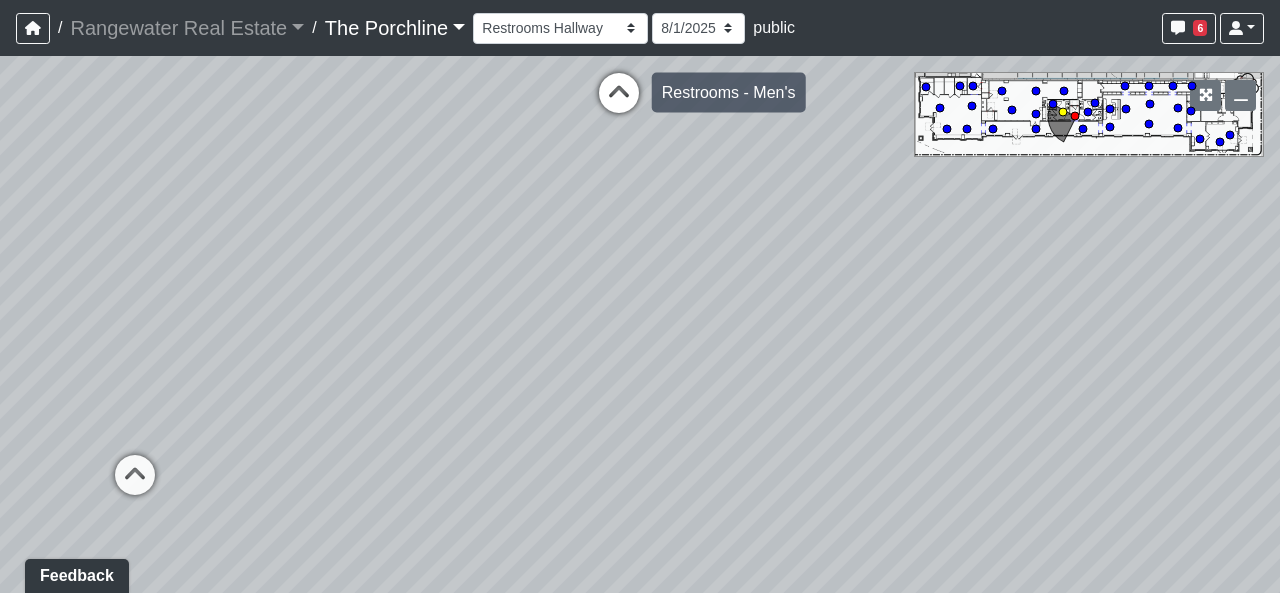click at bounding box center (619, 103) 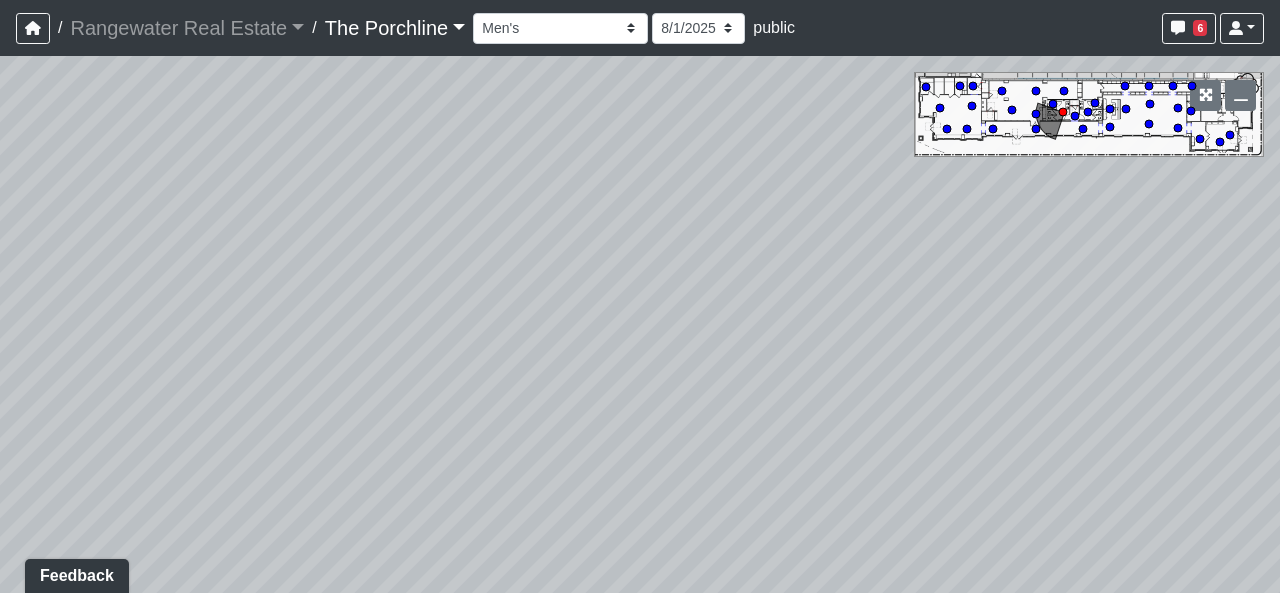 click on "/ Rangewater Real Estate Rangewater Real Estate Loading... / The Porchline The Porchline Loading... The Porchline The Porchline Loading... Entry Grandhall Entry Island Kitchen Lounge Lounge Entry Mailroom Entry Seating Coworking Entry Coworking Patio 1 Coworking Patio 2 Crosswalk Green Space 1 Green Space 2 Green Space 3 Green Space 4 Main Walkway 1 Main Walkway 2 Main Walkway 3 Main Walkway 4 Main Walkway 5 Main Walkway 6 Seating Sidewalk 1 Sidewalk 2 Cowork Entry Grand Hall Entry Niche Seating Pod 1 Pod 2 Tables Vestibule Cardio Fitness Entry Weights Yoga Yoga Entry Crosswalk Grand Hall Entry Grand Hall Patio Leasing Entry Ramp 1 Ramp 2 Sidewalk 1 Sidewalk 2 Sidewalk 3 Sidewalk 4 Coworking Entry Fitness Entry Grand Hall Entry Restrooms Hallway Coffee Foyer Entry Table Mailboxes 1 Mailboxes 2 Mailboxes 3 Trash Men's Men's Stall Women's Women's Stall Drink Ledge Seating 1 Seating 2 [DATE] public 6 aloomis@[EXAMPLE.COM] Sign out NON-CURRENT REVISION" at bounding box center (640, 296) 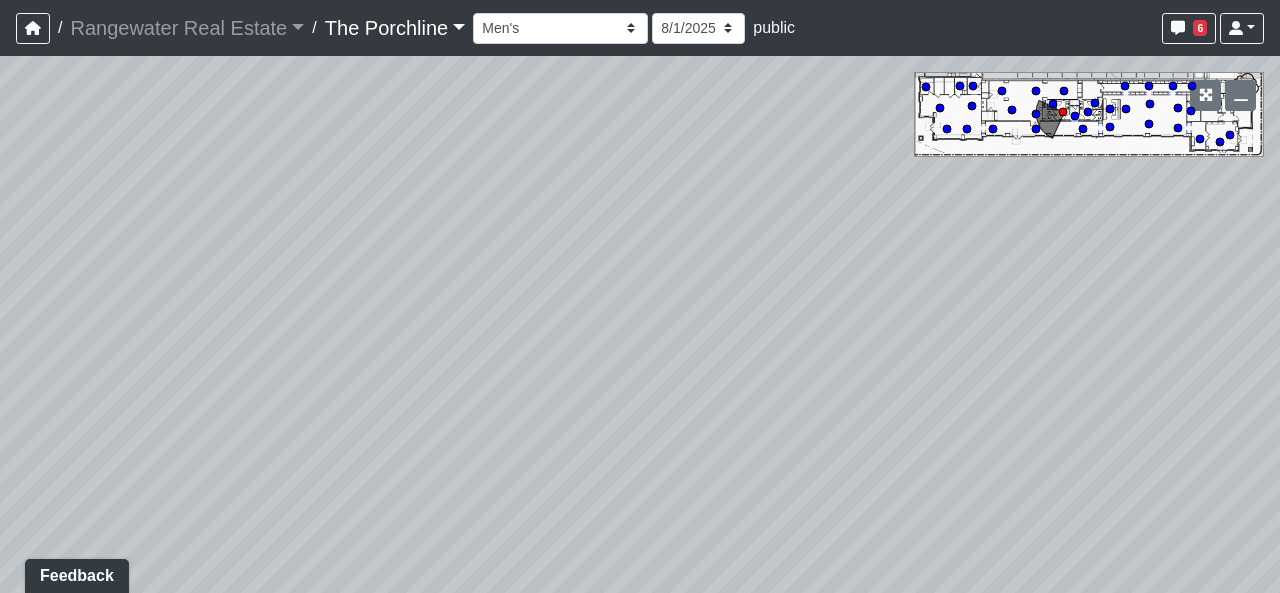 click on "Created by [FIRST] [LAST] - [DATE] - Rev: [DATE] Needs Info by [FIRST] [LAST] - [DATE] - Rev: [DATE] @Rangewater- I was unable to find an example of the wallcovering online. Can you please provide details. Thank you. Loading... Seating 2 Loading... Seating 1 Loading... Drink Ledge Loading... Seating 2 Loading... Entry Loading... Clubroom - Entry Loading... Coffee Foyer Loading... Front Walkway - Leasing Entry Loading... Table Loading... Grand Hall Entry Loading... Coworking Entry Loading... Fitness - Fitness Entry Loading... Front Walkway - Grand Hall Entry Loading... Coworking - Grand Hall Entry Loading... Fitness Entry Loading... Tables Loading... Niche Seating Loading... Loading..." at bounding box center [640, 324] 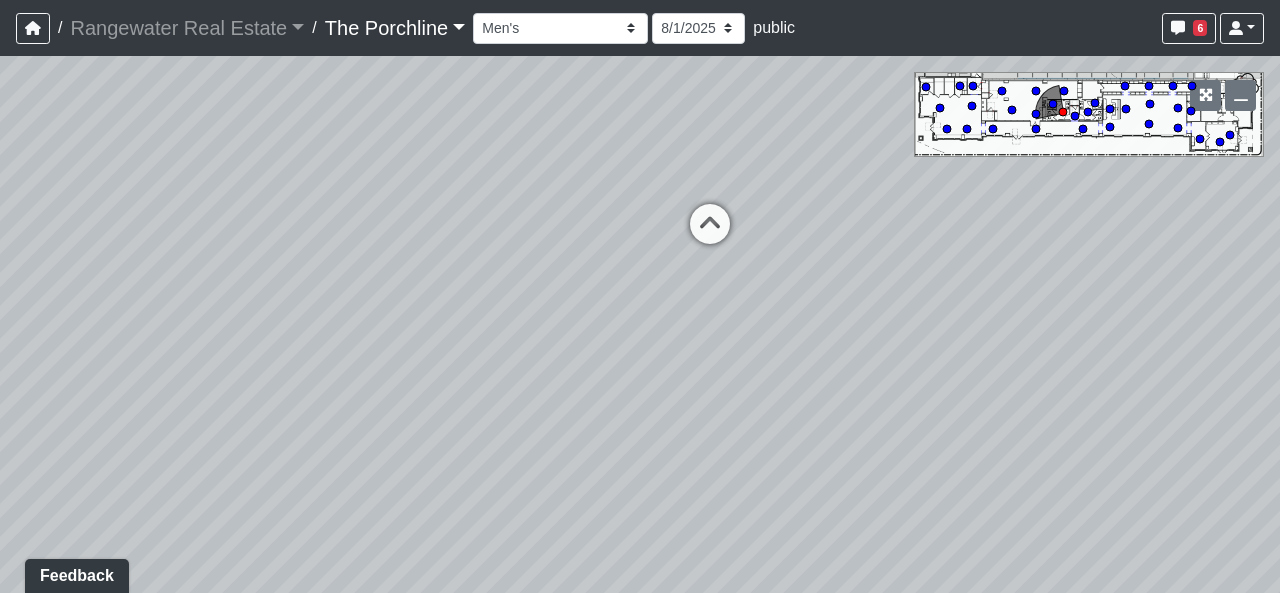 click on "Created by [FIRST] [LAST] - [DATE] - Rev: [DATE] Needs Info by [FIRST] [LAST] - [DATE] - Rev: [DATE] @Rangewater- I was unable to find an example of the wallcovering online. Can you please provide details. Thank you. Loading... Seating 2 Loading... Seating 1 Loading... Drink Ledge Loading... Seating 2 Loading... Entry Loading... Clubroom - Entry Loading... Coffee Foyer Loading... Front Walkway - Leasing Entry Loading... Table Loading... Grand Hall Entry Loading... Coworking Entry Loading... Fitness - Fitness Entry Loading... Front Walkway - Grand Hall Entry Loading... Coworking - Grand Hall Entry Loading... Fitness Entry Loading... Tables Loading... Niche Seating Loading... Loading..." at bounding box center (640, 324) 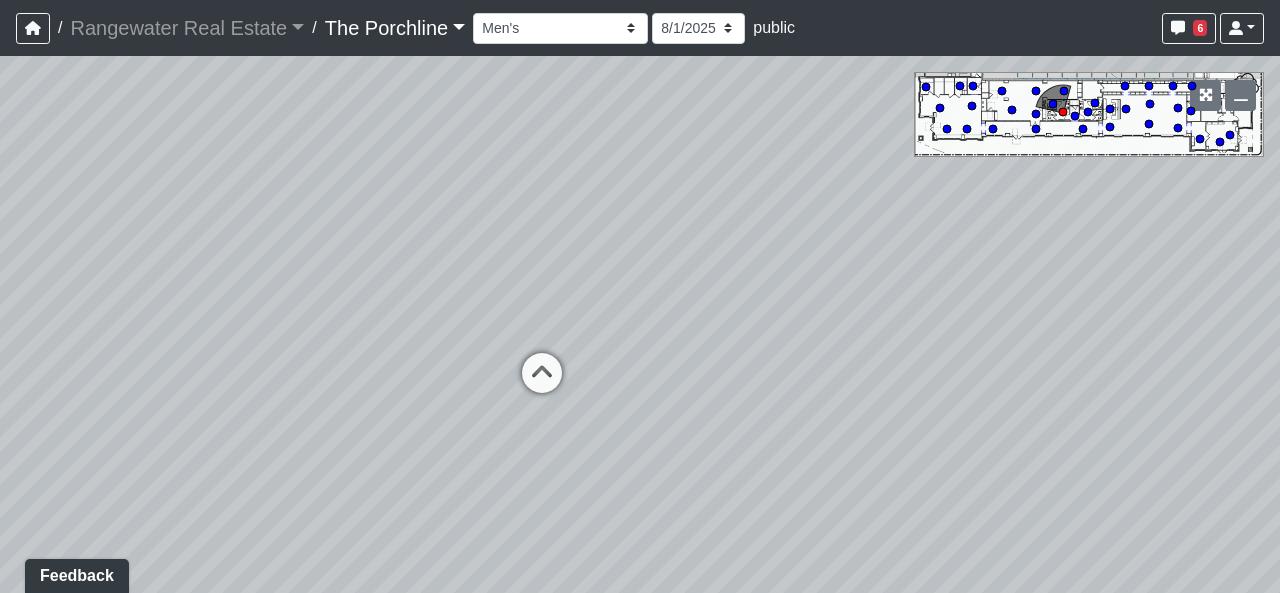click on "Created by [FIRST] [LAST] - [DATE] - Rev: [DATE] Needs Info by [FIRST] [LAST] - [DATE] - Rev: [DATE] @Rangewater- I was unable to find an example of the wallcovering online. Can you please provide details. Thank you. Loading... Seating 2 Loading... Seating 1 Loading... Drink Ledge Loading... Seating 2 Loading... Entry Loading... Clubroom - Entry Loading... Coffee Foyer Loading... Front Walkway - Leasing Entry Loading... Table Loading... Grand Hall Entry Loading... Coworking Entry Loading... Fitness - Fitness Entry Loading... Front Walkway - Grand Hall Entry Loading... Coworking - Grand Hall Entry Loading... Fitness Entry Loading... Tables Loading... Niche Seating Loading... Loading..." at bounding box center [640, 324] 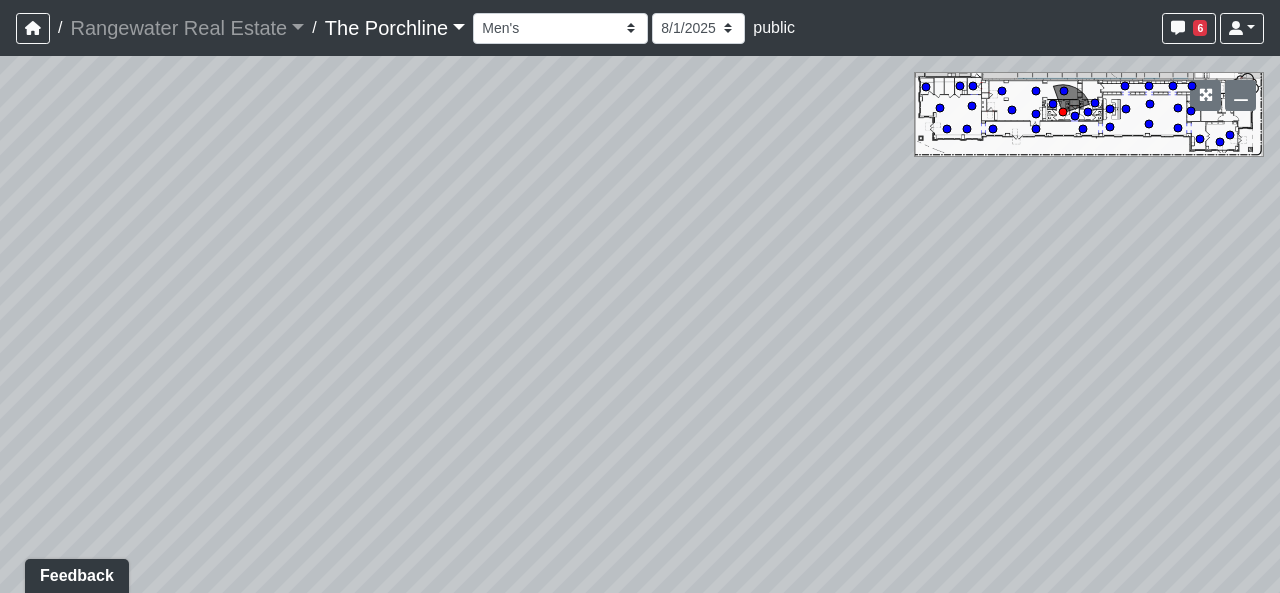 click on "Created by [FIRST] [LAST] - [DATE] - Rev: [DATE] Needs Info by [FIRST] [LAST] - [DATE] - Rev: [DATE] @Rangewater- I was unable to find an example of the wallcovering online. Can you please provide details. Thank you. Loading... Seating 2 Loading... Seating 1 Loading... Drink Ledge Loading... Seating 2 Loading... Entry Loading... Clubroom - Entry Loading... Coffee Foyer Loading... Front Walkway - Leasing Entry Loading... Table Loading... Grand Hall Entry Loading... Coworking Entry Loading... Fitness - Fitness Entry Loading... Front Walkway - Grand Hall Entry Loading... Coworking - Grand Hall Entry Loading... Fitness Entry Loading... Tables Loading... Niche Seating Loading... Loading..." at bounding box center (640, 324) 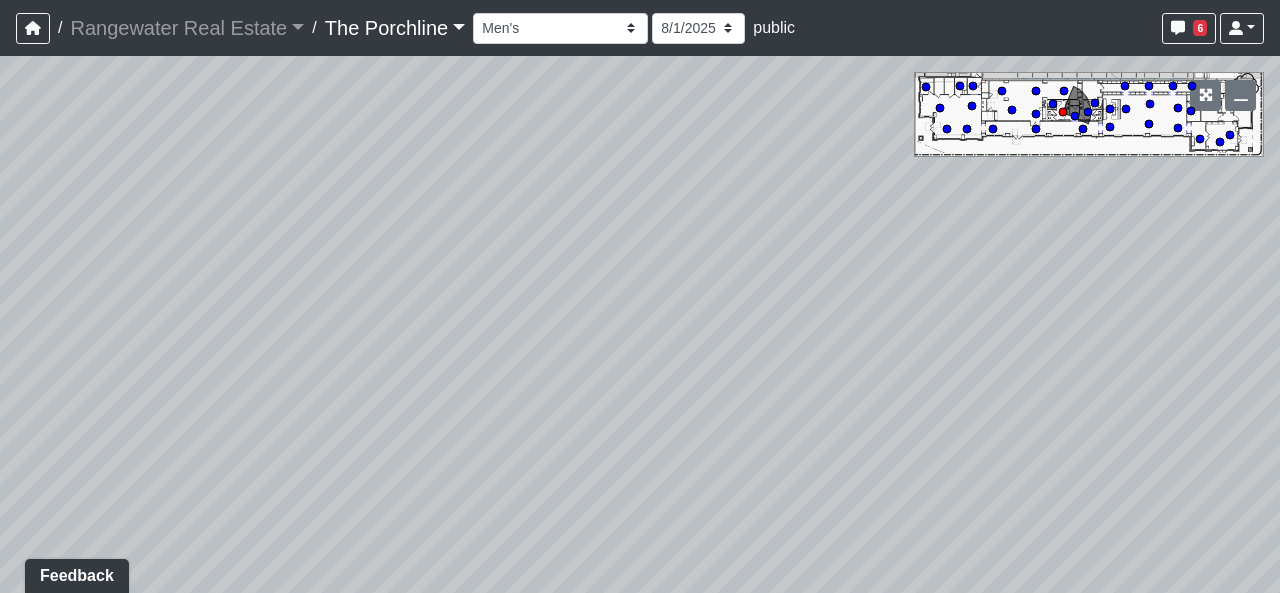 click on "Created by [FIRST] [LAST] - [DATE] - Rev: [DATE] Needs Info by [FIRST] [LAST] - [DATE] - Rev: [DATE] @Rangewater- I was unable to find an example of the wallcovering online. Can you please provide details. Thank you. Loading... Seating 2 Loading... Seating 1 Loading... Drink Ledge Loading... Seating 2 Loading... Entry Loading... Clubroom - Entry Loading... Coffee Foyer Loading... Front Walkway - Leasing Entry Loading... Table Loading... Grand Hall Entry Loading... Coworking Entry Loading... Fitness - Fitness Entry Loading... Front Walkway - Grand Hall Entry Loading... Coworking - Grand Hall Entry Loading... Fitness Entry Loading... Tables Loading... Niche Seating Loading... Loading..." at bounding box center (640, 324) 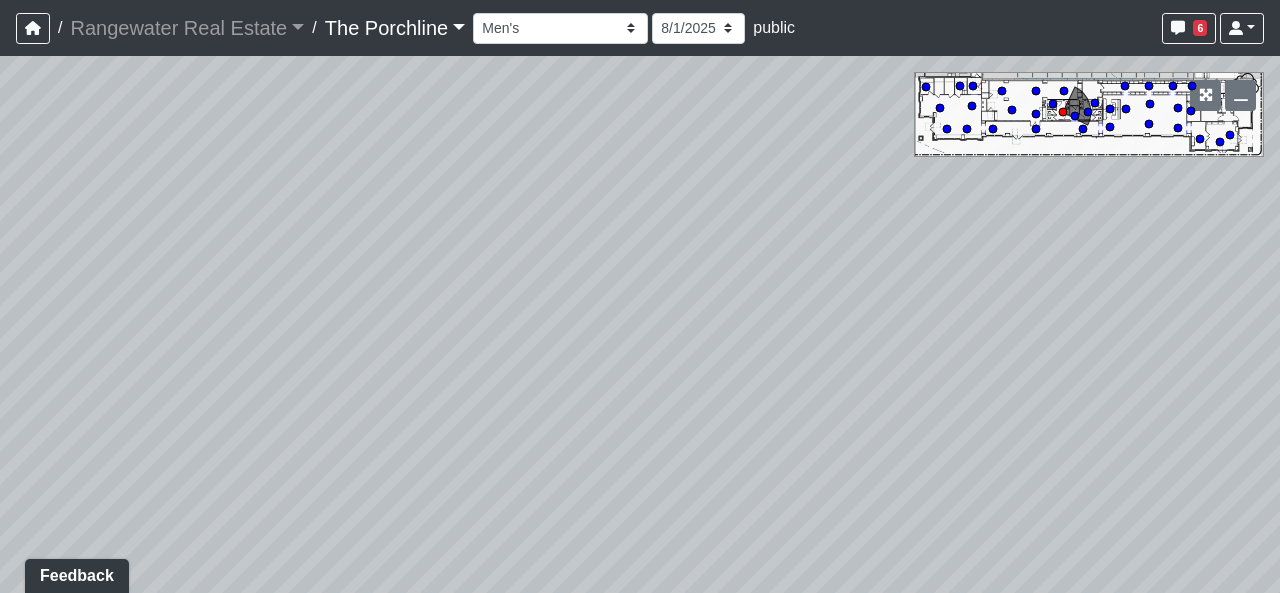 click on "Created by [FIRST] [LAST] - [DATE] - Rev: [DATE] Needs Info by [FIRST] [LAST] - [DATE] - Rev: [DATE] @Rangewater- I was unable to find an example of the wallcovering online. Can you please provide details. Thank you. Loading... Seating 2 Loading... Seating 1 Loading... Drink Ledge Loading... Seating 2 Loading... Entry Loading... Clubroom - Entry Loading... Coffee Foyer Loading... Front Walkway - Leasing Entry Loading... Table Loading... Grand Hall Entry Loading... Coworking Entry Loading... Fitness - Fitness Entry Loading... Front Walkway - Grand Hall Entry Loading... Coworking - Grand Hall Entry Loading... Fitness Entry Loading... Tables Loading... Niche Seating Loading... Loading..." at bounding box center [640, 324] 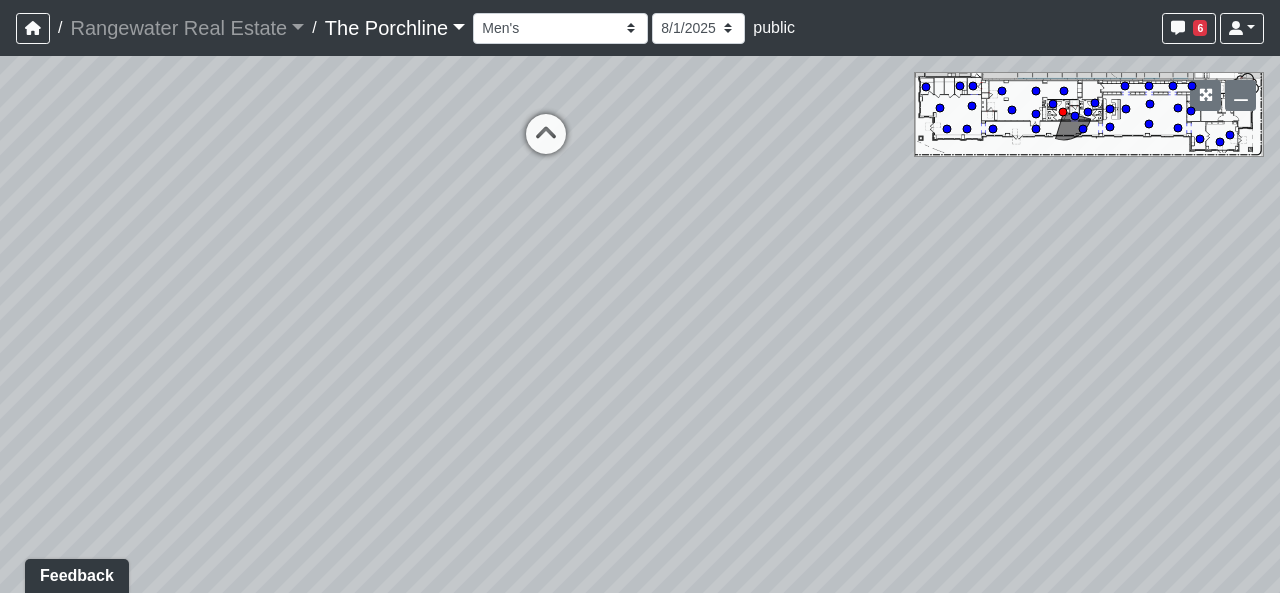 click on "Created by [FIRST] [LAST] - [DATE] - Rev: [DATE] Needs Info by [FIRST] [LAST] - [DATE] - Rev: [DATE] @Rangewater- I was unable to find an example of the wallcovering online. Can you please provide details. Thank you. Loading... Seating 2 Loading... Seating 1 Loading... Drink Ledge Loading... Seating 2 Loading... Entry Loading... Clubroom - Entry Loading... Coffee Foyer Loading... Front Walkway - Leasing Entry Loading... Table Loading... Grand Hall Entry Loading... Coworking Entry Loading... Fitness - Fitness Entry Loading... Front Walkway - Grand Hall Entry Loading... Coworking - Grand Hall Entry Loading... Fitness Entry Loading... Tables Loading... Niche Seating Loading... Loading..." at bounding box center (640, 324) 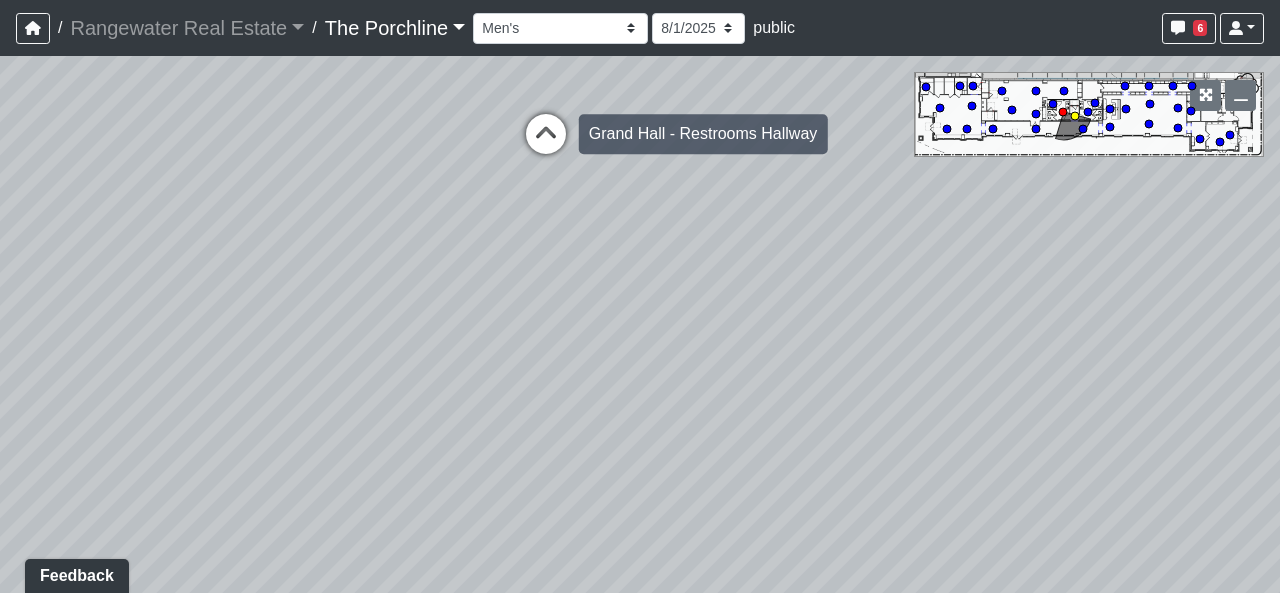 click at bounding box center [546, 144] 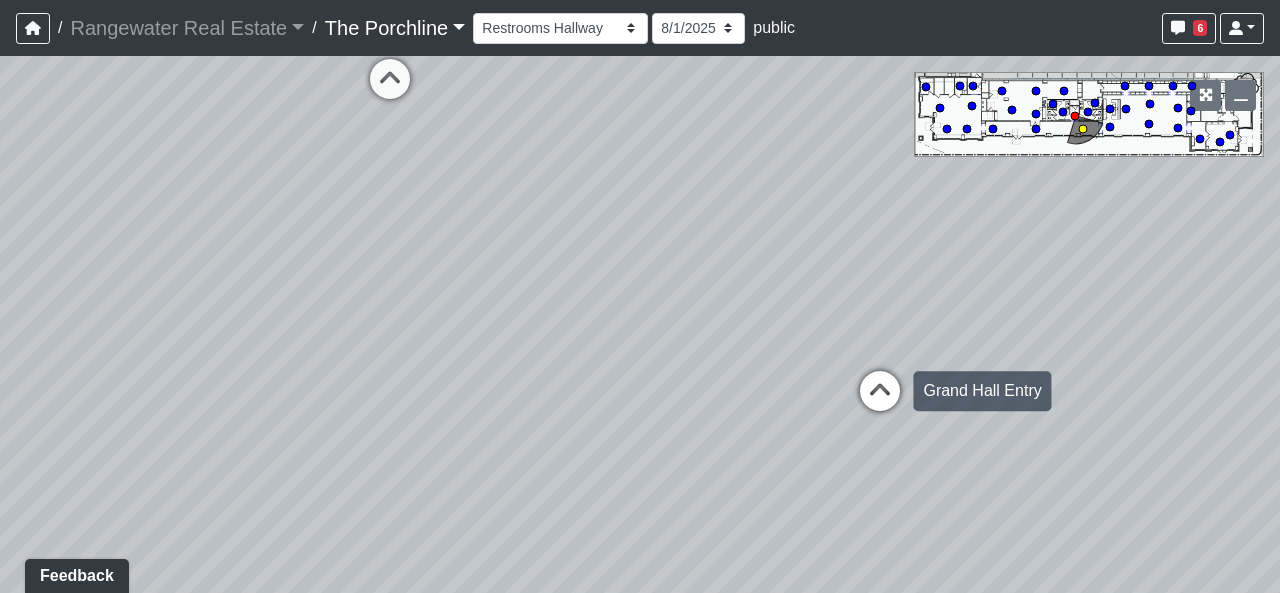 click at bounding box center [880, 401] 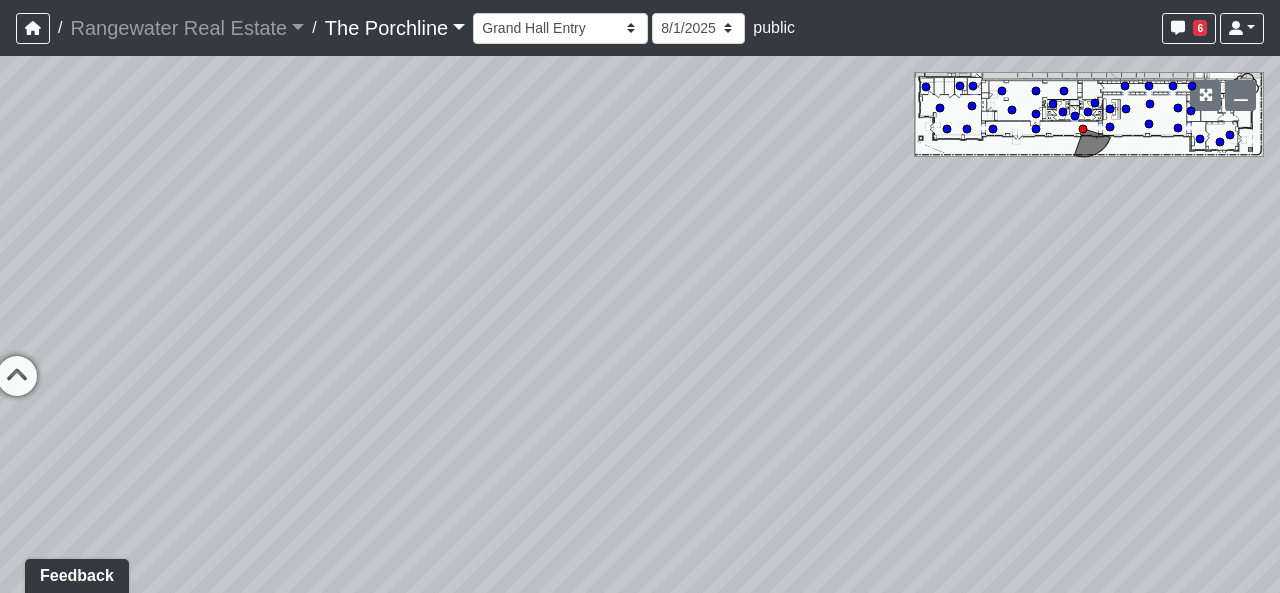 click on "Created by [FIRST] [LAST] - [DATE] - Rev: [DATE] Needs Info by [FIRST] [LAST] - [DATE] - Rev: [DATE] @Rangewater- I was unable to find an example of the wallcovering online. Can you please provide details. Thank you. Loading... Seating 2 Loading... Seating 1 Loading... Drink Ledge Loading... Seating 2 Loading... Entry Loading... Clubroom - Entry Loading... Coffee Foyer Loading... Front Walkway - Leasing Entry Loading... Table Loading... Grand Hall Entry Loading... Coworking Entry Loading... Fitness - Fitness Entry Loading... Front Walkway - Grand Hall Entry Loading... Coworking - Grand Hall Entry Loading... Fitness Entry Loading... Tables Loading... Niche Seating Loading... Loading..." at bounding box center (640, 324) 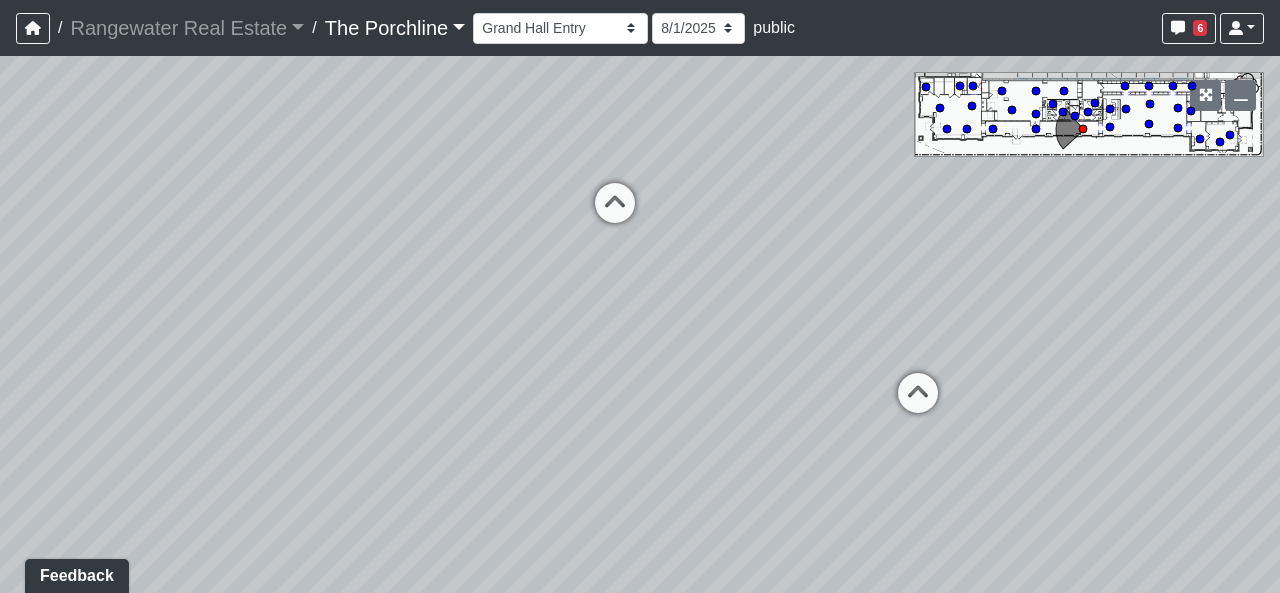 click on "Created by [FIRST] [LAST] - [DATE] - Rev: [DATE] Needs Info by [FIRST] [LAST] - [DATE] - Rev: [DATE] @Rangewater- I was unable to find an example of the wallcovering online. Can you please provide details. Thank you. Loading... Seating 2 Loading... Seating 1 Loading... Drink Ledge Loading... Seating 2 Loading... Entry Loading... Clubroom - Entry Loading... Coffee Foyer Loading... Front Walkway - Leasing Entry Loading... Table Loading... Grand Hall Entry Loading... Coworking Entry Loading... Fitness - Fitness Entry Loading... Front Walkway - Grand Hall Entry Loading... Coworking - Grand Hall Entry Loading... Fitness Entry Loading... Tables Loading... Niche Seating Loading... Loading..." at bounding box center (640, 324) 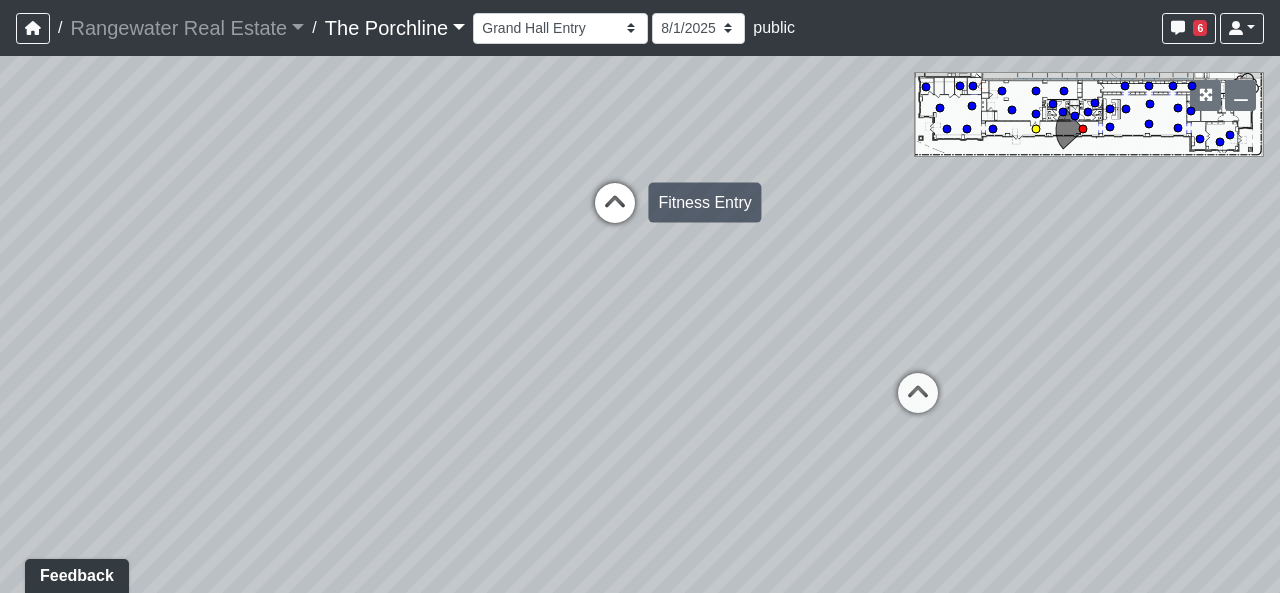 click at bounding box center [615, 213] 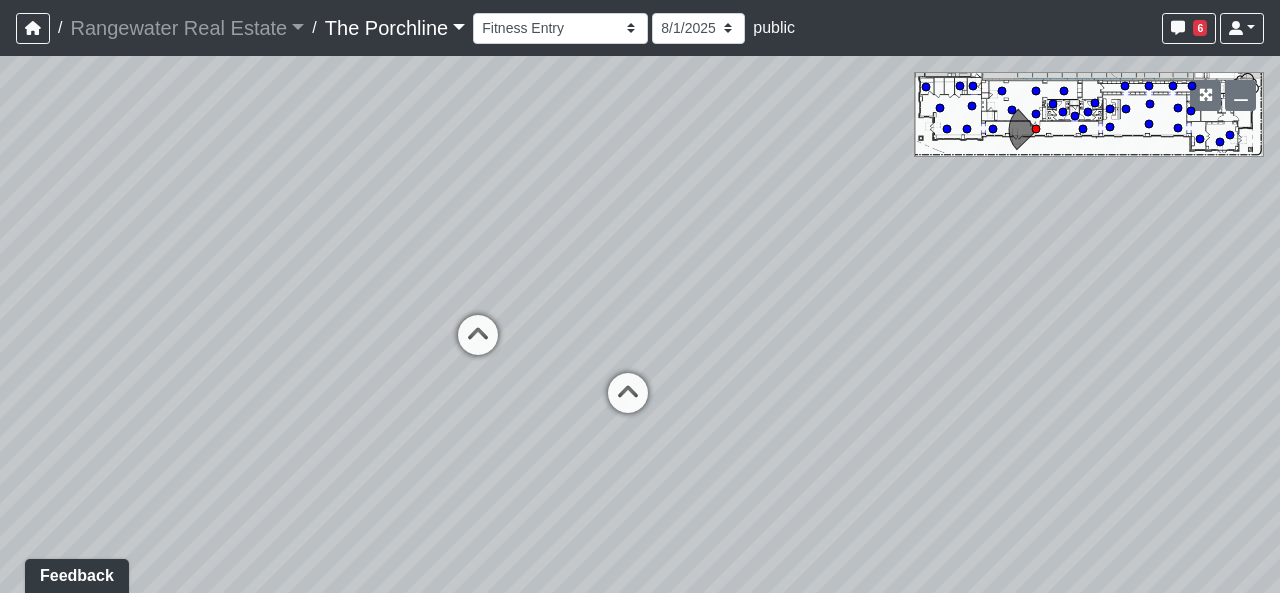 click on "Created by [FIRST] [LAST] - [DATE] - Rev: [DATE] Needs Info by [FIRST] [LAST] - [DATE] - Rev: [DATE] @Rangewater- I was unable to find an example of the wallcovering online. Can you please provide details. Thank you. Loading... Seating 2 Loading... Seating 1 Loading... Drink Ledge Loading... Seating 2 Loading... Entry Loading... Clubroom - Entry Loading... Coffee Foyer Loading... Front Walkway - Leasing Entry Loading... Table Loading... Grand Hall Entry Loading... Coworking Entry Loading... Fitness - Fitness Entry Loading... Front Walkway - Grand Hall Entry Loading... Coworking - Grand Hall Entry Loading... Fitness Entry Loading... Tables Loading... Niche Seating Loading... Loading..." at bounding box center [640, 324] 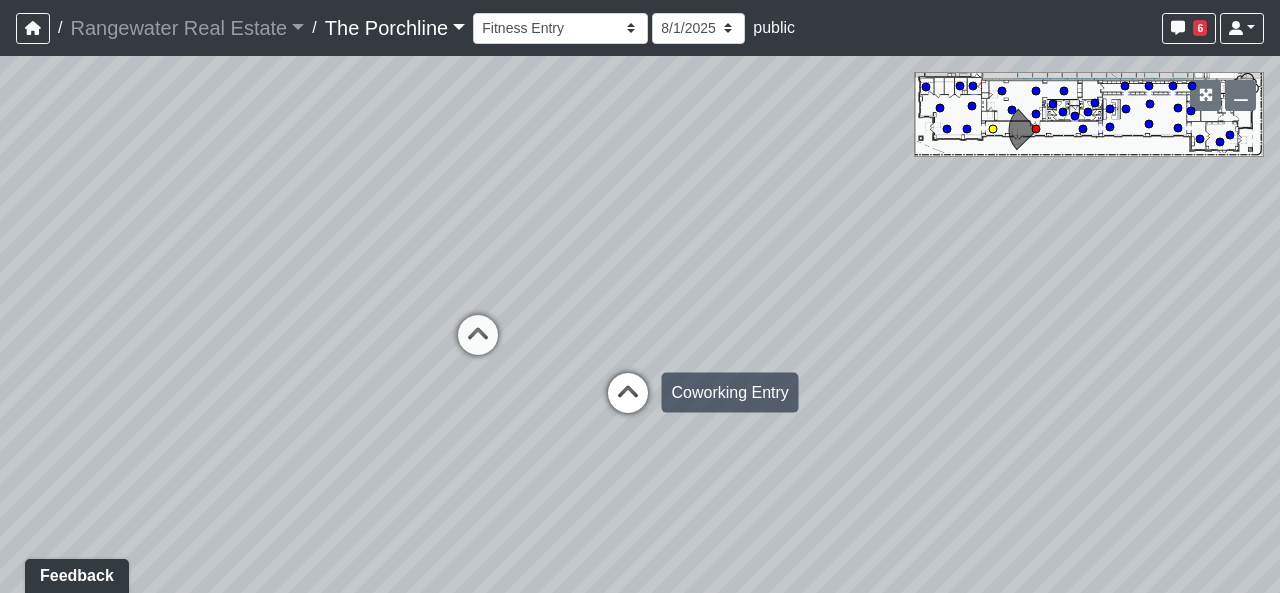 click at bounding box center (628, 403) 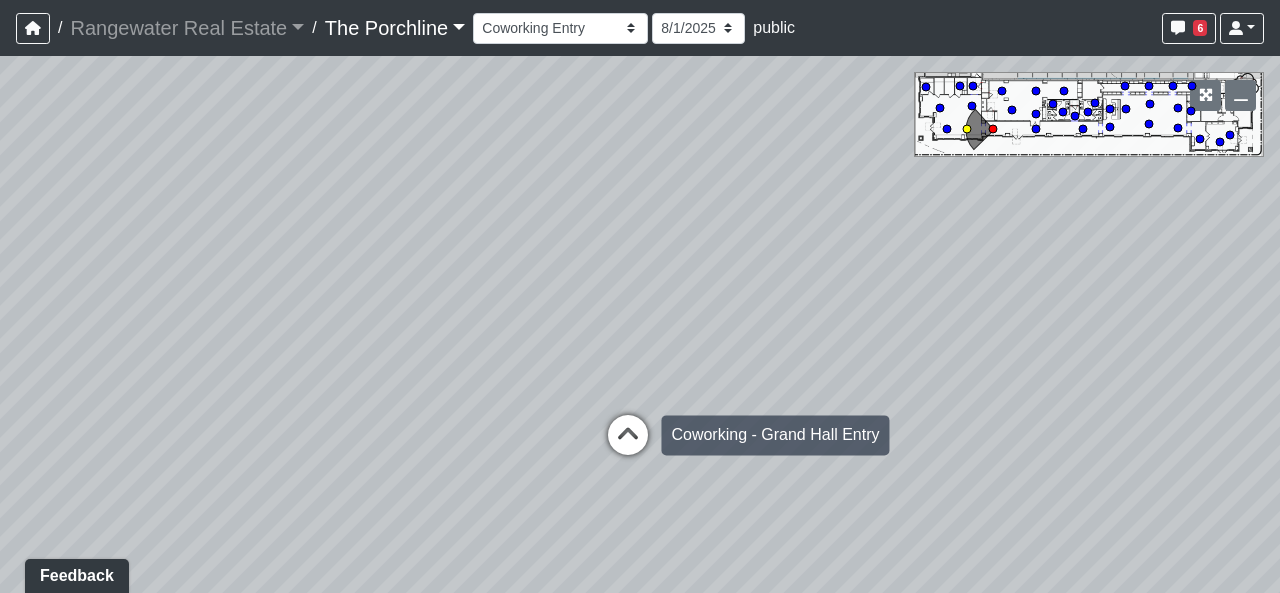 click at bounding box center [628, 445] 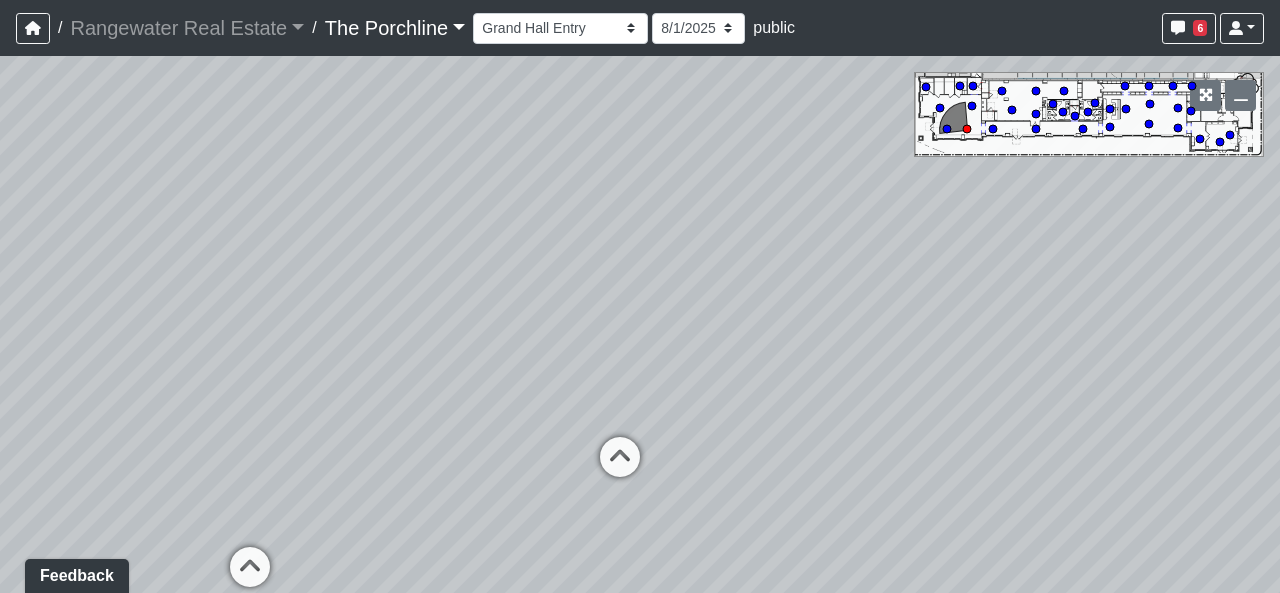 click on "Created by [FIRST] [LAST] - [DATE] - Rev: [DATE] Needs Info by [FIRST] [LAST] - [DATE] - Rev: [DATE] @Rangewater- I was unable to find an example of the wallcovering online. Can you please provide details. Thank you. Loading... Seating 2 Loading... Seating 1 Loading... Drink Ledge Loading... Seating 2 Loading... Entry Loading... Clubroom - Entry Loading... Coffee Foyer Loading... Front Walkway - Leasing Entry Loading... Table Loading... Grand Hall Entry Loading... Coworking Entry Loading... Fitness - Fitness Entry Loading... Front Walkway - Grand Hall Entry Loading... Coworking - Grand Hall Entry Loading... Fitness Entry Loading... Tables Loading... Niche Seating Loading... Loading..." at bounding box center (640, 324) 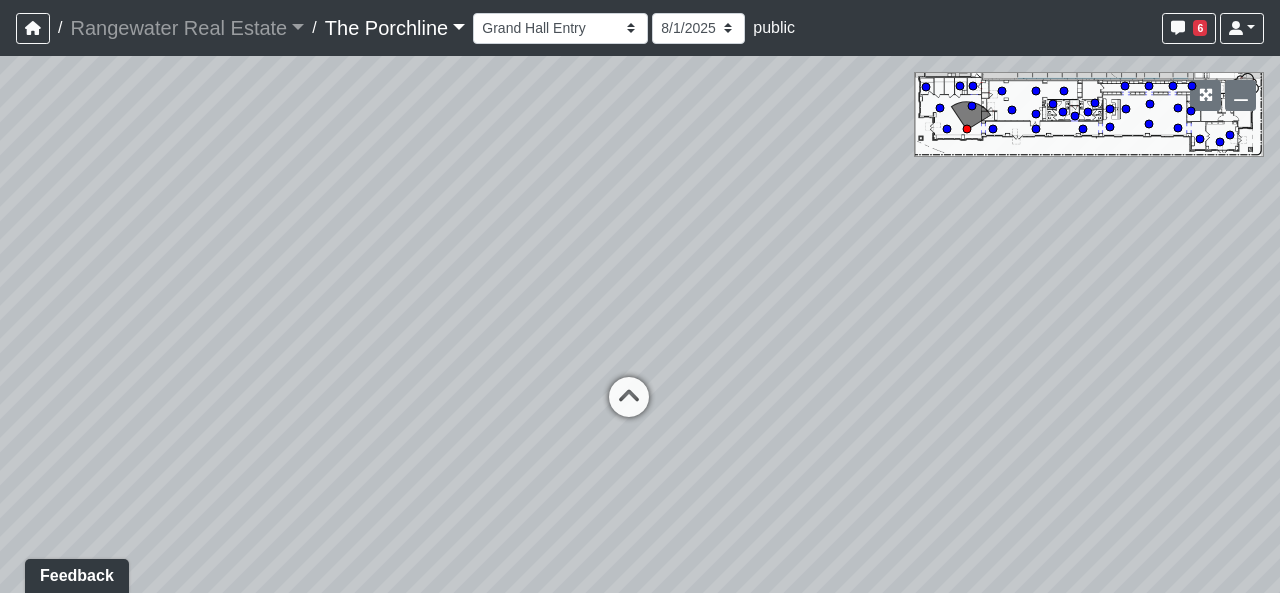 click on "Created by [FIRST] [LAST] - [DATE] - Rev: [DATE] Needs Info by [FIRST] [LAST] - [DATE] - Rev: [DATE] @Rangewater- I was unable to find an example of the wallcovering online. Can you please provide details. Thank you. Loading... Seating 2 Loading... Seating 1 Loading... Drink Ledge Loading... Seating 2 Loading... Entry Loading... Clubroom - Entry Loading... Coffee Foyer Loading... Front Walkway - Leasing Entry Loading... Table Loading... Grand Hall Entry Loading... Coworking Entry Loading... Fitness - Fitness Entry Loading... Front Walkway - Grand Hall Entry Loading... Coworking - Grand Hall Entry Loading... Fitness Entry Loading... Tables Loading... Niche Seating Loading... Loading..." at bounding box center (640, 324) 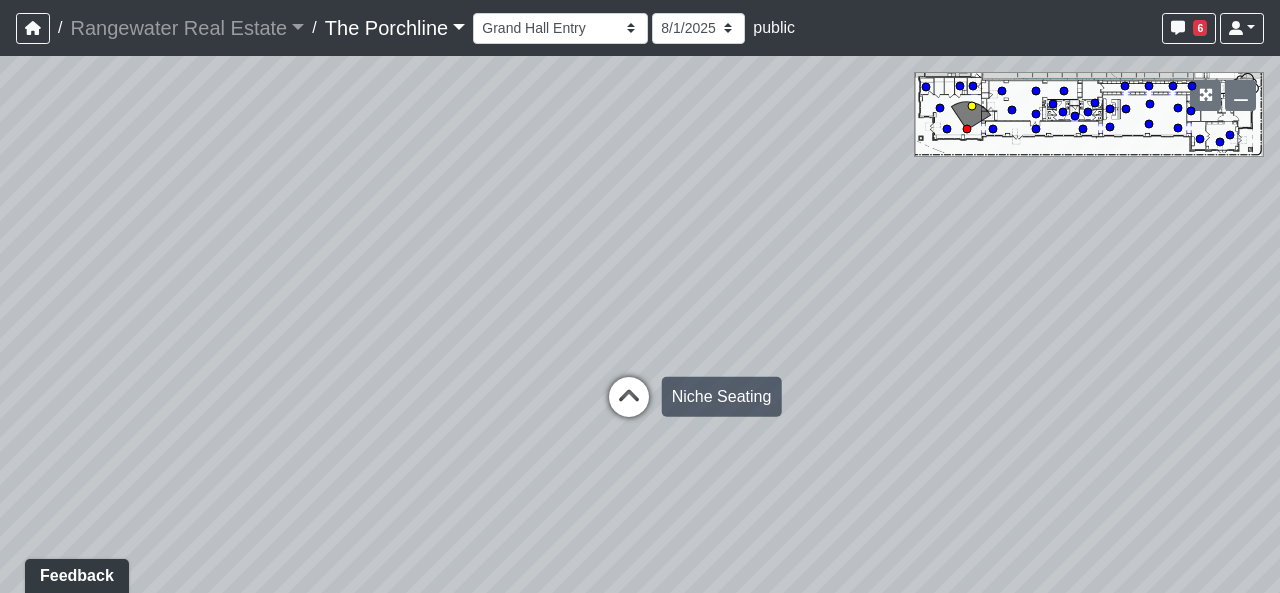 click at bounding box center [629, 407] 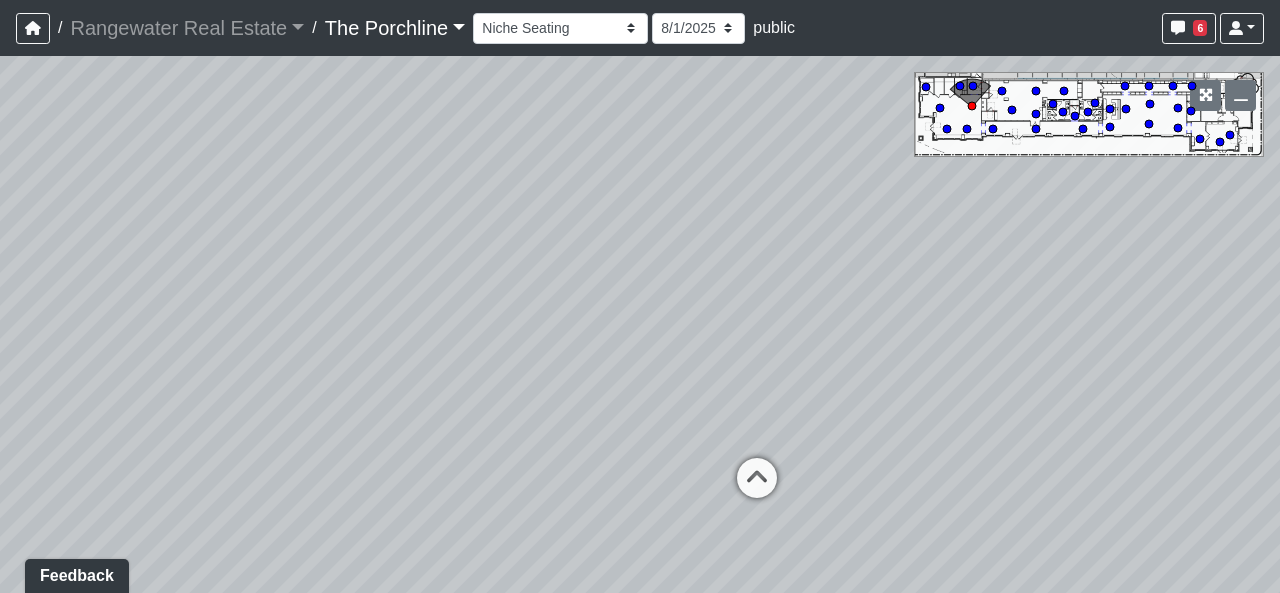 click on "Created by [FIRST] [LAST] - [DATE] - Rev: [DATE] Needs Info by [FIRST] [LAST] - [DATE] - Rev: [DATE] @Rangewater- I was unable to find an example of the wallcovering online. Can you please provide details. Thank you. Loading... Seating 2 Loading... Seating 1 Loading... Drink Ledge Loading... Seating 2 Loading... Entry Loading... Clubroom - Entry Loading... Coffee Foyer Loading... Front Walkway - Leasing Entry Loading... Table Loading... Grand Hall Entry Loading... Coworking Entry Loading... Fitness - Fitness Entry Loading... Front Walkway - Grand Hall Entry Loading... Coworking - Grand Hall Entry Loading... Fitness Entry Loading... Tables Loading... Niche Seating Loading... Loading..." at bounding box center (640, 324) 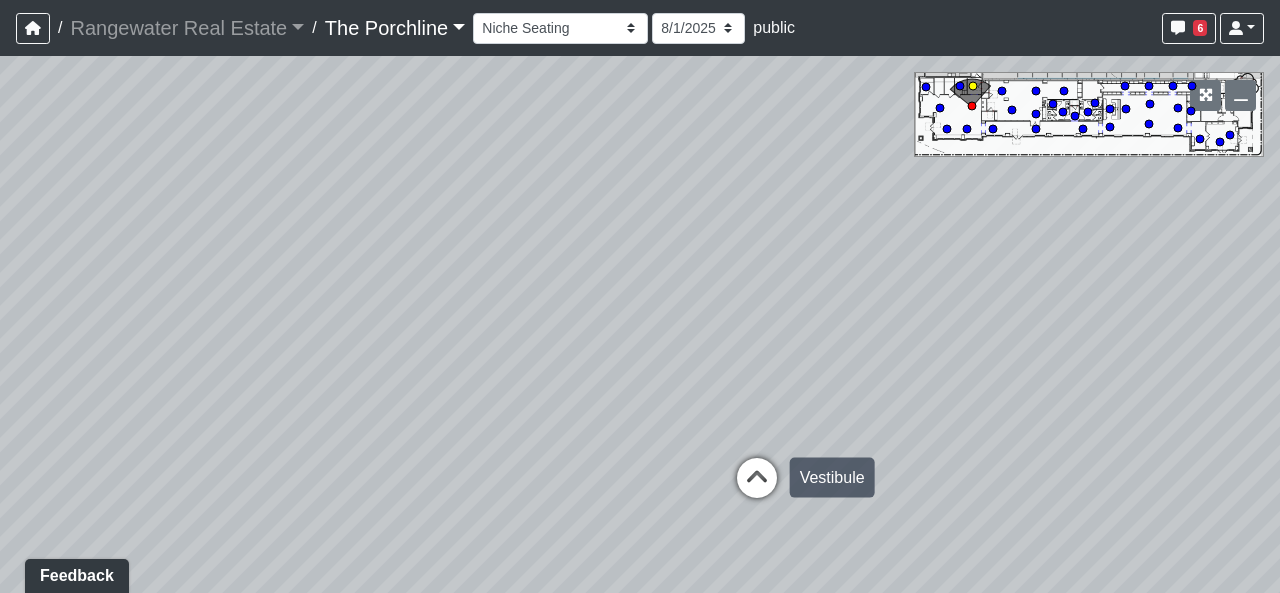 click at bounding box center [757, 488] 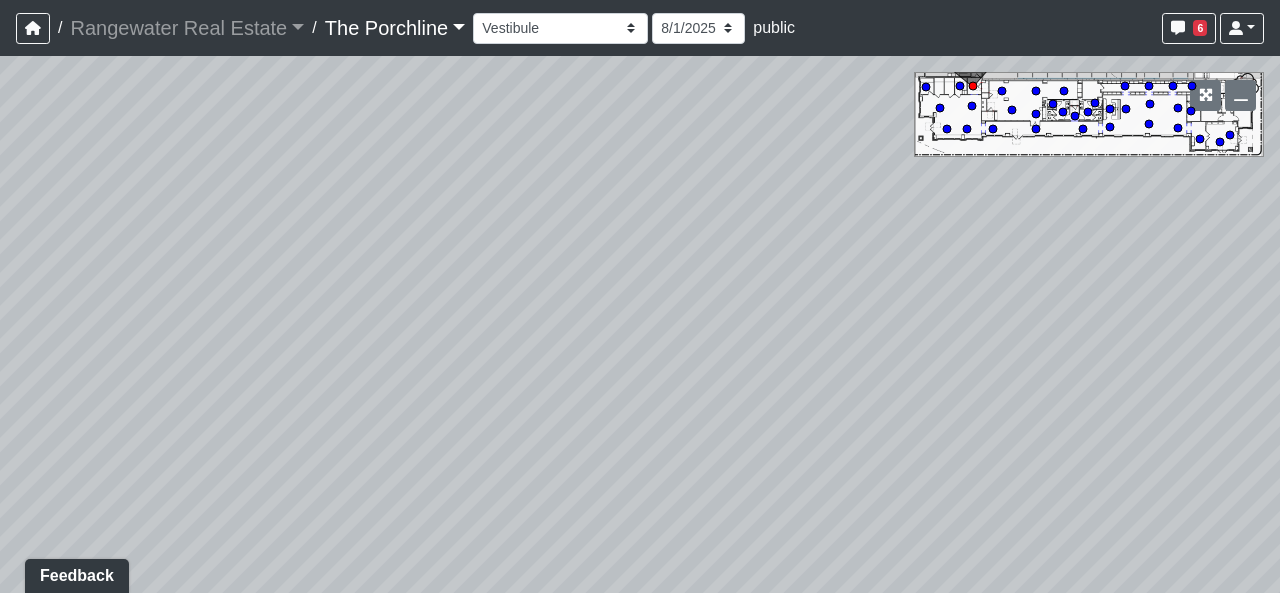 click on "Created by [FIRST] [LAST] - [DATE] - Rev: [DATE] Needs Info by [FIRST] [LAST] - [DATE] - Rev: [DATE] @Rangewater- I was unable to find an example of the wallcovering online. Can you please provide details. Thank you. Loading... Seating 2 Loading... Seating 1 Loading... Drink Ledge Loading... Seating 2 Loading... Entry Loading... Clubroom - Entry Loading... Coffee Foyer Loading... Front Walkway - Leasing Entry Loading... Table Loading... Grand Hall Entry Loading... Coworking Entry Loading... Fitness - Fitness Entry Loading... Front Walkway - Grand Hall Entry Loading... Coworking - Grand Hall Entry Loading... Fitness Entry Loading... Tables Loading... Niche Seating Loading... Loading..." at bounding box center [640, 324] 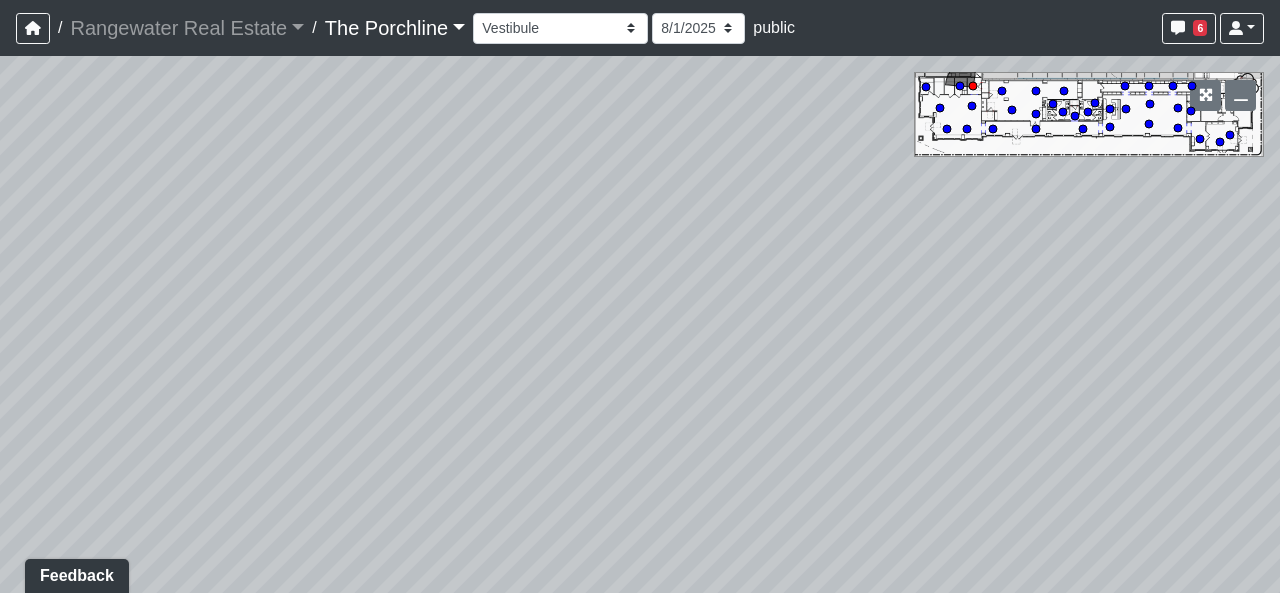 click on "Created by [FIRST] [LAST] - [DATE] - Rev: [DATE] Needs Info by [FIRST] [LAST] - [DATE] - Rev: [DATE] @Rangewater- I was unable to find an example of the wallcovering online. Can you please provide details. Thank you. Loading... Seating 2 Loading... Seating 1 Loading... Drink Ledge Loading... Seating 2 Loading... Entry Loading... Clubroom - Entry Loading... Coffee Foyer Loading... Front Walkway - Leasing Entry Loading... Table Loading... Grand Hall Entry Loading... Coworking Entry Loading... Fitness - Fitness Entry Loading... Front Walkway - Grand Hall Entry Loading... Coworking - Grand Hall Entry Loading... Fitness Entry Loading... Tables Loading... Niche Seating Loading... Loading..." at bounding box center (640, 324) 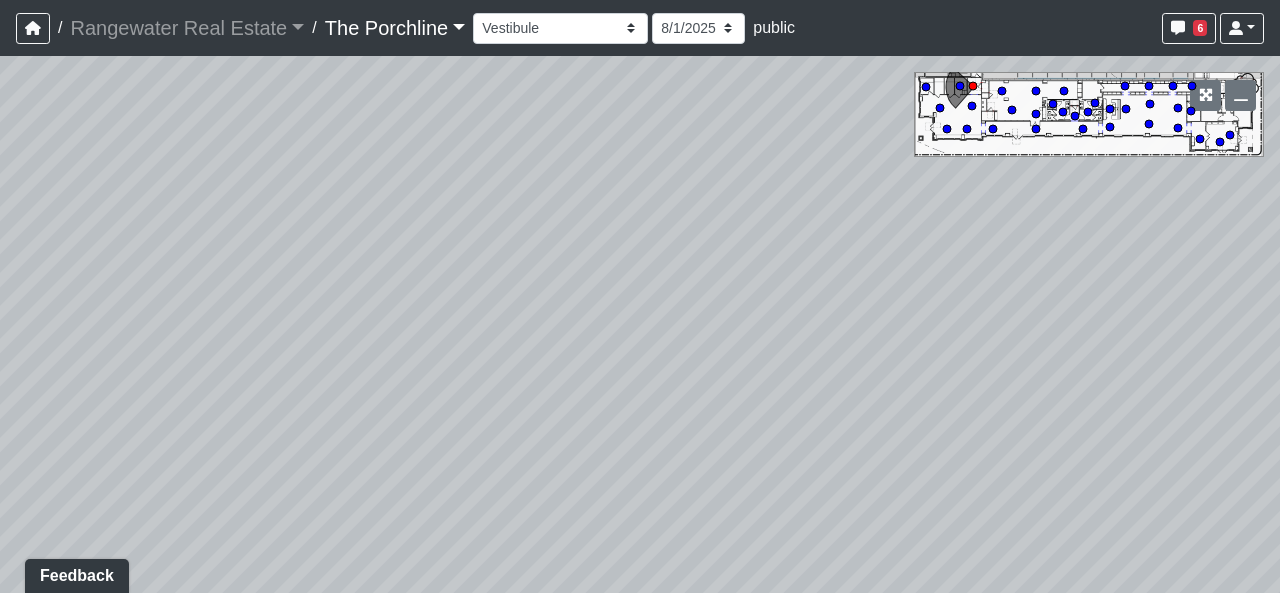 click on "Created by [FIRST] [LAST] - [DATE] - Rev: [DATE] Needs Info by [FIRST] [LAST] - [DATE] - Rev: [DATE] @Rangewater- I was unable to find an example of the wallcovering online. Can you please provide details. Thank you. Loading... Seating 2 Loading... Seating 1 Loading... Drink Ledge Loading... Seating 2 Loading... Entry Loading... Clubroom - Entry Loading... Coffee Foyer Loading... Front Walkway - Leasing Entry Loading... Table Loading... Grand Hall Entry Loading... Coworking Entry Loading... Fitness - Fitness Entry Loading... Front Walkway - Grand Hall Entry Loading... Coworking - Grand Hall Entry Loading... Fitness Entry Loading... Tables Loading... Niche Seating Loading... Loading..." at bounding box center (640, 324) 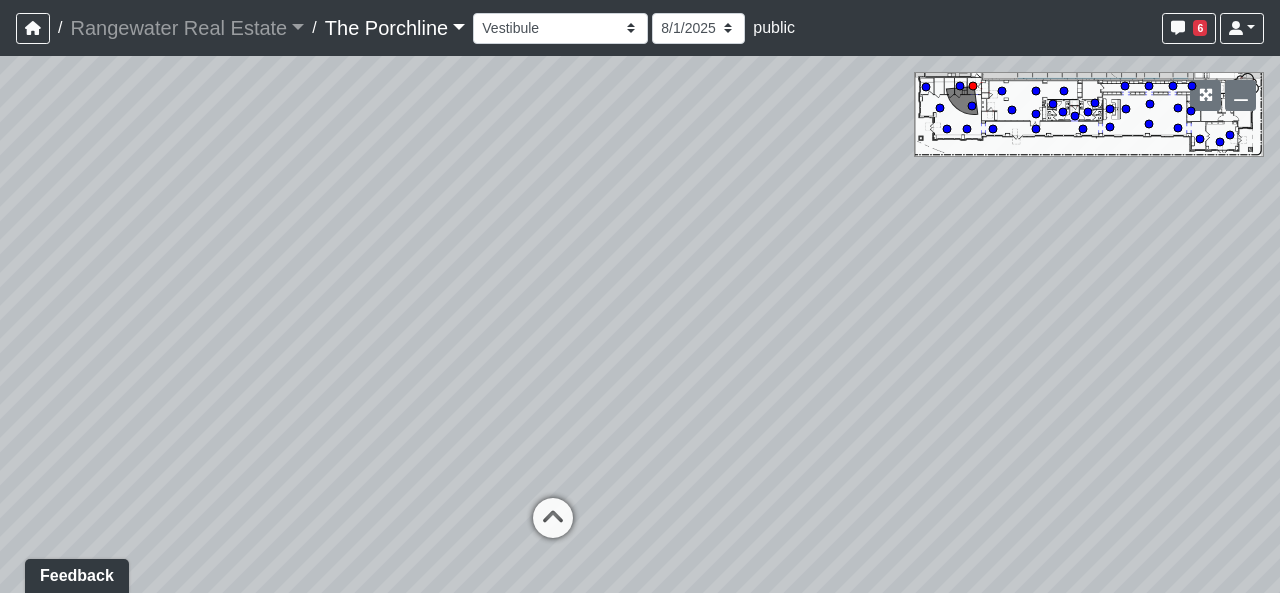 click on "Created by [FIRST] [LAST] - [DATE] - Rev: [DATE] Needs Info by [FIRST] [LAST] - [DATE] - Rev: [DATE] @Rangewater- I was unable to find an example of the wallcovering online. Can you please provide details. Thank you. Loading... Seating 2 Loading... Seating 1 Loading... Drink Ledge Loading... Seating 2 Loading... Entry Loading... Clubroom - Entry Loading... Coffee Foyer Loading... Front Walkway - Leasing Entry Loading... Table Loading... Grand Hall Entry Loading... Coworking Entry Loading... Fitness - Fitness Entry Loading... Front Walkway - Grand Hall Entry Loading... Coworking - Grand Hall Entry Loading... Fitness Entry Loading... Tables Loading... Niche Seating Loading... Loading..." at bounding box center [640, 324] 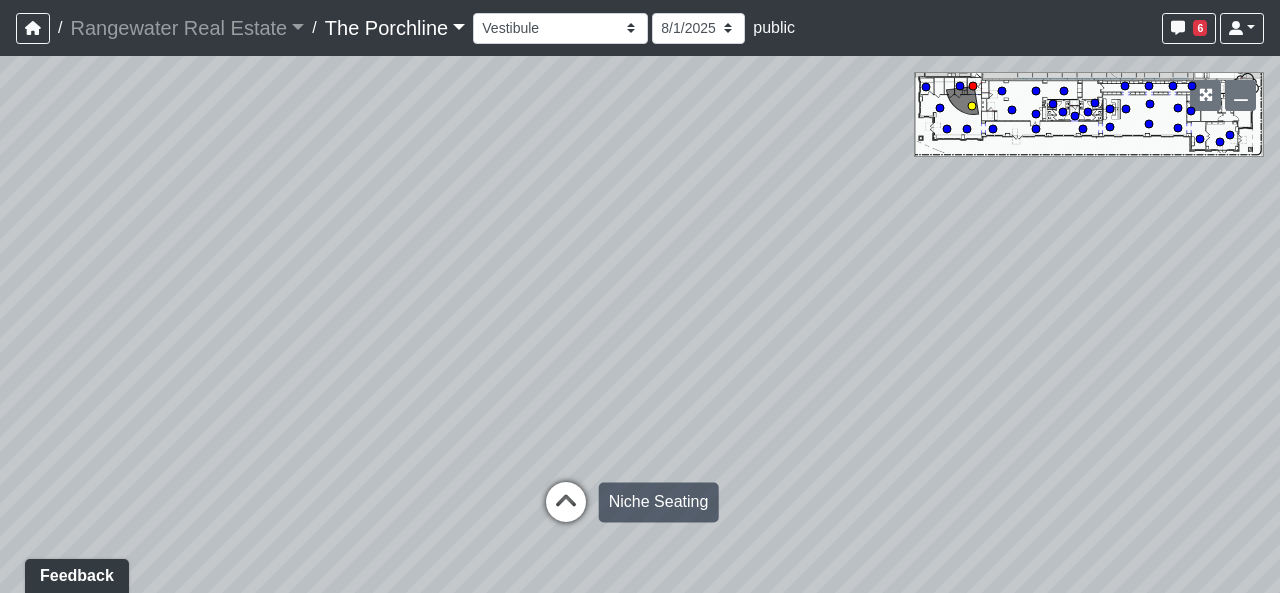 click at bounding box center [566, 512] 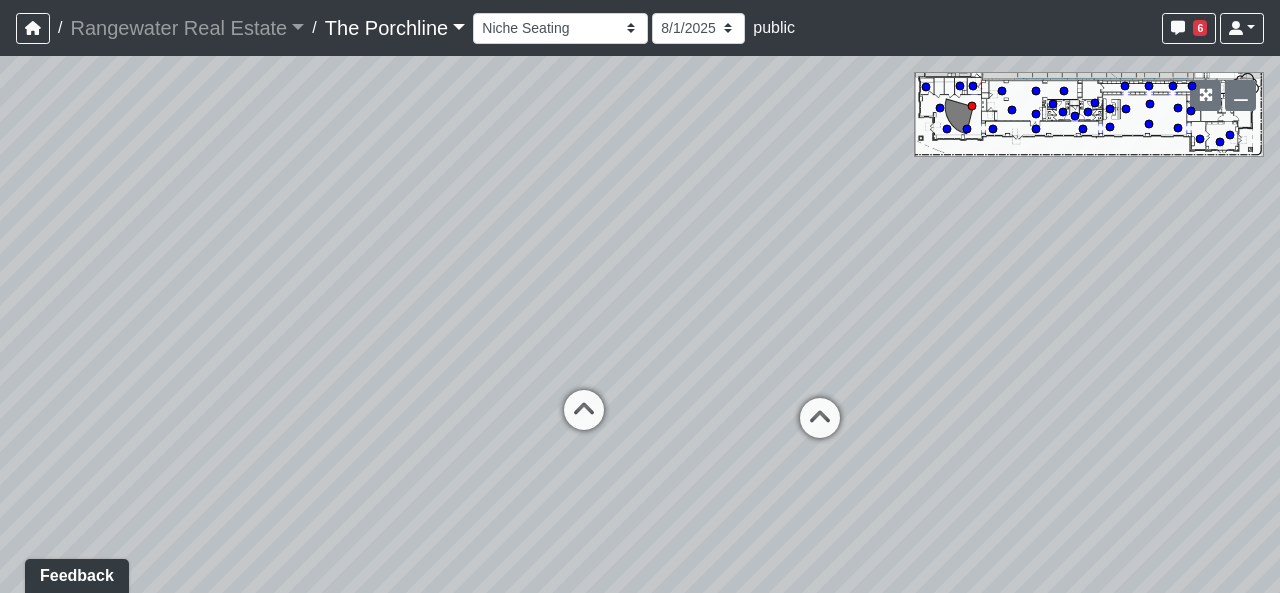 click on "Created by [FIRST] [LAST] - [DATE] - Rev: [DATE] Needs Info by [FIRST] [LAST] - [DATE] - Rev: [DATE] @Rangewater- I was unable to find an example of the wallcovering online. Can you please provide details. Thank you. Loading... Seating 2 Loading... Seating 1 Loading... Drink Ledge Loading... Seating 2 Loading... Entry Loading... Clubroom - Entry Loading... Coffee Foyer Loading... Front Walkway - Leasing Entry Loading... Table Loading... Grand Hall Entry Loading... Coworking Entry Loading... Fitness - Fitness Entry Loading... Front Walkway - Grand Hall Entry Loading... Coworking - Grand Hall Entry Loading... Fitness Entry Loading... Tables Loading... Niche Seating Loading... Loading..." at bounding box center (640, 324) 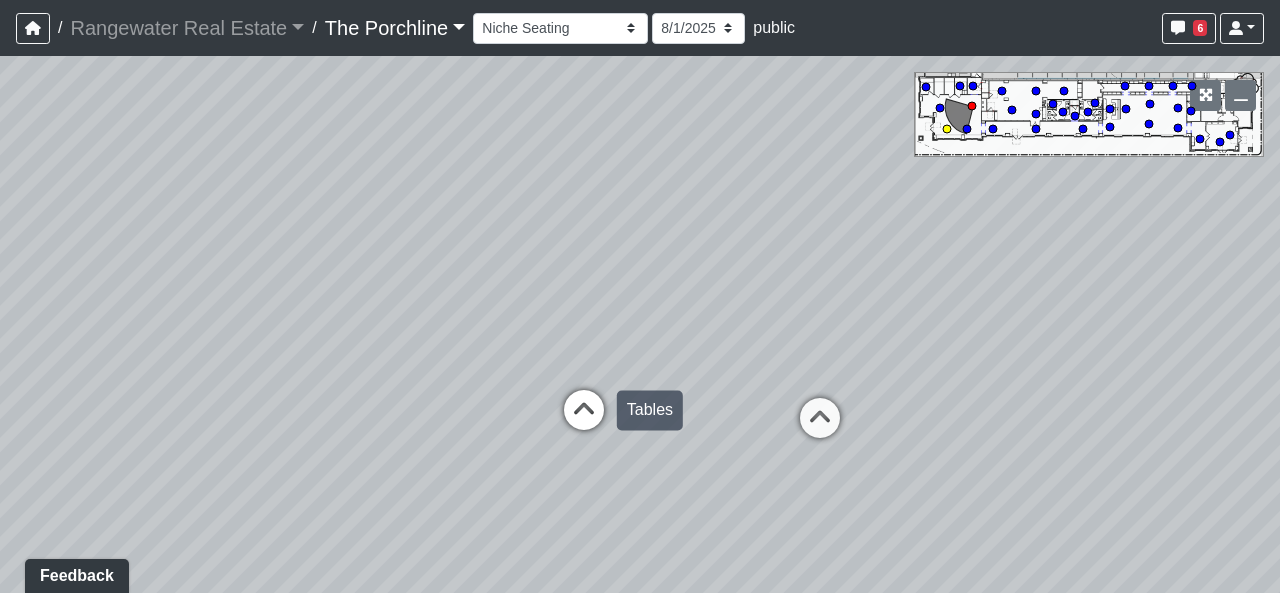 click at bounding box center (584, 420) 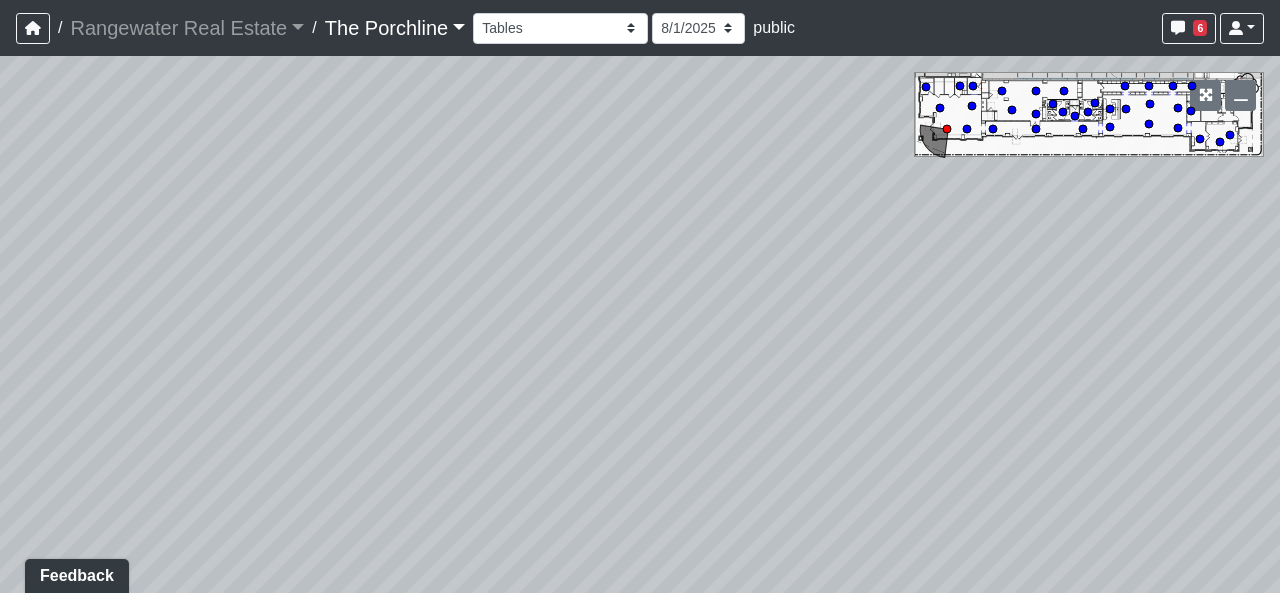 click on "Created by [FIRST] [LAST] - [DATE] - Rev: [DATE] Needs Info by [FIRST] [LAST] - [DATE] - Rev: [DATE] @Rangewater- I was unable to find an example of the wallcovering online. Can you please provide details. Thank you. Loading... Seating 2 Loading... Seating 1 Loading... Drink Ledge Loading... Seating 2 Loading... Entry Loading... Clubroom - Entry Loading... Coffee Foyer Loading... Front Walkway - Leasing Entry Loading... Table Loading... Grand Hall Entry Loading... Coworking Entry Loading... Fitness - Fitness Entry Loading... Front Walkway - Grand Hall Entry Loading... Coworking - Grand Hall Entry Loading... Fitness Entry Loading... Tables Loading... Niche Seating Loading... Loading..." at bounding box center [640, 324] 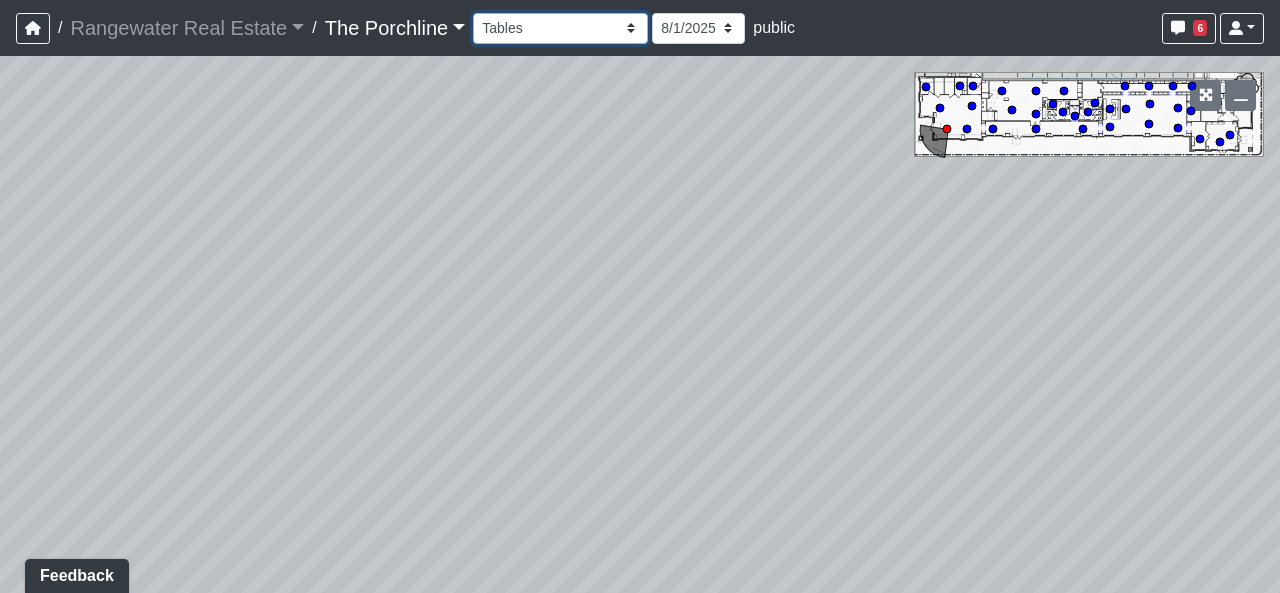 click on "Entry Grandhall Entry Island Kitchen Lounge Lounge Entry Mailroom Entry Seating Coworking Entry Coworking Patio 1 Coworking Patio 2 Crosswalk Green Space 1 Green Space 2 Green Space 3 Green Space 4 Main Walkway 1 Main Walkway 2 Main Walkway 3 Main Walkway 4 Main Walkway 5 Main Walkway 6 Seating Sidewalk 1 Sidewalk 2 Cowork Entry Grand Hall Entry Niche Seating Pod 1 Pod 2 Tables Vestibule Cardio Fitness Entry Weights Yoga Yoga Entry Crosswalk Grand Hall Entry Grand Hall Patio Leasing Entry Ramp 1 Ramp 2 Sidewalk 1 Sidewalk 2 Sidewalk 3 Sidewalk 4 Coworking Entry Fitness Entry Grand Hall Entry Restrooms Hallway Coffee Foyer Entry Table Mailboxes 1 Mailboxes 2 Mailboxes 3 Trash Men's Men's Stall Women's Women's Stall Drink Ledge Seating 1 Seating 2" at bounding box center (560, 28) 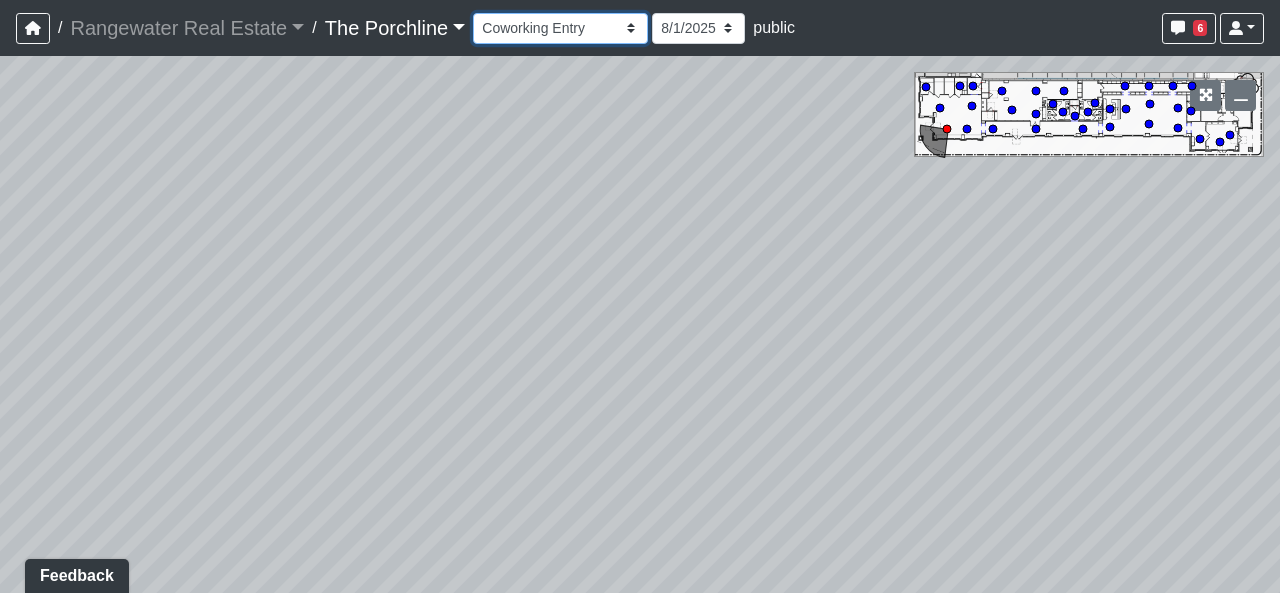 click on "Entry Grandhall Entry Island Kitchen Lounge Lounge Entry Mailroom Entry Seating Coworking Entry Coworking Patio 1 Coworking Patio 2 Crosswalk Green Space 1 Green Space 2 Green Space 3 Green Space 4 Main Walkway 1 Main Walkway 2 Main Walkway 3 Main Walkway 4 Main Walkway 5 Main Walkway 6 Seating Sidewalk 1 Sidewalk 2 Cowork Entry Grand Hall Entry Niche Seating Pod 1 Pod 2 Tables Vestibule Cardio Fitness Entry Weights Yoga Yoga Entry Crosswalk Grand Hall Entry Grand Hall Patio Leasing Entry Ramp 1 Ramp 2 Sidewalk 1 Sidewalk 2 Sidewalk 3 Sidewalk 4 Coworking Entry Fitness Entry Grand Hall Entry Restrooms Hallway Coffee Foyer Entry Table Mailboxes 1 Mailboxes 2 Mailboxes 3 Trash Men's Men's Stall Women's Women's Stall Drink Ledge Seating 1 Seating 2" at bounding box center [560, 28] 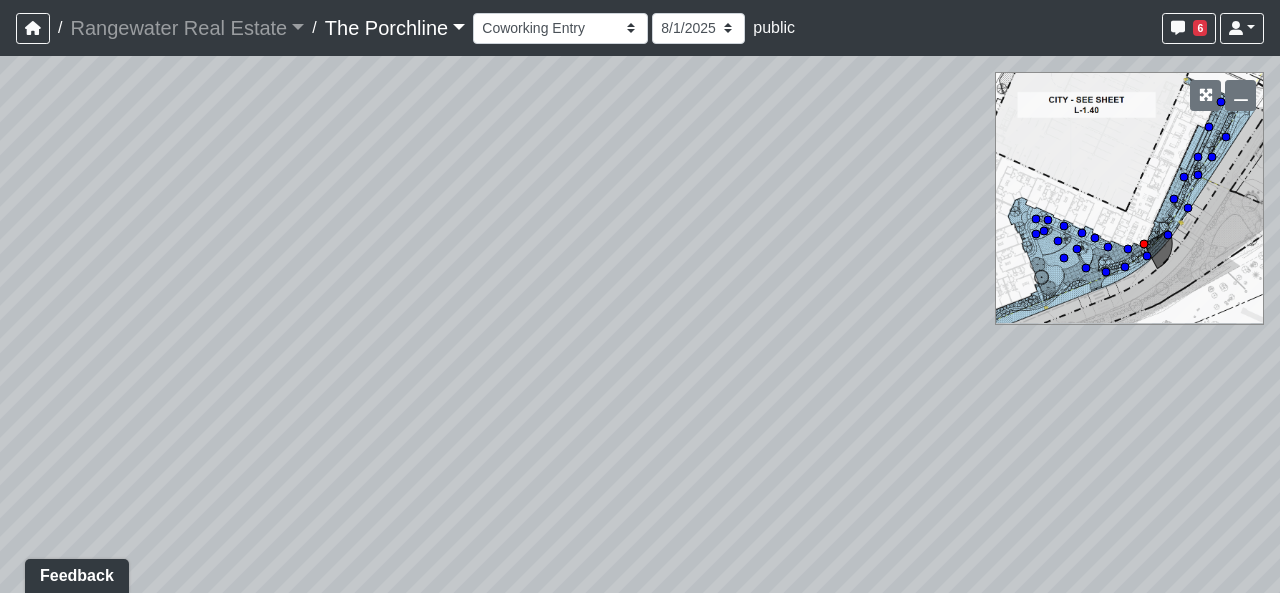 click on "Created by [FIRST] [LAST] - [DATE] - Rev: [DATE] Needs Info by [FIRST] [LAST] - [DATE] - Rev: [DATE] @Rangewater- I was unable to find an example of the wallcovering online. Can you please provide details. Thank you. Loading... Seating 2 Loading... Seating 1 Loading... Drink Ledge Loading... Seating 2 Loading... Entry Loading... Clubroom - Entry Loading... Coffee Foyer Loading... Front Walkway - Leasing Entry Loading... Table Loading... Grand Hall Entry Loading... Coworking Entry Loading... Fitness - Fitness Entry Loading... Front Walkway - Grand Hall Entry Loading... Coworking - Grand Hall Entry Loading... Fitness Entry Loading... Tables Loading... Niche Seating Loading... Loading..." at bounding box center [640, 324] 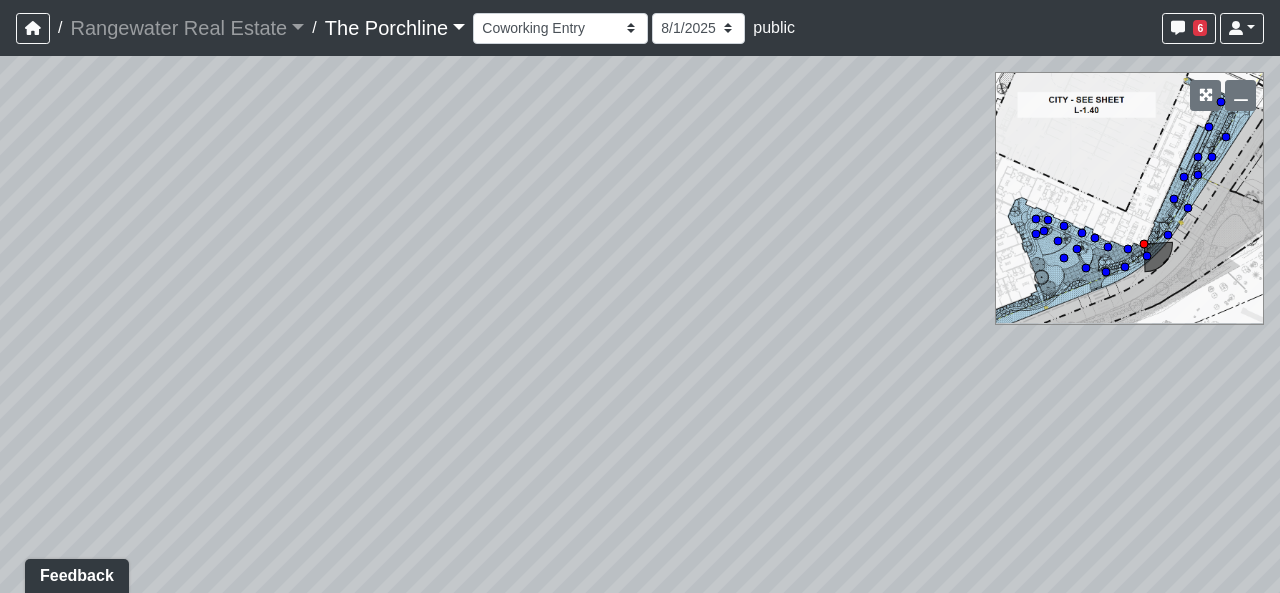click on "Created by [FIRST] [LAST] - [DATE] - Rev: [DATE] Needs Info by [FIRST] [LAST] - [DATE] - Rev: [DATE] @Rangewater- I was unable to find an example of the wallcovering online. Can you please provide details. Thank you. Loading... Seating 2 Loading... Seating 1 Loading... Drink Ledge Loading... Seating 2 Loading... Entry Loading... Clubroom - Entry Loading... Coffee Foyer Loading... Front Walkway - Leasing Entry Loading... Table Loading... Grand Hall Entry Loading... Coworking Entry Loading... Fitness - Fitness Entry Loading... Front Walkway - Grand Hall Entry Loading... Coworking - Grand Hall Entry Loading... Fitness Entry Loading... Tables Loading... Niche Seating Loading... Loading..." at bounding box center [640, 324] 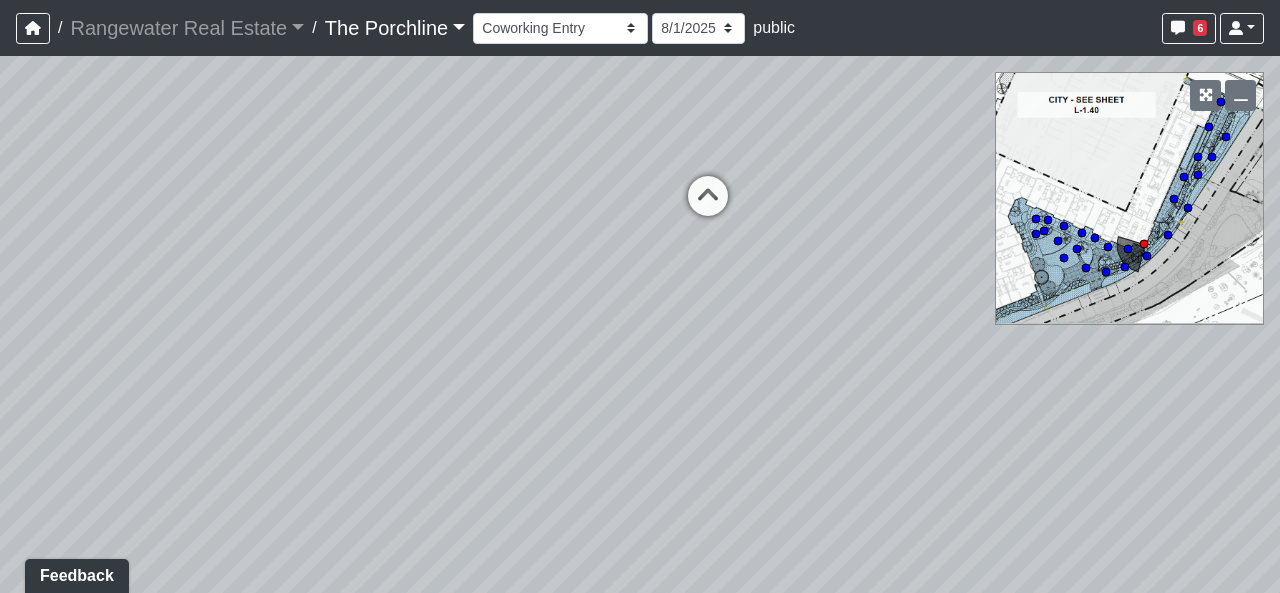 click on "Created by [FIRST] [LAST] - [DATE] - Rev: [DATE] Needs Info by [FIRST] [LAST] - [DATE] - Rev: [DATE] @Rangewater- I was unable to find an example of the wallcovering online. Can you please provide details. Thank you. Loading... Seating 2 Loading... Seating 1 Loading... Drink Ledge Loading... Seating 2 Loading... Entry Loading... Clubroom - Entry Loading... Coffee Foyer Loading... Front Walkway - Leasing Entry Loading... Table Loading... Grand Hall Entry Loading... Coworking Entry Loading... Fitness - Fitness Entry Loading... Front Walkway - Grand Hall Entry Loading... Coworking - Grand Hall Entry Loading... Fitness Entry Loading... Tables Loading... Niche Seating Loading... Loading..." at bounding box center (640, 324) 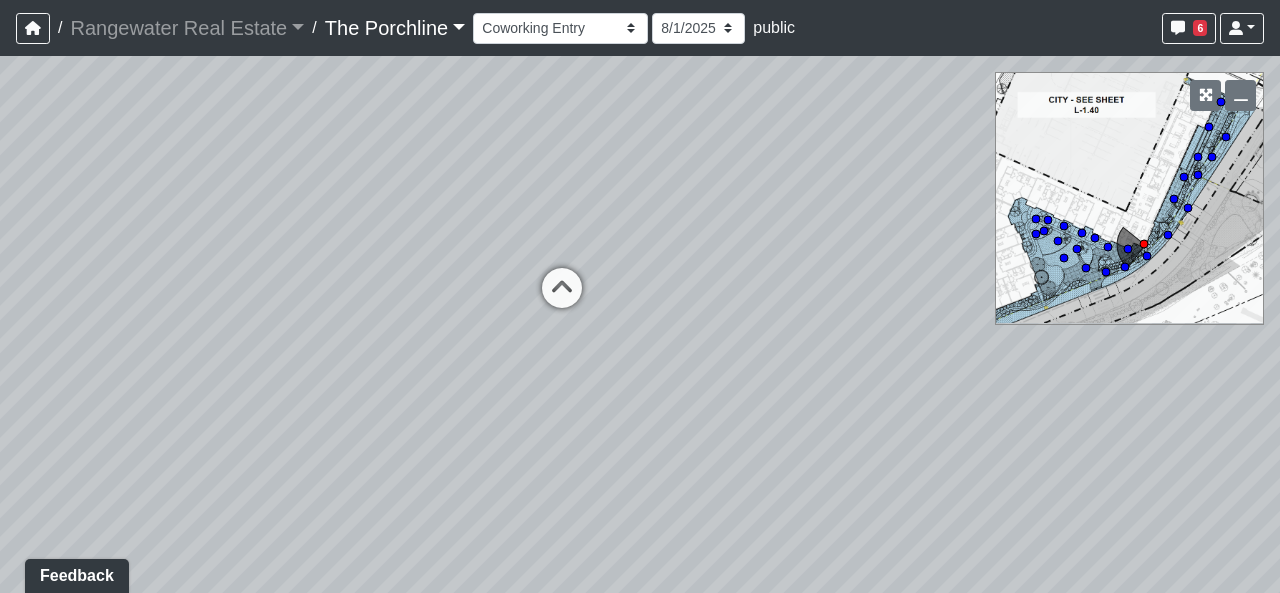 click on "Created by [FIRST] [LAST] - [DATE] - Rev: [DATE] Needs Info by [FIRST] [LAST] - [DATE] - Rev: [DATE] @Rangewater- I was unable to find an example of the wallcovering online. Can you please provide details. Thank you. Loading... Seating 2 Loading... Seating 1 Loading... Drink Ledge Loading... Seating 2 Loading... Entry Loading... Clubroom - Entry Loading... Coffee Foyer Loading... Front Walkway - Leasing Entry Loading... Table Loading... Grand Hall Entry Loading... Coworking Entry Loading... Fitness - Fitness Entry Loading... Front Walkway - Grand Hall Entry Loading... Coworking - Grand Hall Entry Loading... Fitness Entry Loading... Tables Loading... Niche Seating Loading... Loading..." at bounding box center (640, 324) 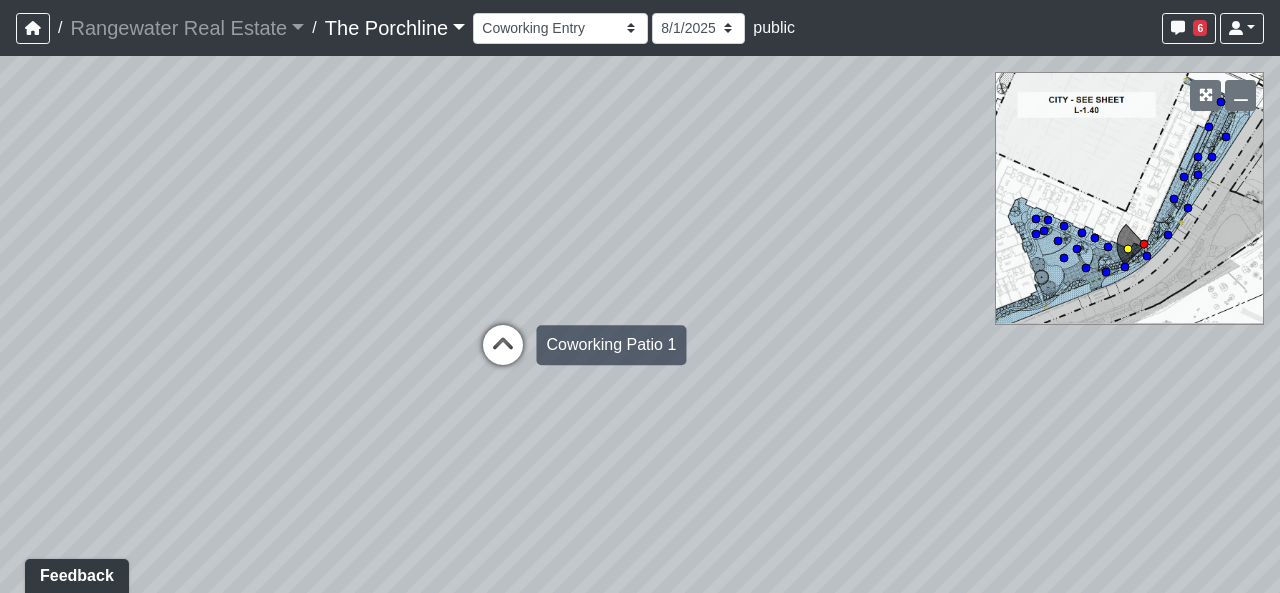 click at bounding box center [503, 355] 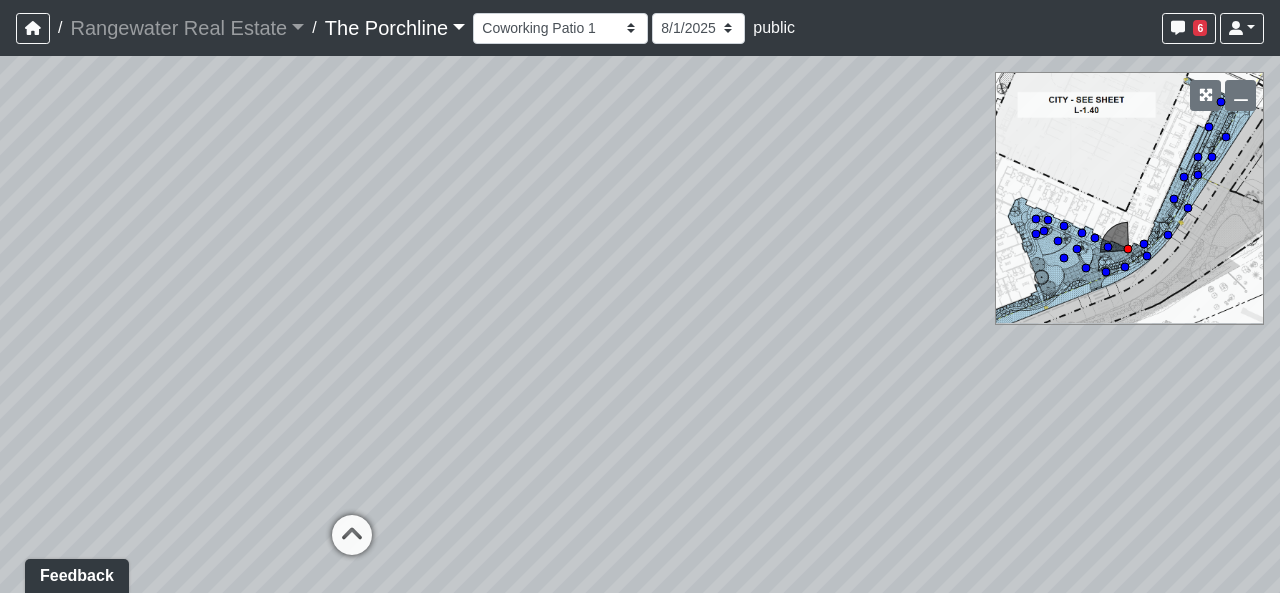 click on "Created by [FIRST] [LAST] - [DATE] - Rev: [DATE] Needs Info by [FIRST] [LAST] - [DATE] - Rev: [DATE] @Rangewater- I was unable to find an example of the wallcovering online. Can you please provide details. Thank you. Loading... Seating 2 Loading... Seating 1 Loading... Drink Ledge Loading... Seating 2 Loading... Entry Loading... Clubroom - Entry Loading... Coffee Foyer Loading... Front Walkway - Leasing Entry Loading... Table Loading... Grand Hall Entry Loading... Coworking Entry Loading... Fitness - Fitness Entry Loading... Front Walkway - Grand Hall Entry Loading... Coworking - Grand Hall Entry Loading... Fitness Entry Loading... Tables Loading... Niche Seating Loading... Loading..." at bounding box center (640, 324) 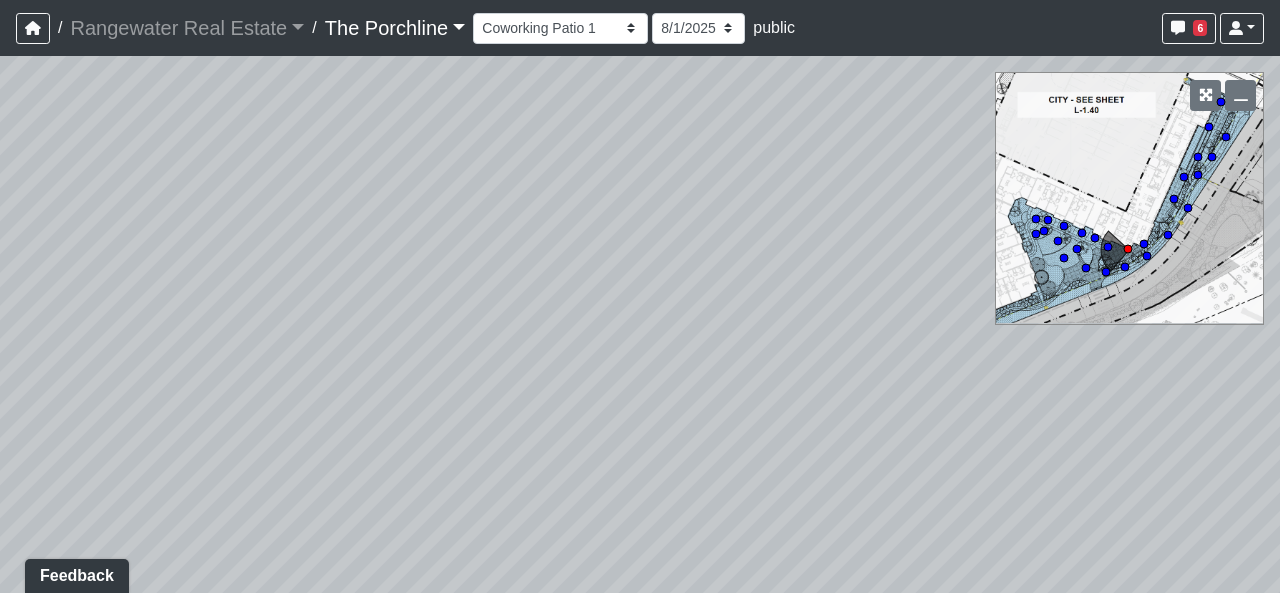 click on "Created by [FIRST] [LAST] - [DATE] - Rev: [DATE] Needs Info by [FIRST] [LAST] - [DATE] - Rev: [DATE] @Rangewater- I was unable to find an example of the wallcovering online. Can you please provide details. Thank you. Loading... Seating 2 Loading... Seating 1 Loading... Drink Ledge Loading... Seating 2 Loading... Entry Loading... Clubroom - Entry Loading... Coffee Foyer Loading... Front Walkway - Leasing Entry Loading... Table Loading... Grand Hall Entry Loading... Coworking Entry Loading... Fitness - Fitness Entry Loading... Front Walkway - Grand Hall Entry Loading... Coworking - Grand Hall Entry Loading... Fitness Entry Loading... Tables Loading... Niche Seating Loading... Loading..." at bounding box center (640, 324) 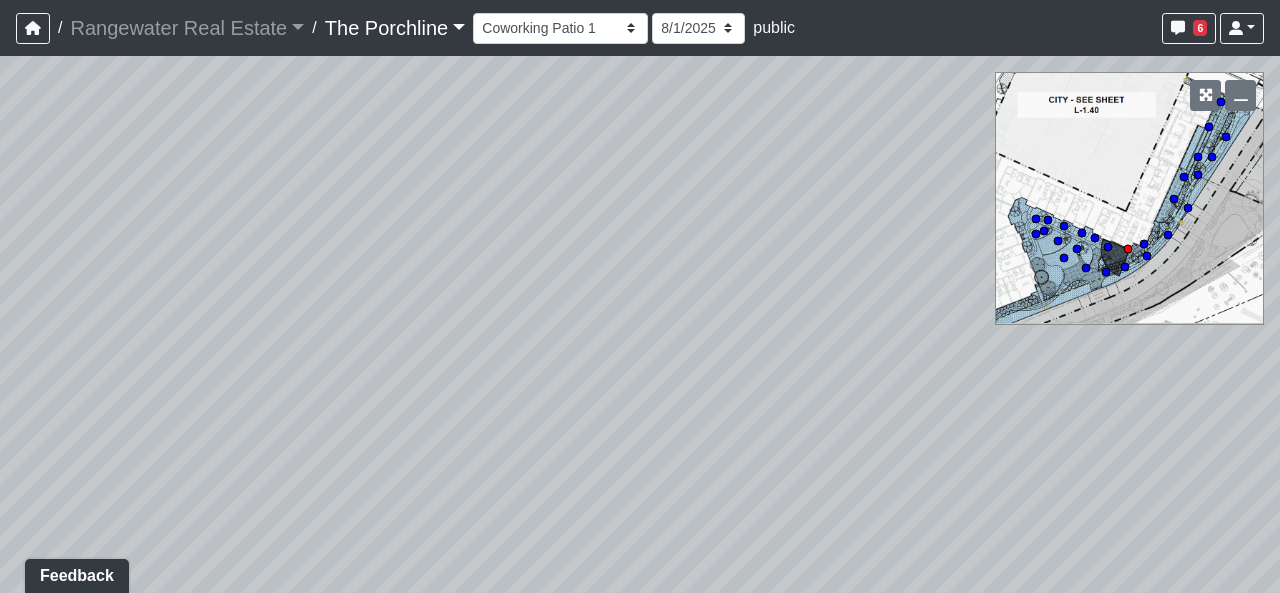 click on "Created by [FIRST] [LAST] - [DATE] - Rev: [DATE] Needs Info by [FIRST] [LAST] - [DATE] - Rev: [DATE] @Rangewater- I was unable to find an example of the wallcovering online. Can you please provide details. Thank you. Loading... Seating 2 Loading... Seating 1 Loading... Drink Ledge Loading... Seating 2 Loading... Entry Loading... Clubroom - Entry Loading... Coffee Foyer Loading... Front Walkway - Leasing Entry Loading... Table Loading... Grand Hall Entry Loading... Coworking Entry Loading... Fitness - Fitness Entry Loading... Front Walkway - Grand Hall Entry Loading... Coworking - Grand Hall Entry Loading... Fitness Entry Loading... Tables Loading... Niche Seating Loading... Loading..." at bounding box center (640, 324) 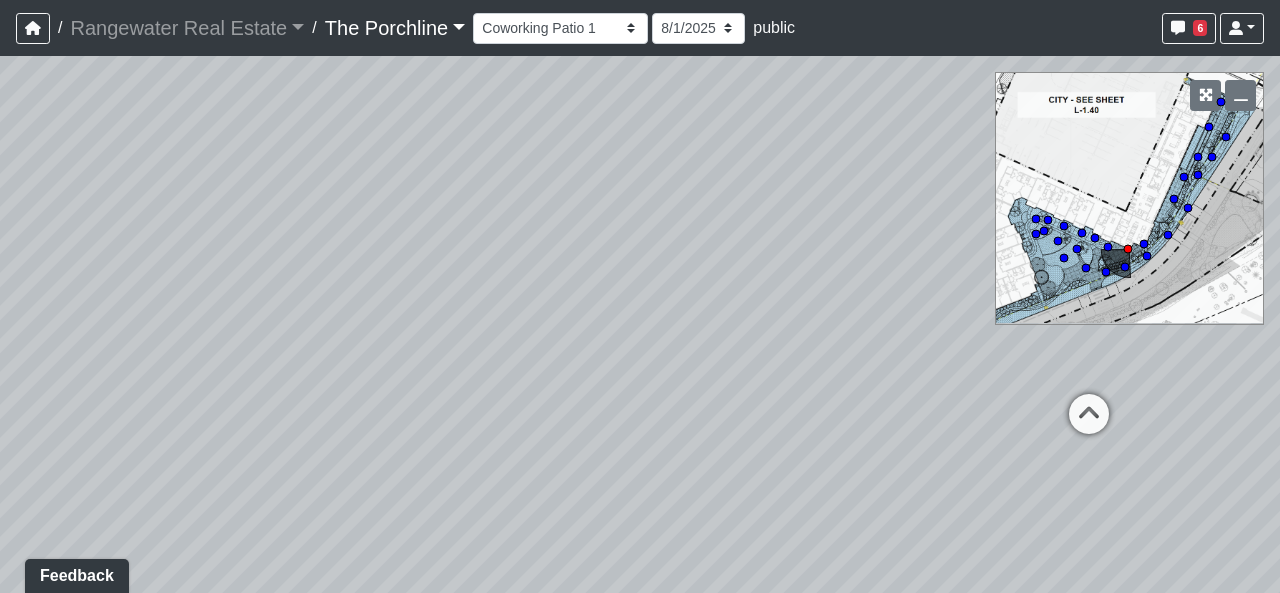 click on "Created by [FIRST] [LAST] - [DATE] - Rev: [DATE] Needs Info by [FIRST] [LAST] - [DATE] - Rev: [DATE] @Rangewater- I was unable to find an example of the wallcovering online. Can you please provide details. Thank you. Loading... Seating 2 Loading... Seating 1 Loading... Drink Ledge Loading... Seating 2 Loading... Entry Loading... Clubroom - Entry Loading... Coffee Foyer Loading... Front Walkway - Leasing Entry Loading... Table Loading... Grand Hall Entry Loading... Coworking Entry Loading... Fitness - Fitness Entry Loading... Front Walkway - Grand Hall Entry Loading... Coworking - Grand Hall Entry Loading... Fitness Entry Loading... Tables Loading... Niche Seating Loading... Loading..." at bounding box center (640, 324) 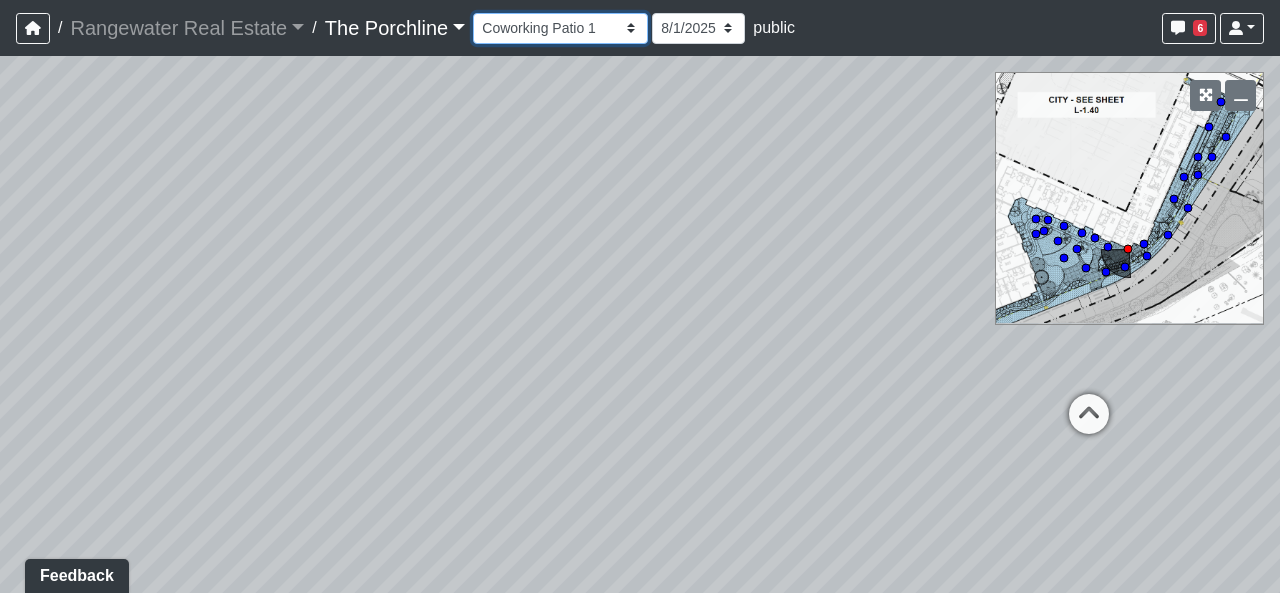 click on "Entry Grandhall Entry Island Kitchen Lounge Lounge Entry Mailroom Entry Seating Coworking Entry Coworking Patio 1 Coworking Patio 2 Crosswalk Green Space 1 Green Space 2 Green Space 3 Green Space 4 Main Walkway 1 Main Walkway 2 Main Walkway 3 Main Walkway 4 Main Walkway 5 Main Walkway 6 Seating Sidewalk 1 Sidewalk 2 Cowork Entry Grand Hall Entry Niche Seating Pod 1 Pod 2 Tables Vestibule Cardio Fitness Entry Weights Yoga Yoga Entry Crosswalk Grand Hall Entry Grand Hall Patio Leasing Entry Ramp 1 Ramp 2 Sidewalk 1 Sidewalk 2 Sidewalk 3 Sidewalk 4 Coworking Entry Fitness Entry Grand Hall Entry Restrooms Hallway Coffee Foyer Entry Table Mailboxes 1 Mailboxes 2 Mailboxes 3 Trash Men's Men's Stall Women's Women's Stall Drink Ledge Seating 1 Seating 2" at bounding box center (560, 28) 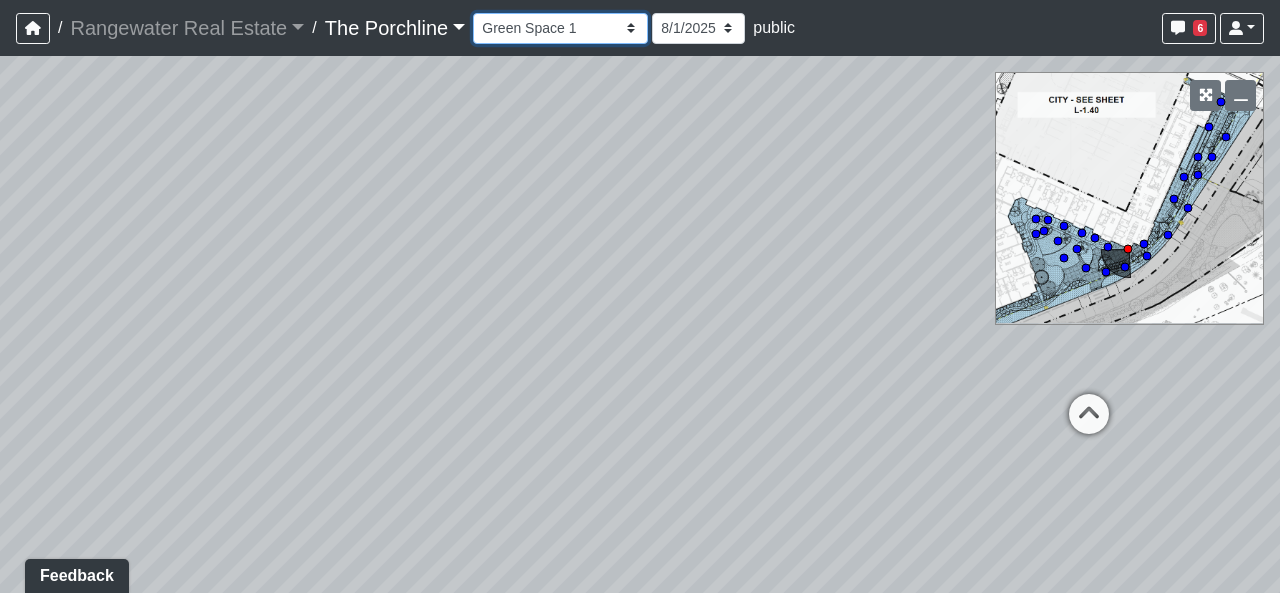 click on "Entry Grandhall Entry Island Kitchen Lounge Lounge Entry Mailroom Entry Seating Coworking Entry Coworking Patio 1 Coworking Patio 2 Crosswalk Green Space 1 Green Space 2 Green Space 3 Green Space 4 Main Walkway 1 Main Walkway 2 Main Walkway 3 Main Walkway 4 Main Walkway 5 Main Walkway 6 Seating Sidewalk 1 Sidewalk 2 Cowork Entry Grand Hall Entry Niche Seating Pod 1 Pod 2 Tables Vestibule Cardio Fitness Entry Weights Yoga Yoga Entry Crosswalk Grand Hall Entry Grand Hall Patio Leasing Entry Ramp 1 Ramp 2 Sidewalk 1 Sidewalk 2 Sidewalk 3 Sidewalk 4 Coworking Entry Fitness Entry Grand Hall Entry Restrooms Hallway Coffee Foyer Entry Table Mailboxes 1 Mailboxes 2 Mailboxes 3 Trash Men's Men's Stall Women's Women's Stall Drink Ledge Seating 1 Seating 2" at bounding box center [560, 28] 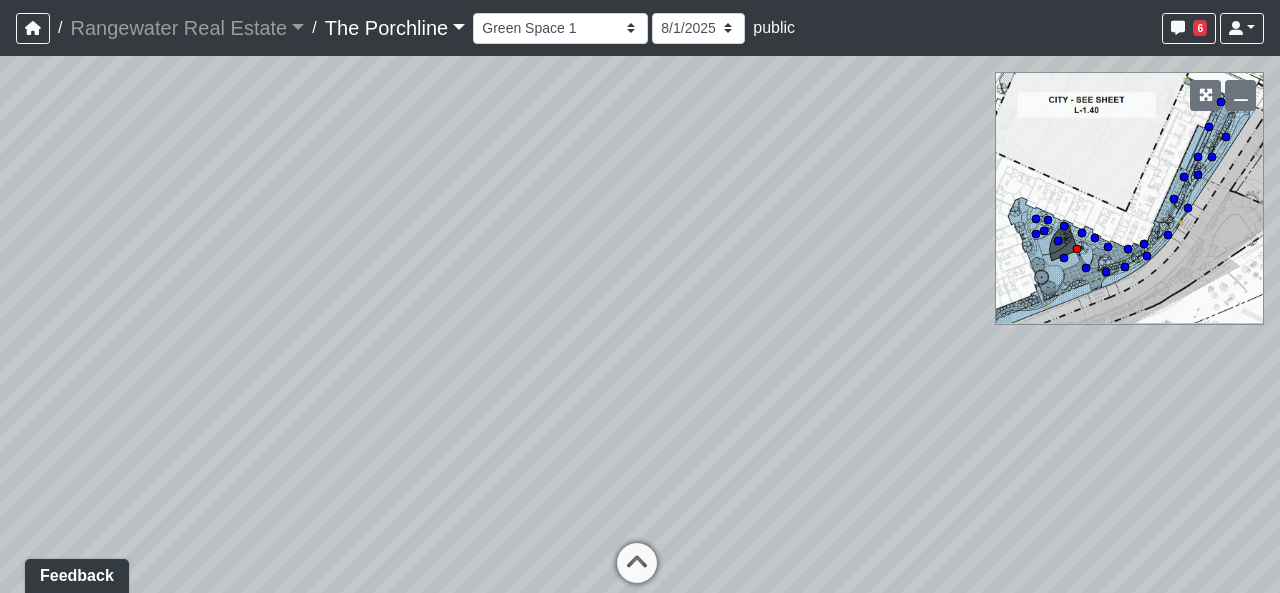 click on "Created by [FIRST] [LAST] - [DATE] - Rev: [DATE] Needs Info by [FIRST] [LAST] - [DATE] - Rev: [DATE] @Rangewater- I was unable to find an example of the wallcovering online. Can you please provide details. Thank you. Loading... Seating 2 Loading... Seating 1 Loading... Drink Ledge Loading... Seating 2 Loading... Entry Loading... Clubroom - Entry Loading... Coffee Foyer Loading... Front Walkway - Leasing Entry Loading... Table Loading... Grand Hall Entry Loading... Coworking Entry Loading... Fitness - Fitness Entry Loading... Front Walkway - Grand Hall Entry Loading... Coworking - Grand Hall Entry Loading... Fitness Entry Loading... Tables Loading... Niche Seating Loading... Loading..." at bounding box center (640, 324) 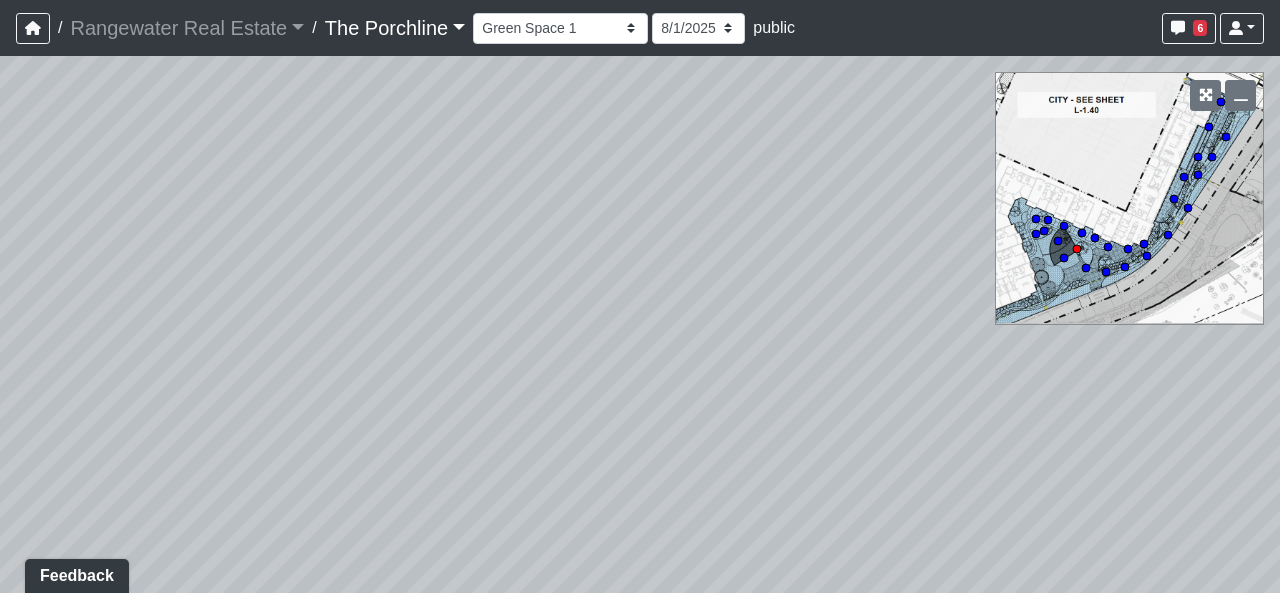 click on "Created by [FIRST] [LAST] - [DATE] - Rev: [DATE] Needs Info by [FIRST] [LAST] - [DATE] - Rev: [DATE] @Rangewater- I was unable to find an example of the wallcovering online. Can you please provide details. Thank you. Loading... Seating 2 Loading... Seating 1 Loading... Drink Ledge Loading... Seating 2 Loading... Entry Loading... Clubroom - Entry Loading... Coffee Foyer Loading... Front Walkway - Leasing Entry Loading... Table Loading... Grand Hall Entry Loading... Coworking Entry Loading... Fitness - Fitness Entry Loading... Front Walkway - Grand Hall Entry Loading... Coworking - Grand Hall Entry Loading... Fitness Entry Loading... Tables Loading... Niche Seating Loading... Loading..." at bounding box center [640, 324] 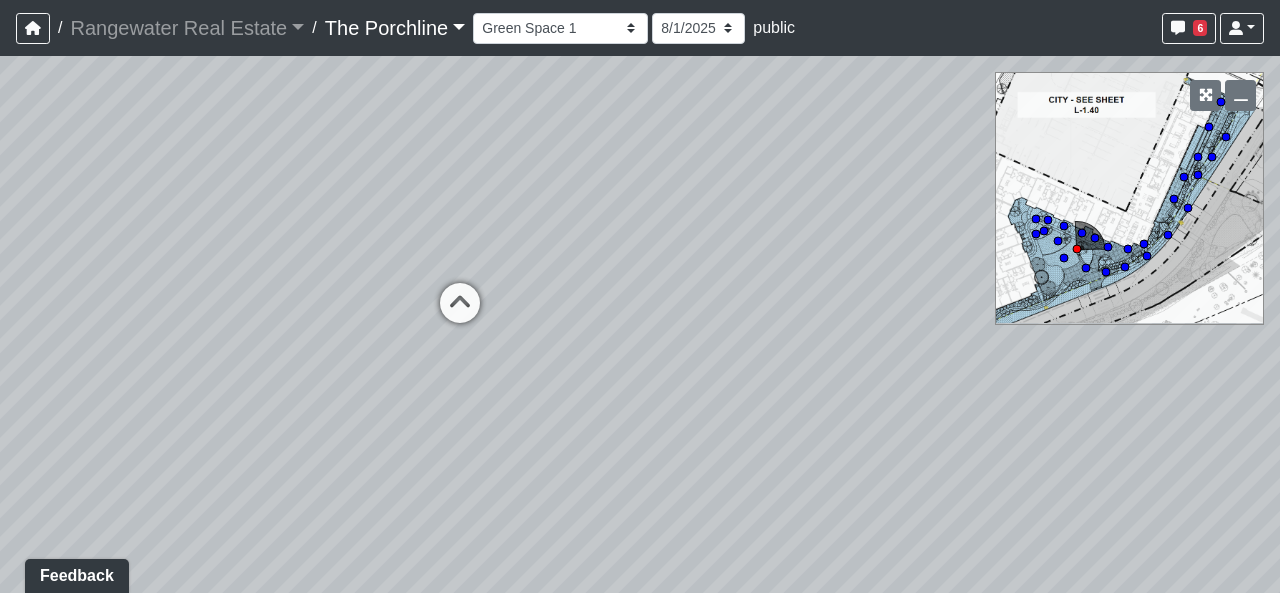 click on "Created by [FIRST] [LAST] - [DATE] - Rev: [DATE] Needs Info by [FIRST] [LAST] - [DATE] - Rev: [DATE] @Rangewater- I was unable to find an example of the wallcovering online. Can you please provide details. Thank you. Loading... Seating 2 Loading... Seating 1 Loading... Drink Ledge Loading... Seating 2 Loading... Entry Loading... Clubroom - Entry Loading... Coffee Foyer Loading... Front Walkway - Leasing Entry Loading... Table Loading... Grand Hall Entry Loading... Coworking Entry Loading... Fitness - Fitness Entry Loading... Front Walkway - Grand Hall Entry Loading... Coworking - Grand Hall Entry Loading... Fitness Entry Loading... Tables Loading... Niche Seating Loading... Loading..." at bounding box center [640, 324] 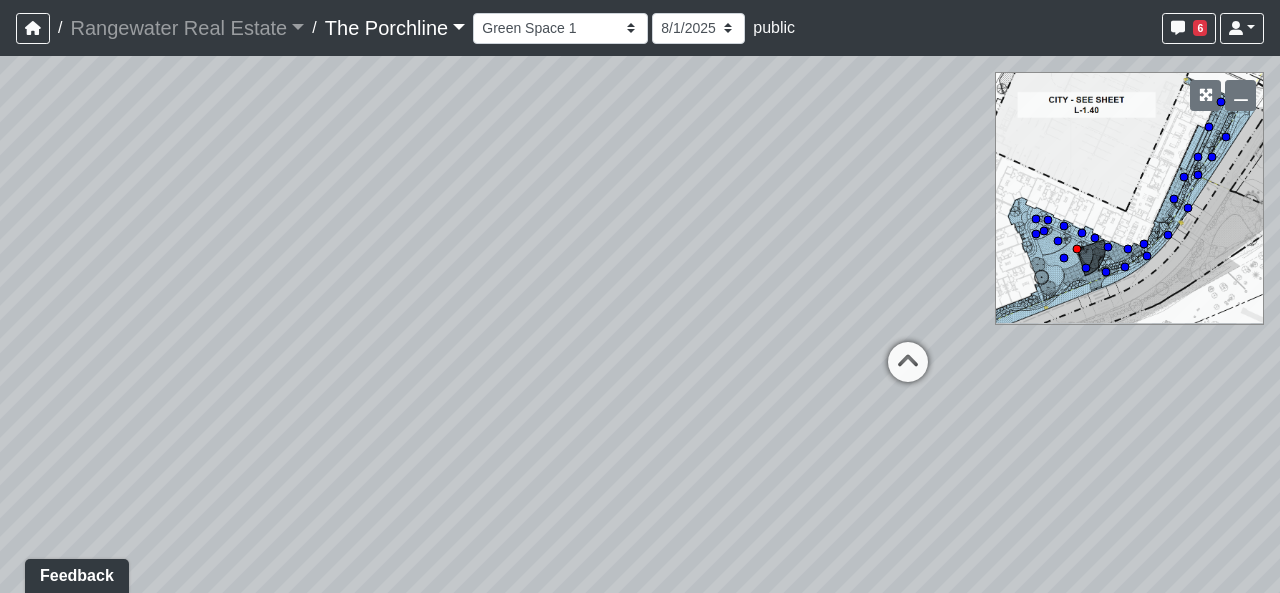 click on "Created by [FIRST] [LAST] - [DATE] - Rev: [DATE] Needs Info by [FIRST] [LAST] - [DATE] - Rev: [DATE] @Rangewater- I was unable to find an example of the wallcovering online. Can you please provide details. Thank you. Loading... Seating 2 Loading... Seating 1 Loading... Drink Ledge Loading... Seating 2 Loading... Entry Loading... Clubroom - Entry Loading... Coffee Foyer Loading... Front Walkway - Leasing Entry Loading... Table Loading... Grand Hall Entry Loading... Coworking Entry Loading... Fitness - Fitness Entry Loading... Front Walkway - Grand Hall Entry Loading... Coworking - Grand Hall Entry Loading... Fitness Entry Loading... Tables Loading... Niche Seating Loading... Loading..." at bounding box center (640, 324) 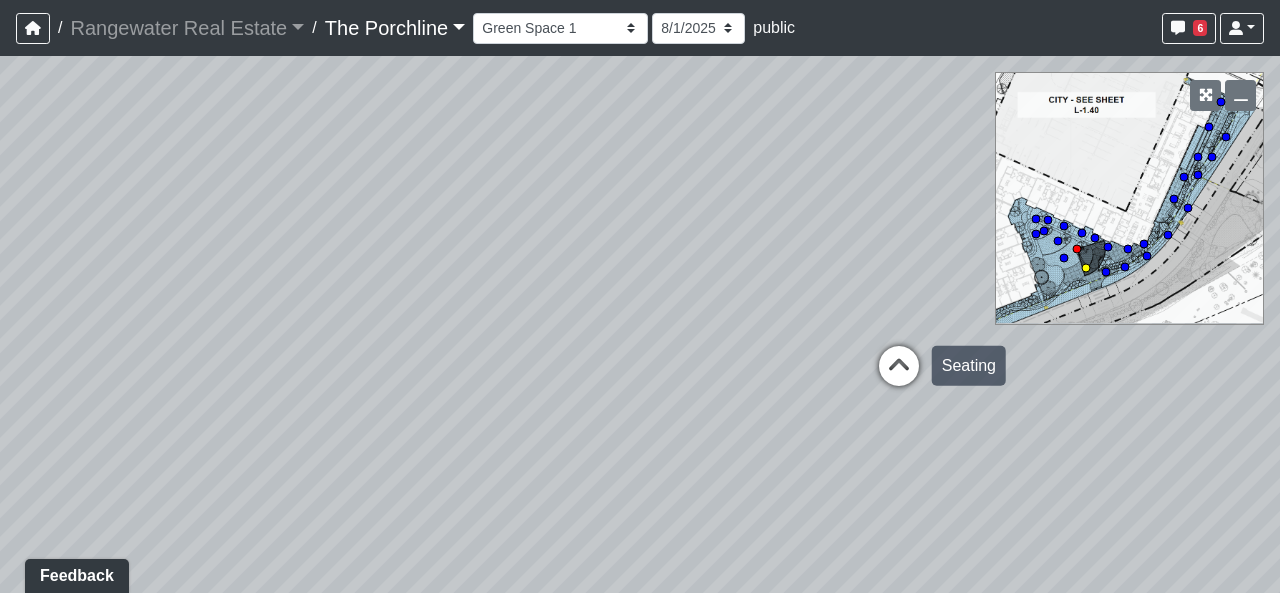 click at bounding box center [899, 376] 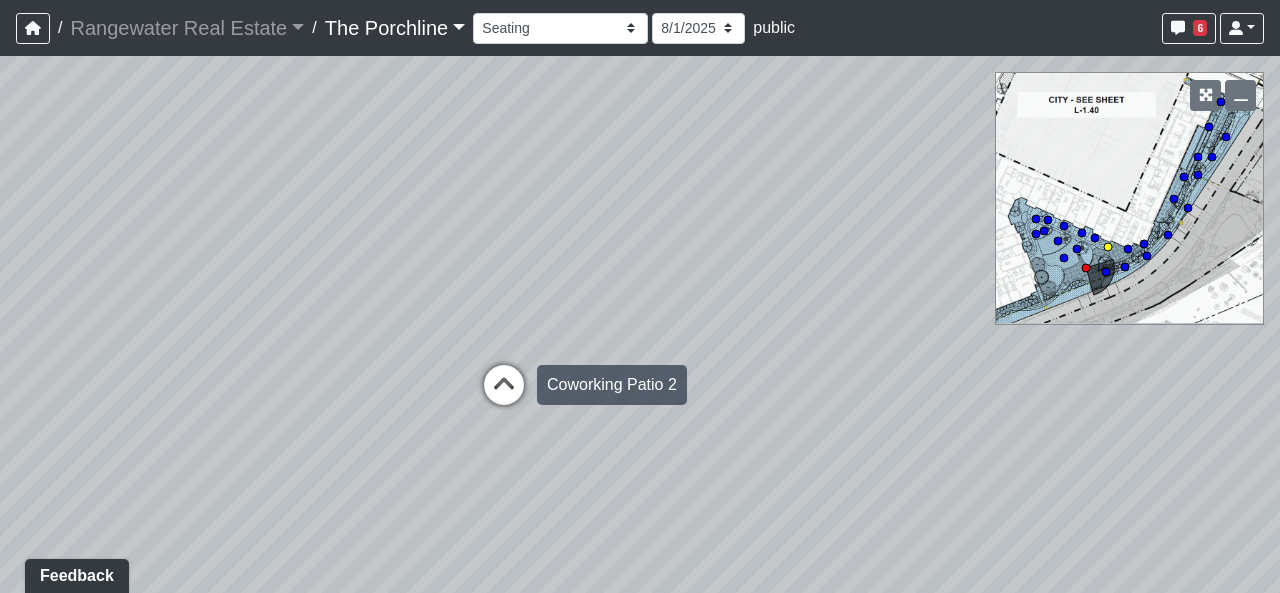 click at bounding box center (504, 395) 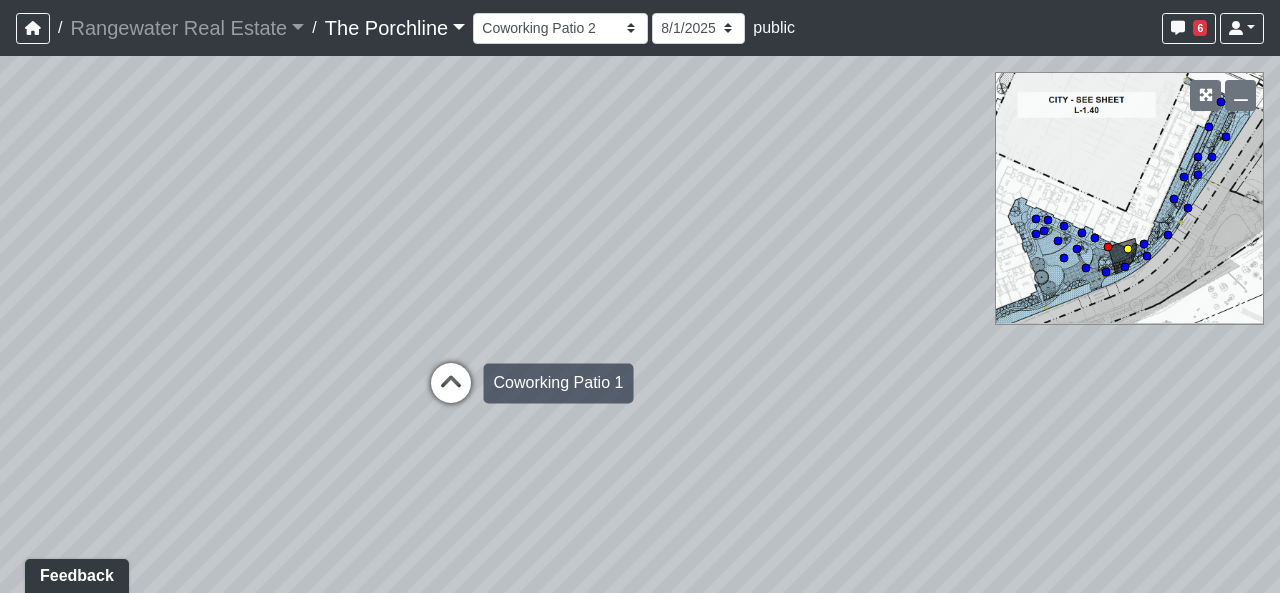 click at bounding box center (451, 393) 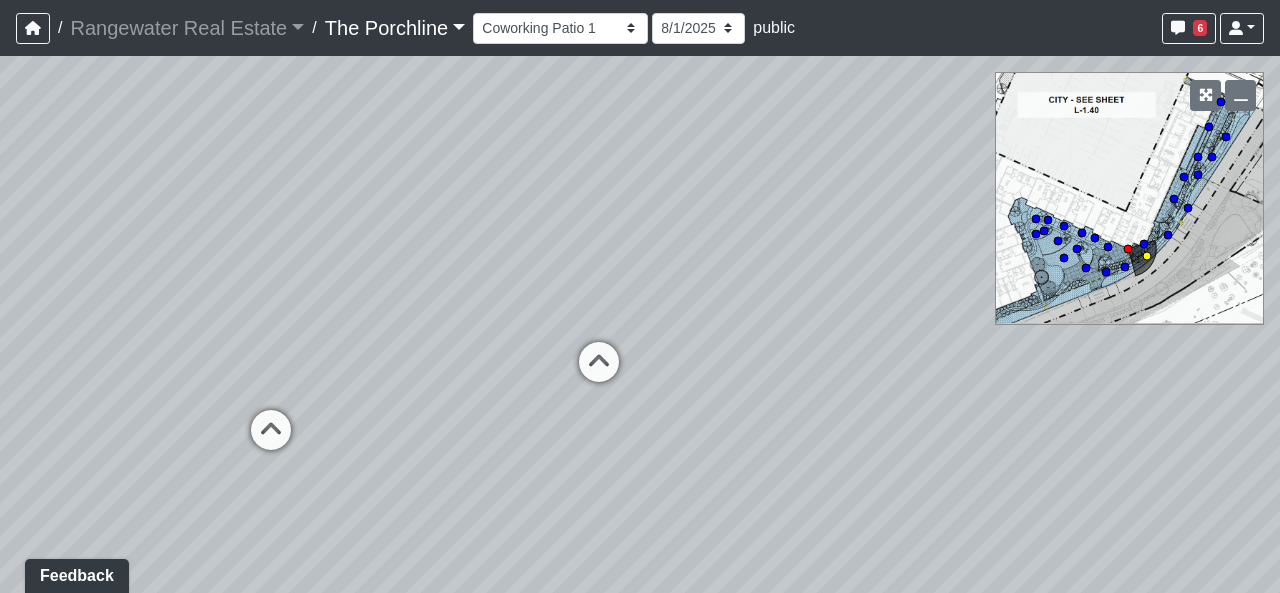 click at bounding box center [599, 372] 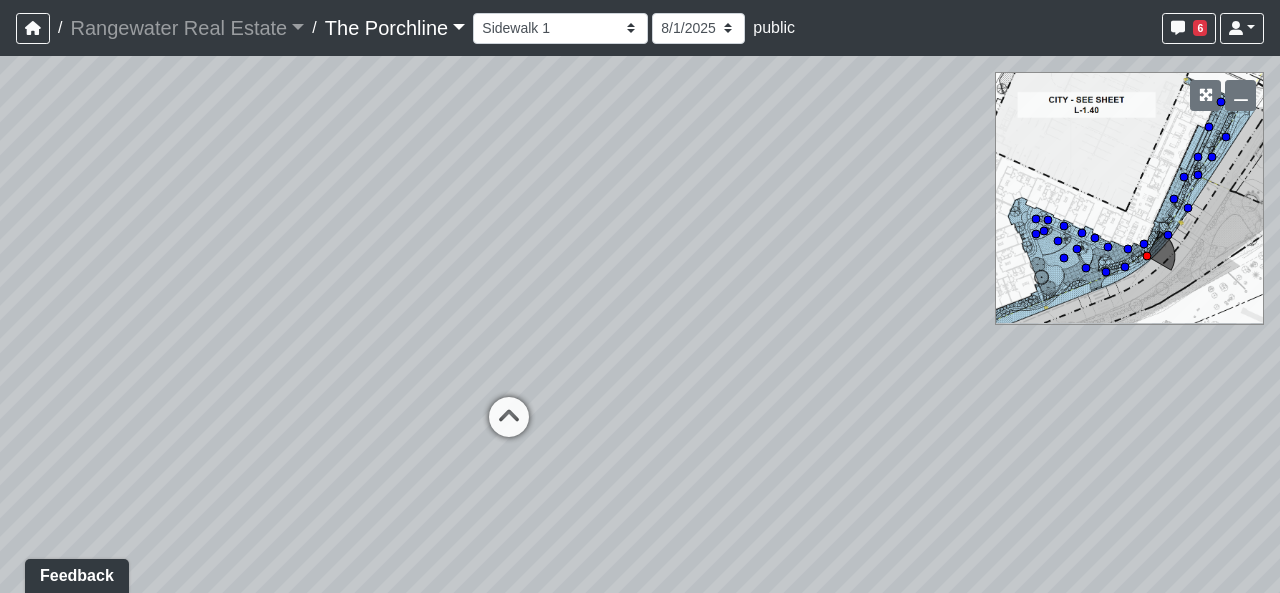 click on "Created by [FIRST] [LAST] - [DATE] - Rev: [DATE] Needs Info by [FIRST] [LAST] - [DATE] - Rev: [DATE] @Rangewater- I was unable to find an example of the wallcovering online. Can you please provide details. Thank you. Loading... Seating 2 Loading... Seating 1 Loading... Drink Ledge Loading... Seating 2 Loading... Entry Loading... Clubroom - Entry Loading... Coffee Foyer Loading... Front Walkway - Leasing Entry Loading... Table Loading... Grand Hall Entry Loading... Coworking Entry Loading... Fitness - Fitness Entry Loading... Front Walkway - Grand Hall Entry Loading... Coworking - Grand Hall Entry Loading... Fitness Entry Loading... Tables Loading... Niche Seating Loading... Loading..." at bounding box center [640, 324] 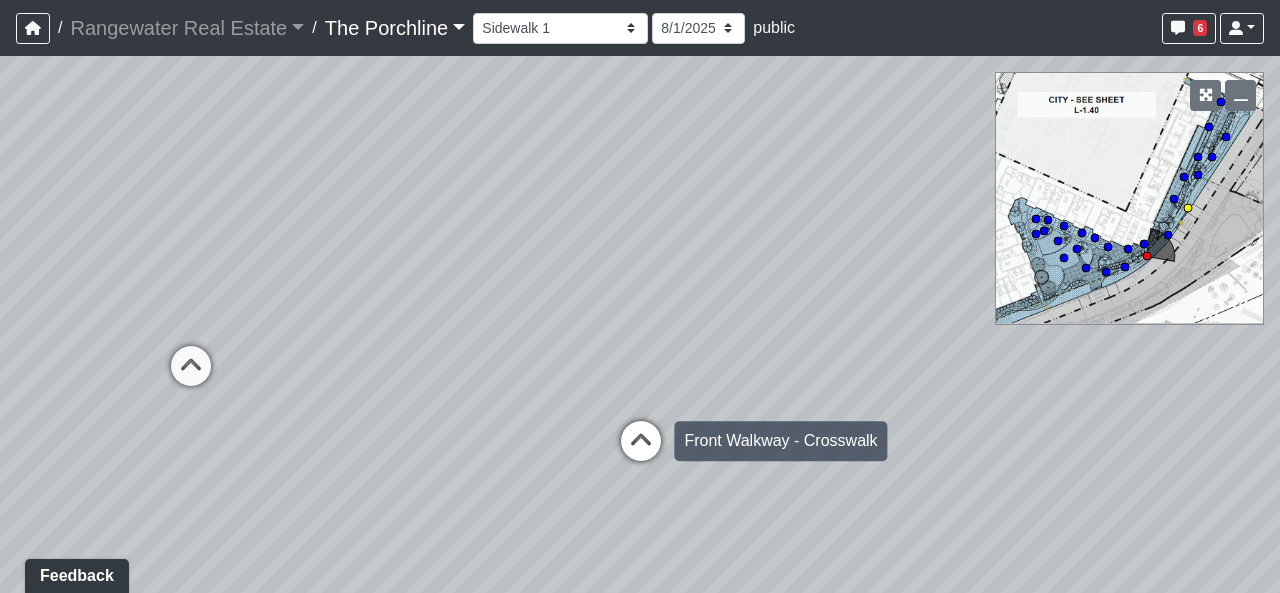 click at bounding box center (641, 451) 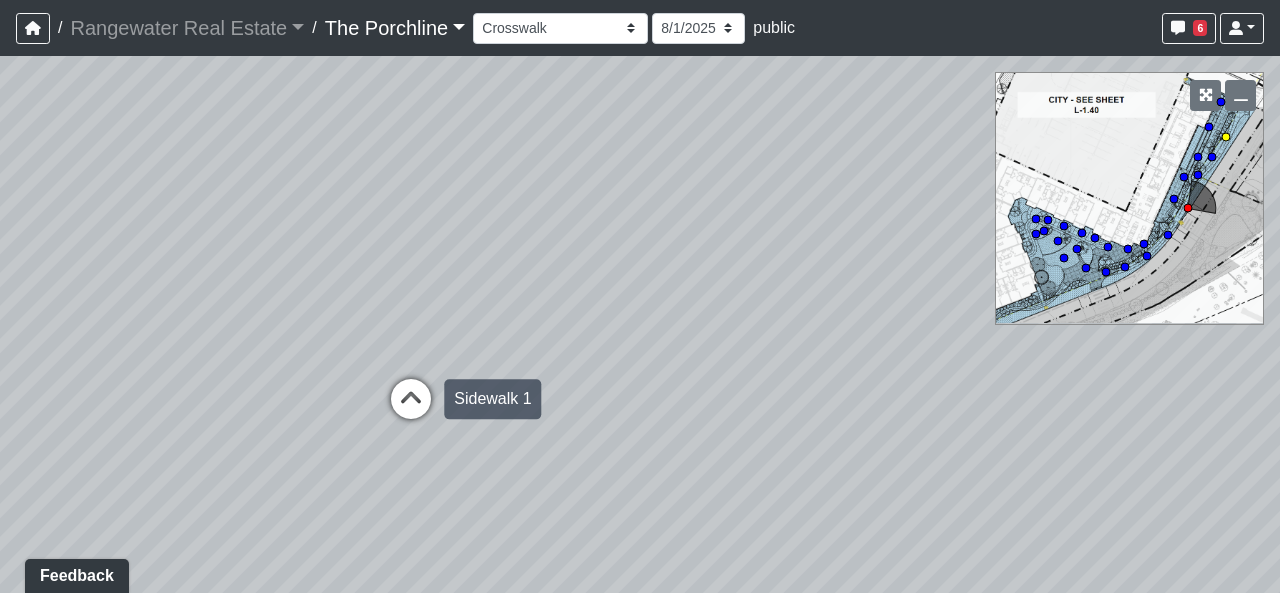 click at bounding box center (411, 409) 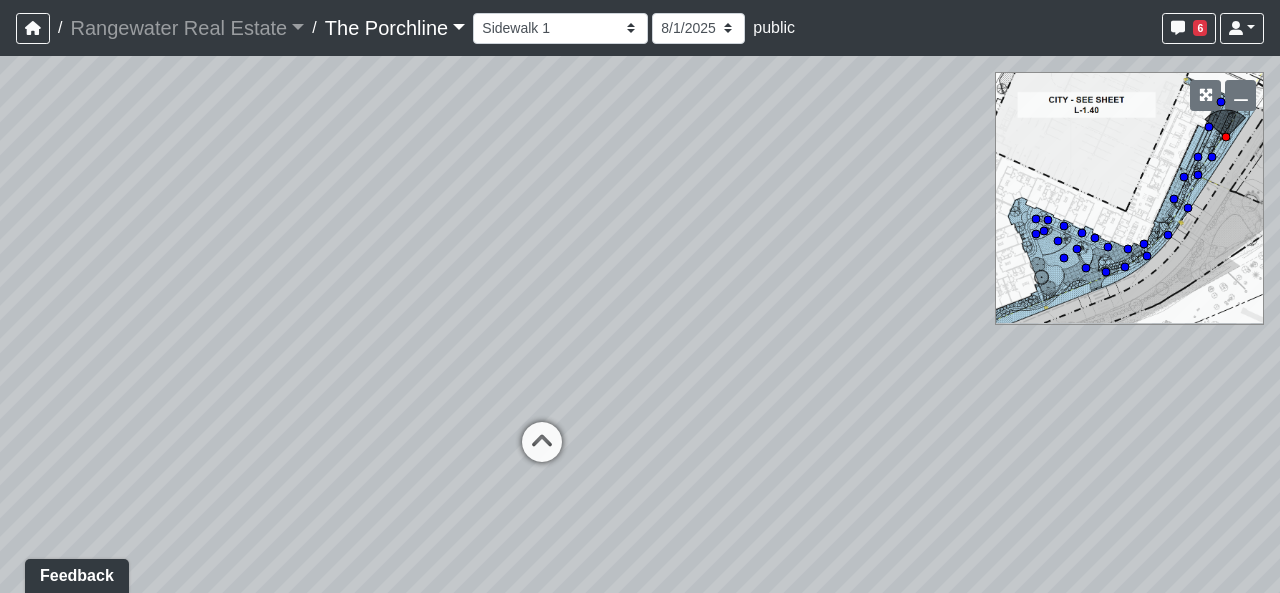 click on "Created by [FIRST] [LAST] - [DATE] - Rev: [DATE] Needs Info by [FIRST] [LAST] - [DATE] - Rev: [DATE] @Rangewater- I was unable to find an example of the wallcovering online. Can you please provide details. Thank you. Loading... Seating 2 Loading... Seating 1 Loading... Drink Ledge Loading... Seating 2 Loading... Entry Loading... Clubroom - Entry Loading... Coffee Foyer Loading... Front Walkway - Leasing Entry Loading... Table Loading... Grand Hall Entry Loading... Coworking Entry Loading... Fitness - Fitness Entry Loading... Front Walkway - Grand Hall Entry Loading... Coworking - Grand Hall Entry Loading... Fitness Entry Loading... Tables Loading... Niche Seating Loading... Loading..." at bounding box center [640, 324] 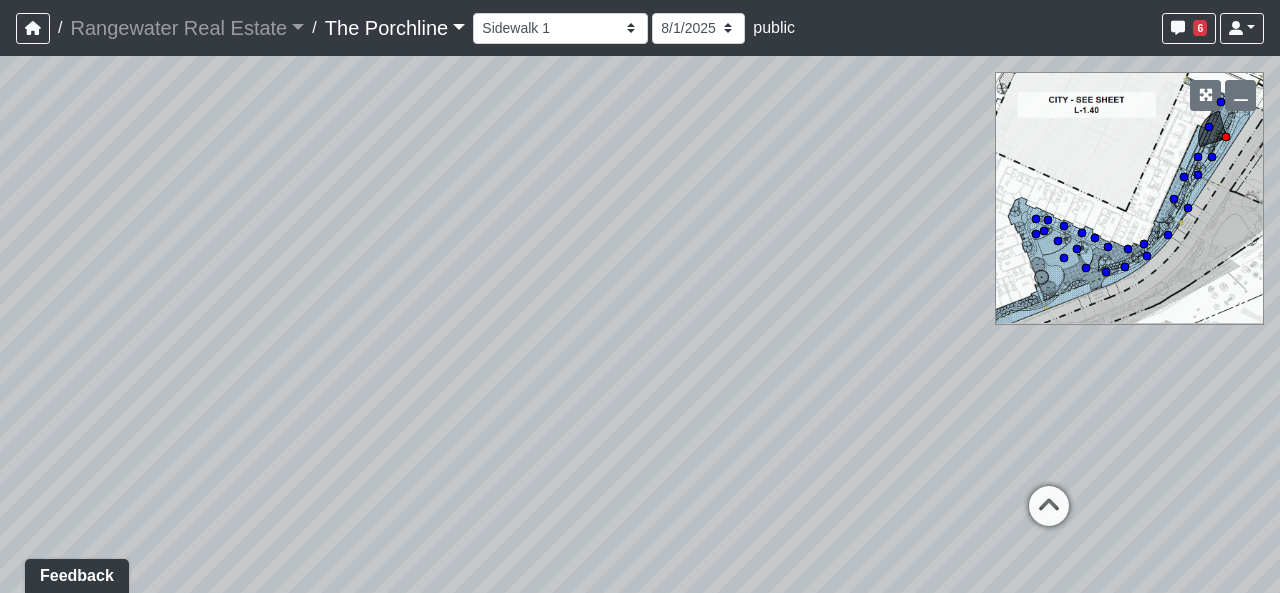 click on "Created by [FIRST] [LAST] - [DATE] - Rev: [DATE] Needs Info by [FIRST] [LAST] - [DATE] - Rev: [DATE] @Rangewater- I was unable to find an example of the wallcovering online. Can you please provide details. Thank you. Loading... Seating 2 Loading... Seating 1 Loading... Drink Ledge Loading... Seating 2 Loading... Entry Loading... Clubroom - Entry Loading... Coffee Foyer Loading... Front Walkway - Leasing Entry Loading... Table Loading... Grand Hall Entry Loading... Coworking Entry Loading... Fitness - Fitness Entry Loading... Front Walkway - Grand Hall Entry Loading... Coworking - Grand Hall Entry Loading... Fitness Entry Loading... Tables Loading... Niche Seating Loading... Loading..." at bounding box center [640, 324] 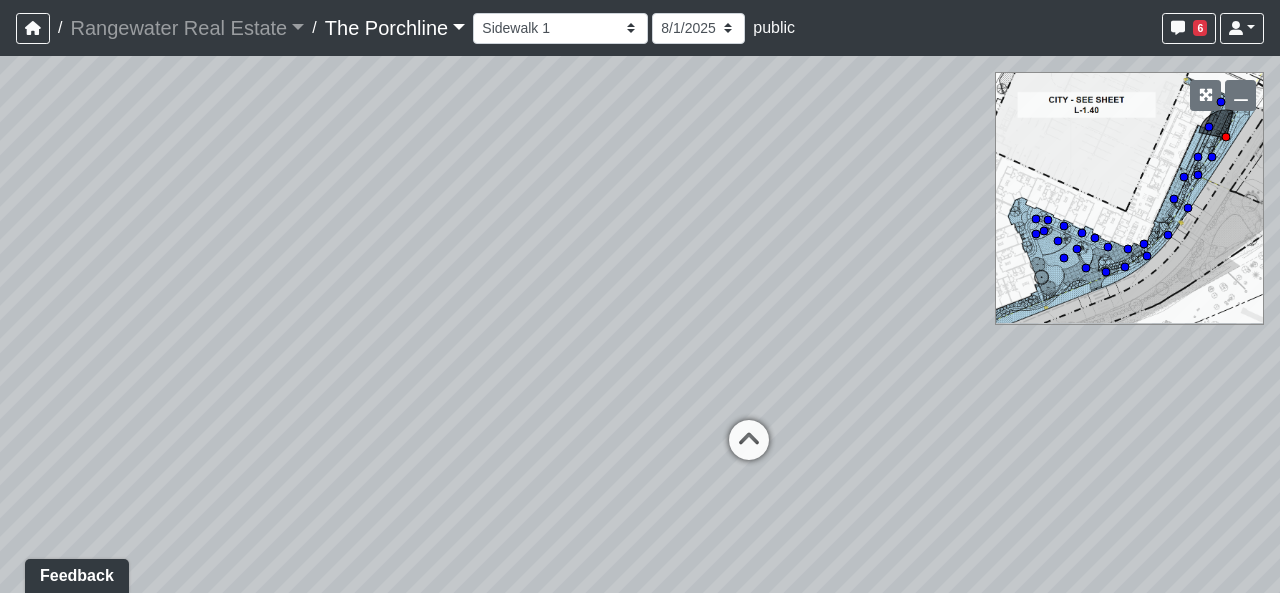 click on "Created by [FIRST] [LAST] - [DATE] - Rev: [DATE] Needs Info by [FIRST] [LAST] - [DATE] - Rev: [DATE] @Rangewater- I was unable to find an example of the wallcovering online. Can you please provide details. Thank you. Loading... Seating 2 Loading... Seating 1 Loading... Drink Ledge Loading... Seating 2 Loading... Entry Loading... Clubroom - Entry Loading... Coffee Foyer Loading... Front Walkway - Leasing Entry Loading... Table Loading... Grand Hall Entry Loading... Coworking Entry Loading... Fitness - Fitness Entry Loading... Front Walkway - Grand Hall Entry Loading... Coworking - Grand Hall Entry Loading... Fitness Entry Loading... Tables Loading... Niche Seating Loading... Loading..." at bounding box center (640, 324) 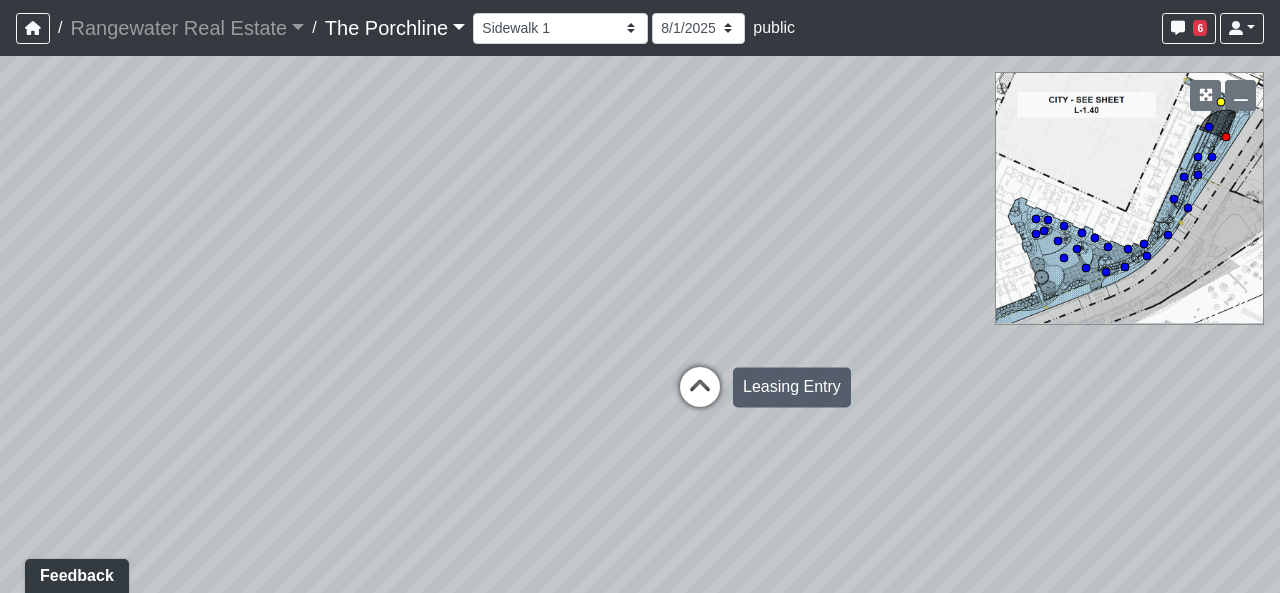 click at bounding box center [700, 397] 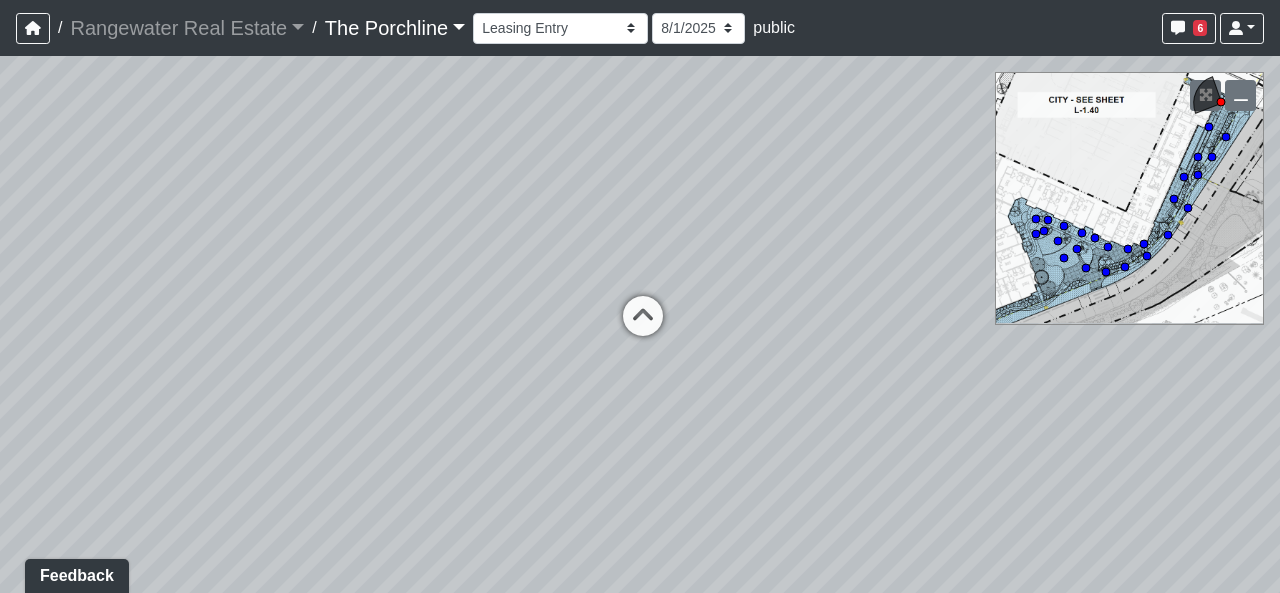 click on "Created by [FIRST] [LAST] - [DATE] - Rev: [DATE] Needs Info by [FIRST] [LAST] - [DATE] - Rev: [DATE] @Rangewater- I was unable to find an example of the wallcovering online. Can you please provide details. Thank you. Loading... Seating 2 Loading... Seating 1 Loading... Drink Ledge Loading... Seating 2 Loading... Entry Loading... Clubroom - Entry Loading... Coffee Foyer Loading... Front Walkway - Leasing Entry Loading... Table Loading... Grand Hall Entry Loading... Coworking Entry Loading... Fitness - Fitness Entry Loading... Front Walkway - Grand Hall Entry Loading... Coworking - Grand Hall Entry Loading... Fitness Entry Loading... Tables Loading... Niche Seating Loading... Loading..." at bounding box center (640, 324) 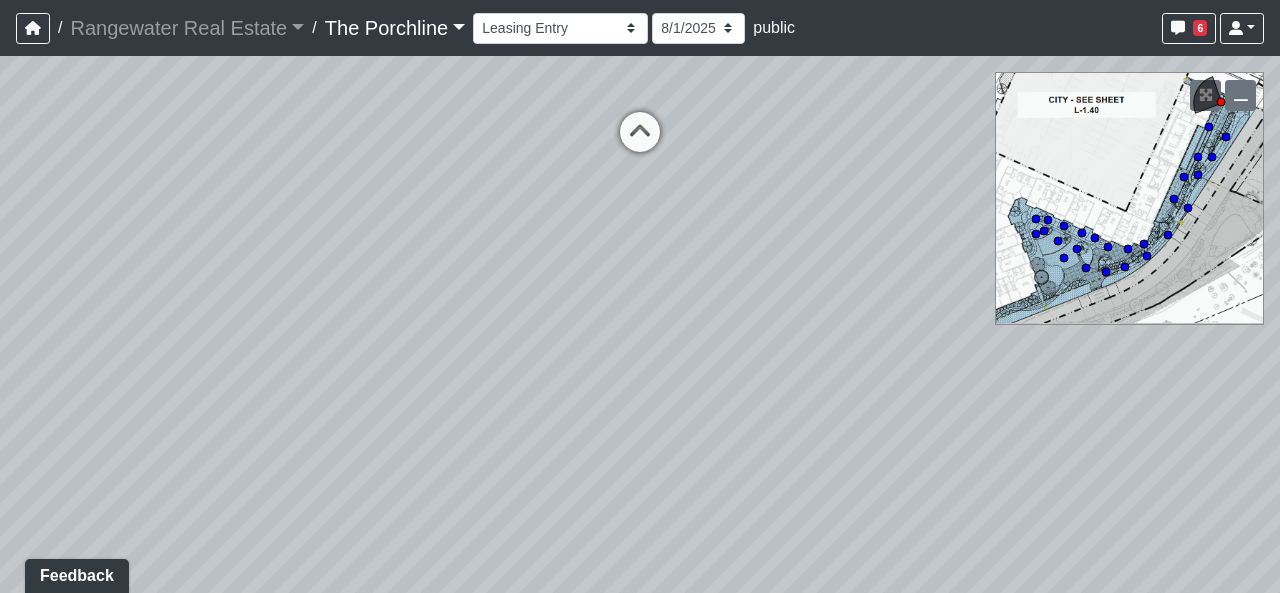 click on "Created by [FIRST] [LAST] - [DATE] - Rev: [DATE] Needs Info by [FIRST] [LAST] - [DATE] - Rev: [DATE] @Rangewater- I was unable to find an example of the wallcovering online. Can you please provide details. Thank you. Loading... Seating 2 Loading... Seating 1 Loading... Drink Ledge Loading... Seating 2 Loading... Entry Loading... Clubroom - Entry Loading... Coffee Foyer Loading... Front Walkway - Leasing Entry Loading... Table Loading... Grand Hall Entry Loading... Coworking Entry Loading... Fitness - Fitness Entry Loading... Front Walkway - Grand Hall Entry Loading... Coworking - Grand Hall Entry Loading... Fitness Entry Loading... Tables Loading... Niche Seating Loading... Loading..." at bounding box center (640, 324) 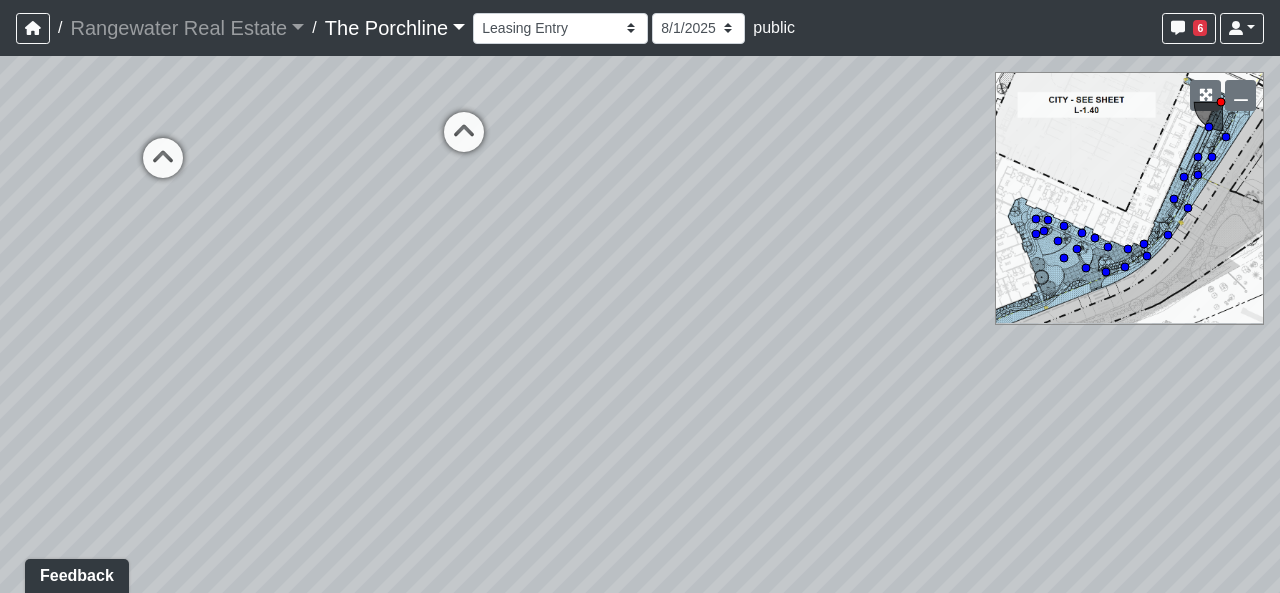 click on "Created by [FIRST] [LAST] - [DATE] - Rev: [DATE] Needs Info by [FIRST] [LAST] - [DATE] - Rev: [DATE] @Rangewater- I was unable to find an example of the wallcovering online. Can you please provide details. Thank you. Loading... Seating 2 Loading... Seating 1 Loading... Drink Ledge Loading... Seating 2 Loading... Entry Loading... Clubroom - Entry Loading... Coffee Foyer Loading... Front Walkway - Leasing Entry Loading... Table Loading... Grand Hall Entry Loading... Coworking Entry Loading... Fitness - Fitness Entry Loading... Front Walkway - Grand Hall Entry Loading... Coworking - Grand Hall Entry Loading... Fitness Entry Loading... Tables Loading... Niche Seating Loading... Loading..." at bounding box center [640, 324] 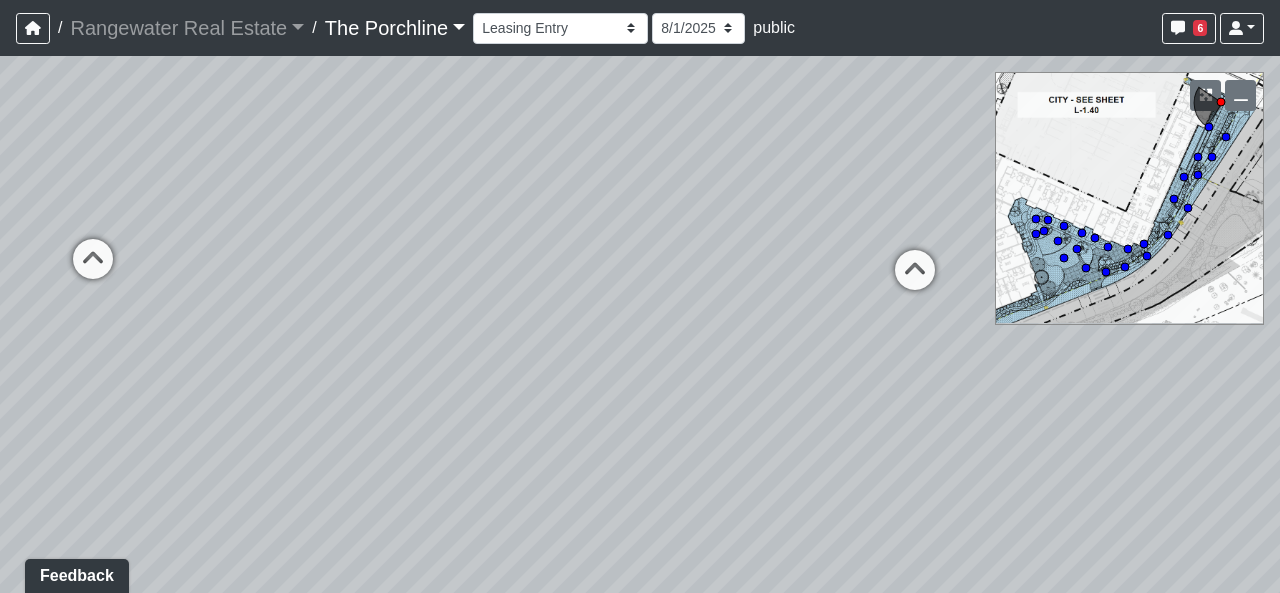 drag, startPoint x: 828, startPoint y: 492, endPoint x: 411, endPoint y: 489, distance: 417.0108 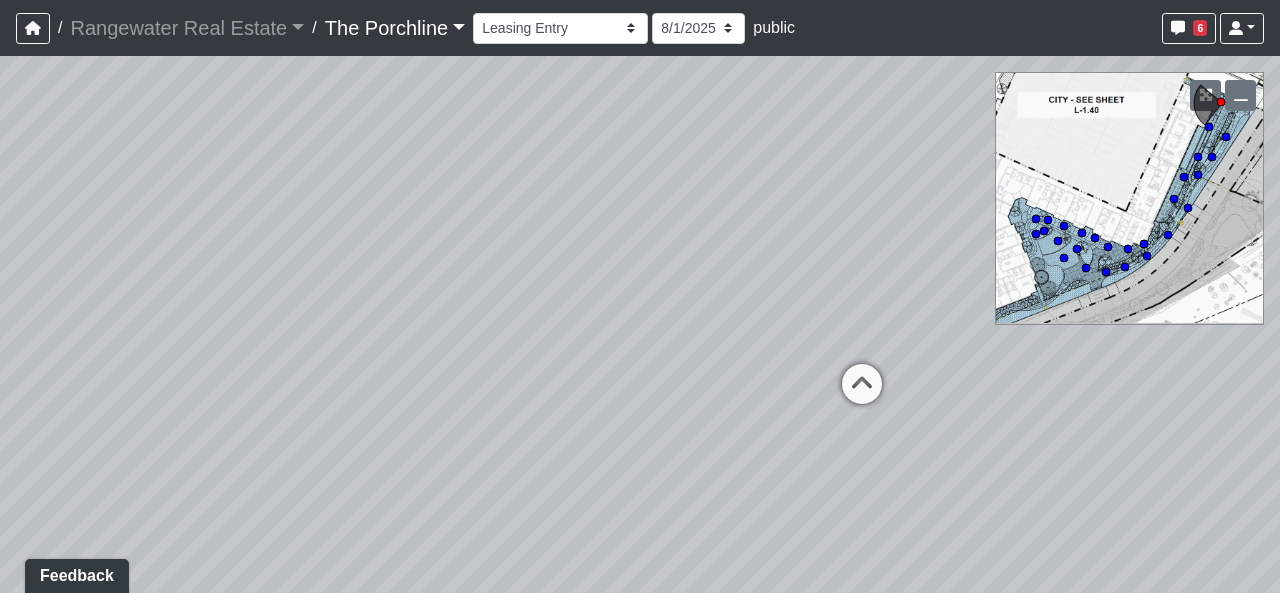 click on "Created by [FIRST] [LAST] - [DATE] - Rev: [DATE] Needs Info by [FIRST] [LAST] - [DATE] - Rev: [DATE] @Rangewater- I was unable to find an example of the wallcovering online. Can you please provide details. Thank you. Loading... Seating 2 Loading... Seating 1 Loading... Drink Ledge Loading... Seating 2 Loading... Entry Loading... Clubroom - Entry Loading... Coffee Foyer Loading... Front Walkway - Leasing Entry Loading... Table Loading... Grand Hall Entry Loading... Coworking Entry Loading... Fitness - Fitness Entry Loading... Front Walkway - Grand Hall Entry Loading... Coworking - Grand Hall Entry Loading... Fitness Entry Loading... Tables Loading... Niche Seating Loading... Loading..." at bounding box center [640, 324] 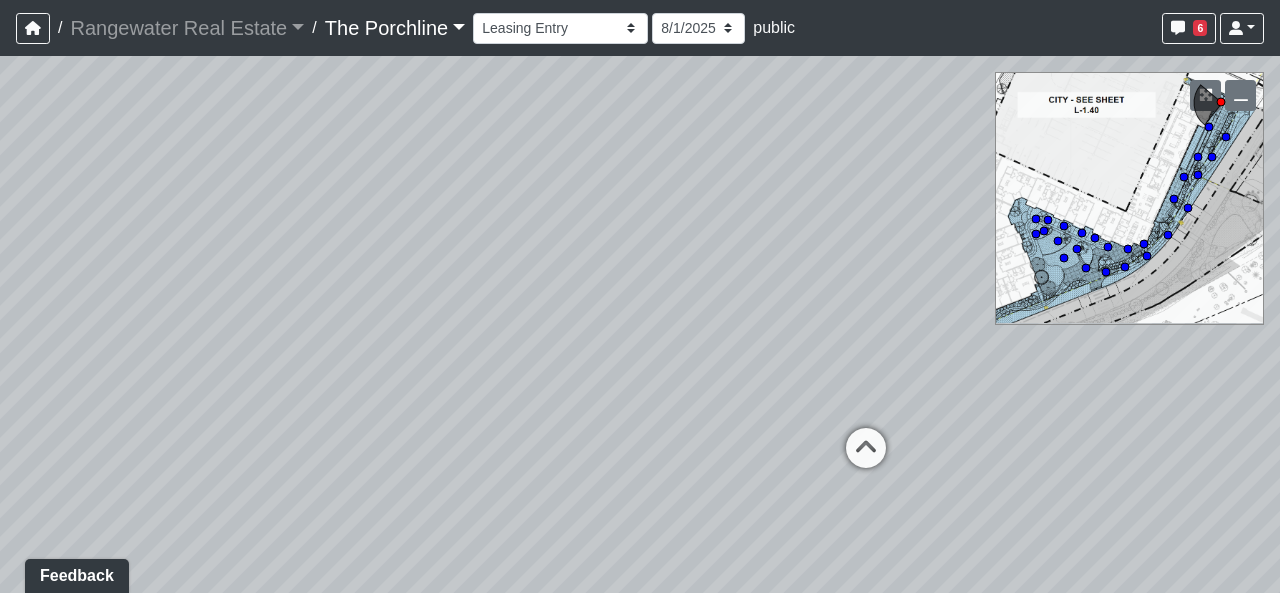 click on "Created by [FIRST] [LAST] - [DATE] - Rev: [DATE] Needs Info by [FIRST] [LAST] - [DATE] - Rev: [DATE] @Rangewater- I was unable to find an example of the wallcovering online. Can you please provide details. Thank you. Loading... Seating 2 Loading... Seating 1 Loading... Drink Ledge Loading... Seating 2 Loading... Entry Loading... Clubroom - Entry Loading... Coffee Foyer Loading... Front Walkway - Leasing Entry Loading... Table Loading... Grand Hall Entry Loading... Coworking Entry Loading... Fitness - Fitness Entry Loading... Front Walkway - Grand Hall Entry Loading... Coworking - Grand Hall Entry Loading... Fitness Entry Loading... Tables Loading... Niche Seating Loading... Loading..." at bounding box center [640, 324] 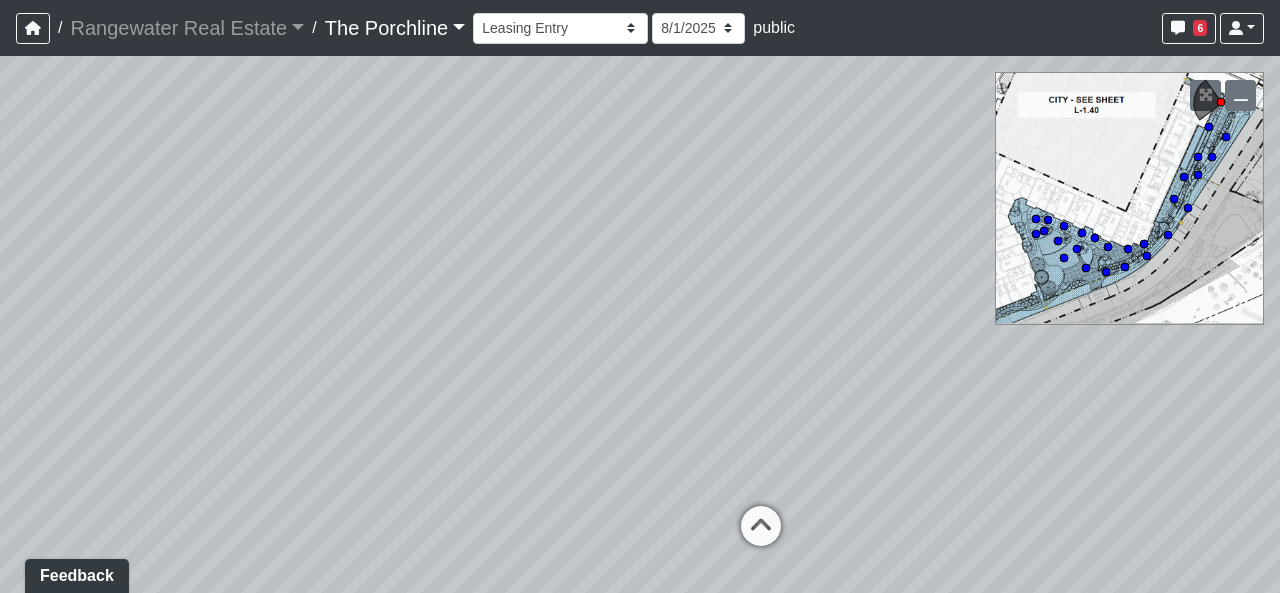 click on "Created by [FIRST] [LAST] - [DATE] - Rev: [DATE] Needs Info by [FIRST] [LAST] - [DATE] - Rev: [DATE] @Rangewater- I was unable to find an example of the wallcovering online. Can you please provide details. Thank you. Loading... Seating 2 Loading... Seating 1 Loading... Drink Ledge Loading... Seating 2 Loading... Entry Loading... Clubroom - Entry Loading... Coffee Foyer Loading... Front Walkway - Leasing Entry Loading... Table Loading... Grand Hall Entry Loading... Coworking Entry Loading... Fitness - Fitness Entry Loading... Front Walkway - Grand Hall Entry Loading... Coworking - Grand Hall Entry Loading... Fitness Entry Loading... Tables Loading... Niche Seating Loading... Loading..." at bounding box center (640, 324) 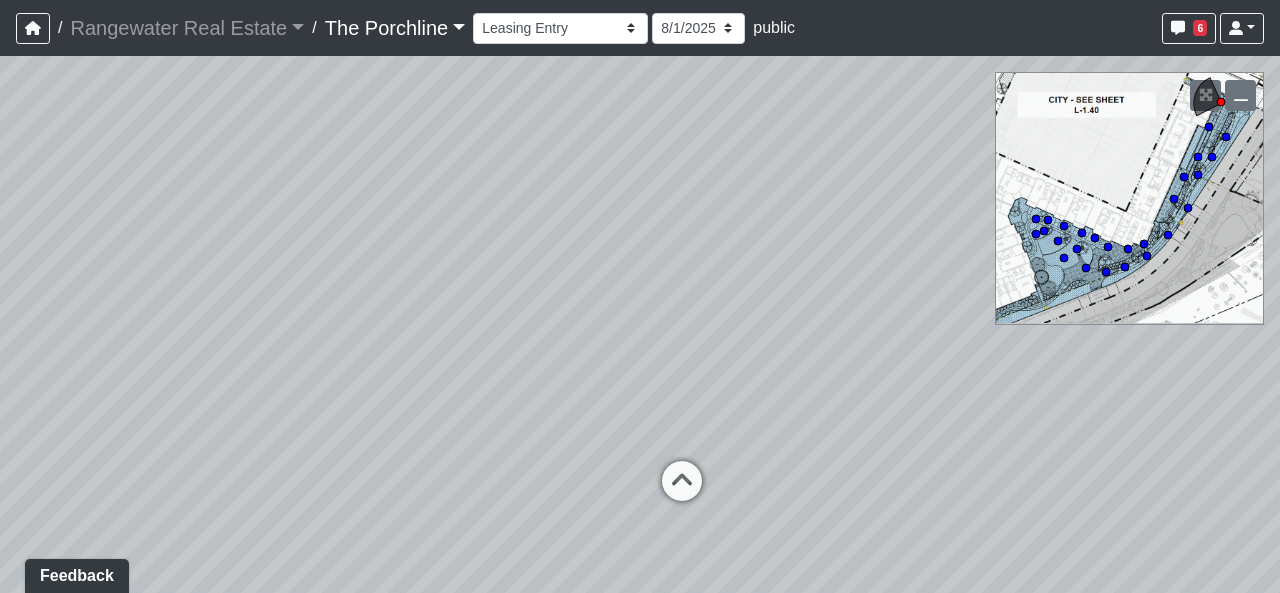 click on "Created by [FIRST] [LAST] - [DATE] - Rev: [DATE] Needs Info by [FIRST] [LAST] - [DATE] - Rev: [DATE] @Rangewater- I was unable to find an example of the wallcovering online. Can you please provide details. Thank you. Loading... Seating 2 Loading... Seating 1 Loading... Drink Ledge Loading... Seating 2 Loading... Entry Loading... Clubroom - Entry Loading... Coffee Foyer Loading... Front Walkway - Leasing Entry Loading... Table Loading... Grand Hall Entry Loading... Coworking Entry Loading... Fitness - Fitness Entry Loading... Front Walkway - Grand Hall Entry Loading... Coworking - Grand Hall Entry Loading... Fitness Entry Loading... Tables Loading... Niche Seating Loading... Loading..." at bounding box center (640, 324) 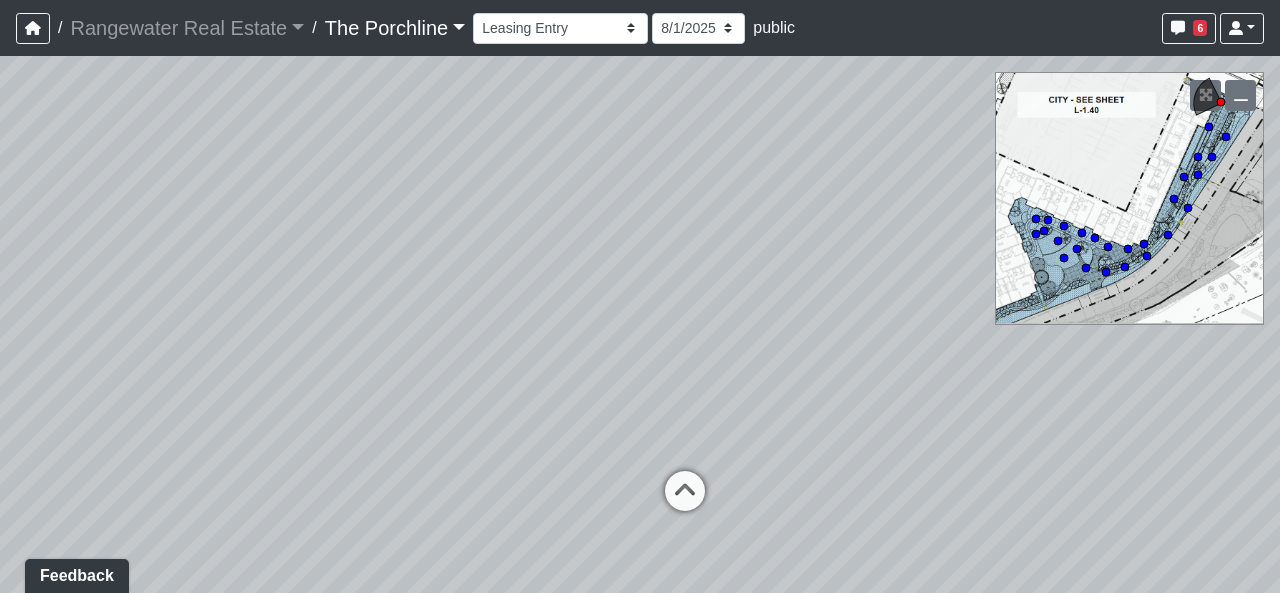 click on "Created by [FIRST] [LAST] - [DATE] - Rev: [DATE] Needs Info by [FIRST] [LAST] - [DATE] - Rev: [DATE] @Rangewater- I was unable to find an example of the wallcovering online. Can you please provide details. Thank you. Loading... Seating 2 Loading... Seating 1 Loading... Drink Ledge Loading... Seating 2 Loading... Entry Loading... Clubroom - Entry Loading... Coffee Foyer Loading... Front Walkway - Leasing Entry Loading... Table Loading... Grand Hall Entry Loading... Coworking Entry Loading... Fitness - Fitness Entry Loading... Front Walkway - Grand Hall Entry Loading... Coworking - Grand Hall Entry Loading... Fitness Entry Loading... Tables Loading... Niche Seating Loading... Loading..." at bounding box center (640, 324) 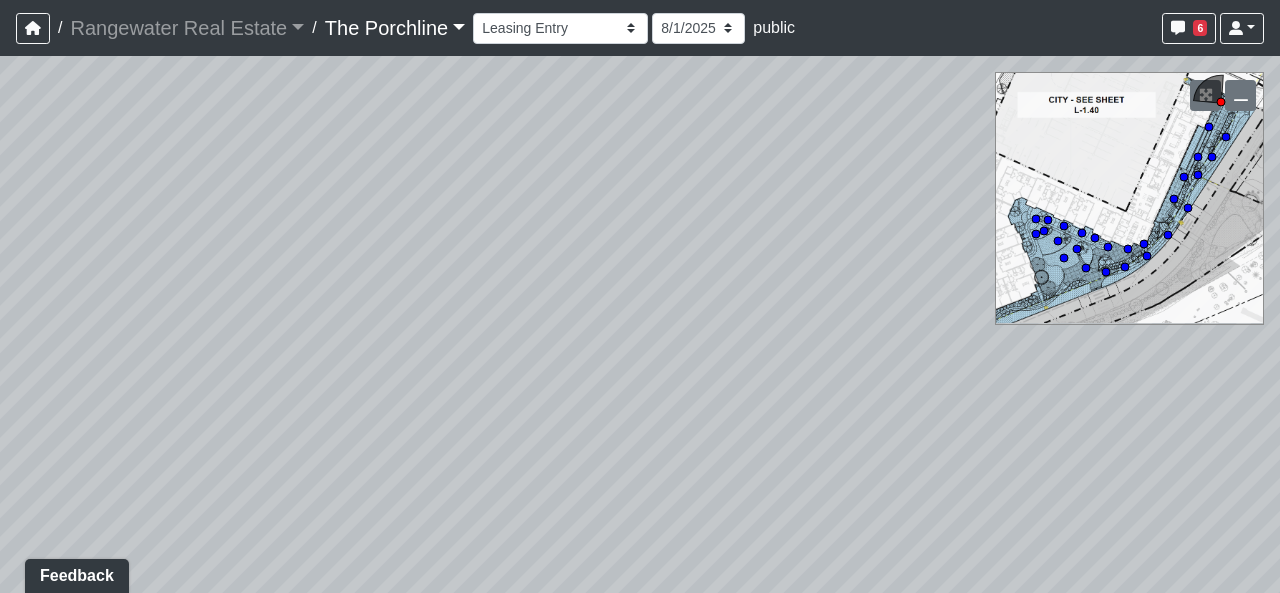 drag, startPoint x: 1020, startPoint y: 447, endPoint x: 682, endPoint y: 559, distance: 356.07303 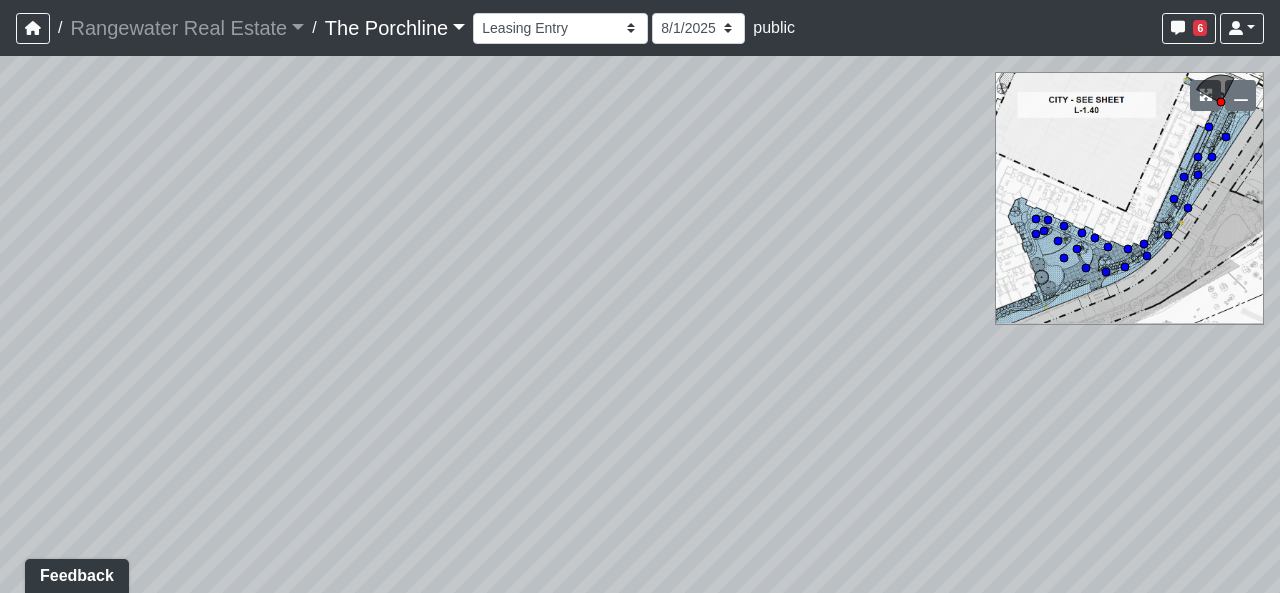 drag, startPoint x: 924, startPoint y: 417, endPoint x: 594, endPoint y: 392, distance: 330.94562 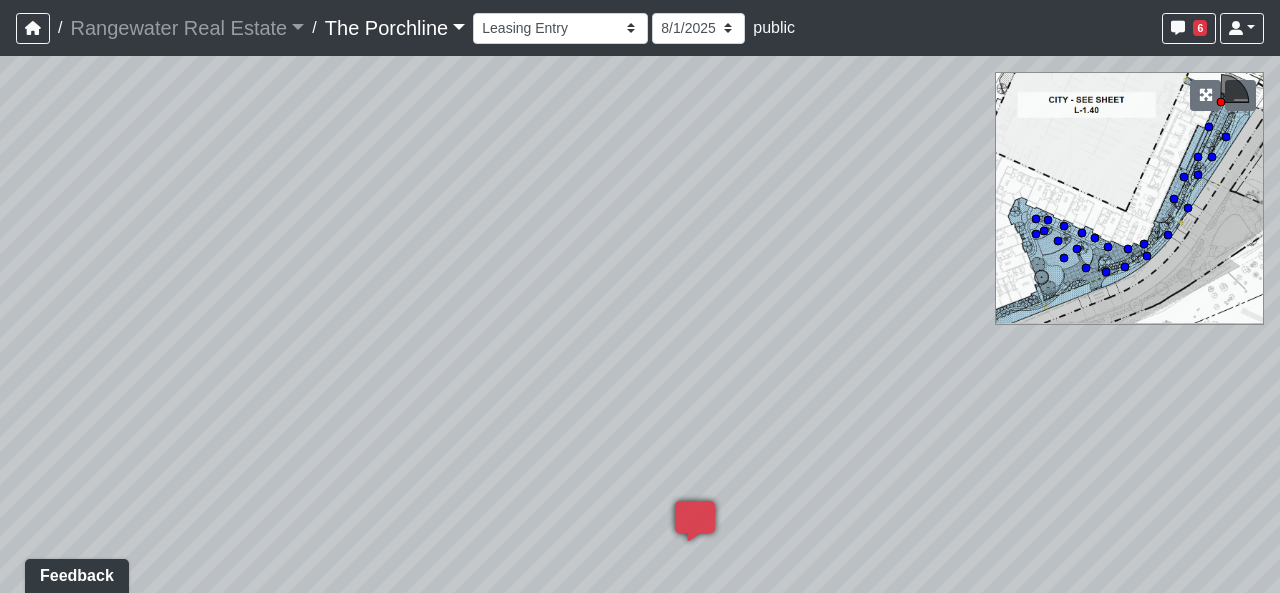 drag, startPoint x: 909, startPoint y: 427, endPoint x: 318, endPoint y: 369, distance: 593.83923 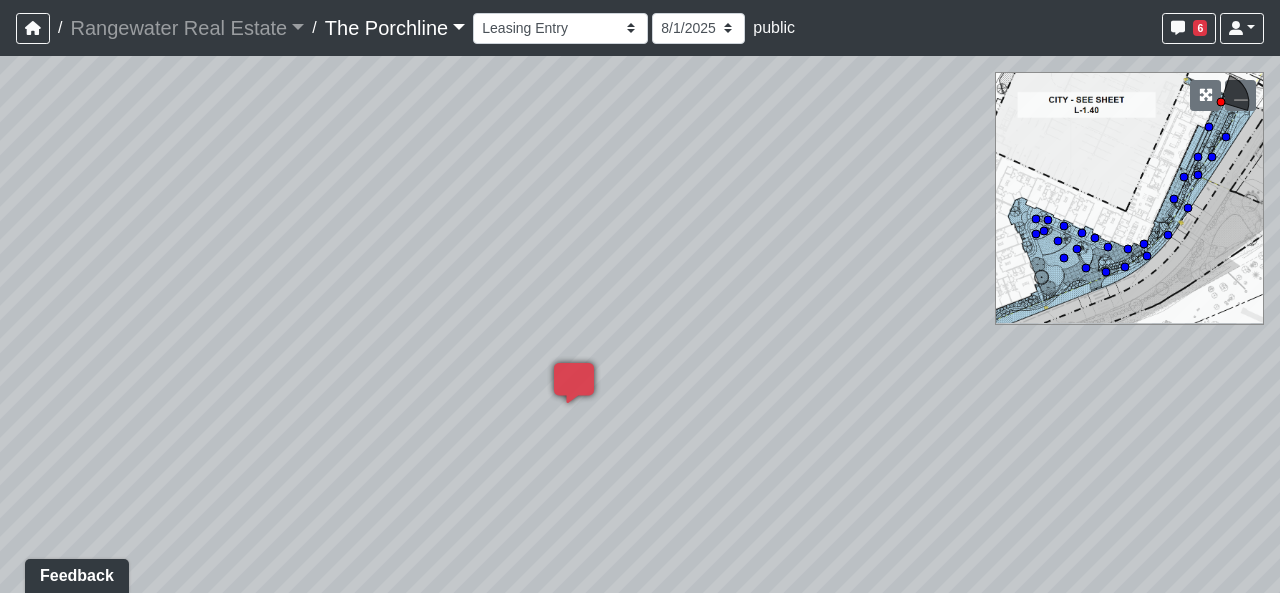 drag, startPoint x: 790, startPoint y: 475, endPoint x: 609, endPoint y: 337, distance: 227.60712 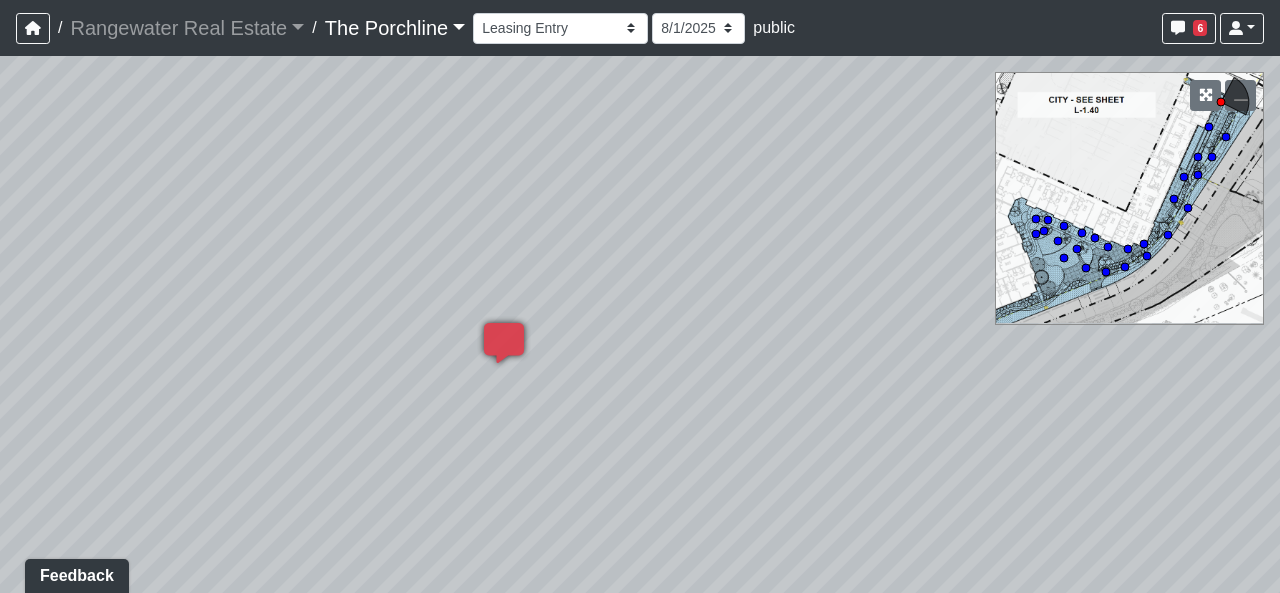 drag, startPoint x: 732, startPoint y: 394, endPoint x: 600, endPoint y: 382, distance: 132.54433 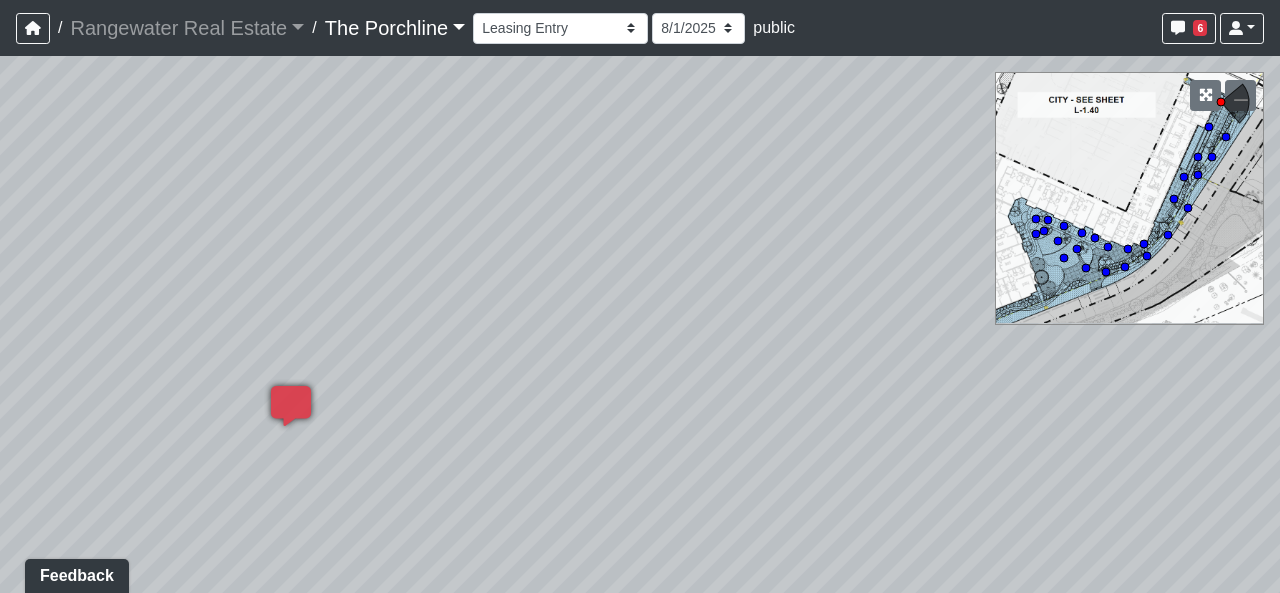 drag, startPoint x: 886, startPoint y: 348, endPoint x: 655, endPoint y: 383, distance: 233.63647 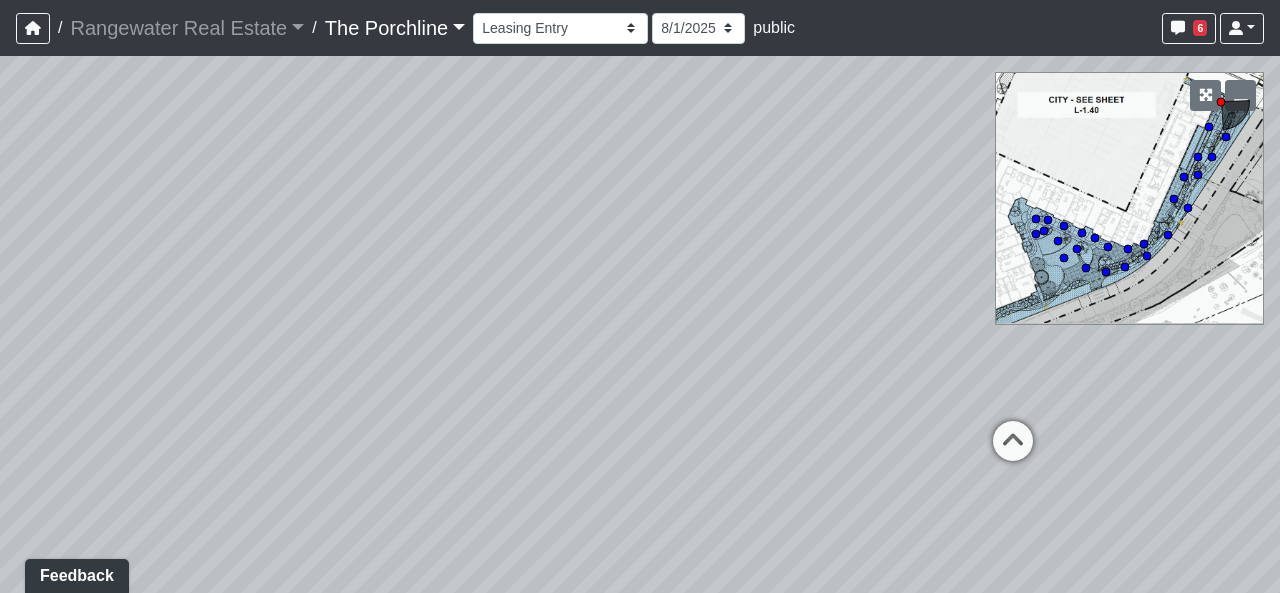 drag, startPoint x: 834, startPoint y: 385, endPoint x: 477, endPoint y: 431, distance: 359.9514 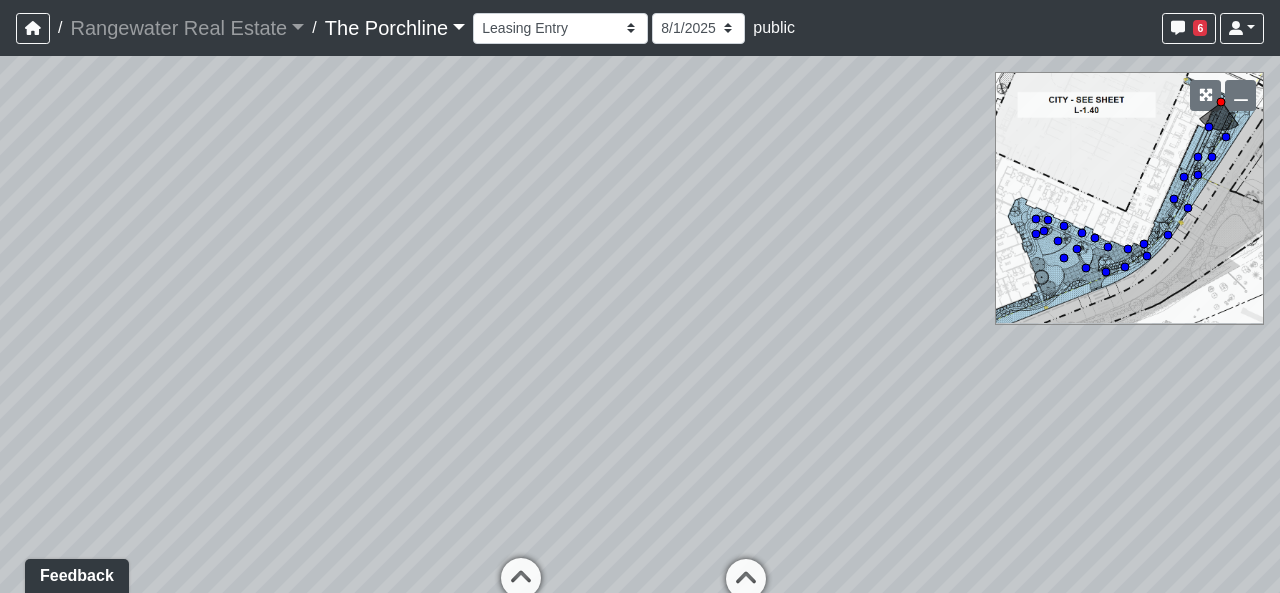 drag, startPoint x: 965, startPoint y: 299, endPoint x: 362, endPoint y: 441, distance: 619.49414 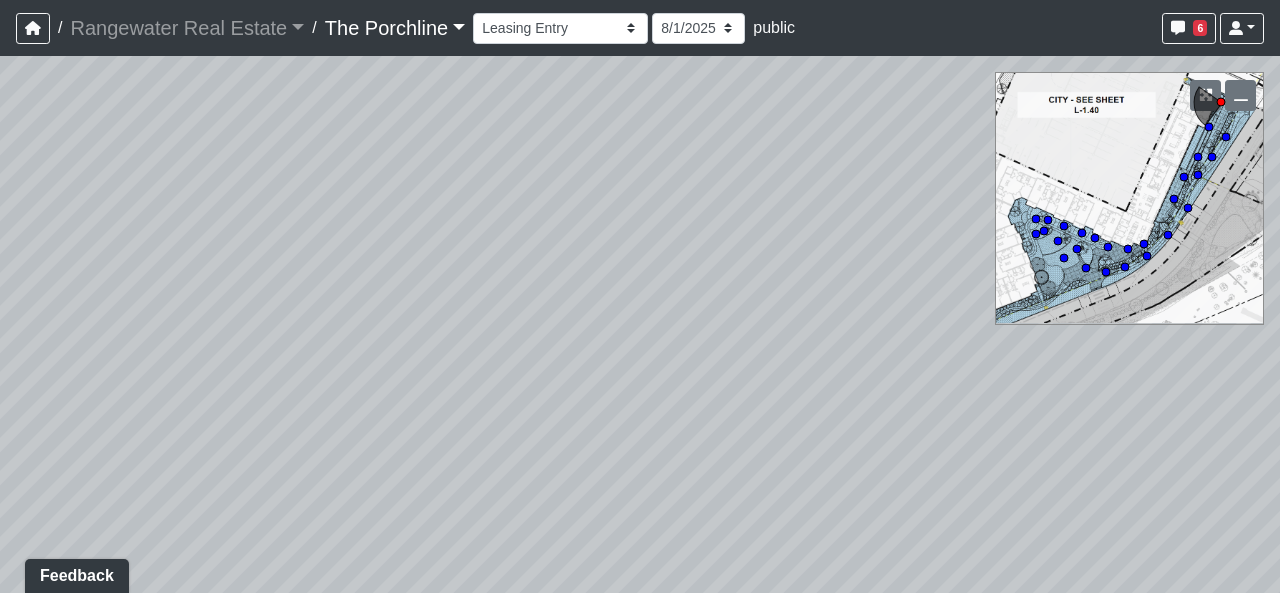 drag, startPoint x: 887, startPoint y: 468, endPoint x: 91, endPoint y: 517, distance: 797.5067 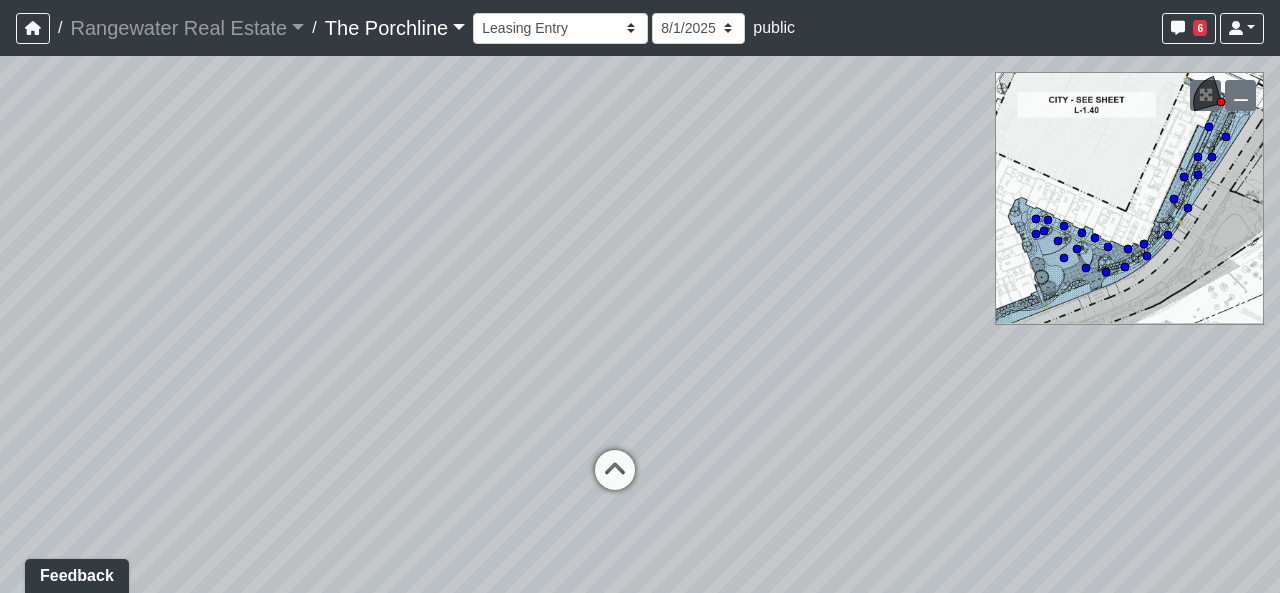 drag, startPoint x: 666, startPoint y: 464, endPoint x: 254, endPoint y: 272, distance: 454.54153 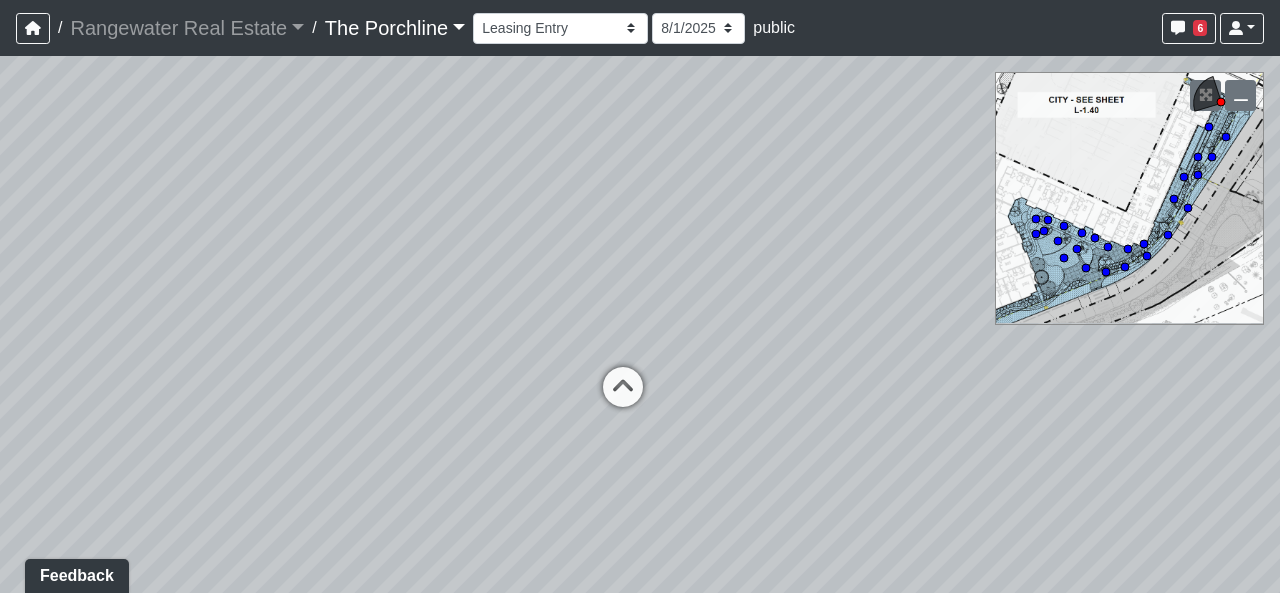 drag, startPoint x: 789, startPoint y: 480, endPoint x: 800, endPoint y: 387, distance: 93.64828 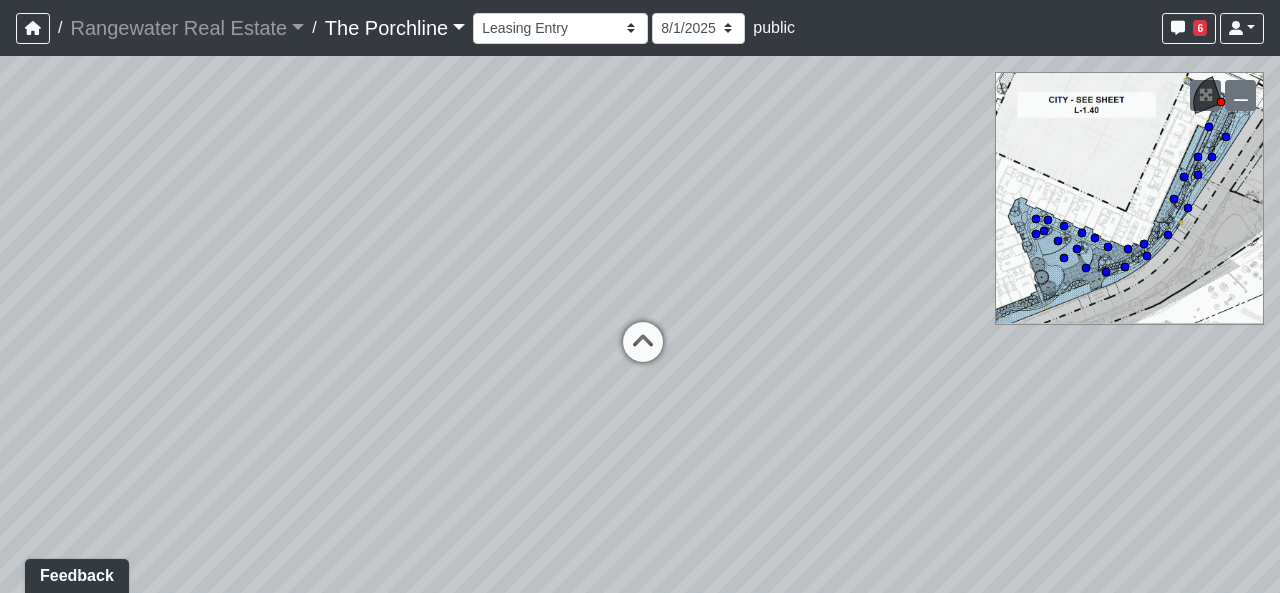 drag, startPoint x: 768, startPoint y: 323, endPoint x: 802, endPoint y: 275, distance: 58.821766 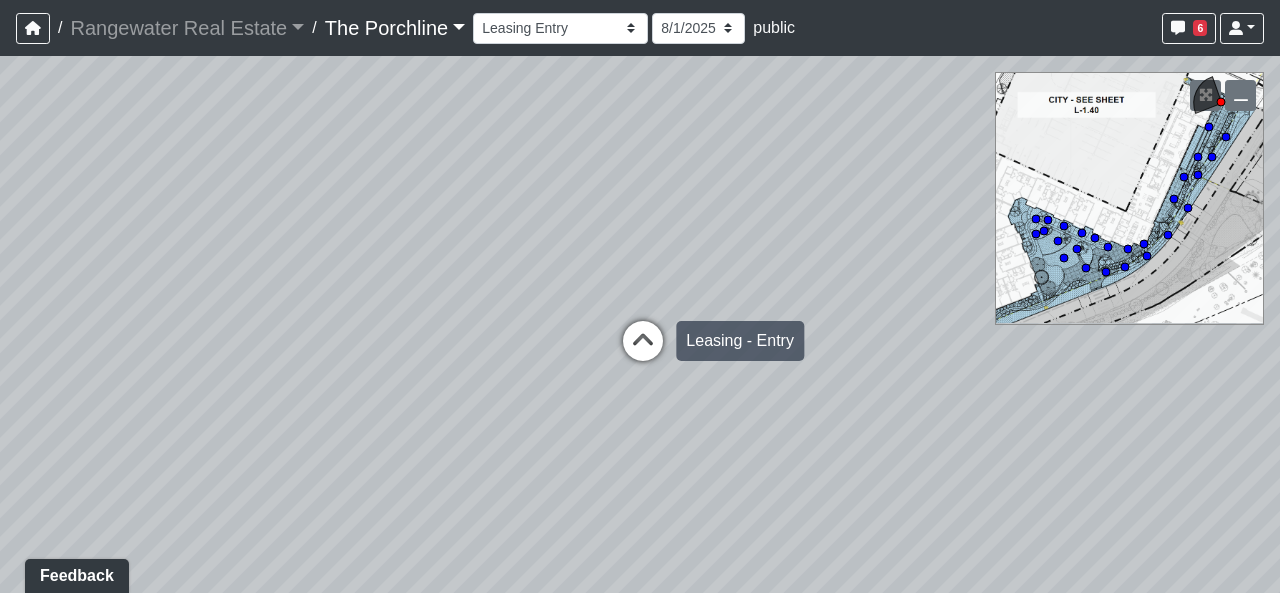 click at bounding box center [643, 351] 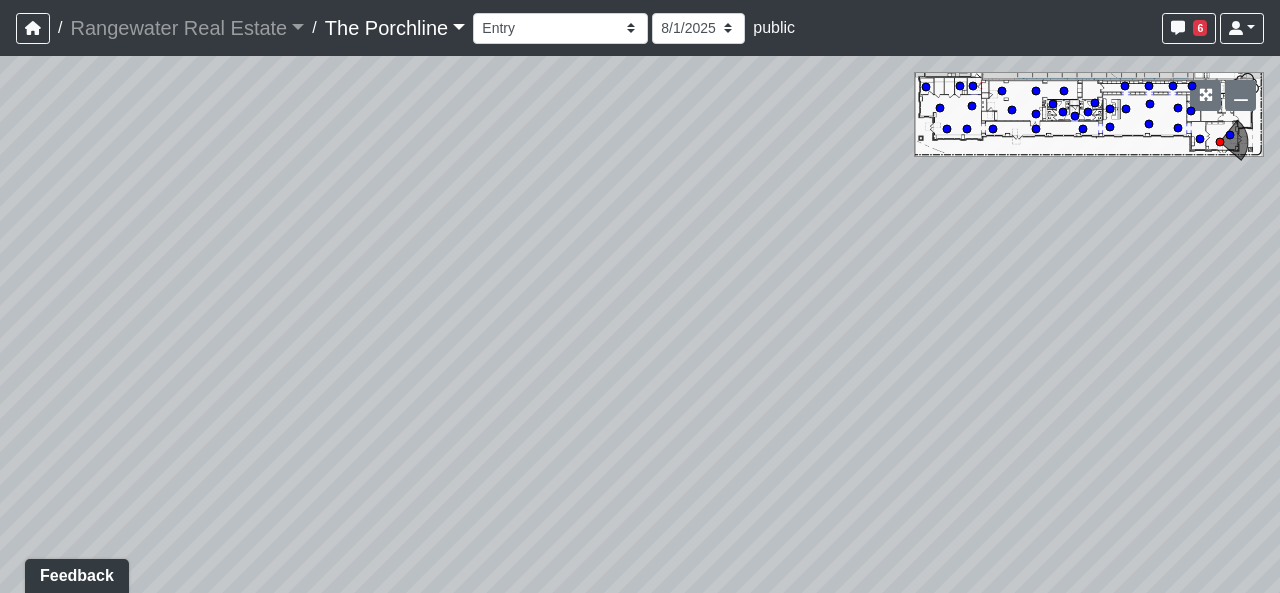 drag, startPoint x: 858, startPoint y: 311, endPoint x: 0, endPoint y: 616, distance: 910.59814 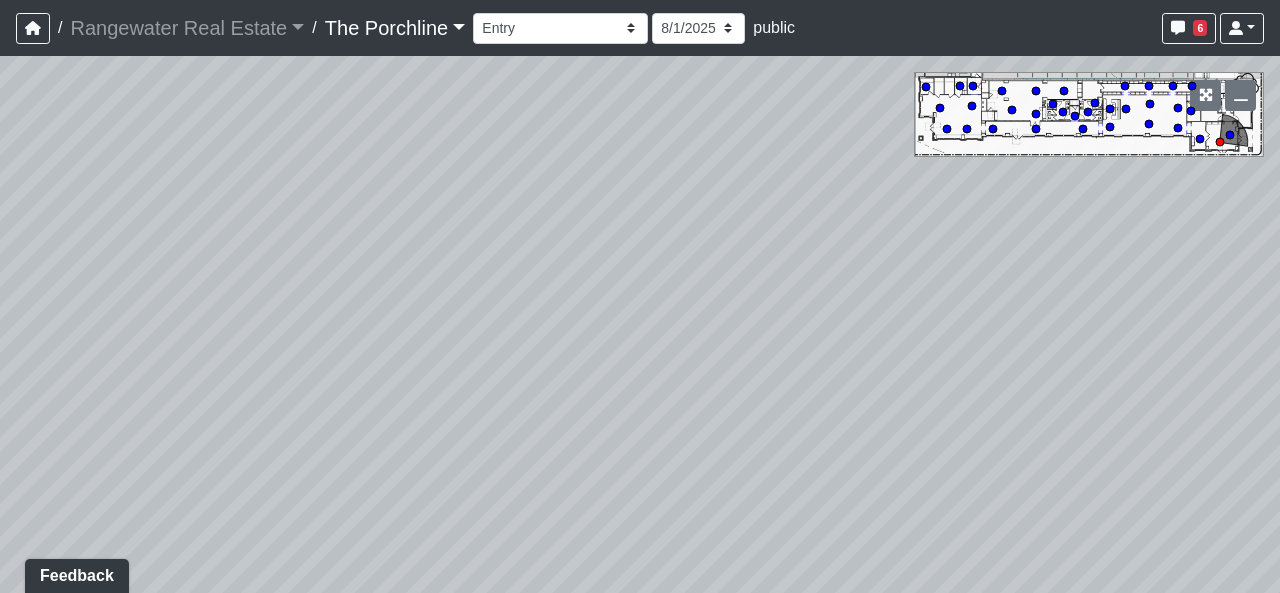 drag, startPoint x: 460, startPoint y: 375, endPoint x: 856, endPoint y: 512, distance: 419.02863 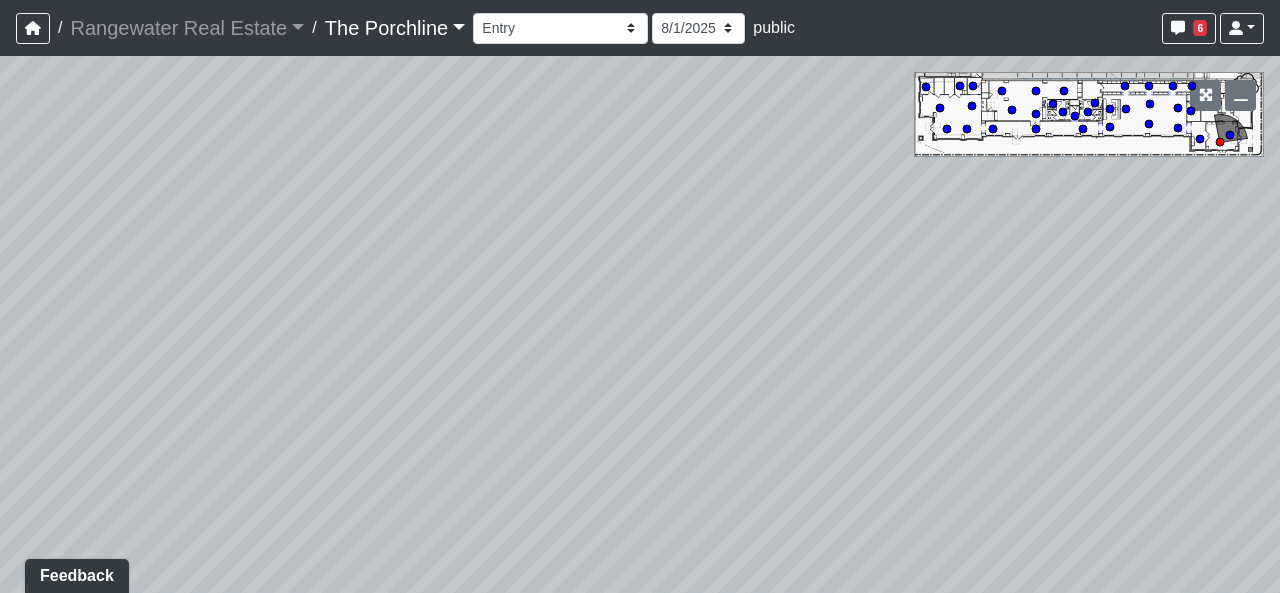 drag, startPoint x: 640, startPoint y: 361, endPoint x: 780, endPoint y: 56, distance: 335.5965 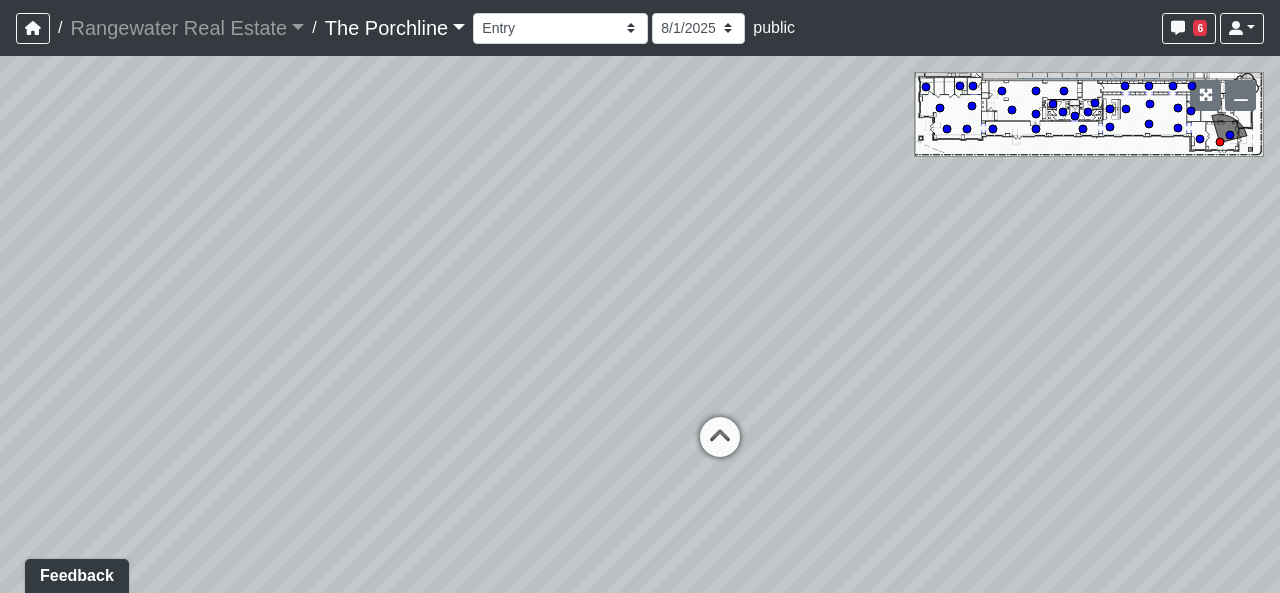 drag, startPoint x: 739, startPoint y: 250, endPoint x: 781, endPoint y: 115, distance: 141.38246 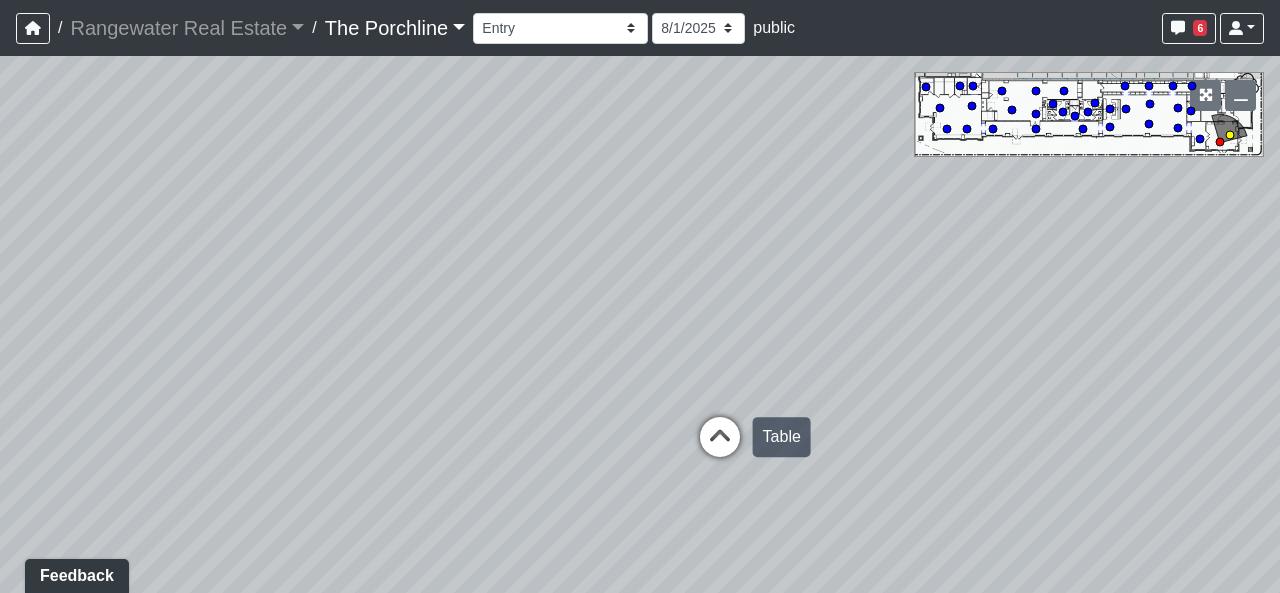 click at bounding box center [720, 447] 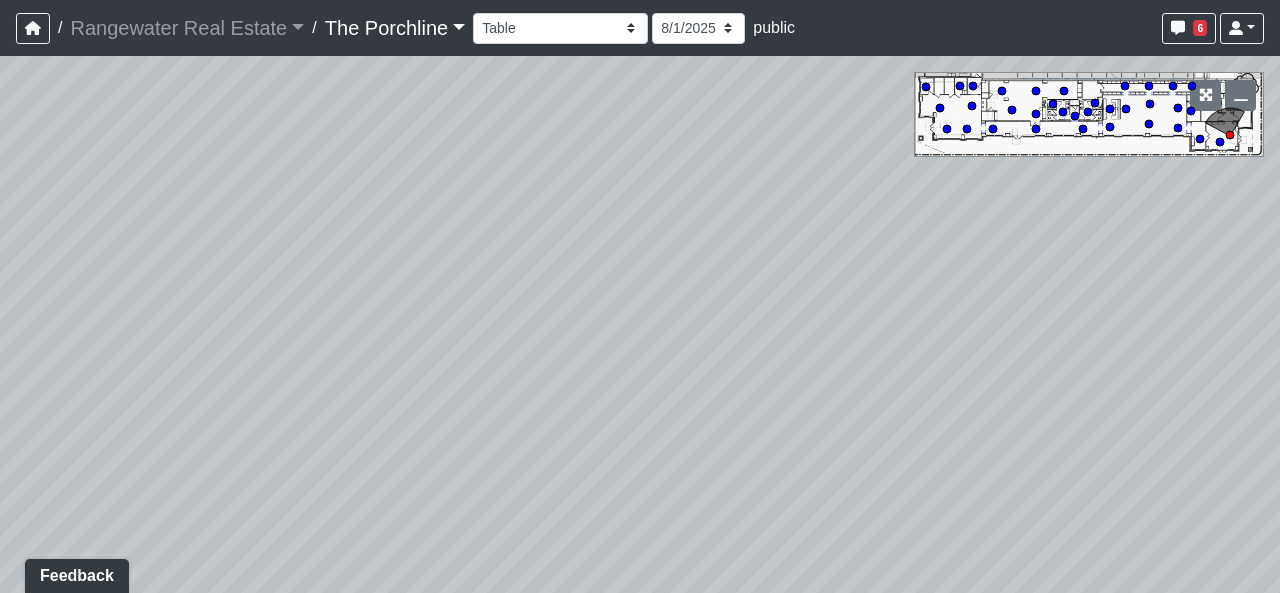 drag, startPoint x: 440, startPoint y: 417, endPoint x: 922, endPoint y: 215, distance: 522.6165 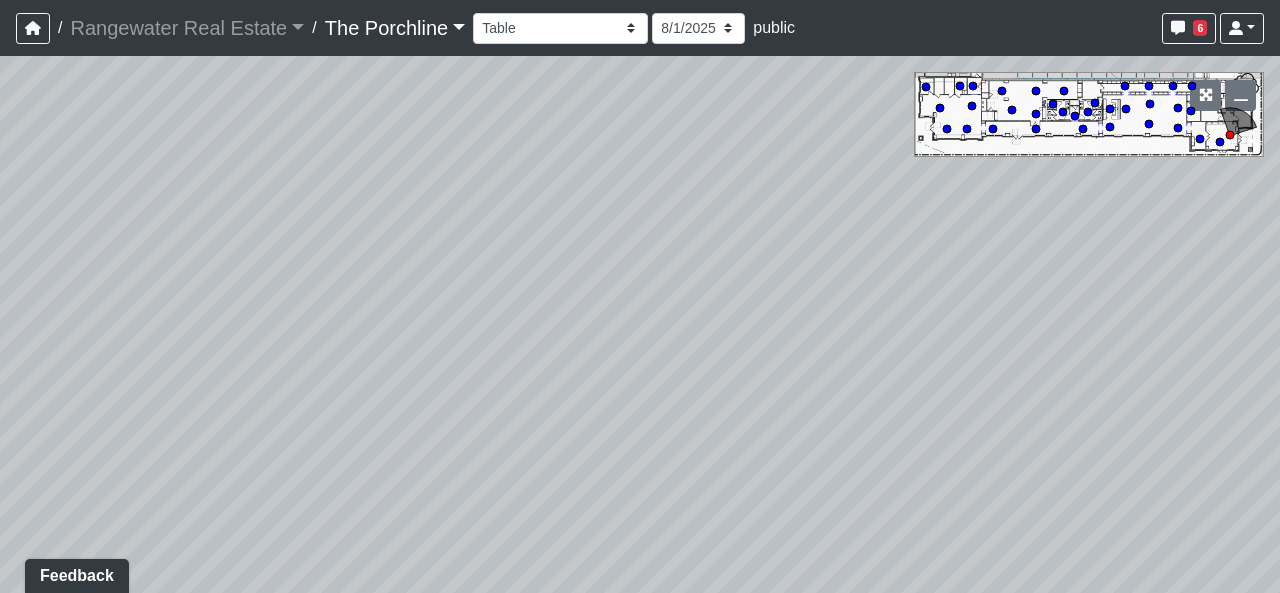 drag, startPoint x: 922, startPoint y: 215, endPoint x: 475, endPoint y: 341, distance: 464.419 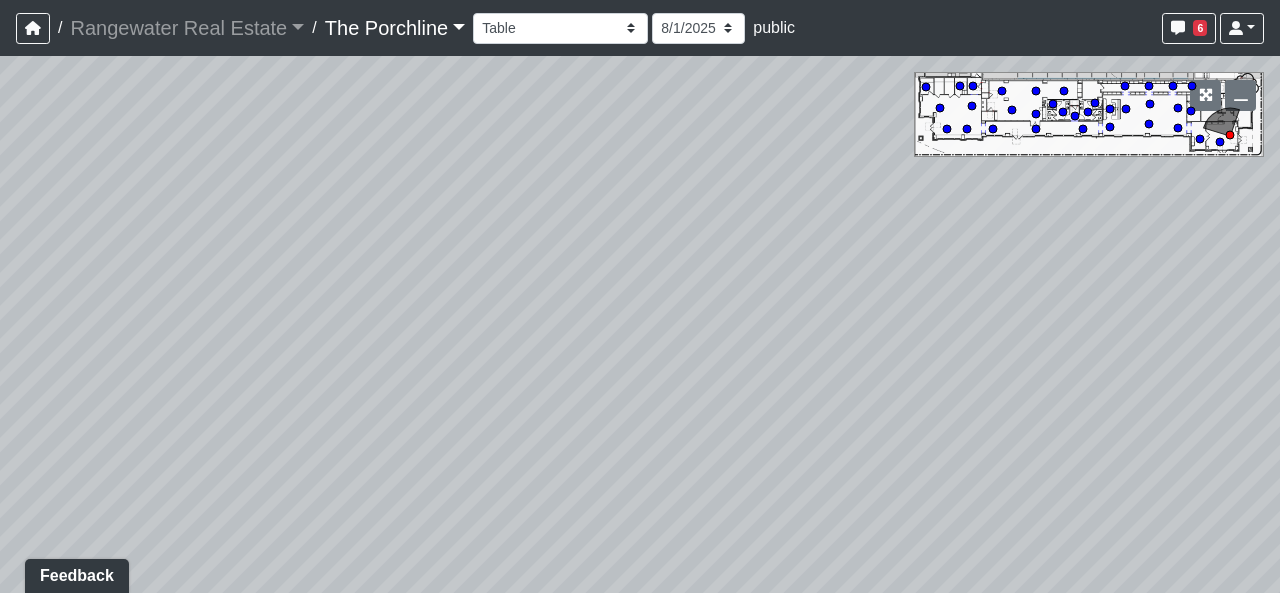 drag, startPoint x: 248, startPoint y: 361, endPoint x: 816, endPoint y: 237, distance: 581.3777 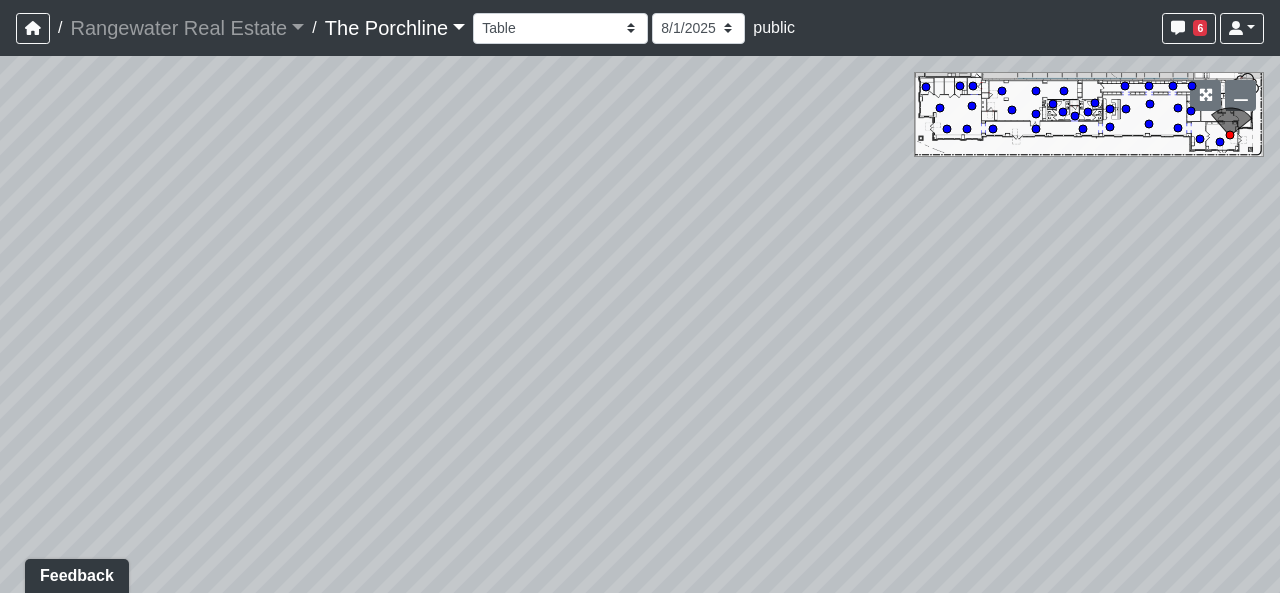 drag, startPoint x: 378, startPoint y: 316, endPoint x: 34, endPoint y: 622, distance: 460.40417 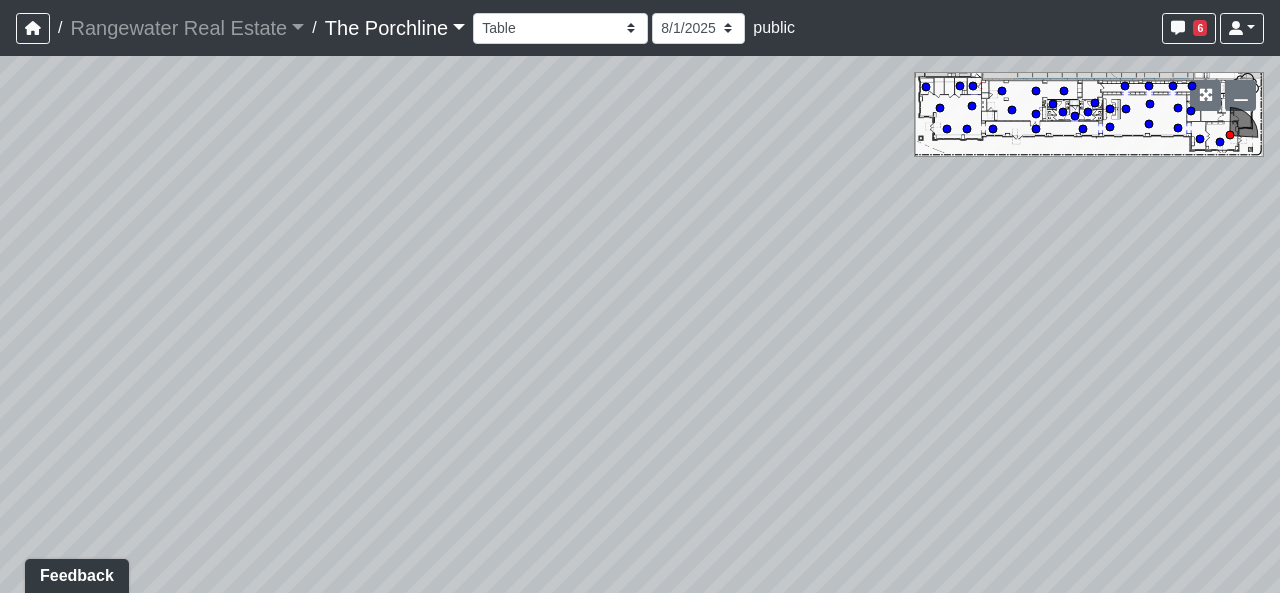 drag, startPoint x: 864, startPoint y: 357, endPoint x: 406, endPoint y: 313, distance: 460.10867 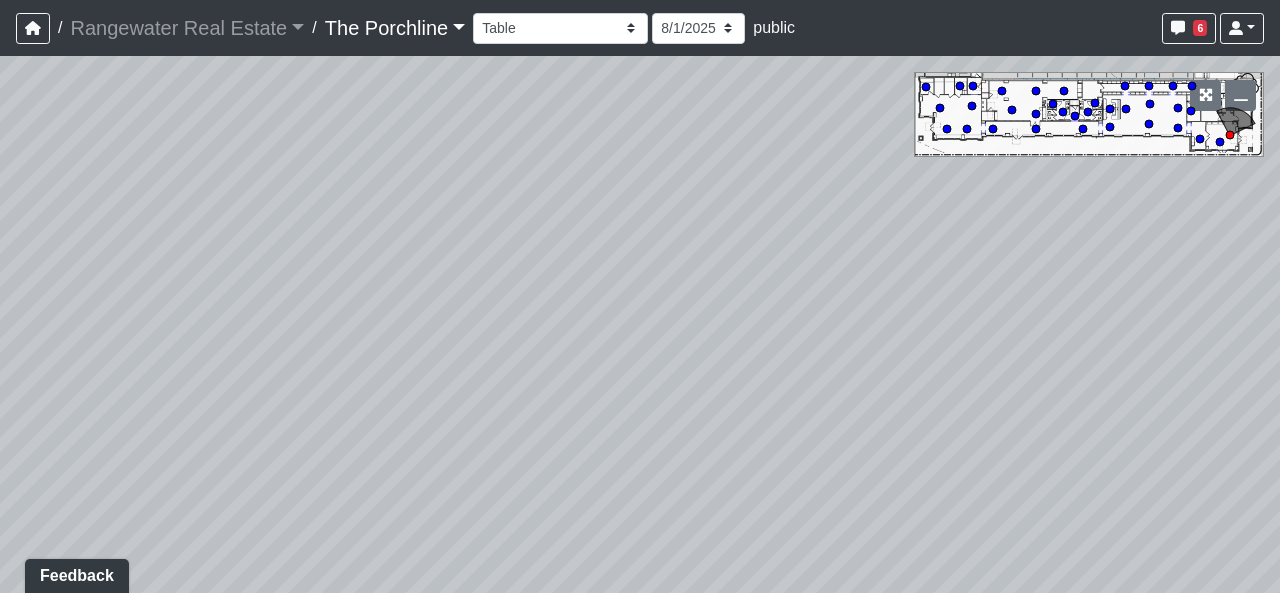 drag, startPoint x: 406, startPoint y: 313, endPoint x: 721, endPoint y: 252, distance: 320.852 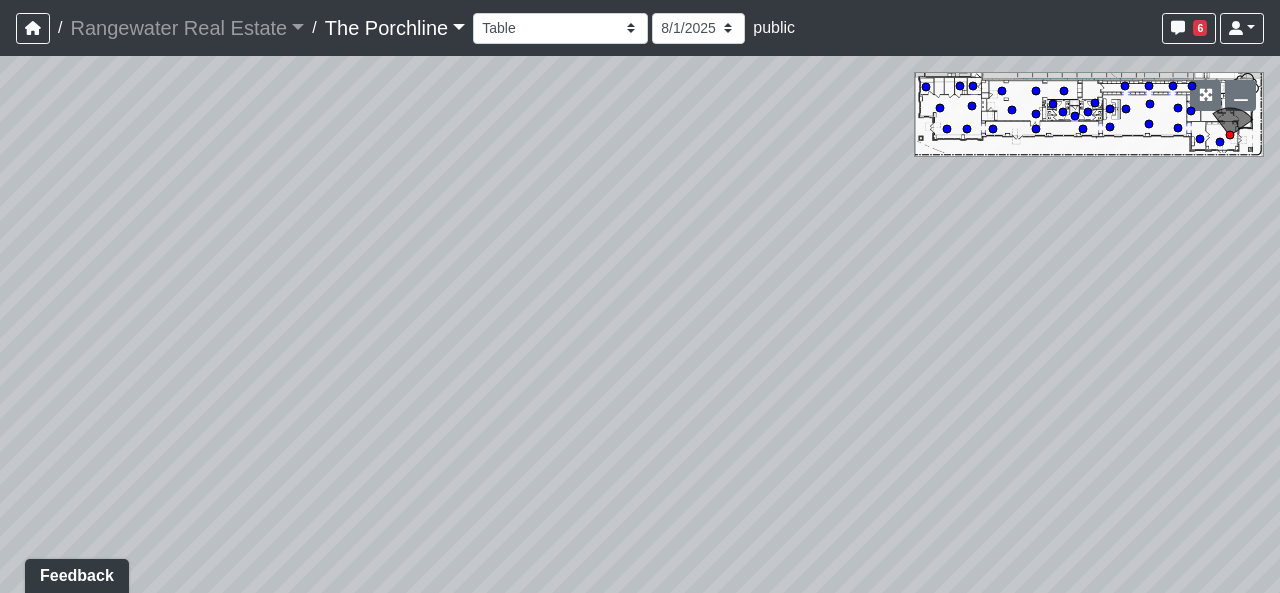 drag, startPoint x: 288, startPoint y: 385, endPoint x: 437, endPoint y: 357, distance: 151.60805 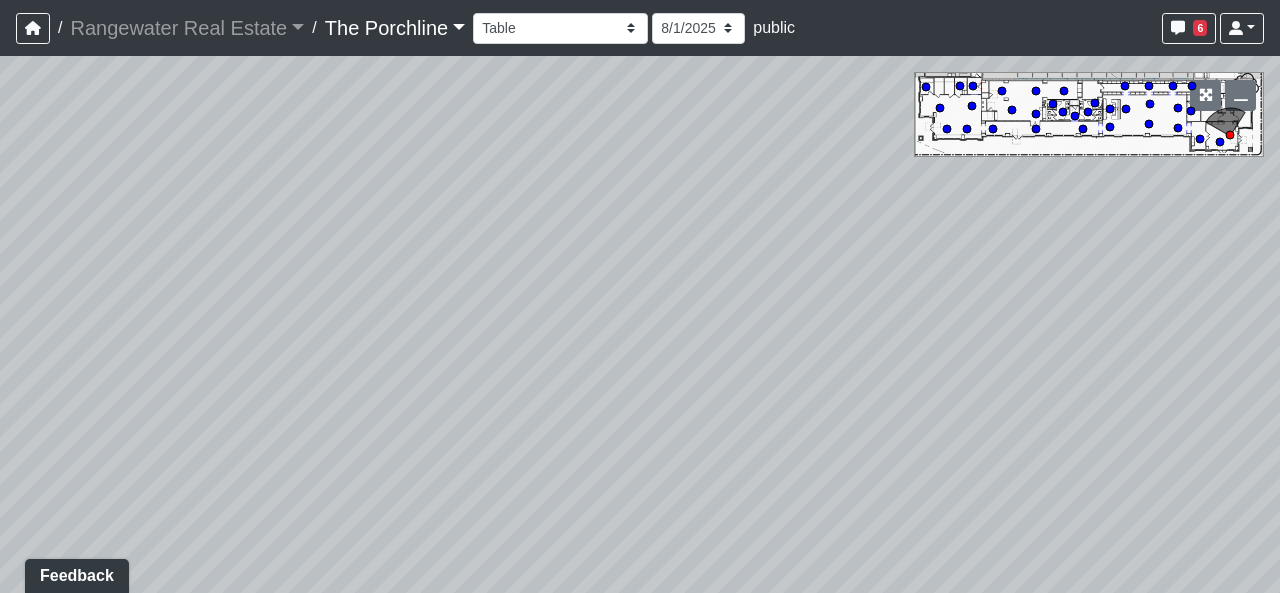 drag, startPoint x: 210, startPoint y: 400, endPoint x: 532, endPoint y: 311, distance: 334.07333 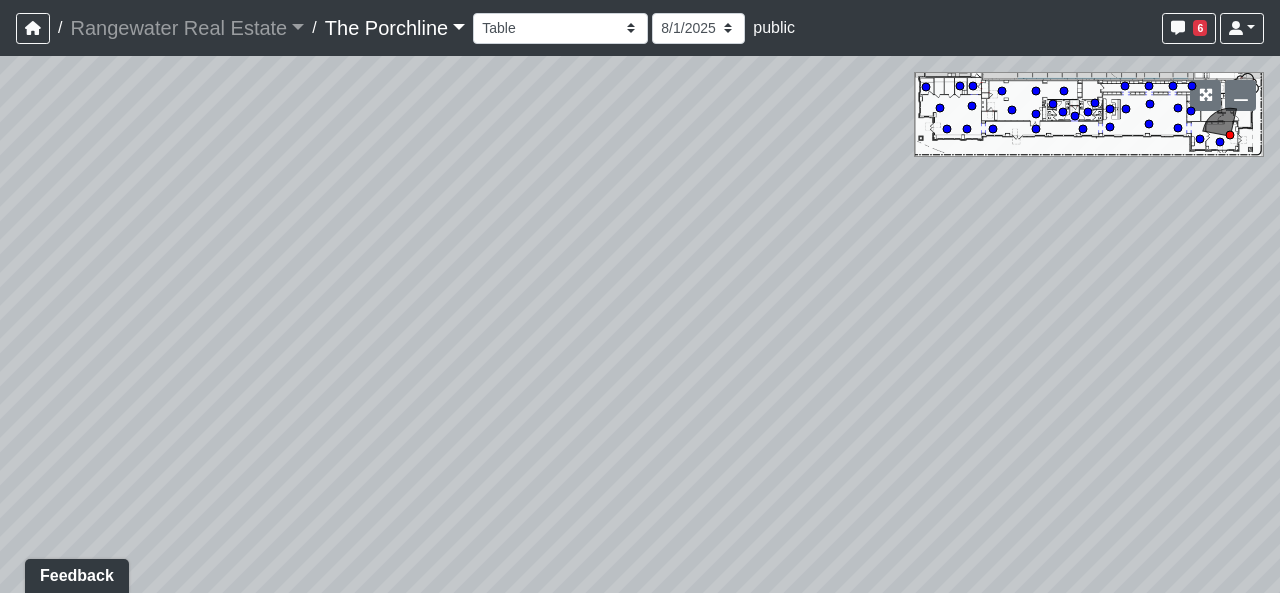 drag, startPoint x: 256, startPoint y: 380, endPoint x: 469, endPoint y: 363, distance: 213.67732 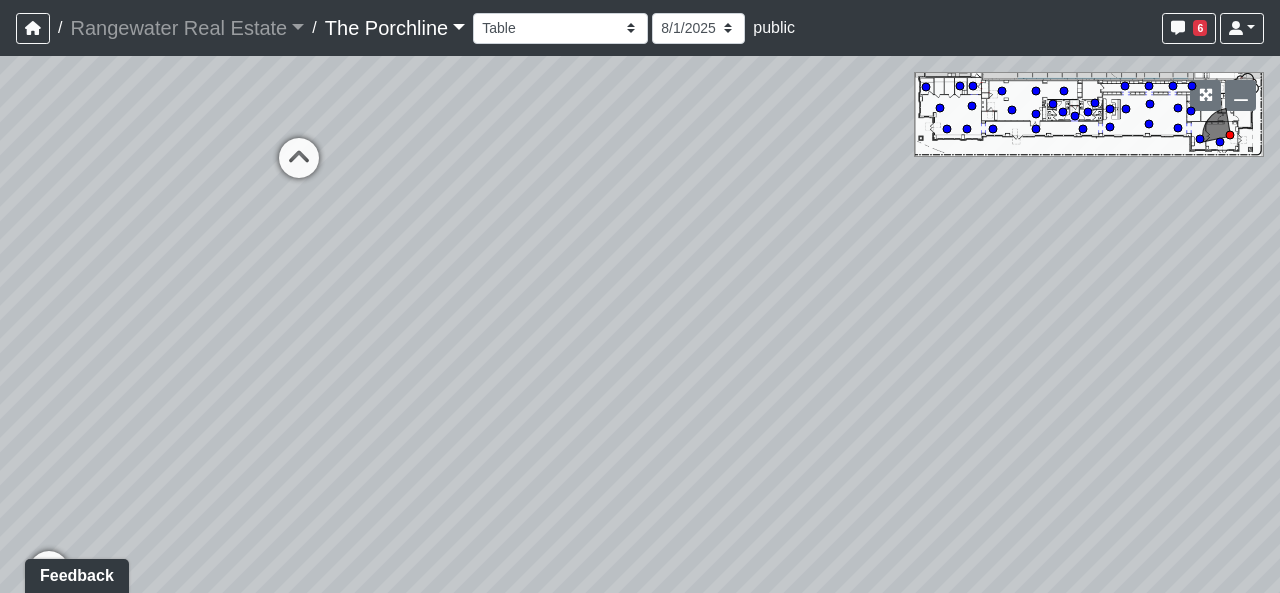 drag, startPoint x: 215, startPoint y: 408, endPoint x: 462, endPoint y: 391, distance: 247.58434 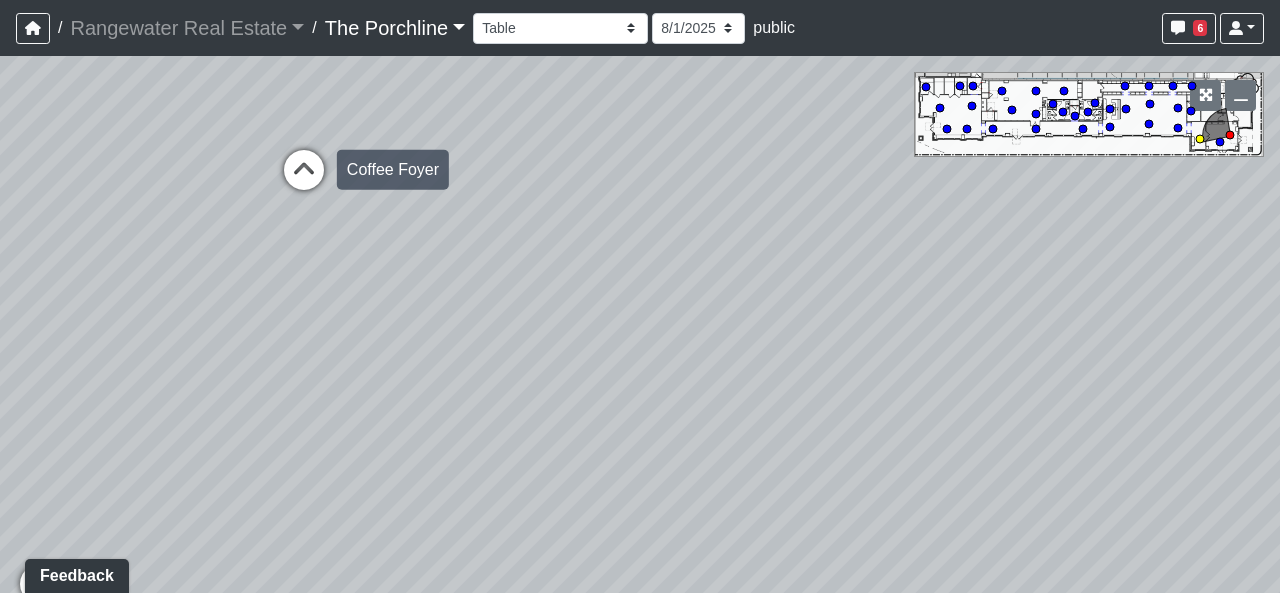 click at bounding box center [304, 180] 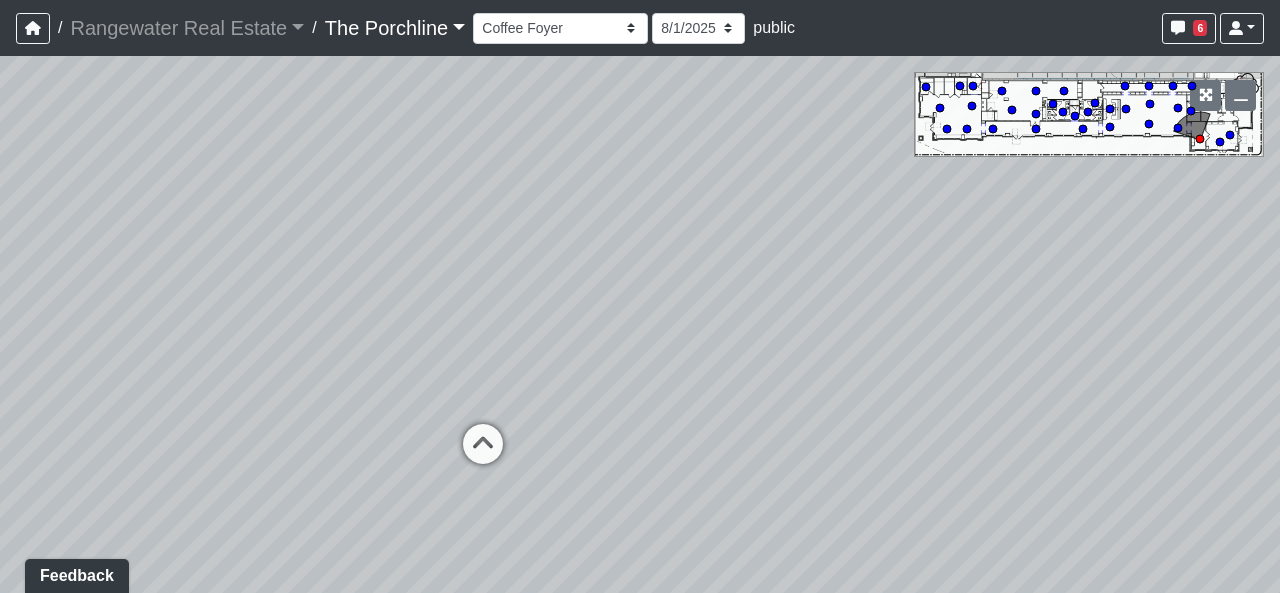 drag, startPoint x: 586, startPoint y: 329, endPoint x: 0, endPoint y: 475, distance: 603.9139 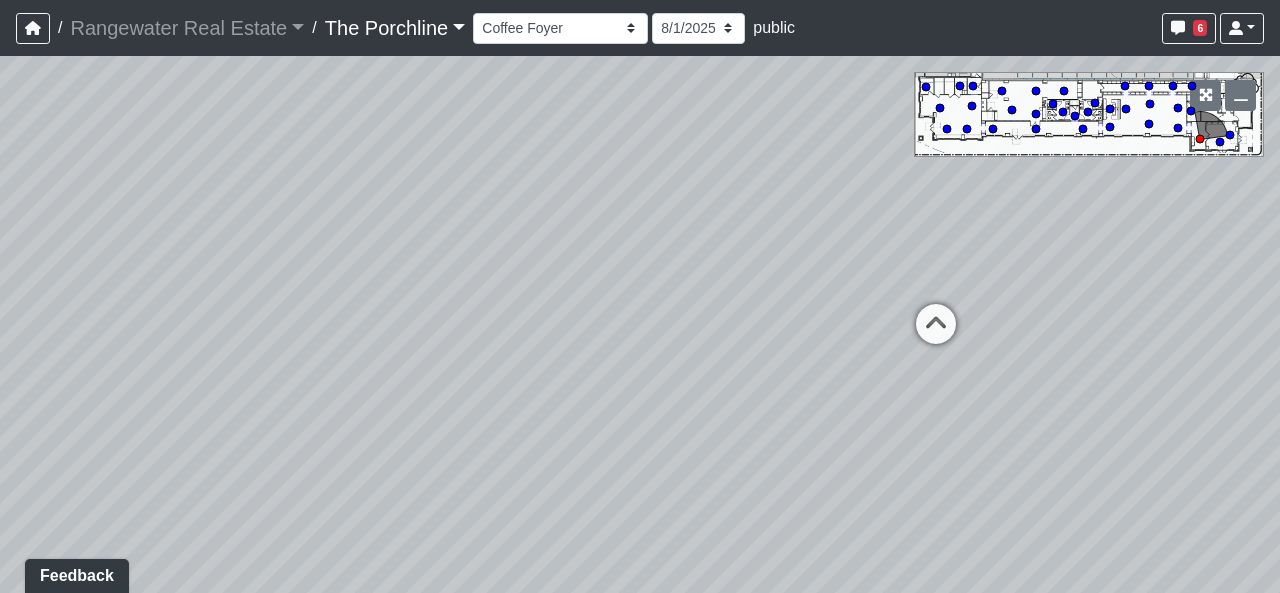 drag, startPoint x: 833, startPoint y: 394, endPoint x: 312, endPoint y: 428, distance: 522.1082 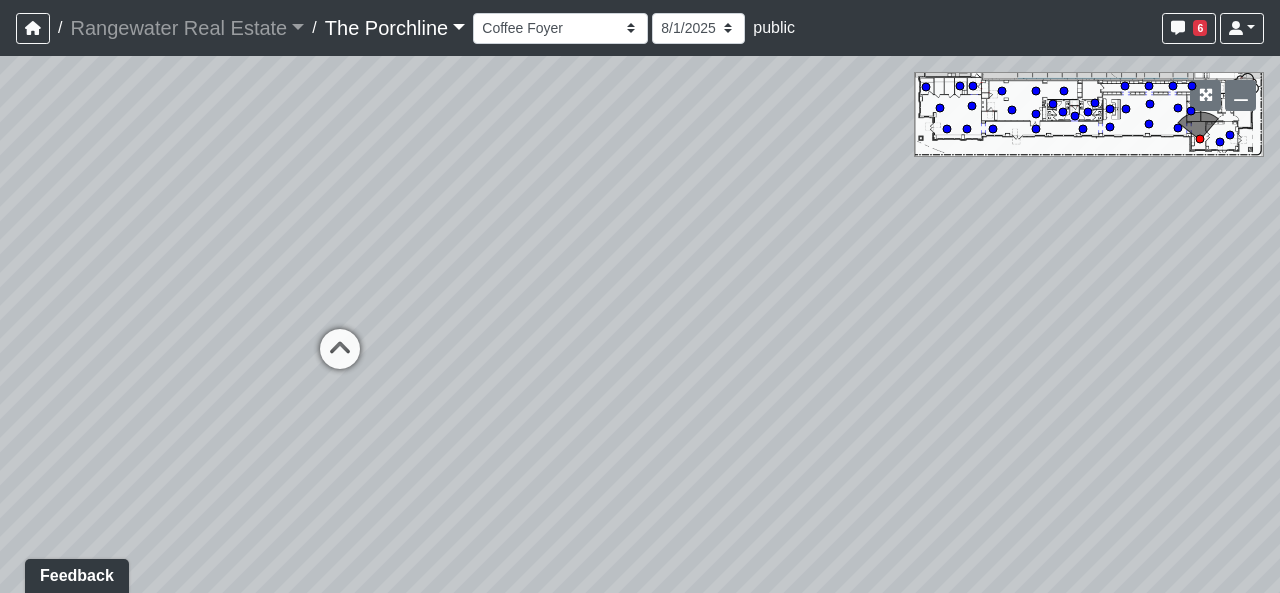 drag, startPoint x: 635, startPoint y: 409, endPoint x: 702, endPoint y: 315, distance: 115.43397 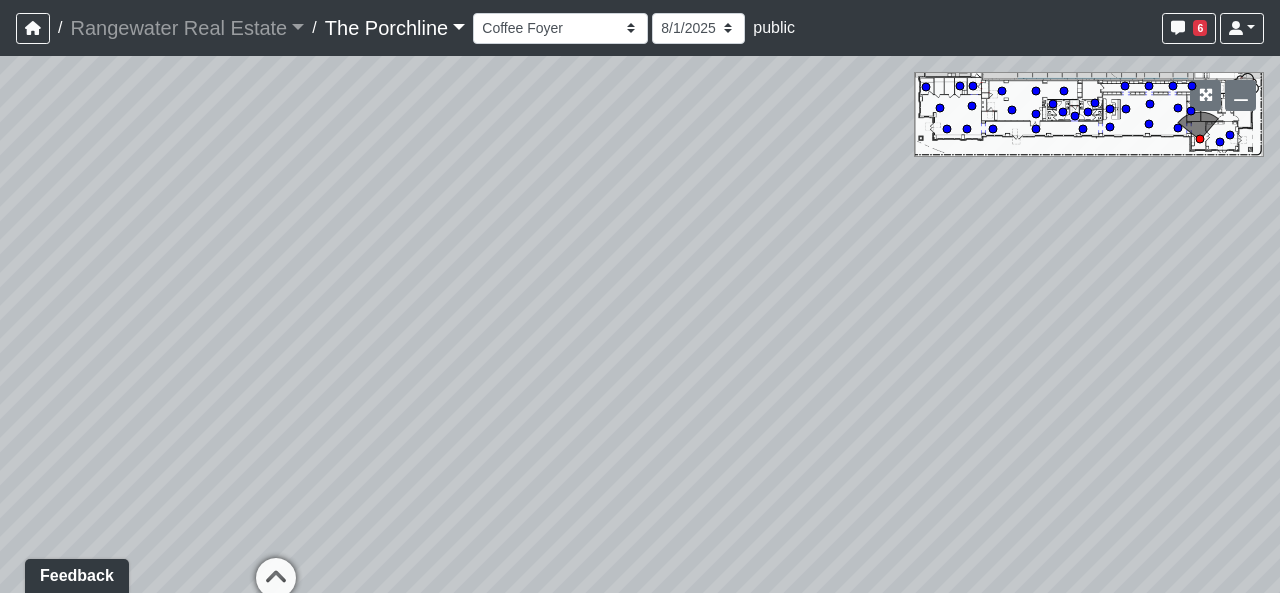 drag, startPoint x: 600, startPoint y: 335, endPoint x: 629, endPoint y: 556, distance: 222.89459 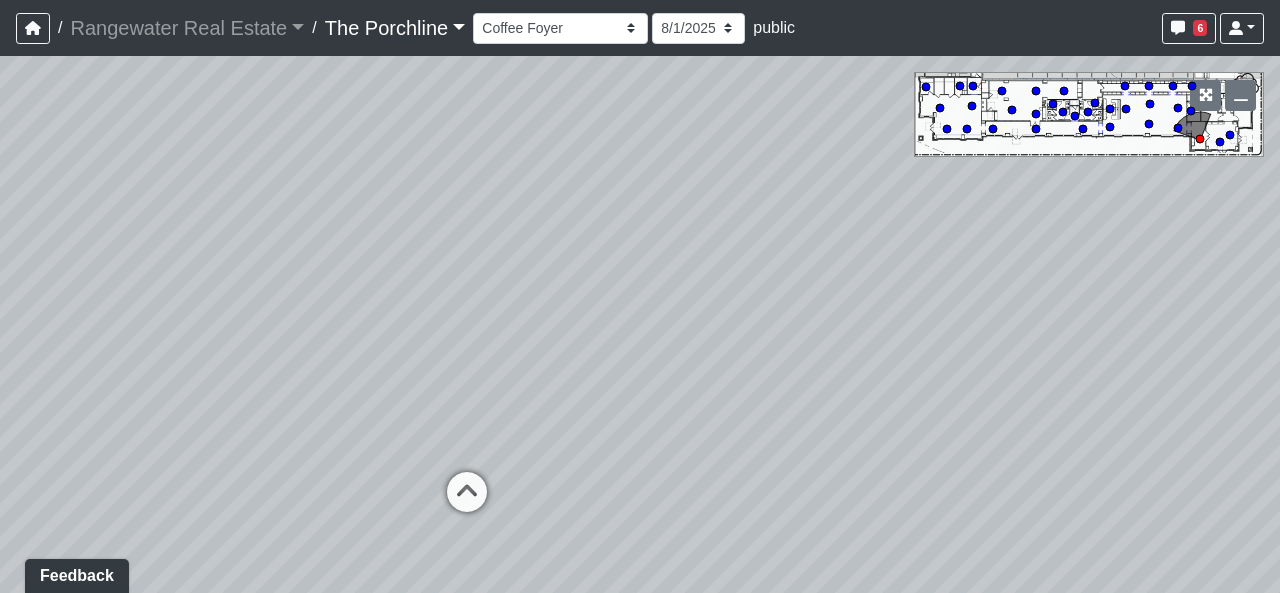 click on "Created by [FIRST] [LAST] - [DATE] - Rev: [DATE] Needs Info by [FIRST] [LAST] - [DATE] - Rev: [DATE] @Rangewater- I was unable to find an example of the wallcovering online. Can you please provide details. Thank you. Loading... Seating 2 Loading... Seating 1 Loading... Drink Ledge Loading... Seating 2 Loading... Entry Loading... Clubroom - Entry Loading... Coffee Foyer Loading... Front Walkway - Leasing Entry Loading... Table Loading... Grand Hall Entry Loading... Coworking Entry Loading... Fitness - Fitness Entry Loading... Front Walkway - Grand Hall Entry Loading... Coworking - Grand Hall Entry Loading... Fitness Entry Loading... Tables Loading... Niche Seating Loading... Loading..." at bounding box center (640, 324) 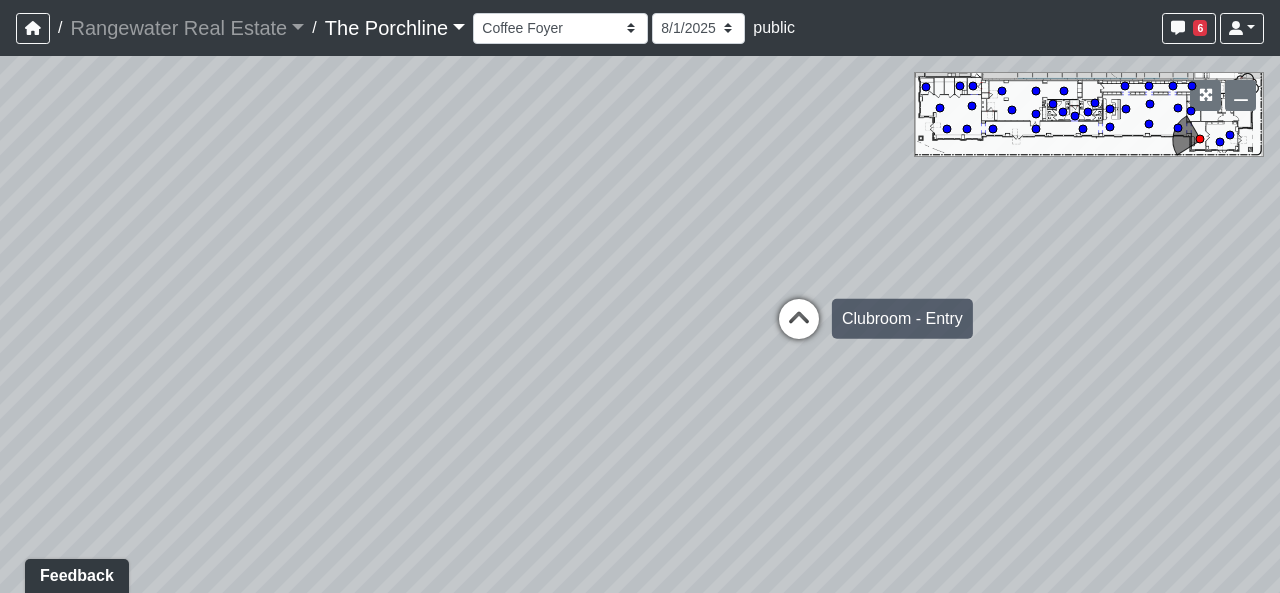 click on "Created by [FIRST] [LAST] - [DATE] - Rev: [DATE] Needs Info by [FIRST] [LAST] - [DATE] - Rev: [DATE] @Rangewater- I was unable to find an example of the wallcovering online. Can you please provide details. Thank you. Loading... Seating 2 Loading... Seating 1 Loading... Drink Ledge Loading... Seating 2 Loading... Entry Loading... Clubroom - Entry Loading... Coffee Foyer Loading... Front Walkway - Leasing Entry Loading... Table Loading... Grand Hall Entry Loading... Coworking Entry Loading... Fitness - Fitness Entry Loading... Front Walkway - Grand Hall Entry Loading... Coworking - Grand Hall Entry Loading... Fitness Entry Loading... Tables Loading... Niche Seating Loading... Loading..." at bounding box center [640, 324] 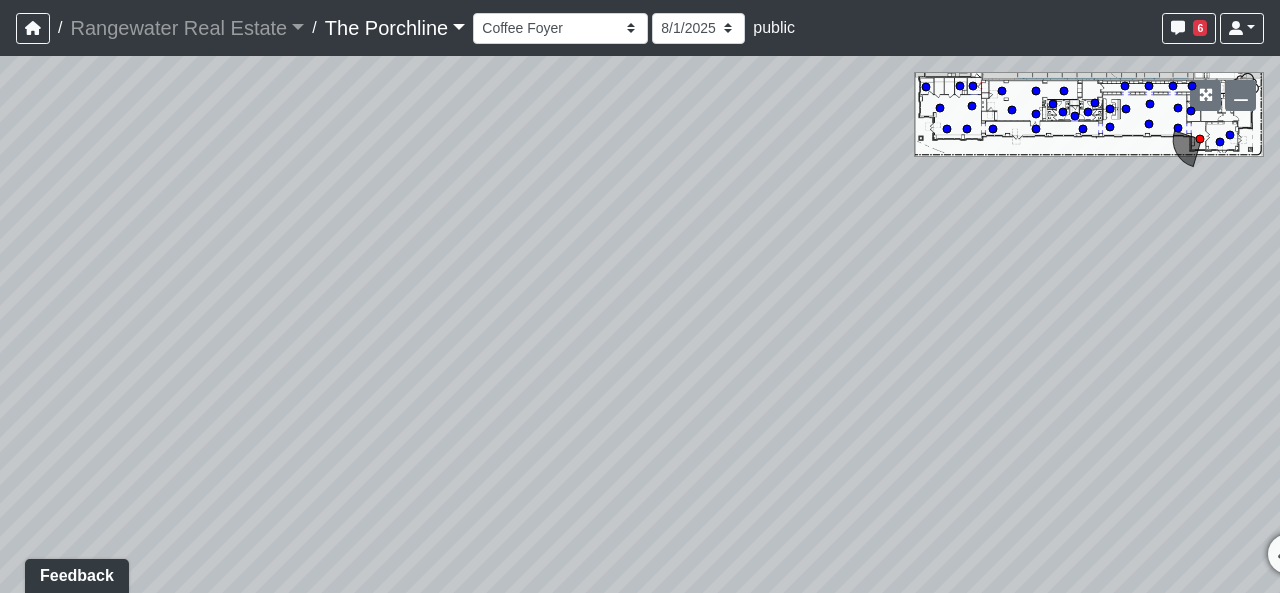 click on "Created by [FIRST] [LAST] - [DATE] - Rev: [DATE] Needs Info by [FIRST] [LAST] - [DATE] - Rev: [DATE] @Rangewater- I was unable to find an example of the wallcovering online. Can you please provide details. Thank you. Loading... Seating 2 Loading... Seating 1 Loading... Drink Ledge Loading... Seating 2 Loading... Entry Loading... Clubroom - Entry Loading... Coffee Foyer Loading... Front Walkway - Leasing Entry Loading... Table Loading... Grand Hall Entry Loading... Coworking Entry Loading... Fitness - Fitness Entry Loading... Front Walkway - Grand Hall Entry Loading... Coworking - Grand Hall Entry Loading... Fitness Entry Loading... Tables Loading... Niche Seating Loading... Loading..." at bounding box center (640, 324) 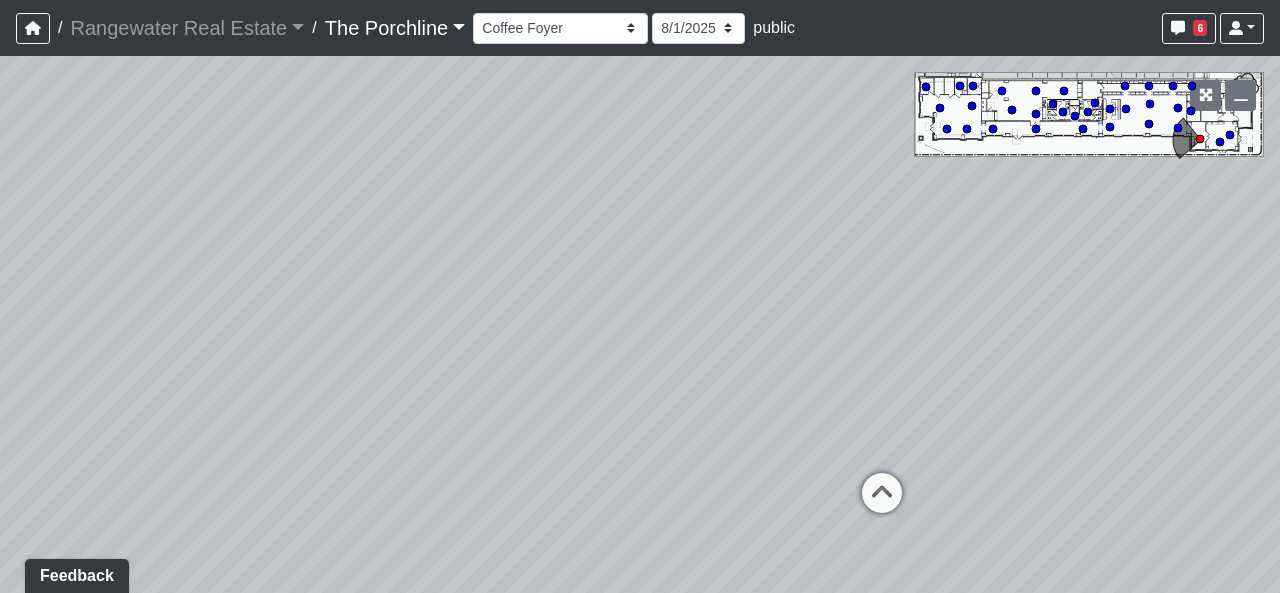 click on "Created by [FIRST] [LAST] - [DATE] - Rev: [DATE] Needs Info by [FIRST] [LAST] - [DATE] - Rev: [DATE] @Rangewater- I was unable to find an example of the wallcovering online. Can you please provide details. Thank you. Loading... Seating 2 Loading... Seating 1 Loading... Drink Ledge Loading... Seating 2 Loading... Entry Loading... Clubroom - Entry Loading... Coffee Foyer Loading... Front Walkway - Leasing Entry Loading... Table Loading... Grand Hall Entry Loading... Coworking Entry Loading... Fitness - Fitness Entry Loading... Front Walkway - Grand Hall Entry Loading... Coworking - Grand Hall Entry Loading... Fitness Entry Loading... Tables Loading... Niche Seating Loading... Loading..." at bounding box center (640, 324) 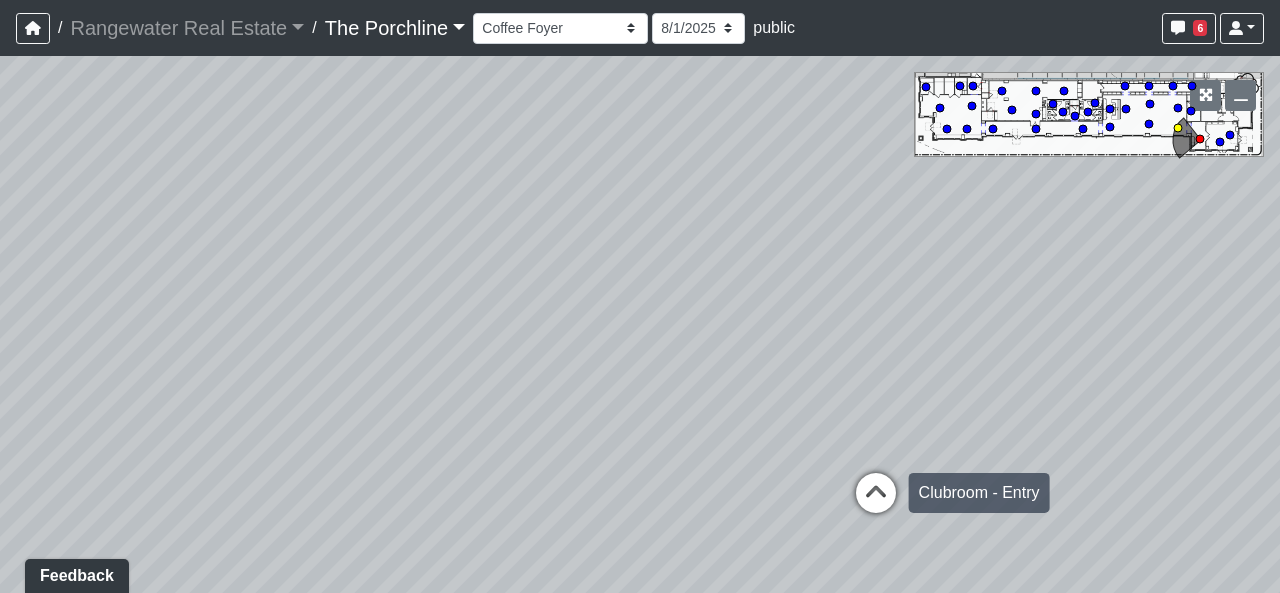 click at bounding box center [876, 503] 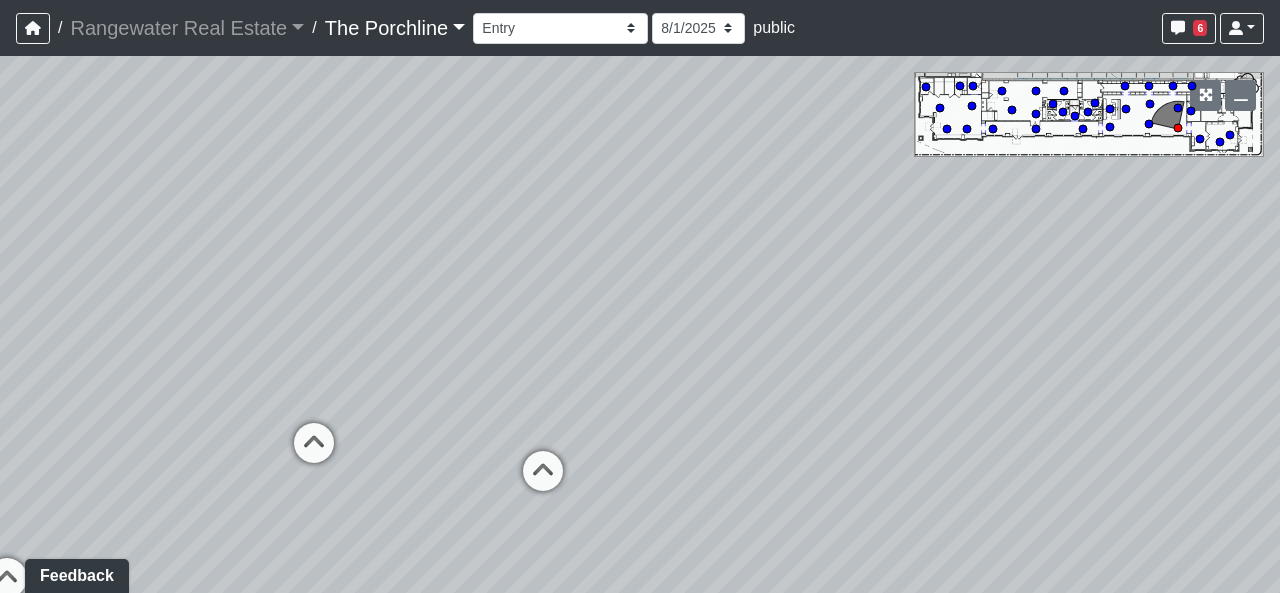 click on "Created by [FIRST] [LAST] - [DATE] - Rev: [DATE] Needs Info by [FIRST] [LAST] - [DATE] - Rev: [DATE] @Rangewater- I was unable to find an example of the wallcovering online. Can you please provide details. Thank you. Loading... Seating 2 Loading... Seating 1 Loading... Drink Ledge Loading... Seating 2 Loading... Entry Loading... Clubroom - Entry Loading... Coffee Foyer Loading... Front Walkway - Leasing Entry Loading... Table Loading... Grand Hall Entry Loading... Coworking Entry Loading... Fitness - Fitness Entry Loading... Front Walkway - Grand Hall Entry Loading... Coworking - Grand Hall Entry Loading... Fitness Entry Loading... Tables Loading... Niche Seating Loading... Loading..." at bounding box center (640, 324) 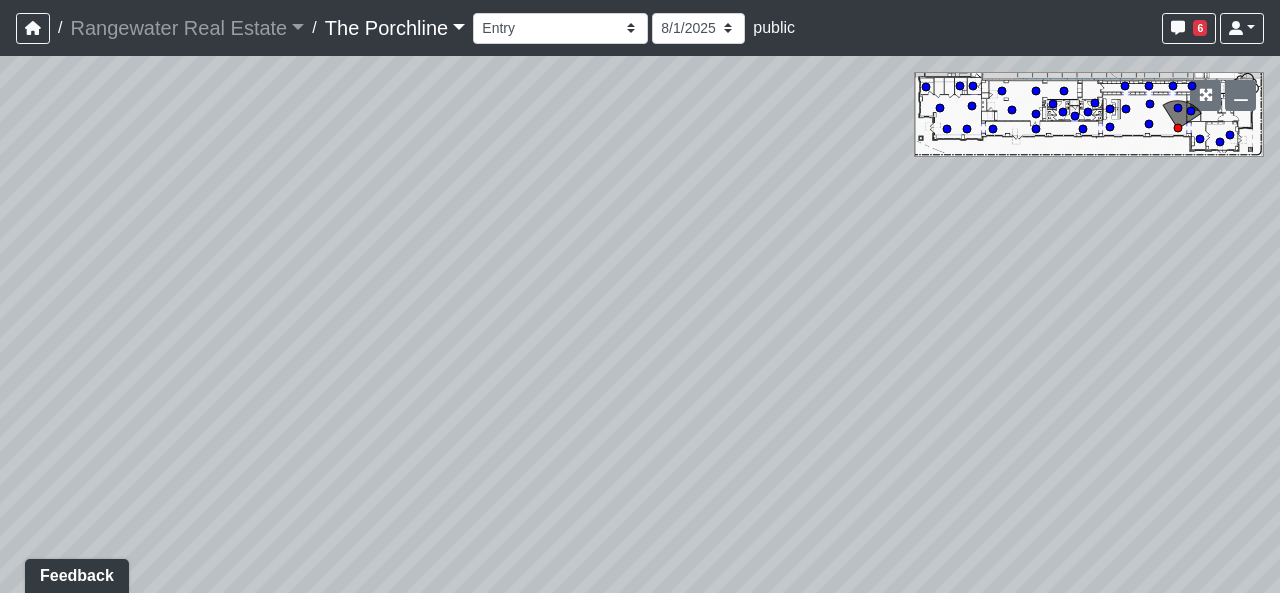 click on "Created by [FIRST] [LAST] - [DATE] - Rev: [DATE] Needs Info by [FIRST] [LAST] - [DATE] - Rev: [DATE] @Rangewater- I was unable to find an example of the wallcovering online. Can you please provide details. Thank you. Loading... Seating 2 Loading... Seating 1 Loading... Drink Ledge Loading... Seating 2 Loading... Entry Loading... Clubroom - Entry Loading... Coffee Foyer Loading... Front Walkway - Leasing Entry Loading... Table Loading... Grand Hall Entry Loading... Coworking Entry Loading... Fitness - Fitness Entry Loading... Front Walkway - Grand Hall Entry Loading... Coworking - Grand Hall Entry Loading... Fitness Entry Loading... Tables Loading... Niche Seating Loading... Loading..." at bounding box center [640, 324] 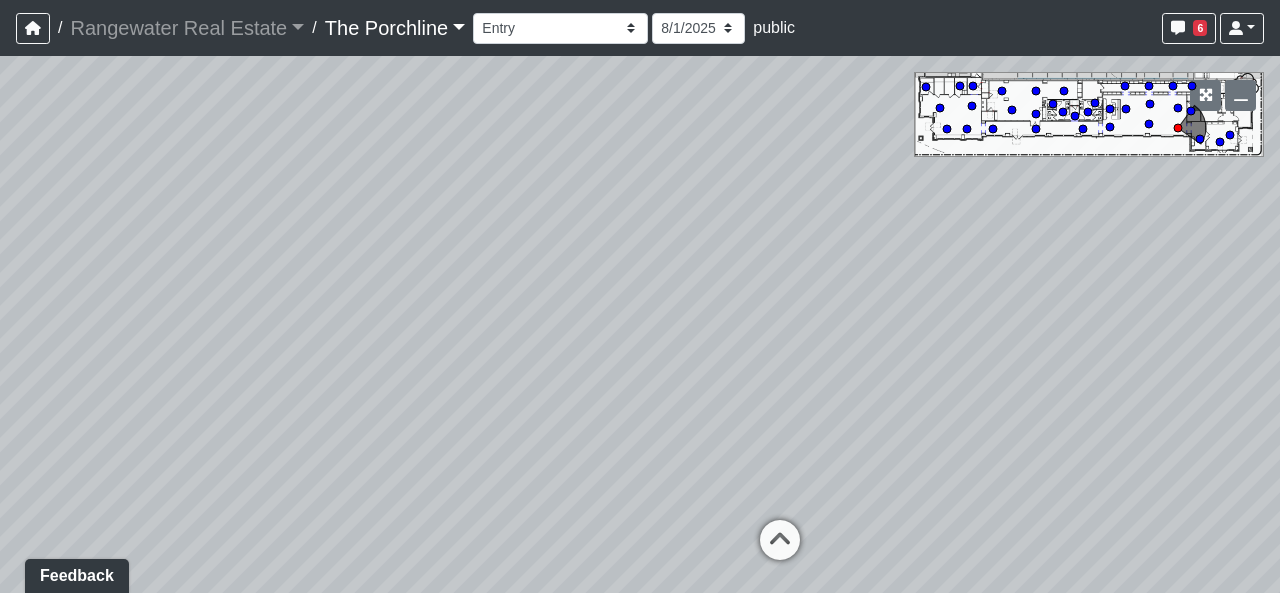 click on "Created by [FIRST] [LAST] - [DATE] - Rev: [DATE] Needs Info by [FIRST] [LAST] - [DATE] - Rev: [DATE] @Rangewater- I was unable to find an example of the wallcovering online. Can you please provide details. Thank you. Loading... Seating 2 Loading... Seating 1 Loading... Drink Ledge Loading... Seating 2 Loading... Entry Loading... Clubroom - Entry Loading... Coffee Foyer Loading... Front Walkway - Leasing Entry Loading... Table Loading... Grand Hall Entry Loading... Coworking Entry Loading... Fitness - Fitness Entry Loading... Front Walkway - Grand Hall Entry Loading... Coworking - Grand Hall Entry Loading... Fitness Entry Loading... Tables Loading... Niche Seating Loading... Loading..." at bounding box center (640, 324) 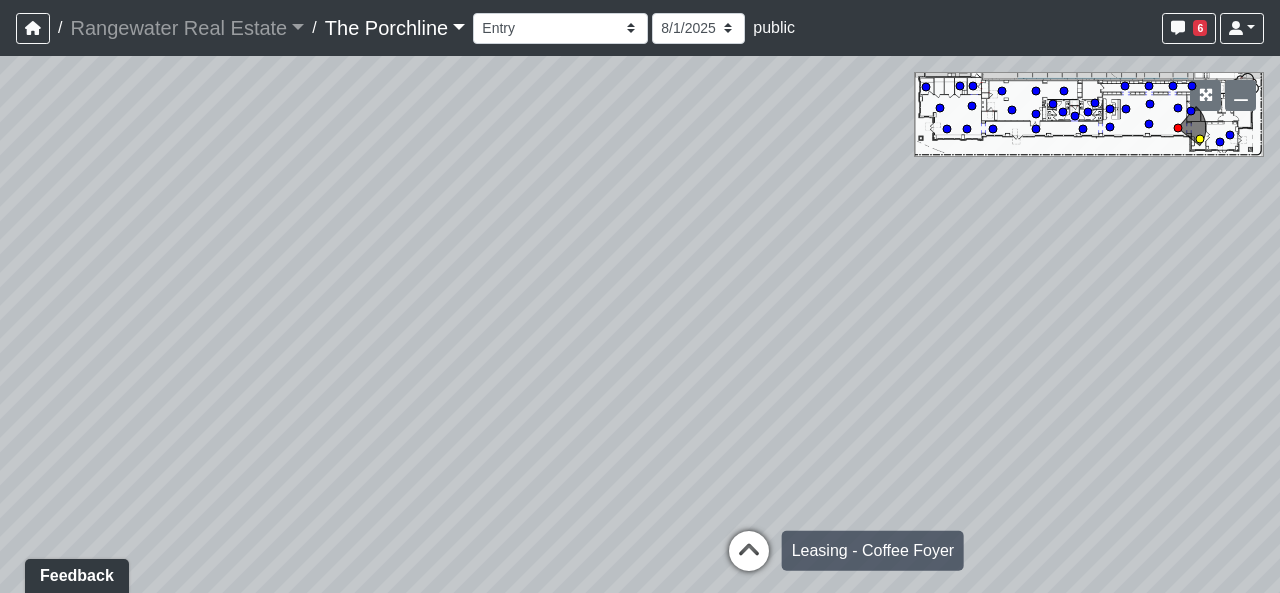 click at bounding box center [749, 561] 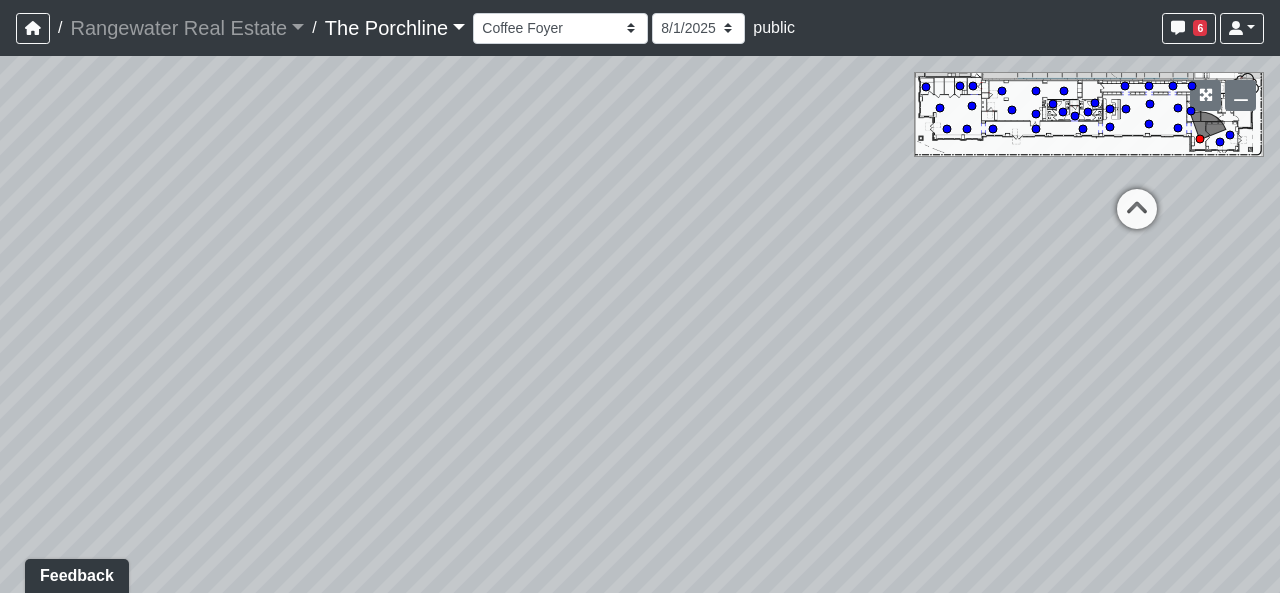 click on "Created by [FIRST] [LAST] - [DATE] - Rev: [DATE] Needs Info by [FIRST] [LAST] - [DATE] - Rev: [DATE] @Rangewater- I was unable to find an example of the wallcovering online. Can you please provide details. Thank you. Loading... Seating 2 Loading... Seating 1 Loading... Drink Ledge Loading... Seating 2 Loading... Entry Loading... Clubroom - Entry Loading... Coffee Foyer Loading... Front Walkway - Leasing Entry Loading... Table Loading... Grand Hall Entry Loading... Coworking Entry Loading... Fitness - Fitness Entry Loading... Front Walkway - Grand Hall Entry Loading... Coworking - Grand Hall Entry Loading... Fitness Entry Loading... Tables Loading... Niche Seating Loading... Loading..." at bounding box center (640, 324) 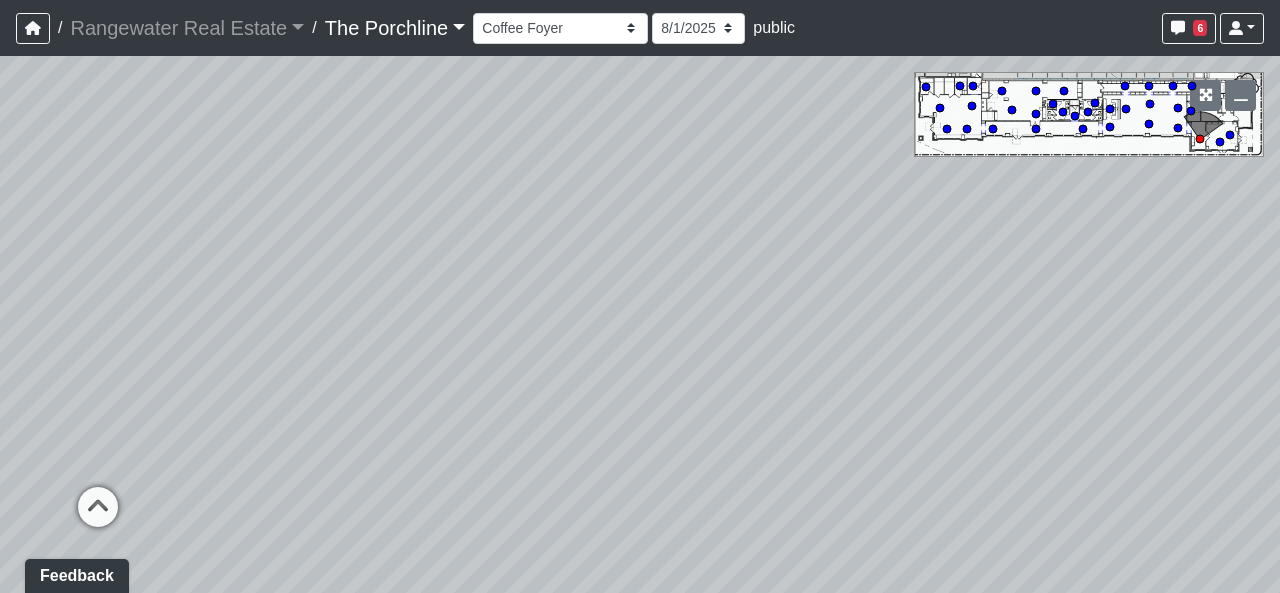 click on "Created by [FIRST] [LAST] - [DATE] - Rev: [DATE] Needs Info by [FIRST] [LAST] - [DATE] - Rev: [DATE] @Rangewater- I was unable to find an example of the wallcovering online. Can you please provide details. Thank you. Loading... Seating 2 Loading... Seating 1 Loading... Drink Ledge Loading... Seating 2 Loading... Entry Loading... Clubroom - Entry Loading... Coffee Foyer Loading... Front Walkway - Leasing Entry Loading... Table Loading... Grand Hall Entry Loading... Coworking Entry Loading... Fitness - Fitness Entry Loading... Front Walkway - Grand Hall Entry Loading... Coworking - Grand Hall Entry Loading... Fitness Entry Loading... Tables Loading... Niche Seating Loading... Loading..." at bounding box center [640, 324] 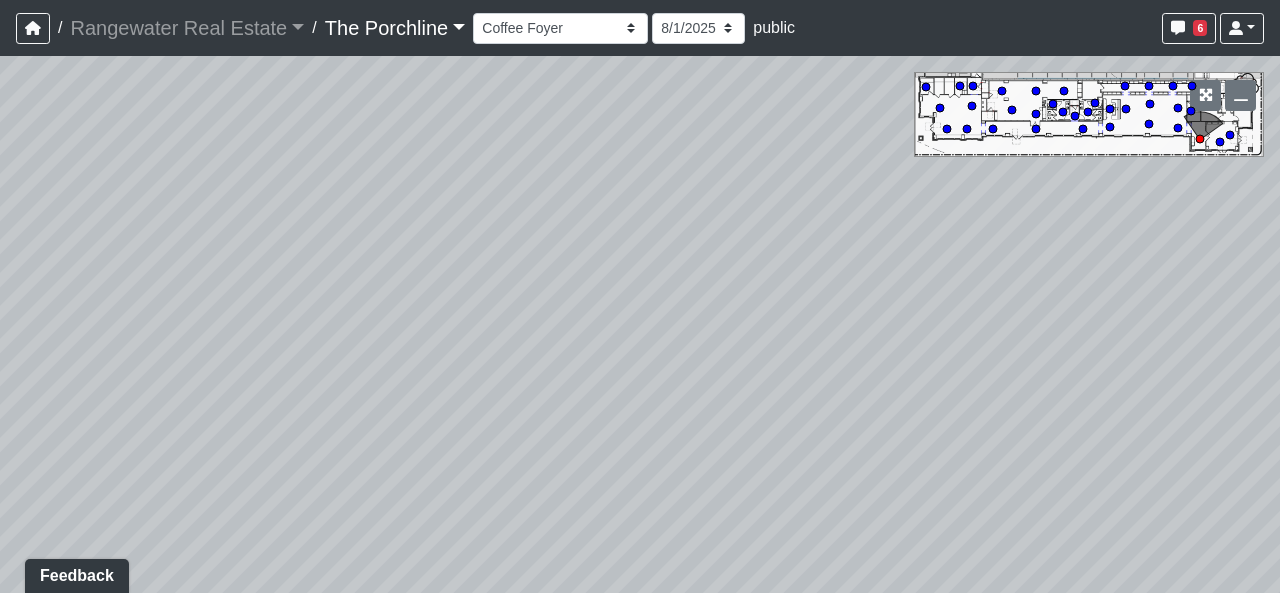 click on "Created by [FIRST] [LAST] - [DATE] - Rev: [DATE] Needs Info by [FIRST] [LAST] - [DATE] - Rev: [DATE] @Rangewater- I was unable to find an example of the wallcovering online. Can you please provide details. Thank you. Loading... Seating 2 Loading... Seating 1 Loading... Drink Ledge Loading... Seating 2 Loading... Entry Loading... Clubroom - Entry Loading... Coffee Foyer Loading... Front Walkway - Leasing Entry Loading... Table Loading... Grand Hall Entry Loading... Coworking Entry Loading... Fitness - Fitness Entry Loading... Front Walkway - Grand Hall Entry Loading... Coworking - Grand Hall Entry Loading... Fitness Entry Loading... Tables Loading... Niche Seating Loading... Loading..." at bounding box center (640, 324) 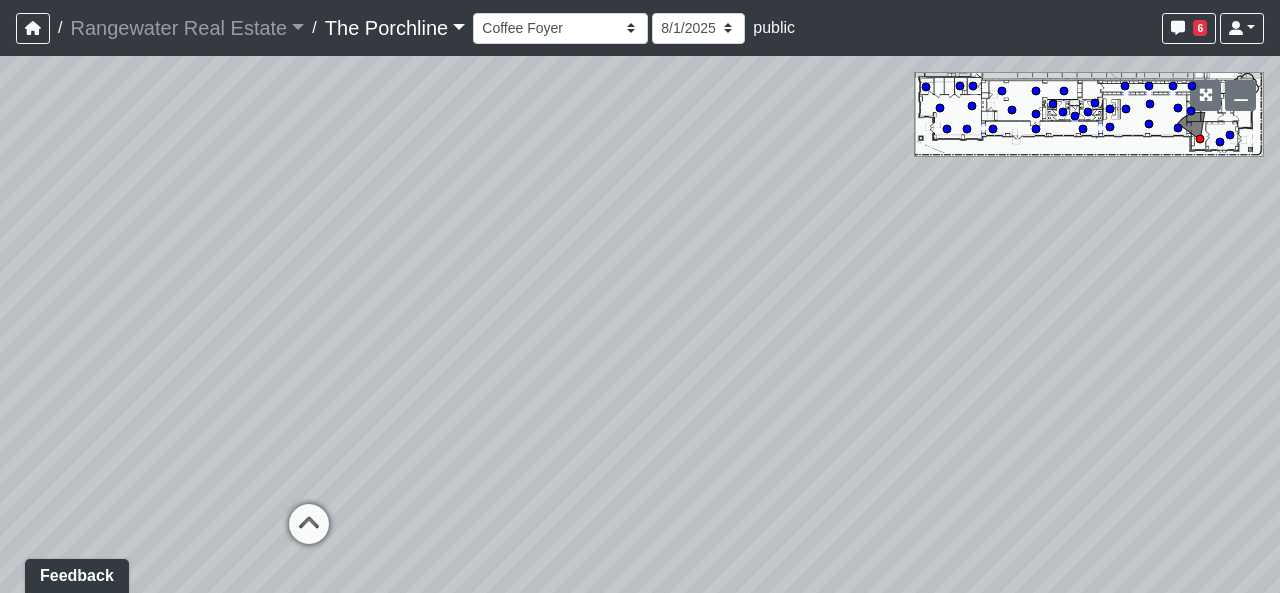 drag, startPoint x: 452, startPoint y: 390, endPoint x: 713, endPoint y: 296, distance: 277.41125 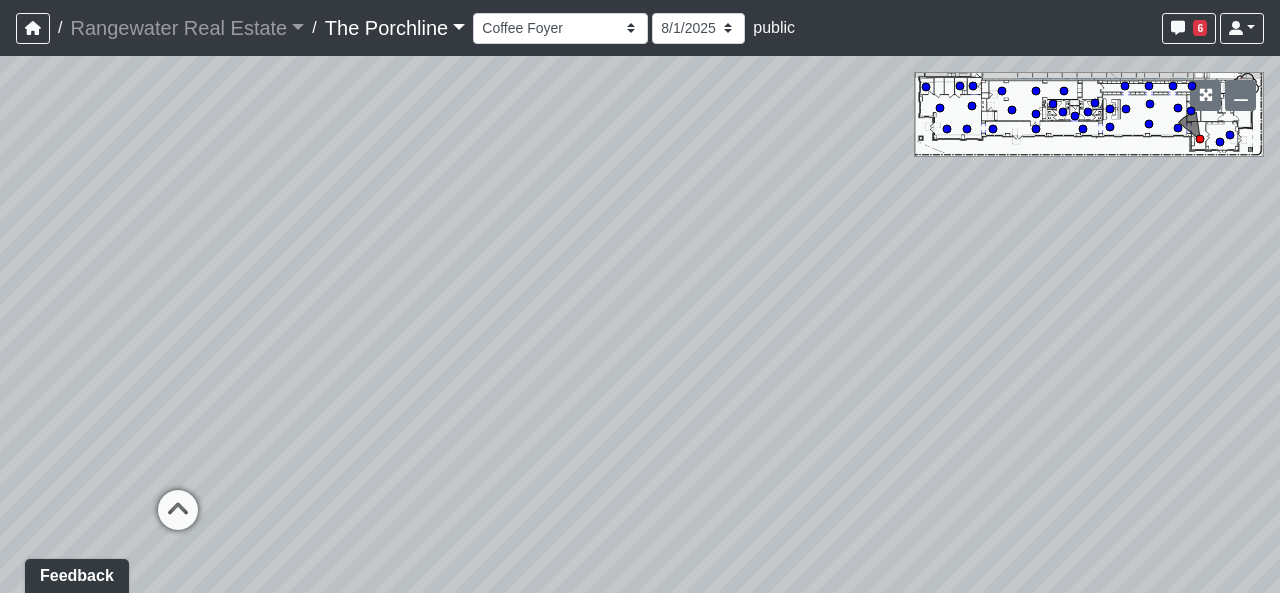 drag, startPoint x: 552, startPoint y: 461, endPoint x: 742, endPoint y: 285, distance: 258.99036 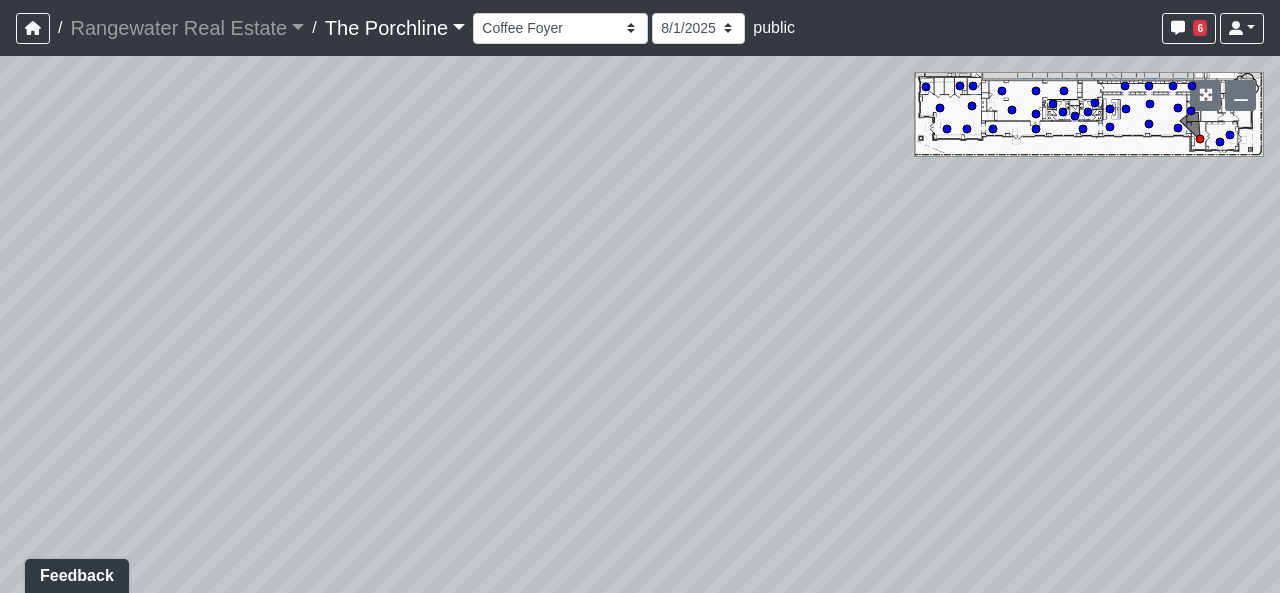 drag, startPoint x: 668, startPoint y: 311, endPoint x: 570, endPoint y: 612, distance: 316.55173 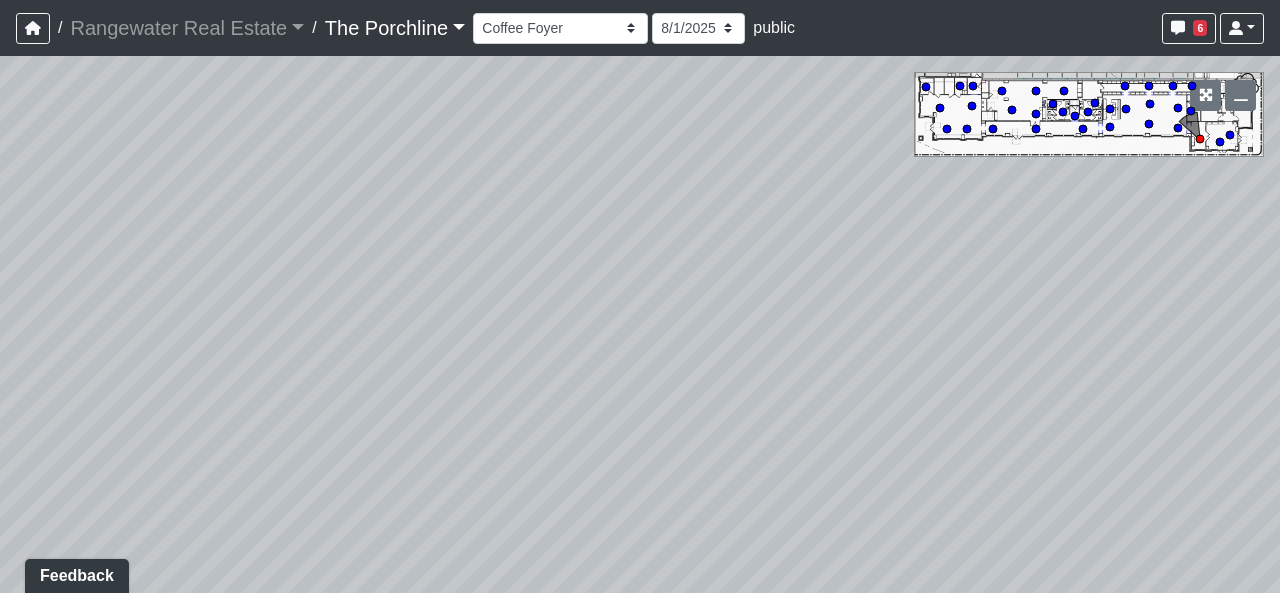 drag, startPoint x: 622, startPoint y: 373, endPoint x: 698, endPoint y: 632, distance: 269.92035 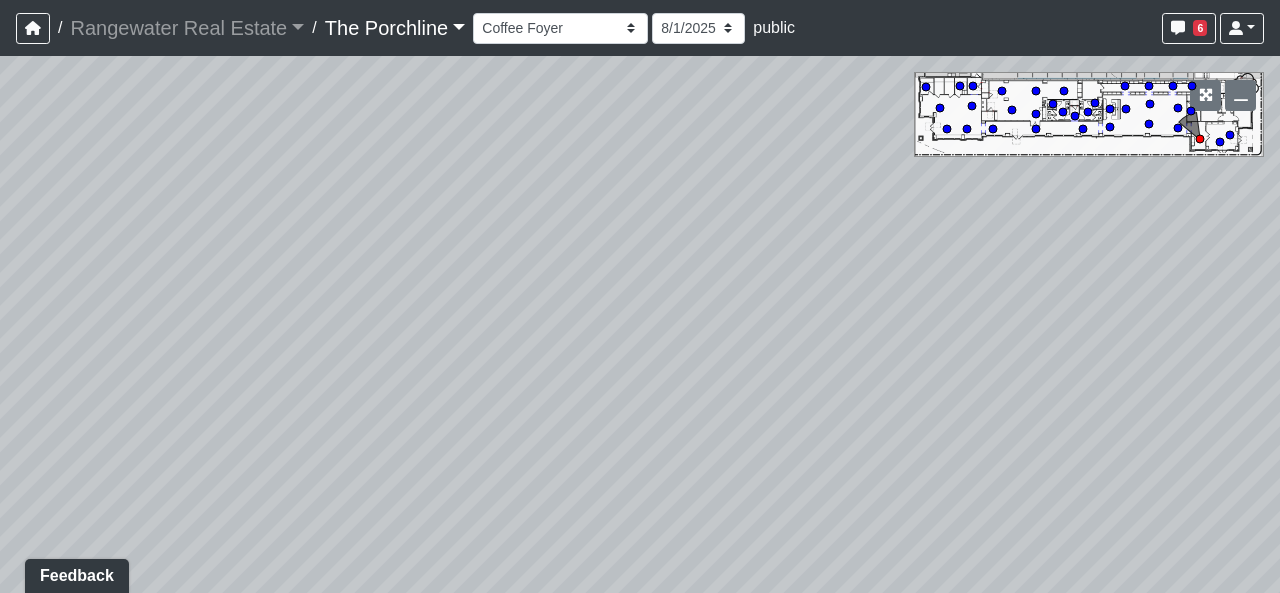 click on "Created by [FIRST] [LAST] - [DATE] - Rev: [DATE] Needs Info by [FIRST] [LAST] - [DATE] - Rev: [DATE] @Rangewater- I was unable to find an example of the wallcovering online. Can you please provide details. Thank you. Loading... Seating 2 Loading... Seating 1 Loading... Drink Ledge Loading... Seating 2 Loading... Entry Loading... Clubroom - Entry Loading... Coffee Foyer Loading... Front Walkway - Leasing Entry Loading... Table Loading... Grand Hall Entry Loading... Coworking Entry Loading... Fitness - Fitness Entry Loading... Front Walkway - Grand Hall Entry Loading... Coworking - Grand Hall Entry Loading... Fitness Entry Loading... Tables Loading... Niche Seating Loading... Loading..." at bounding box center (640, 324) 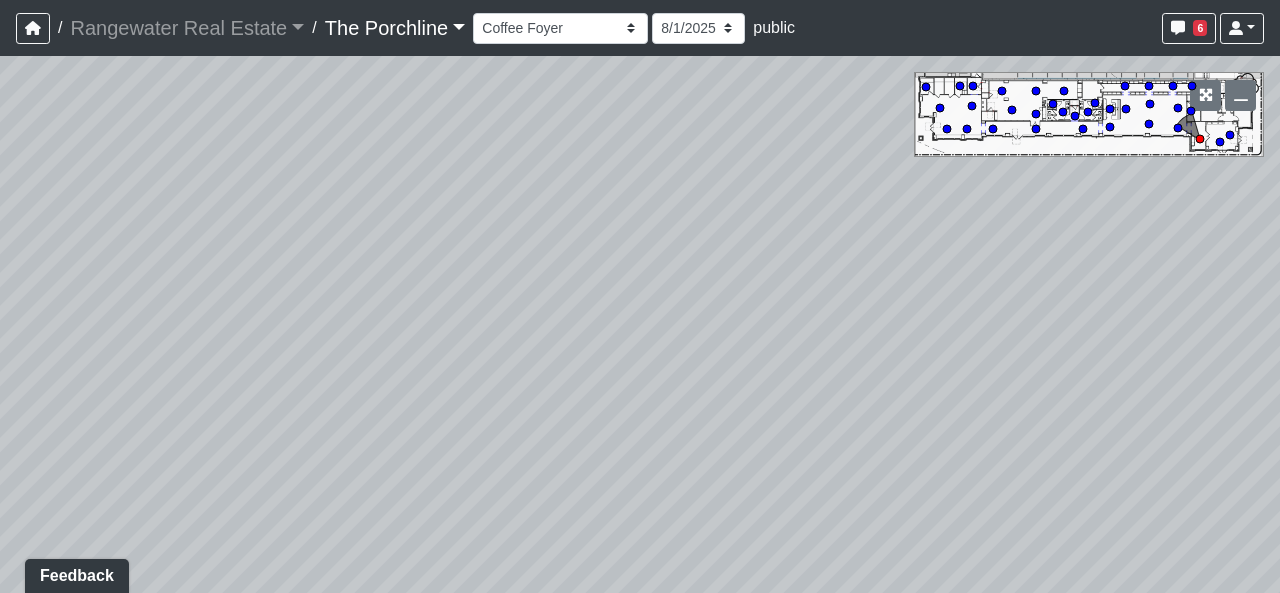 click on "Created by [FIRST] [LAST] - [DATE] - Rev: [DATE] Needs Info by [FIRST] [LAST] - [DATE] - Rev: [DATE] @Rangewater- I was unable to find an example of the wallcovering online. Can you please provide details. Thank you. Loading... Seating 2 Loading... Seating 1 Loading... Drink Ledge Loading... Seating 2 Loading... Entry Loading... Clubroom - Entry Loading... Coffee Foyer Loading... Front Walkway - Leasing Entry Loading... Table Loading... Grand Hall Entry Loading... Coworking Entry Loading... Fitness - Fitness Entry Loading... Front Walkway - Grand Hall Entry Loading... Coworking - Grand Hall Entry Loading... Fitness Entry Loading... Tables Loading... Niche Seating Loading... Loading..." at bounding box center [640, 324] 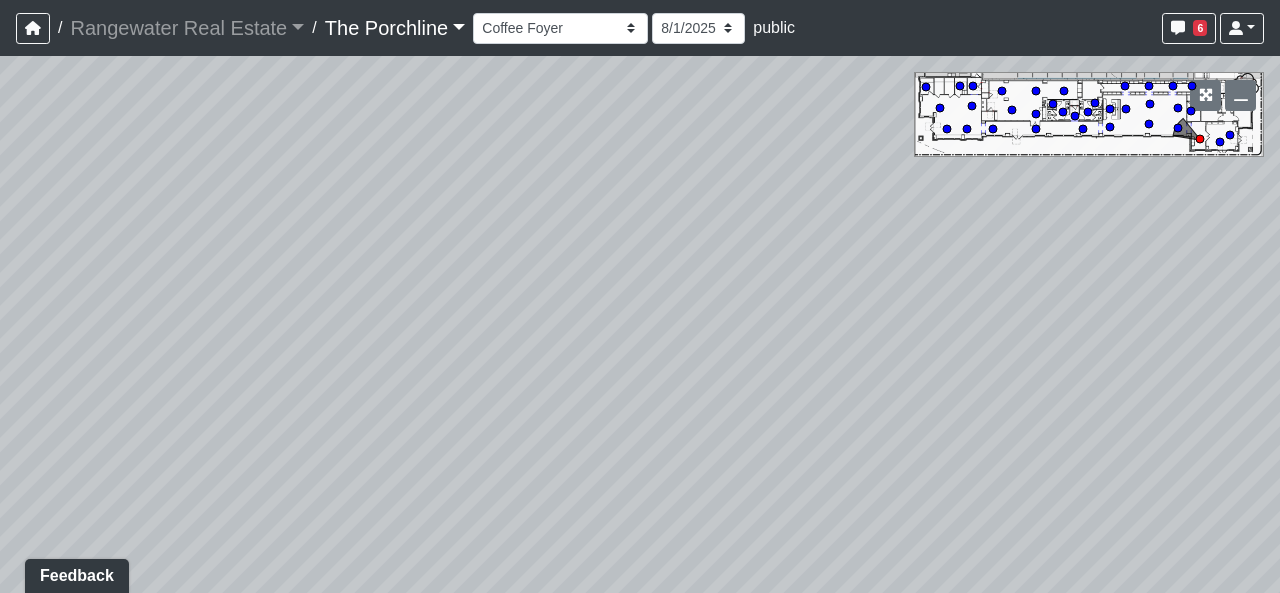 click on "Created by [FIRST] [LAST] - [DATE] - Rev: [DATE] Needs Info by [FIRST] [LAST] - [DATE] - Rev: [DATE] @Rangewater- I was unable to find an example of the wallcovering online. Can you please provide details. Thank you. Loading... Seating 2 Loading... Seating 1 Loading... Drink Ledge Loading... Seating 2 Loading... Entry Loading... Clubroom - Entry Loading... Coffee Foyer Loading... Front Walkway - Leasing Entry Loading... Table Loading... Grand Hall Entry Loading... Coworking Entry Loading... Fitness - Fitness Entry Loading... Front Walkway - Grand Hall Entry Loading... Coworking - Grand Hall Entry Loading... Fitness Entry Loading... Tables Loading... Niche Seating Loading... Loading..." at bounding box center (640, 324) 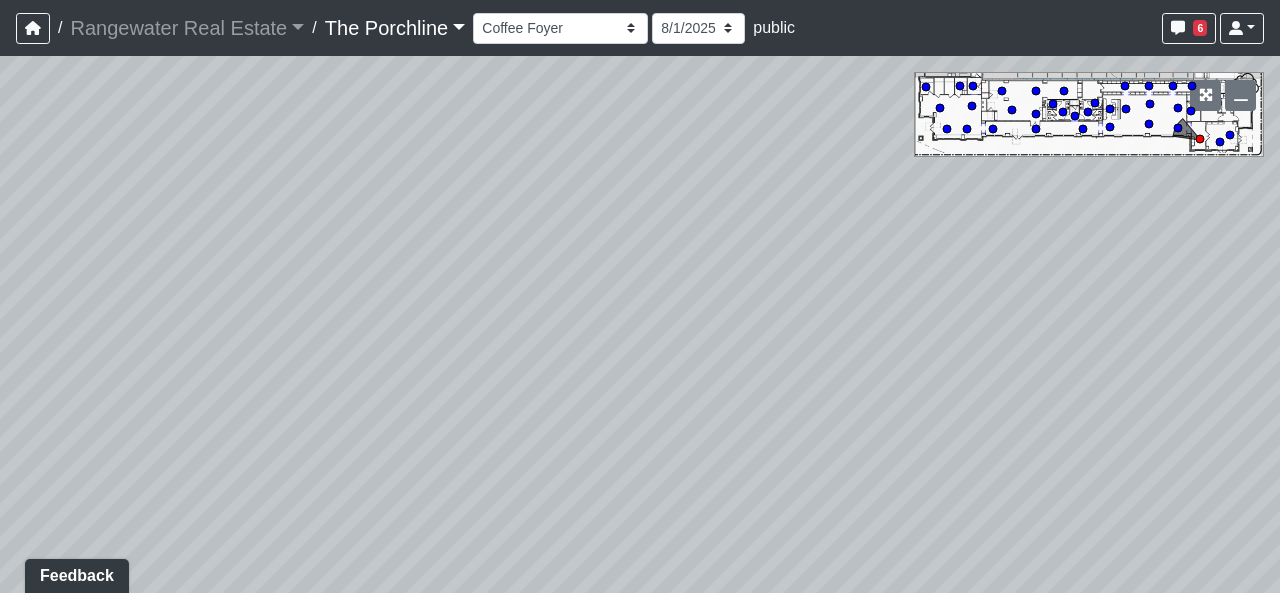 click on "Created by [FIRST] [LAST] - [DATE] - Rev: [DATE] Needs Info by [FIRST] [LAST] - [DATE] - Rev: [DATE] @Rangewater- I was unable to find an example of the wallcovering online. Can you please provide details. Thank you. Loading... Seating 2 Loading... Seating 1 Loading... Drink Ledge Loading... Seating 2 Loading... Entry Loading... Clubroom - Entry Loading... Coffee Foyer Loading... Front Walkway - Leasing Entry Loading... Table Loading... Grand Hall Entry Loading... Coworking Entry Loading... Fitness - Fitness Entry Loading... Front Walkway - Grand Hall Entry Loading... Coworking - Grand Hall Entry Loading... Fitness Entry Loading... Tables Loading... Niche Seating Loading... Loading..." at bounding box center [640, 324] 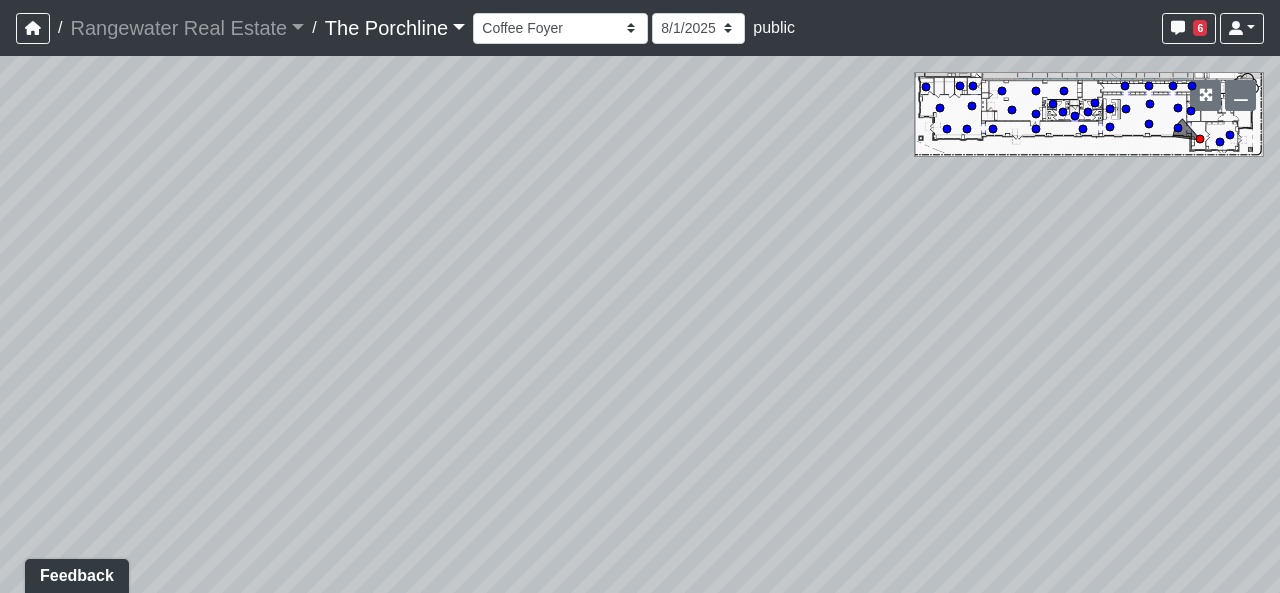 click on "Created by [FIRST] [LAST] - [DATE] - Rev: [DATE] Needs Info by [FIRST] [LAST] - [DATE] - Rev: [DATE] @Rangewater- I was unable to find an example of the wallcovering online. Can you please provide details. Thank you. Loading... Seating 2 Loading... Seating 1 Loading... Drink Ledge Loading... Seating 2 Loading... Entry Loading... Clubroom - Entry Loading... Coffee Foyer Loading... Front Walkway - Leasing Entry Loading... Table Loading... Grand Hall Entry Loading... Coworking Entry Loading... Fitness - Fitness Entry Loading... Front Walkway - Grand Hall Entry Loading... Coworking - Grand Hall Entry Loading... Fitness Entry Loading... Tables Loading... Niche Seating Loading... Loading..." at bounding box center [640, 324] 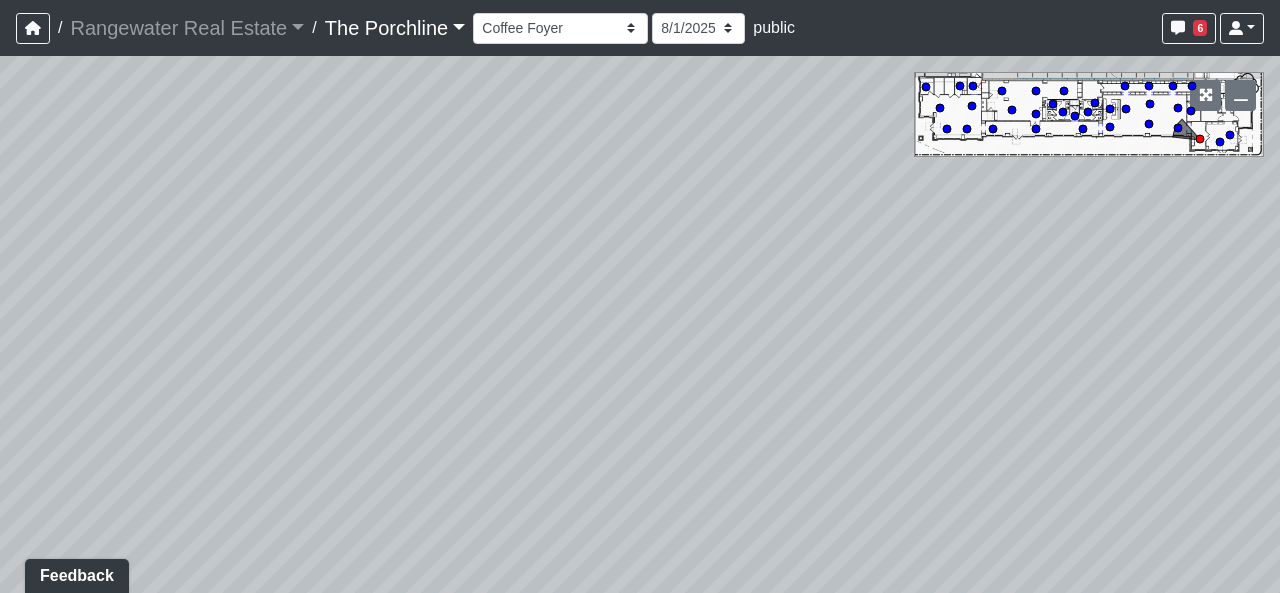 click on "Created by [FIRST] [LAST] - [DATE] - Rev: [DATE] Needs Info by [FIRST] [LAST] - [DATE] - Rev: [DATE] @Rangewater- I was unable to find an example of the wallcovering online. Can you please provide details. Thank you. Loading... Seating 2 Loading... Seating 1 Loading... Drink Ledge Loading... Seating 2 Loading... Entry Loading... Clubroom - Entry Loading... Coffee Foyer Loading... Front Walkway - Leasing Entry Loading... Table Loading... Grand Hall Entry Loading... Coworking Entry Loading... Fitness - Fitness Entry Loading... Front Walkway - Grand Hall Entry Loading... Coworking - Grand Hall Entry Loading... Fitness Entry Loading... Tables Loading... Niche Seating Loading... Loading..." at bounding box center [640, 324] 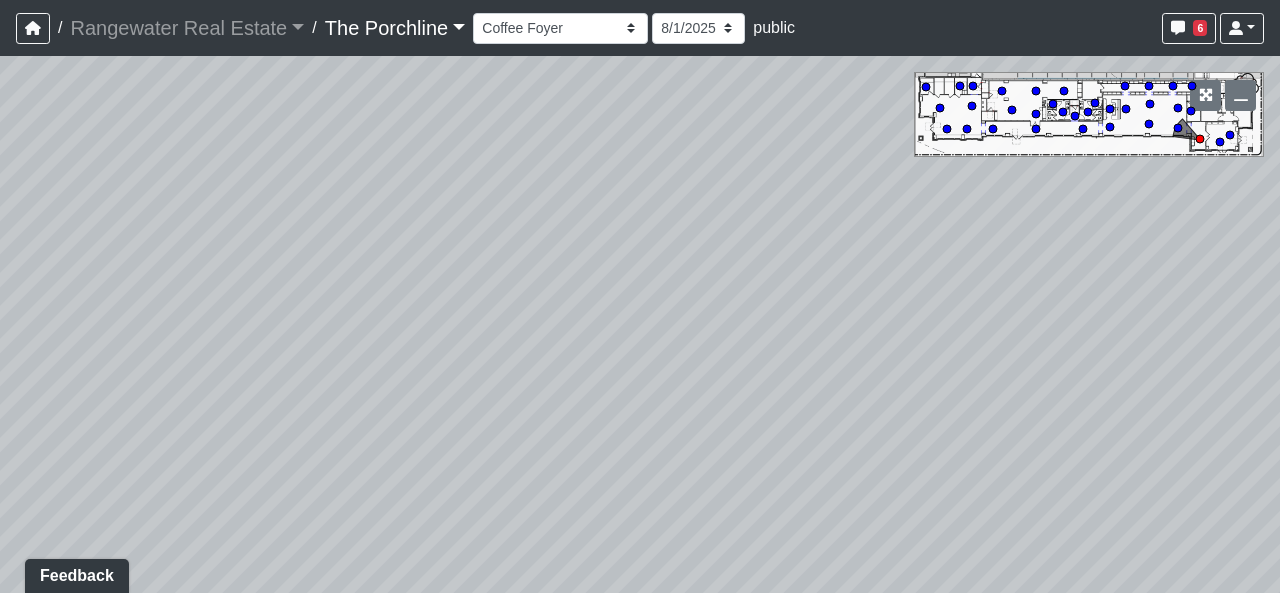 click on "/ Rangewater Real Estate Rangewater Real Estate Loading... / The Porchline The Porchline Loading... The Porchline The Porchline Loading... Entry Grandhall Entry Island Kitchen Lounge Lounge Entry Mailroom Entry Seating Coworking Entry Coworking Patio 1 Coworking Patio 2 Crosswalk Green Space 1 Green Space 2 Green Space 3 Green Space 4 Main Walkway 1 Main Walkway 2 Main Walkway 3 Main Walkway 4 Main Walkway 5 Main Walkway 6 Seating Sidewalk 1 Sidewalk 2 Cowork Entry Grand Hall Entry Niche Seating Pod 1 Pod 2 Tables Vestibule Cardio Fitness Entry Weights Yoga Yoga Entry Crosswalk Grand Hall Entry Grand Hall Patio Leasing Entry Ramp 1 Ramp 2 Sidewalk 1 Sidewalk 2 Sidewalk 3 Sidewalk 4 Coworking Entry Fitness Entry Grand Hall Entry Restrooms Hallway Coffee Foyer Entry Table Mailboxes 1 Mailboxes 2 Mailboxes 3 Trash Men's Men's Stall Women's Women's Stall Drink Ledge Seating 1 Seating 2 [DATE] public 6 aloomis@[EXAMPLE.COM] Sign out NON-CURRENT REVISION" at bounding box center [640, 296] 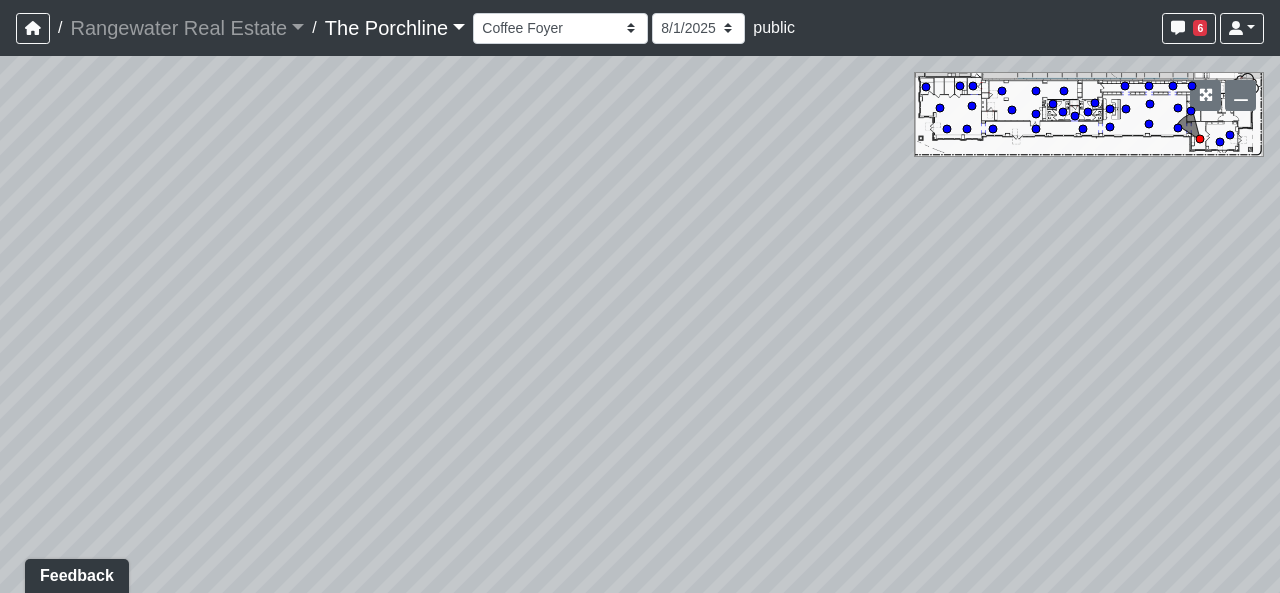 click on "Created by [FIRST] [LAST] - [DATE] - Rev: [DATE] Needs Info by [FIRST] [LAST] - [DATE] - Rev: [DATE] @Rangewater- I was unable to find an example of the wallcovering online. Can you please provide details. Thank you. Loading... Seating 2 Loading... Seating 1 Loading... Drink Ledge Loading... Seating 2 Loading... Entry Loading... Clubroom - Entry Loading... Coffee Foyer Loading... Front Walkway - Leasing Entry Loading... Table Loading... Grand Hall Entry Loading... Coworking Entry Loading... Fitness - Fitness Entry Loading... Front Walkway - Grand Hall Entry Loading... Coworking - Grand Hall Entry Loading... Fitness Entry Loading... Tables Loading... Niche Seating Loading... Loading..." at bounding box center [640, 324] 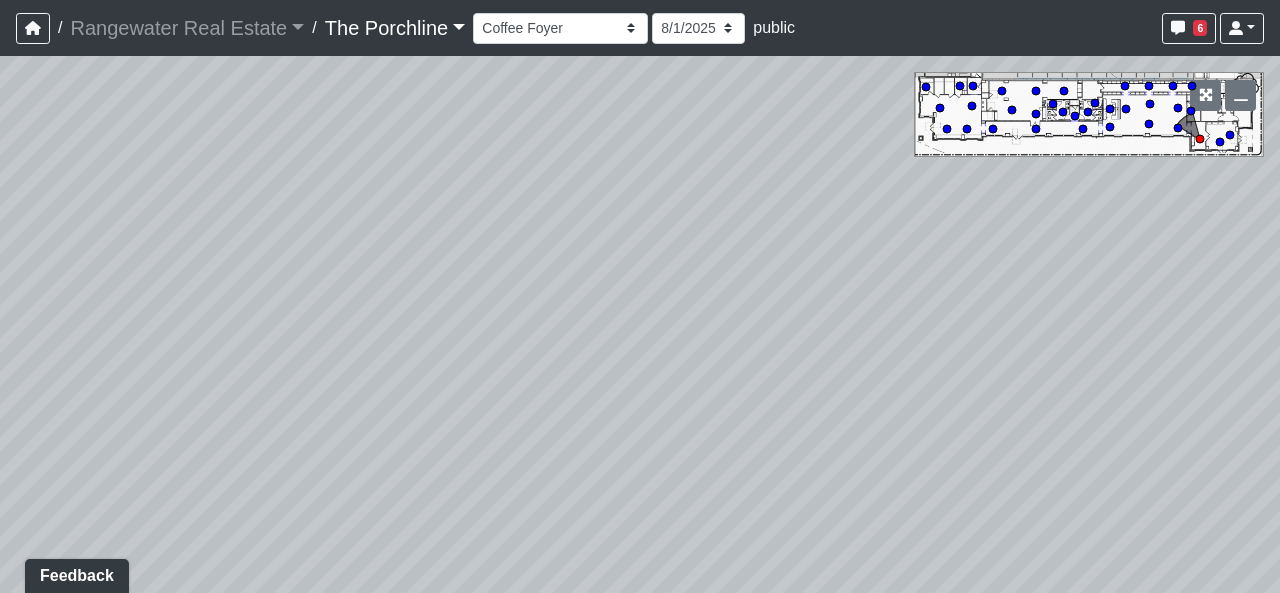 click on "/ Rangewater Real Estate Rangewater Real Estate Loading... / The Porchline The Porchline Loading... The Porchline The Porchline Loading... Entry Grandhall Entry Island Kitchen Lounge Lounge Entry Mailroom Entry Seating Coworking Entry Coworking Patio 1 Coworking Patio 2 Crosswalk Green Space 1 Green Space 2 Green Space 3 Green Space 4 Main Walkway 1 Main Walkway 2 Main Walkway 3 Main Walkway 4 Main Walkway 5 Main Walkway 6 Seating Sidewalk 1 Sidewalk 2 Cowork Entry Grand Hall Entry Niche Seating Pod 1 Pod 2 Tables Vestibule Cardio Fitness Entry Weights Yoga Yoga Entry Crosswalk Grand Hall Entry Grand Hall Patio Leasing Entry Ramp 1 Ramp 2 Sidewalk 1 Sidewalk 2 Sidewalk 3 Sidewalk 4 Coworking Entry Fitness Entry Grand Hall Entry Restrooms Hallway Coffee Foyer Entry Table Mailboxes 1 Mailboxes 2 Mailboxes 3 Trash Men's Men's Stall Women's Women's Stall Drink Ledge Seating 1 Seating 2 [DATE] public 6 aloomis@[EXAMPLE.COM] Sign out NON-CURRENT REVISION" at bounding box center [640, 296] 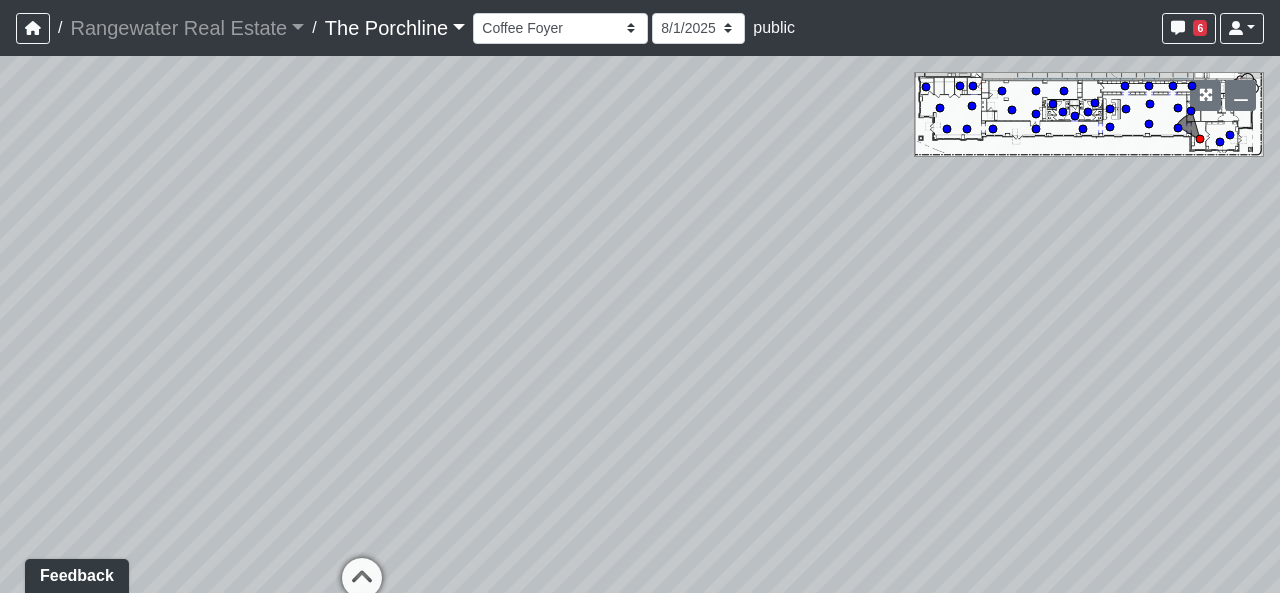 click on "Created by [FIRST] [LAST] - [DATE] - Rev: [DATE] Needs Info by [FIRST] [LAST] - [DATE] - Rev: [DATE] @Rangewater- I was unable to find an example of the wallcovering online. Can you please provide details. Thank you. Loading... Seating 2 Loading... Seating 1 Loading... Drink Ledge Loading... Seating 2 Loading... Entry Loading... Clubroom - Entry Loading... Coffee Foyer Loading... Front Walkway - Leasing Entry Loading... Table Loading... Grand Hall Entry Loading... Coworking Entry Loading... Fitness - Fitness Entry Loading... Front Walkway - Grand Hall Entry Loading... Coworking - Grand Hall Entry Loading... Fitness Entry Loading... Tables Loading... Niche Seating Loading... Loading..." at bounding box center (640, 324) 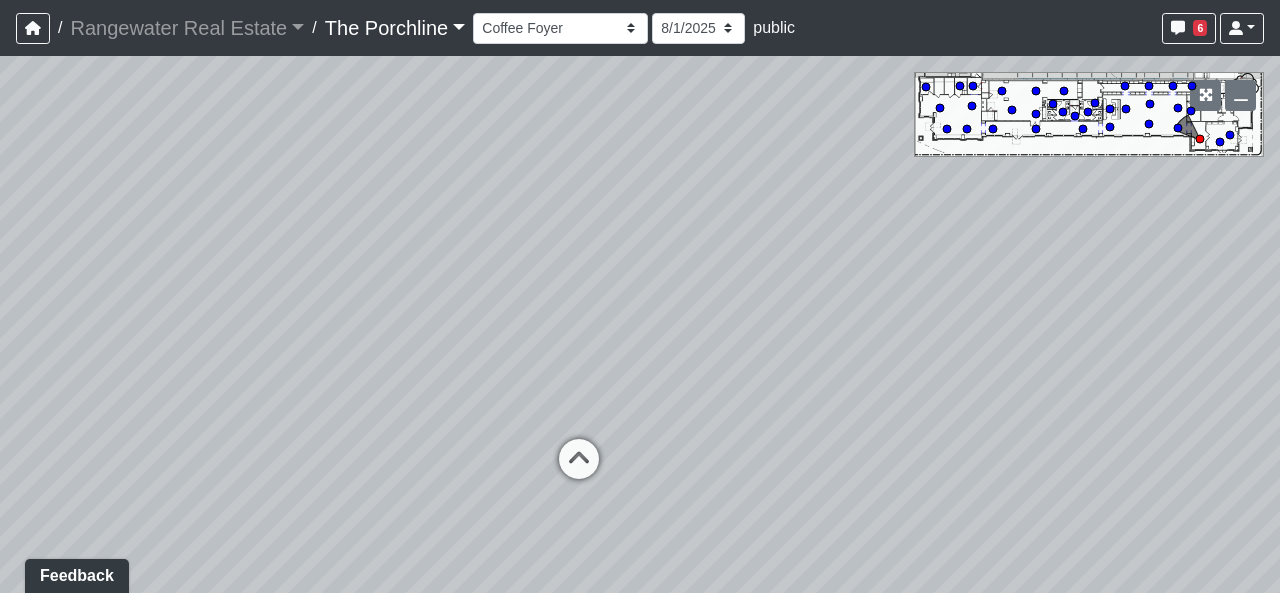 click on "Created by [FIRST] [LAST] - [DATE] - Rev: [DATE] Needs Info by [FIRST] [LAST] - [DATE] - Rev: [DATE] @Rangewater- I was unable to find an example of the wallcovering online. Can you please provide details. Thank you. Loading... Seating 2 Loading... Seating 1 Loading... Drink Ledge Loading... Seating 2 Loading... Entry Loading... Clubroom - Entry Loading... Coffee Foyer Loading... Front Walkway - Leasing Entry Loading... Table Loading... Grand Hall Entry Loading... Coworking Entry Loading... Fitness - Fitness Entry Loading... Front Walkway - Grand Hall Entry Loading... Coworking - Grand Hall Entry Loading... Fitness Entry Loading... Tables Loading... Niche Seating Loading... Loading..." at bounding box center [640, 324] 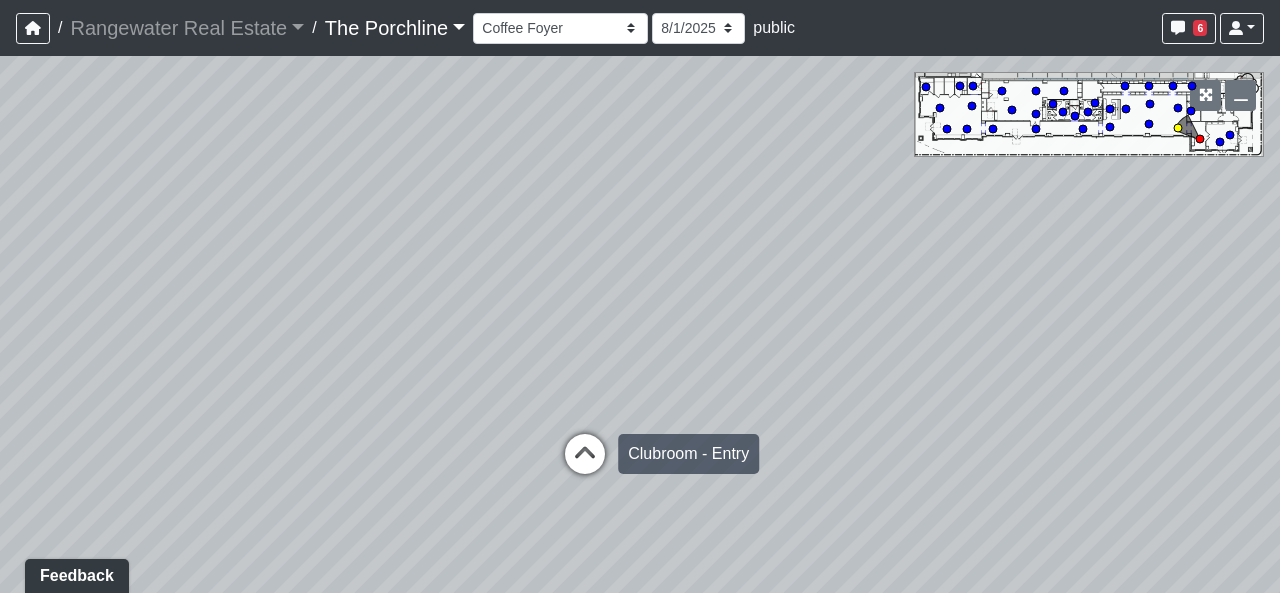 click at bounding box center (585, 464) 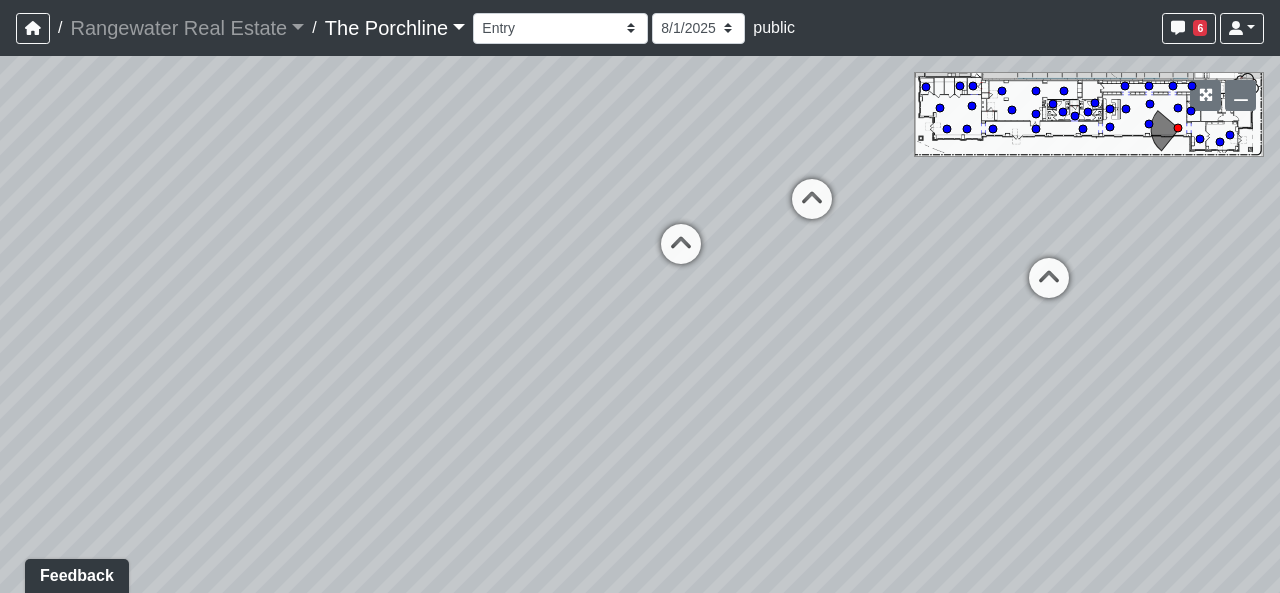 click on "Created by [FIRST] [LAST] - [DATE] - Rev: [DATE] Needs Info by [FIRST] [LAST] - [DATE] - Rev: [DATE] @Rangewater- I was unable to find an example of the wallcovering online. Can you please provide details. Thank you. Loading... Seating 2 Loading... Seating 1 Loading... Drink Ledge Loading... Seating 2 Loading... Entry Loading... Clubroom - Entry Loading... Coffee Foyer Loading... Front Walkway - Leasing Entry Loading... Table Loading... Grand Hall Entry Loading... Coworking Entry Loading... Fitness - Fitness Entry Loading... Front Walkway - Grand Hall Entry Loading... Coworking - Grand Hall Entry Loading... Fitness Entry Loading... Tables Loading... Niche Seating Loading... Loading..." at bounding box center [640, 324] 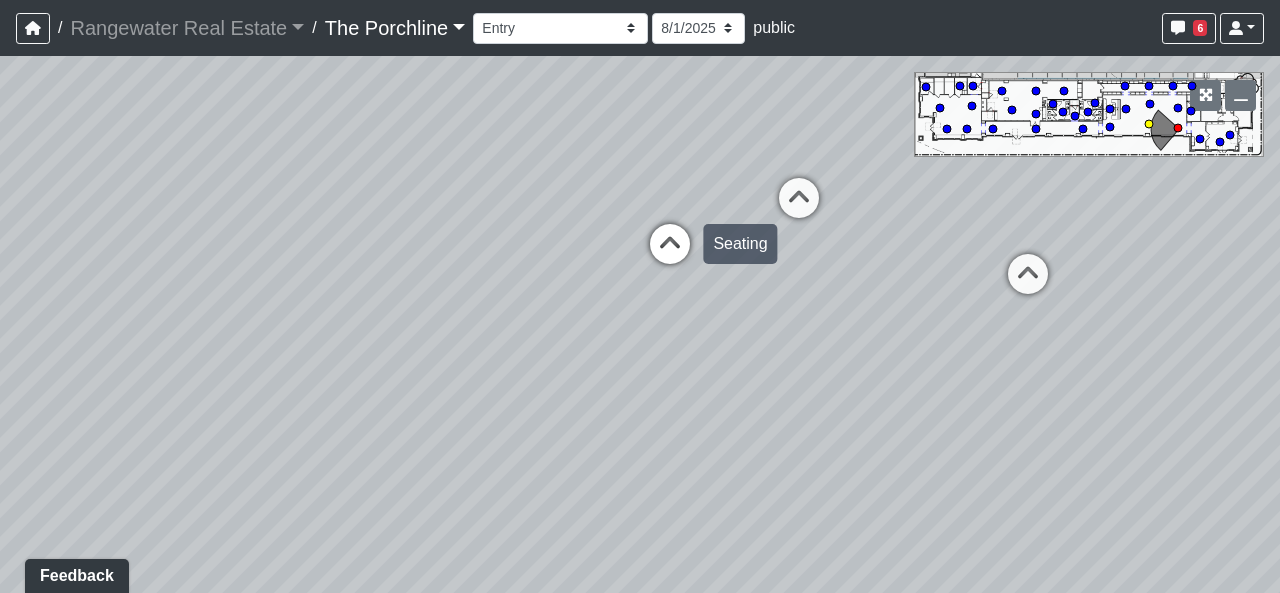 click at bounding box center [670, 254] 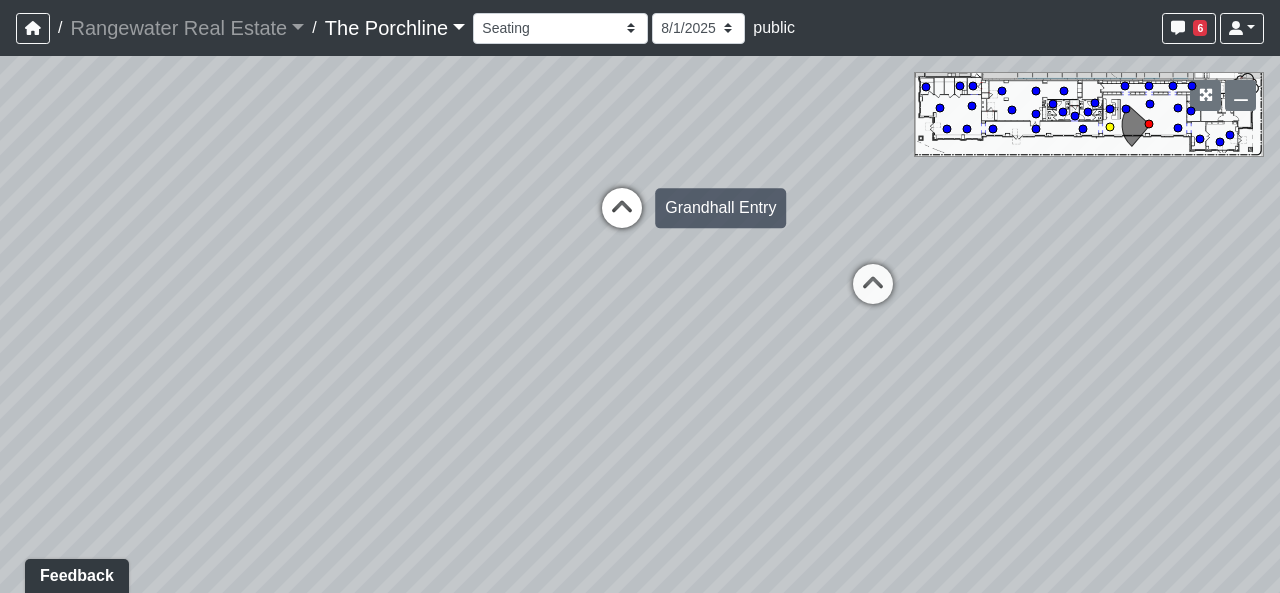 click at bounding box center [622, 218] 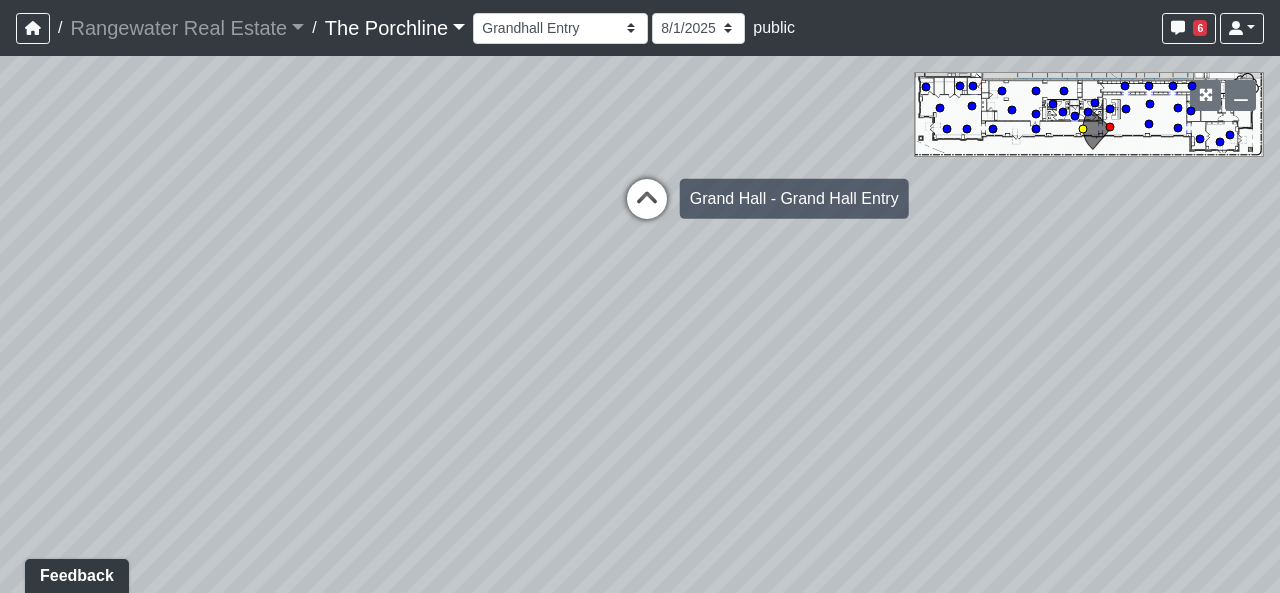click at bounding box center [647, 209] 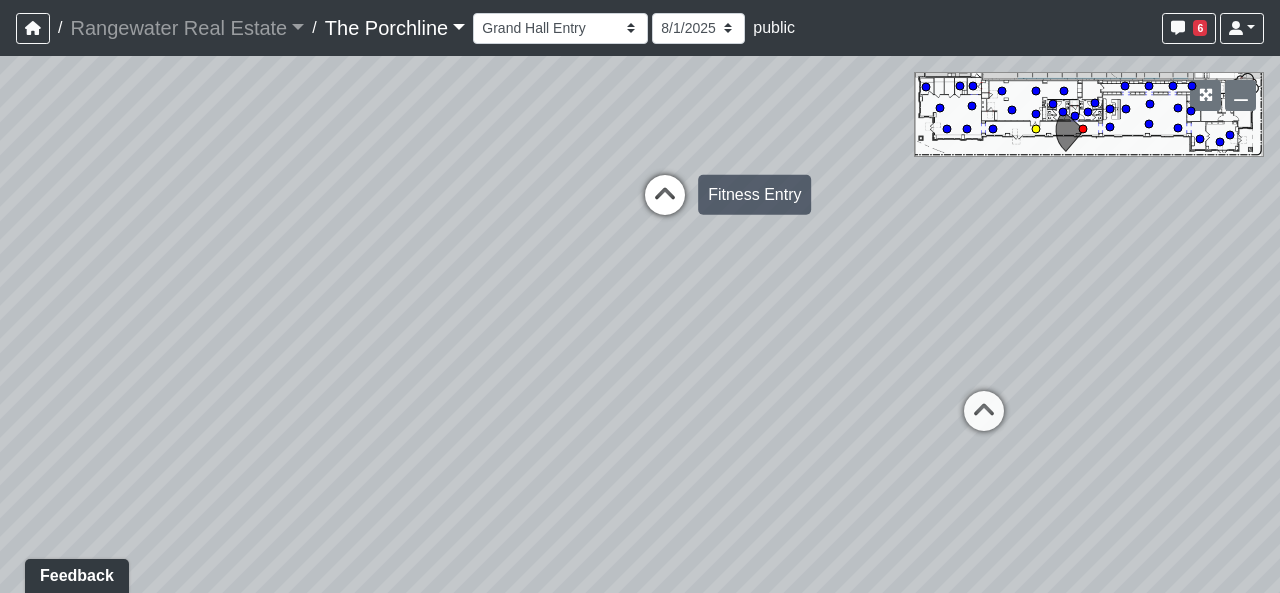 click at bounding box center (665, 205) 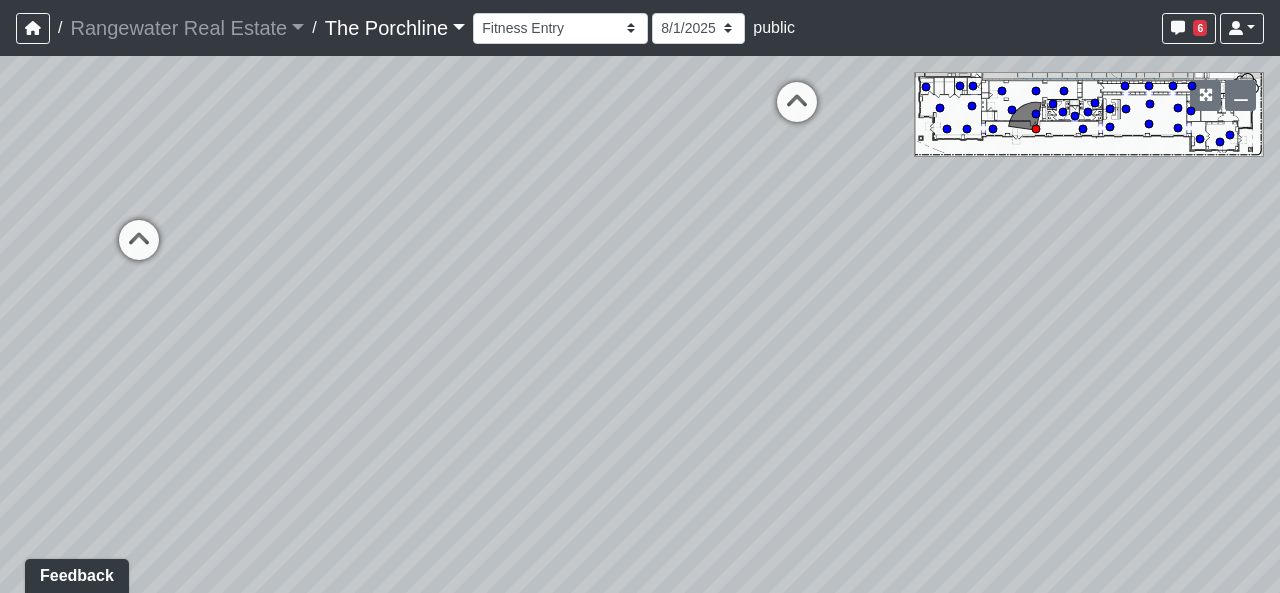 drag, startPoint x: 608, startPoint y: 239, endPoint x: 92, endPoint y: 313, distance: 521.2792 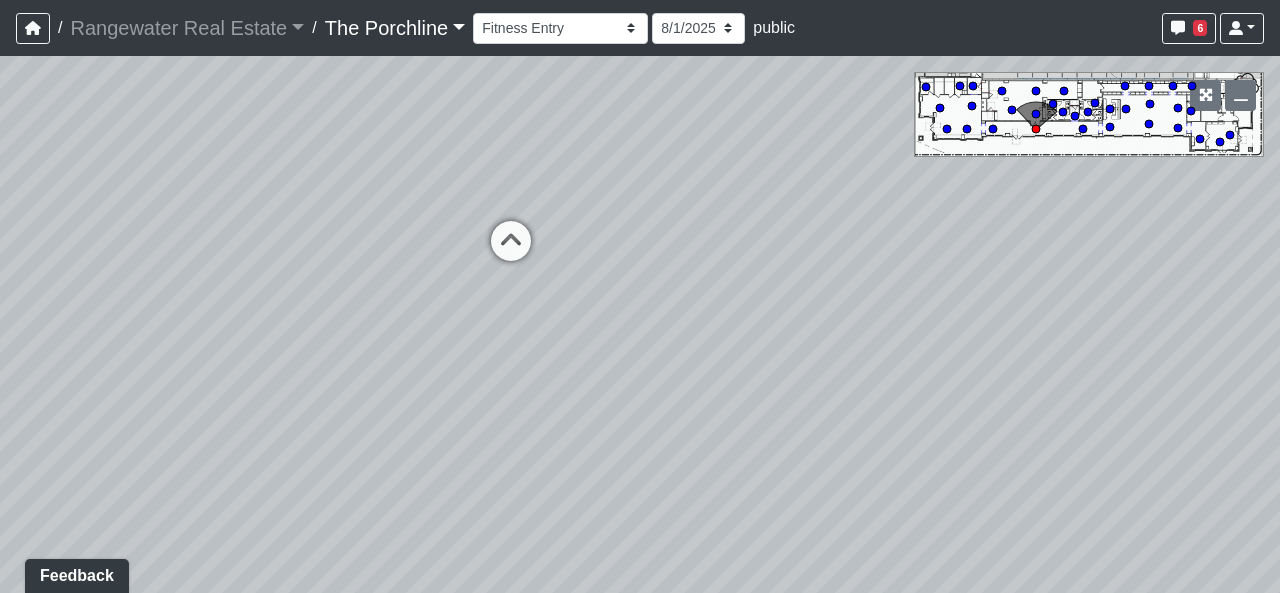 drag, startPoint x: 686, startPoint y: 384, endPoint x: 290, endPoint y: 511, distance: 415.86658 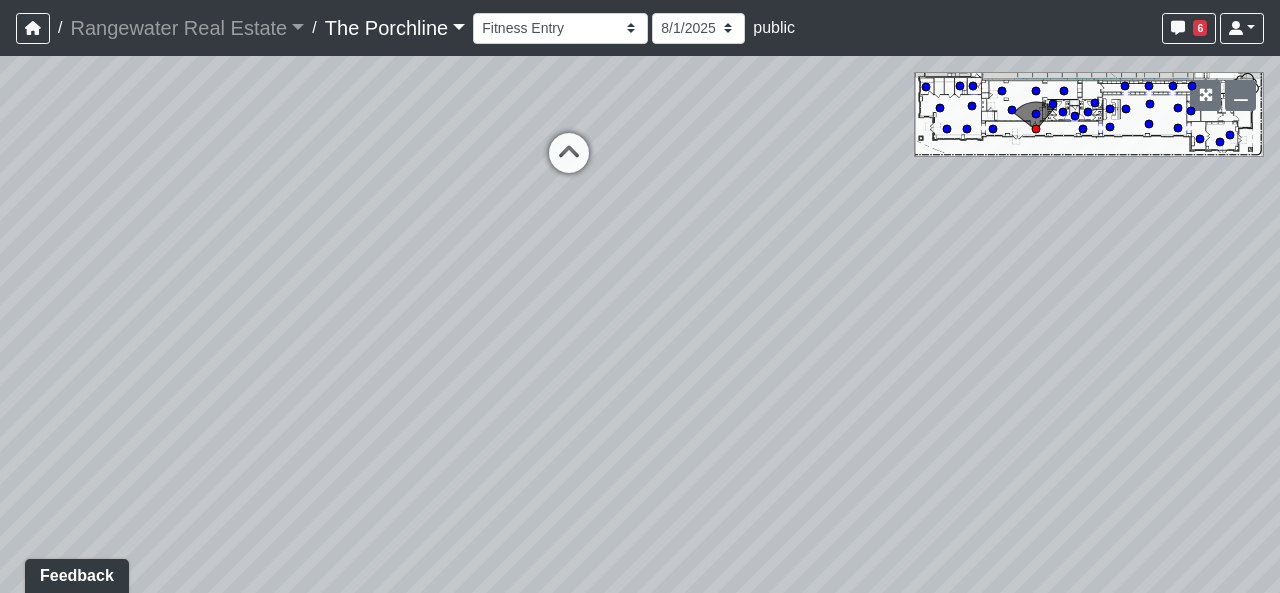 drag, startPoint x: 430, startPoint y: 380, endPoint x: 507, endPoint y: 296, distance: 113.951744 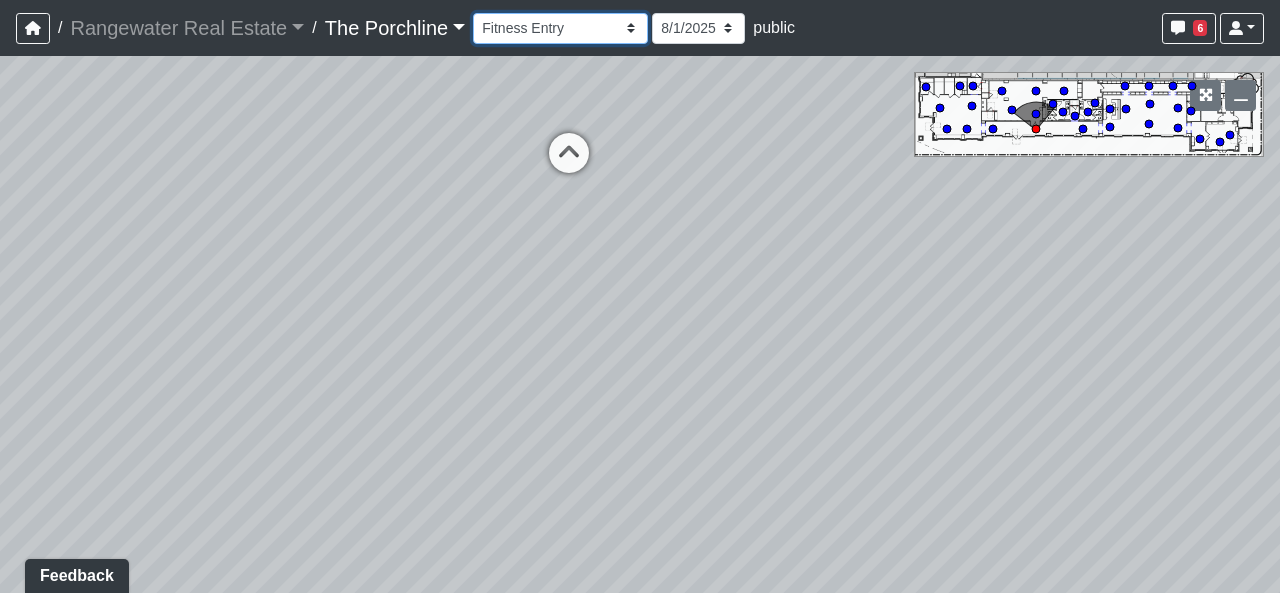 click on "Entry Grandhall Entry Island Kitchen Lounge Lounge Entry Mailroom Entry Seating Coworking Entry Coworking Patio 1 Coworking Patio 2 Crosswalk Green Space 1 Green Space 2 Green Space 3 Green Space 4 Main Walkway 1 Main Walkway 2 Main Walkway 3 Main Walkway 4 Main Walkway 5 Main Walkway 6 Seating Sidewalk 1 Sidewalk 2 Cowork Entry Grand Hall Entry Niche Seating Pod 1 Pod 2 Tables Vestibule Cardio Fitness Entry Weights Yoga Yoga Entry Crosswalk Grand Hall Entry Grand Hall Patio Leasing Entry Ramp 1 Ramp 2 Sidewalk 1 Sidewalk 2 Sidewalk 3 Sidewalk 4 Coworking Entry Fitness Entry Grand Hall Entry Restrooms Hallway Coffee Foyer Entry Table Mailboxes 1 Mailboxes 2 Mailboxes 3 Trash Men's Men's Stall Women's Women's Stall Drink Ledge Seating 1 Seating 2" at bounding box center [560, 28] 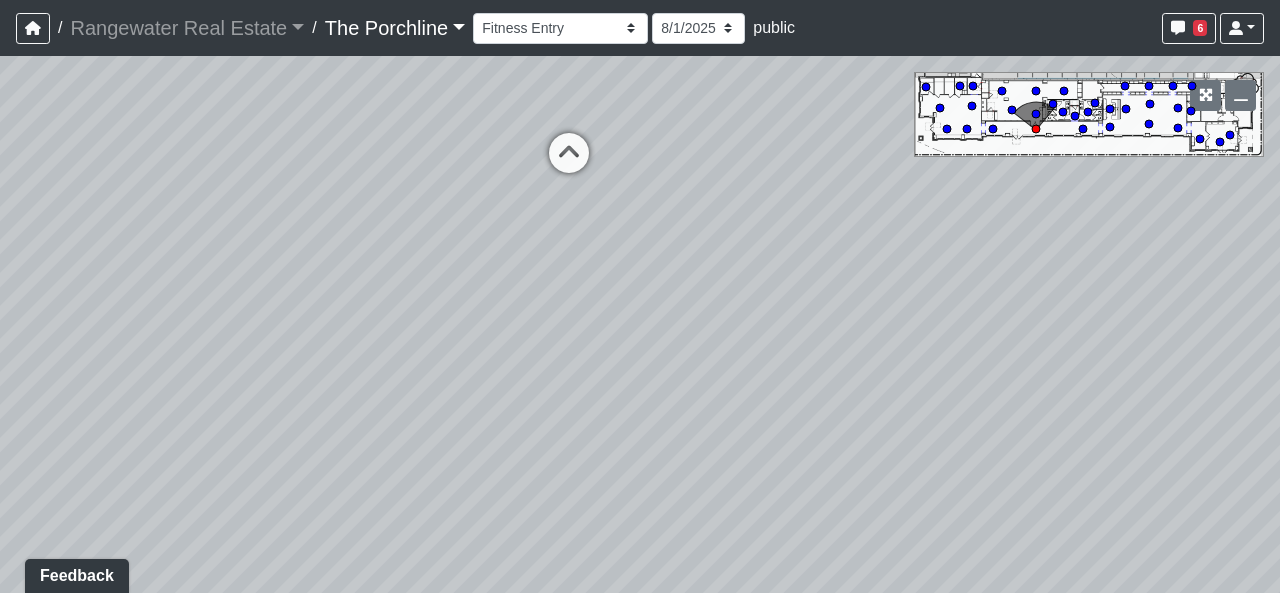 click on "Created by [FIRST] [LAST] - [DATE] - Rev: [DATE] Needs Info by [FIRST] [LAST] - [DATE] - Rev: [DATE] @Rangewater- I was unable to find an example of the wallcovering online. Can you please provide details. Thank you. Loading... Seating 2 Loading... Seating 1 Loading... Drink Ledge Loading... Seating 2 Loading... Entry Loading... Clubroom - Entry Loading... Coffee Foyer Loading... Front Walkway - Leasing Entry Loading... Table Loading... Grand Hall Entry Loading... Coworking Entry Loading... Fitness - Fitness Entry Loading... Front Walkway - Grand Hall Entry Loading... Coworking - Grand Hall Entry Loading... Fitness Entry Loading... Tables Loading... Niche Seating Loading... Loading..." at bounding box center (640, 324) 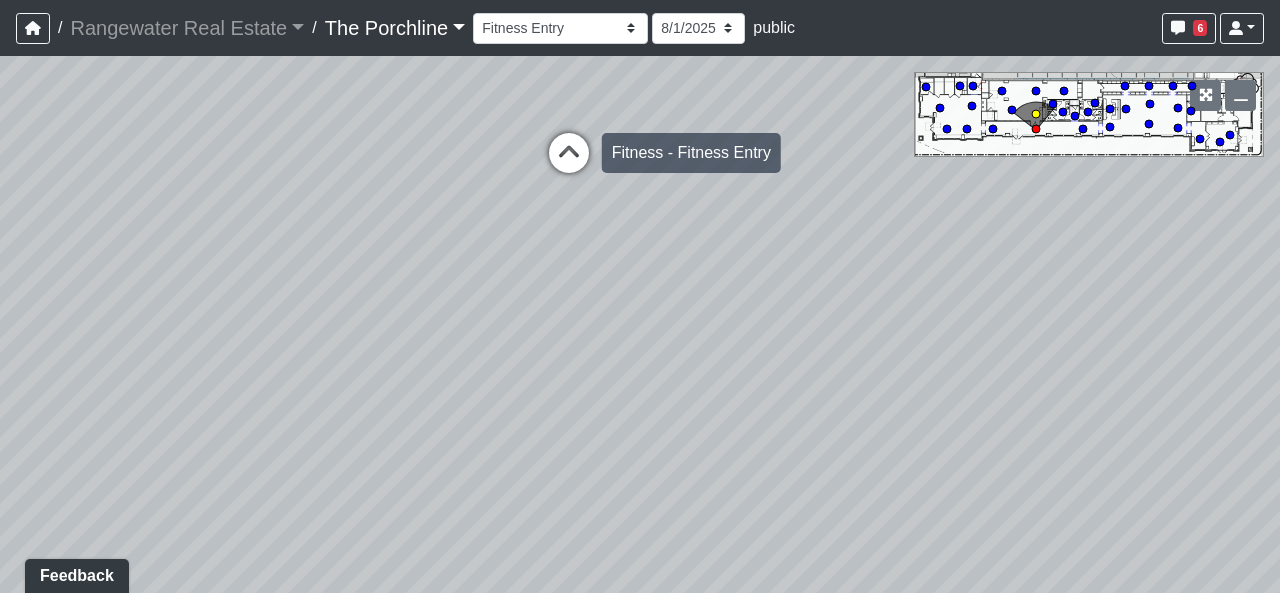 drag, startPoint x: 574, startPoint y: 126, endPoint x: 562, endPoint y: 149, distance: 25.942244 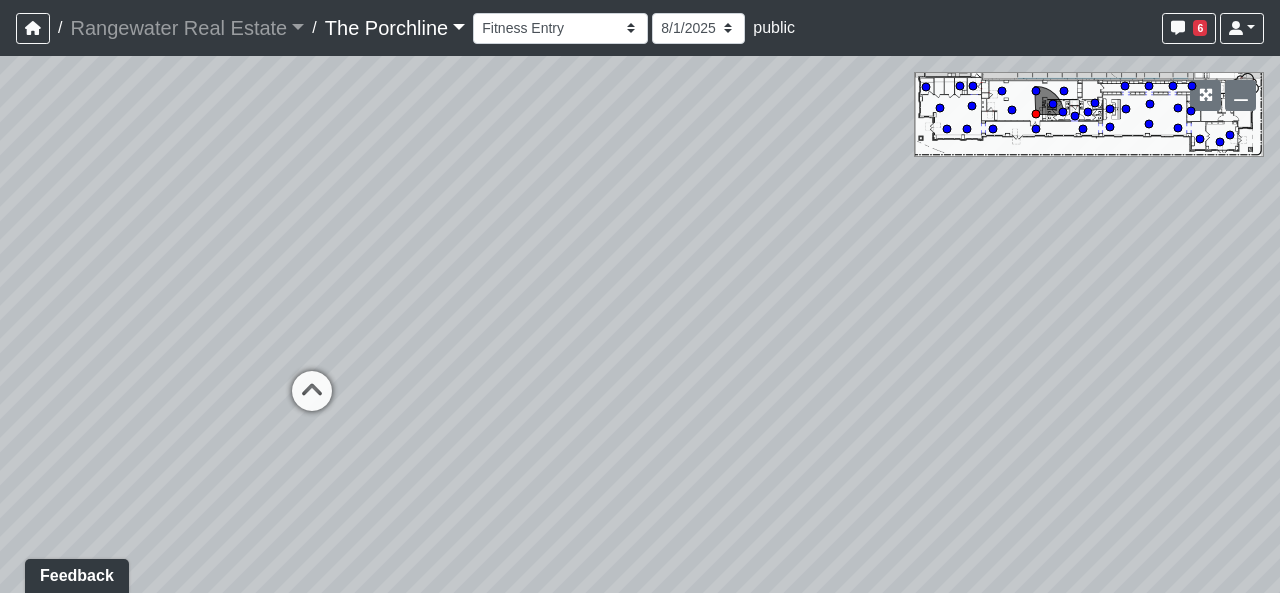 drag, startPoint x: 718, startPoint y: 422, endPoint x: 98, endPoint y: 491, distance: 623.8277 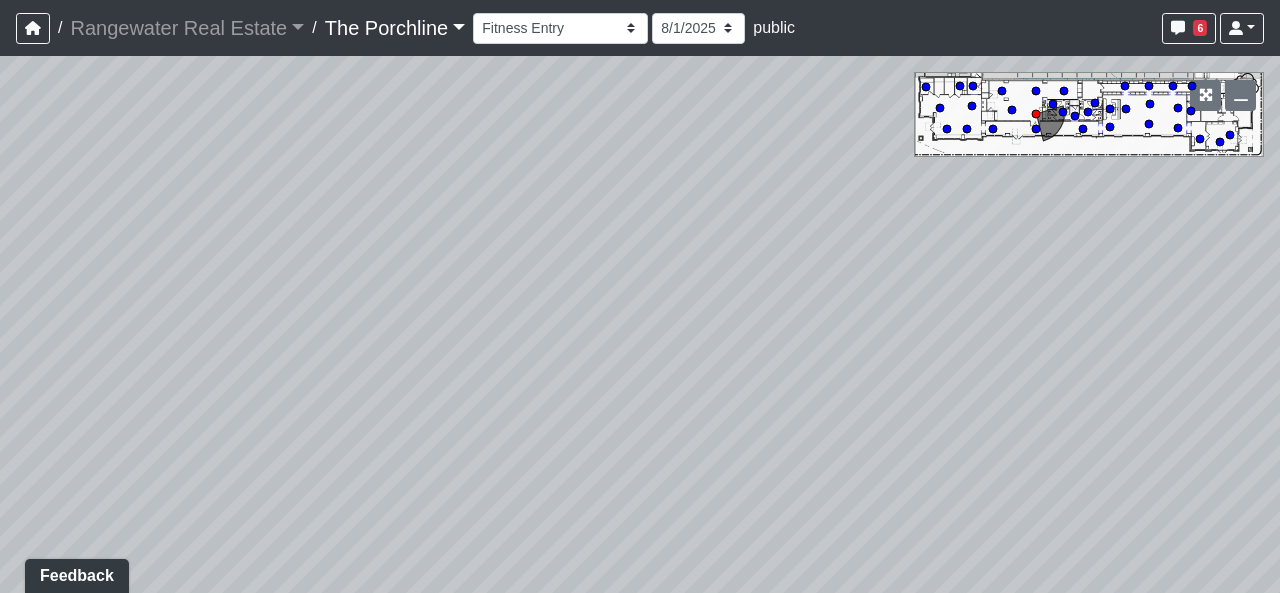 drag, startPoint x: 774, startPoint y: 355, endPoint x: 130, endPoint y: 310, distance: 645.5703 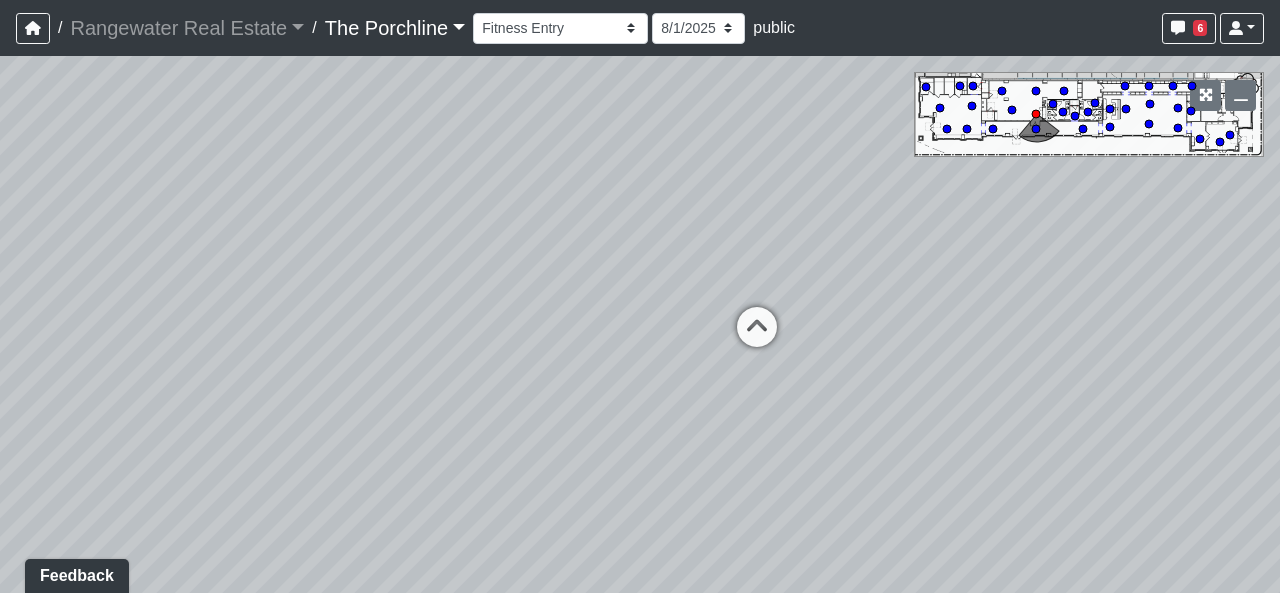 drag, startPoint x: 642, startPoint y: 327, endPoint x: 26, endPoint y: 545, distance: 653.4371 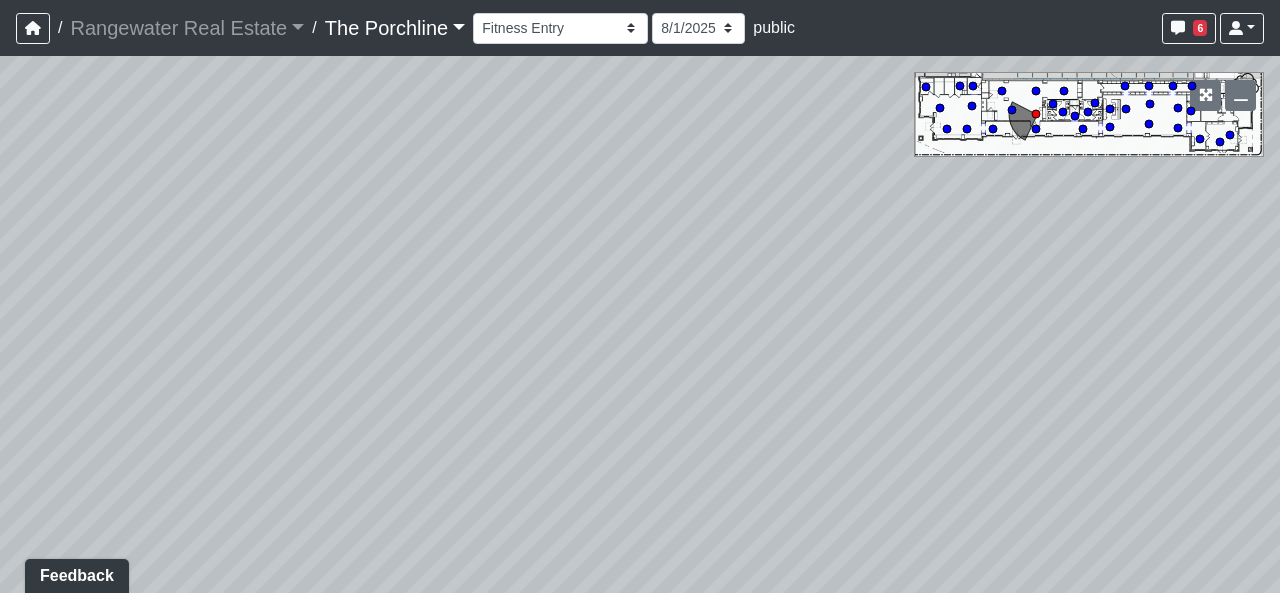 drag, startPoint x: 853, startPoint y: 278, endPoint x: 23, endPoint y: 421, distance: 842.2286 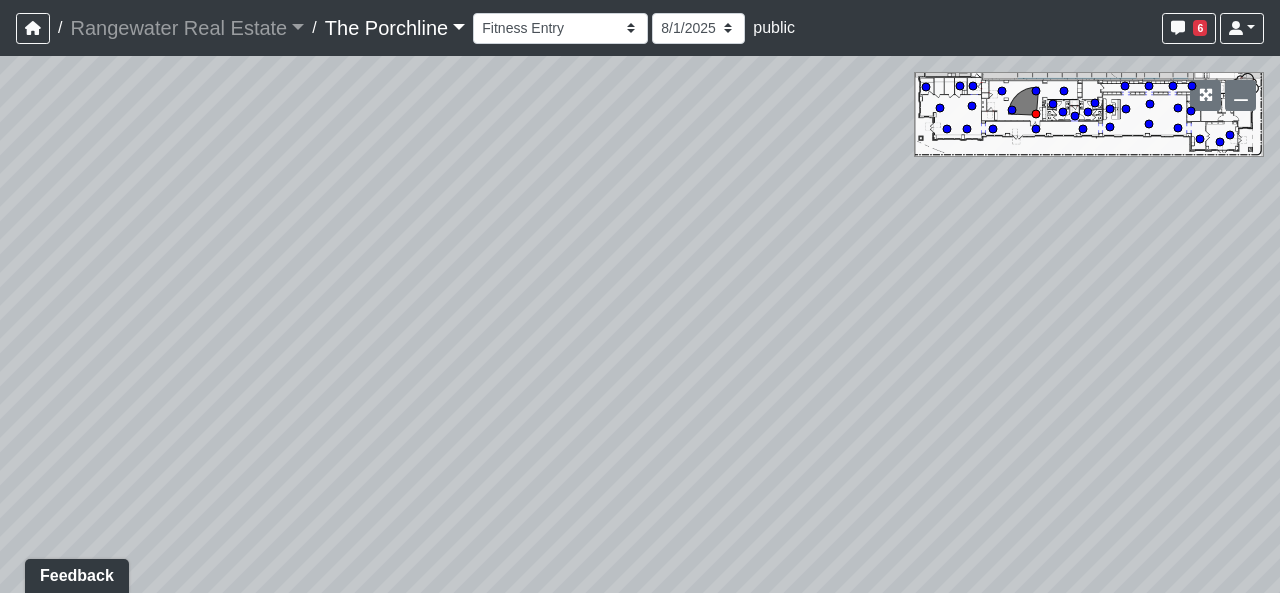 drag, startPoint x: 849, startPoint y: 452, endPoint x: 216, endPoint y: 320, distance: 646.6166 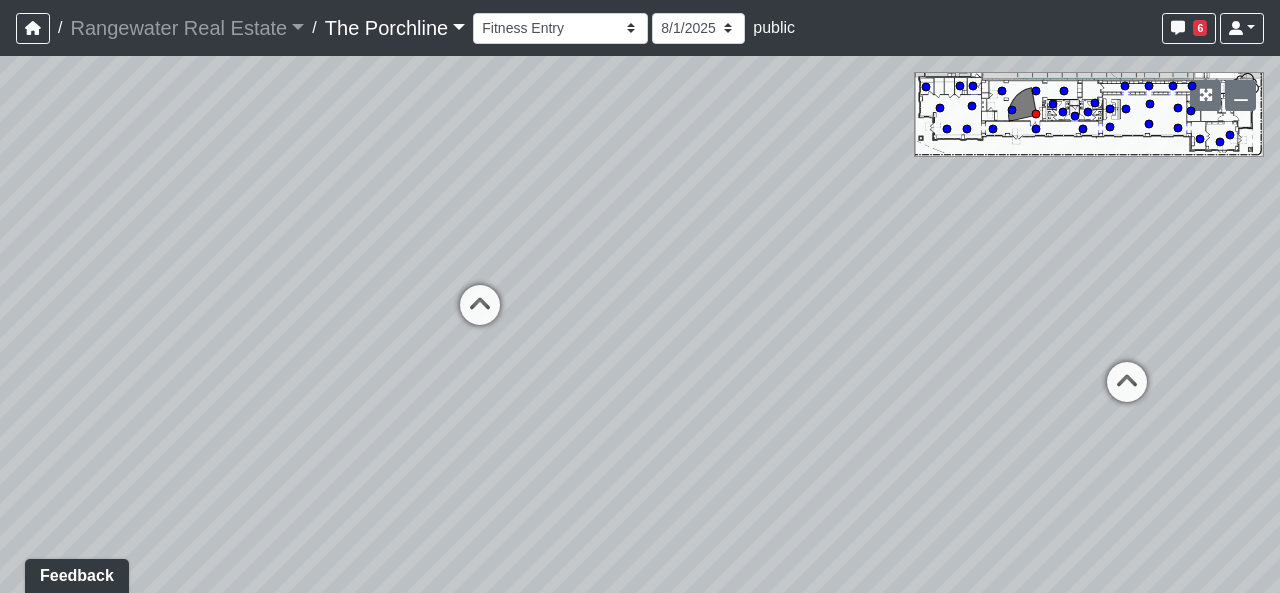 drag, startPoint x: 586, startPoint y: 485, endPoint x: 735, endPoint y: 179, distance: 340.34836 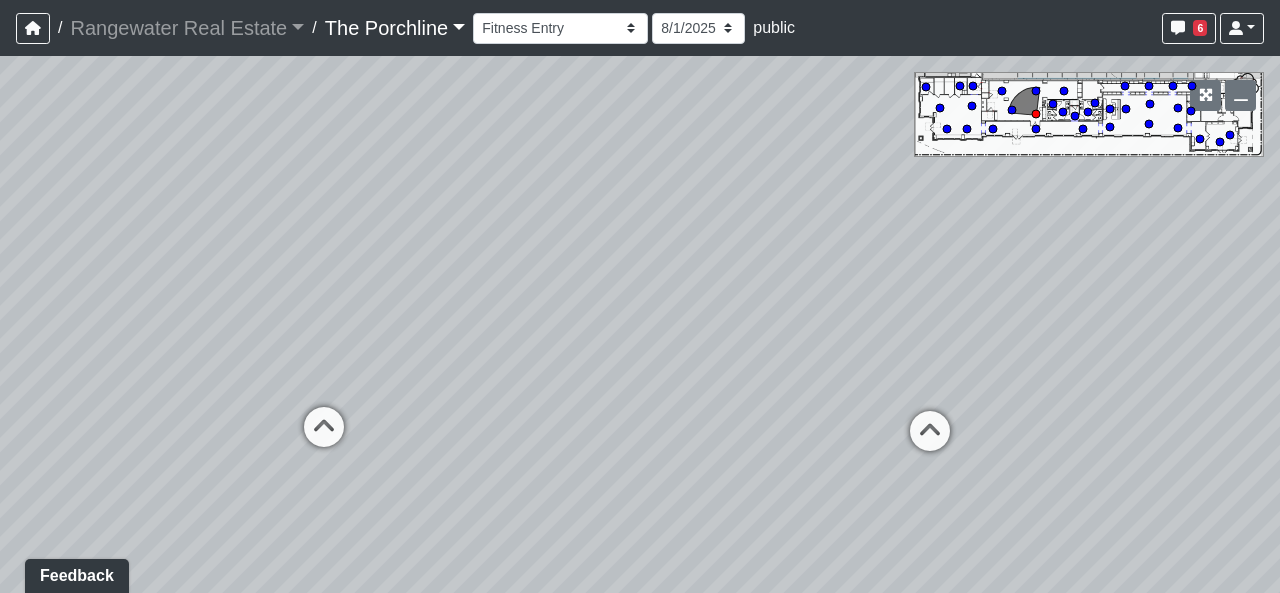 drag, startPoint x: 744, startPoint y: 239, endPoint x: 462, endPoint y: 405, distance: 327.2308 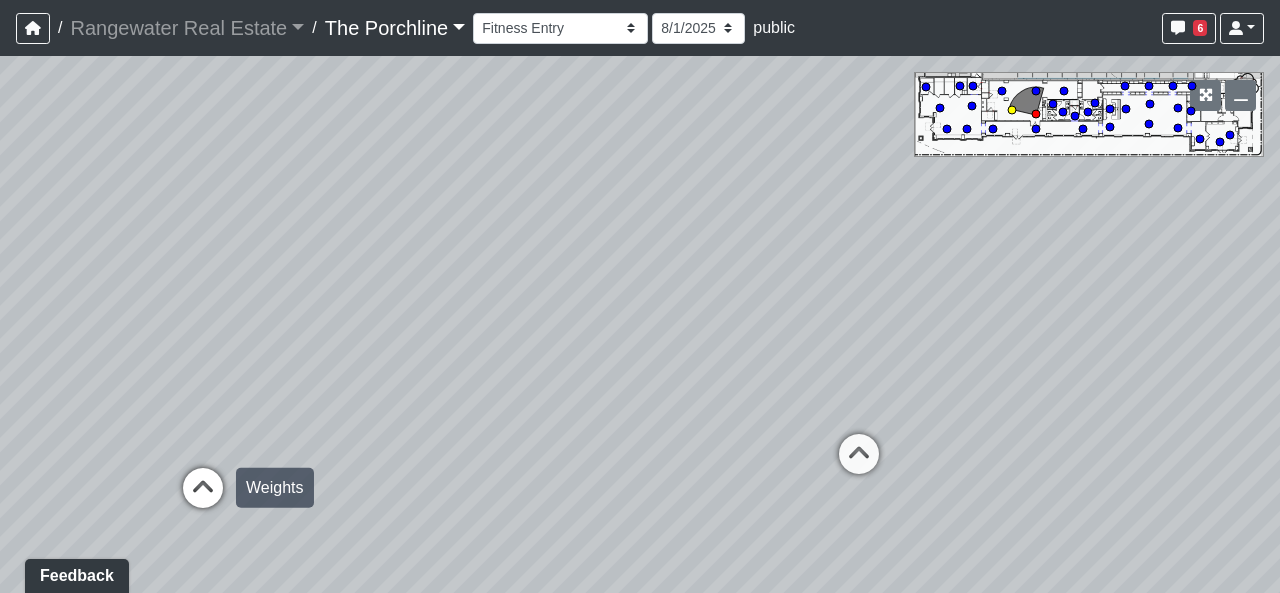 click at bounding box center [203, 498] 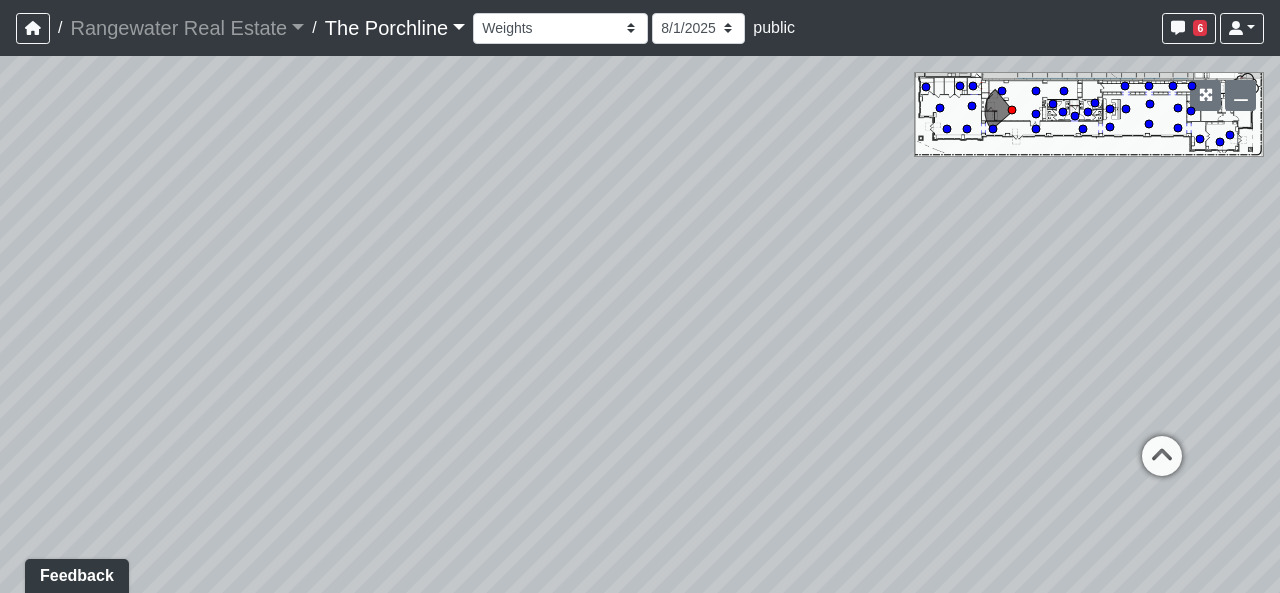 drag, startPoint x: 204, startPoint y: 461, endPoint x: 789, endPoint y: 371, distance: 591.88257 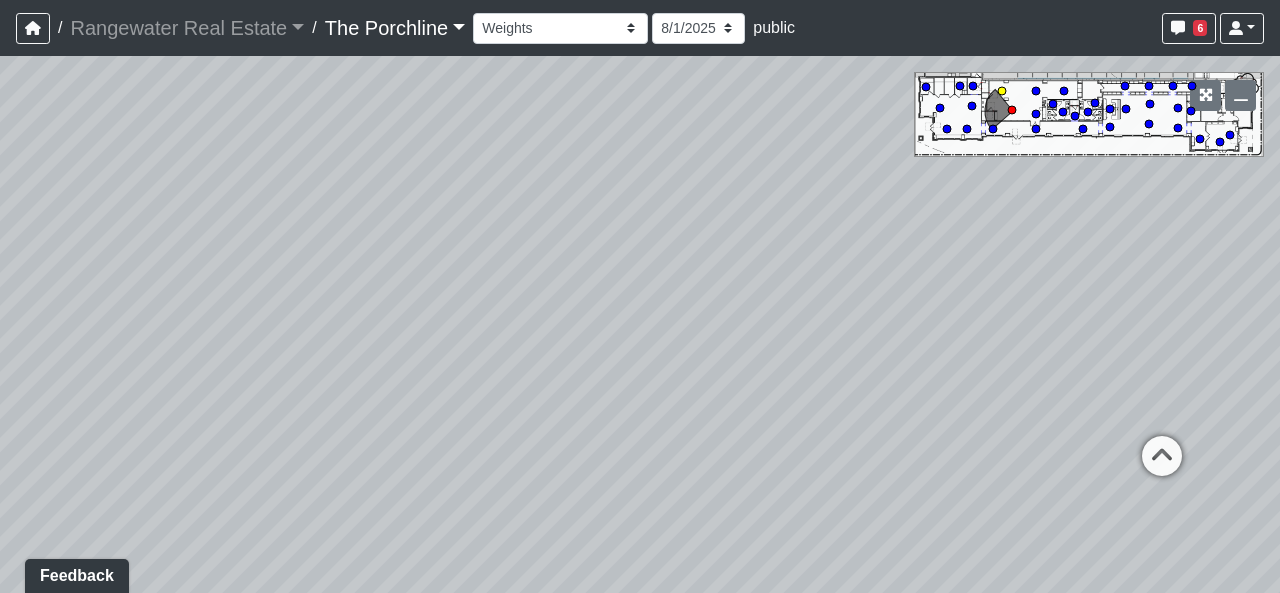 click at bounding box center [1162, 466] 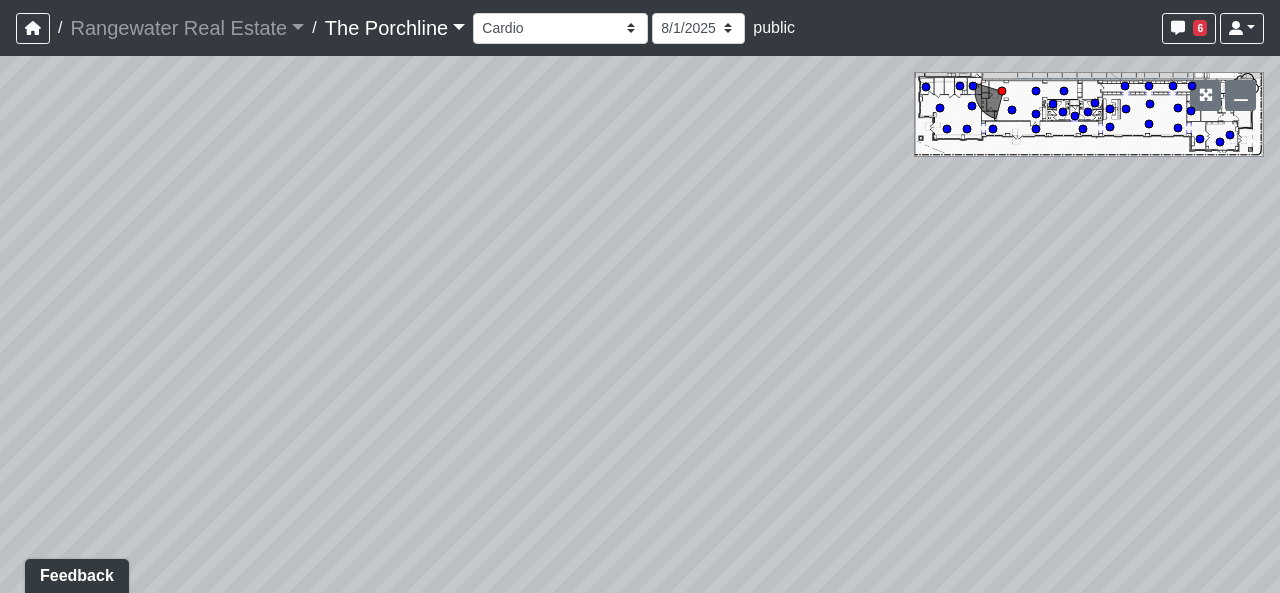 drag, startPoint x: 666, startPoint y: 468, endPoint x: 1023, endPoint y: 422, distance: 359.9514 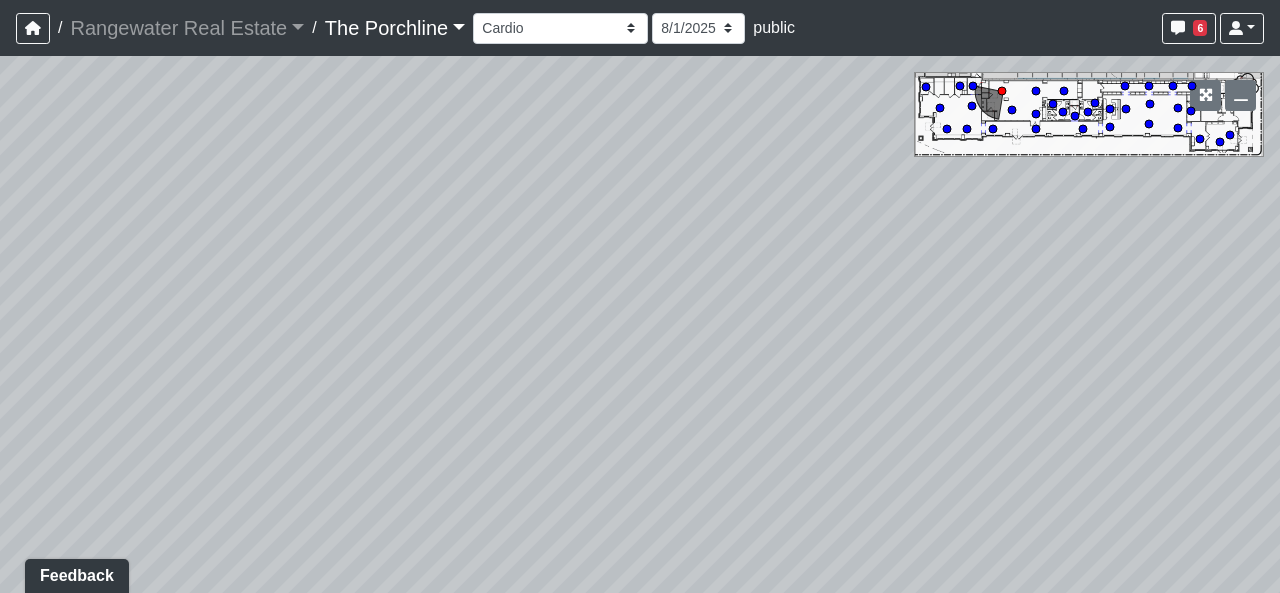 drag, startPoint x: 380, startPoint y: 419, endPoint x: 1029, endPoint y: 127, distance: 711.6636 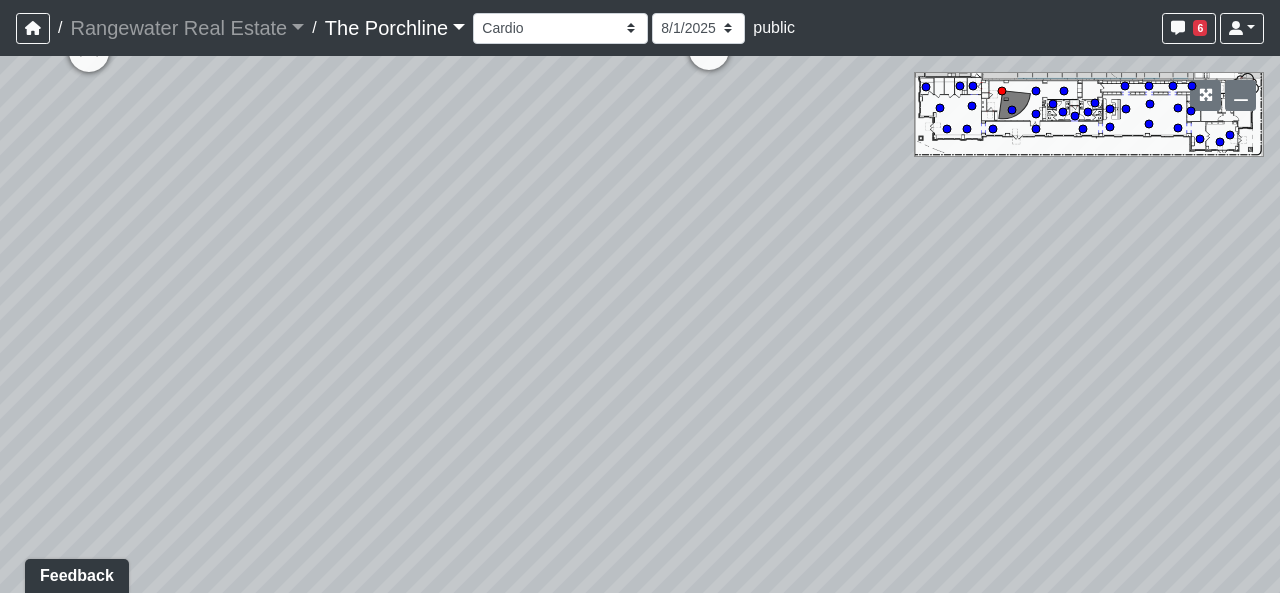 drag, startPoint x: 242, startPoint y: 471, endPoint x: 626, endPoint y: 505, distance: 385.50226 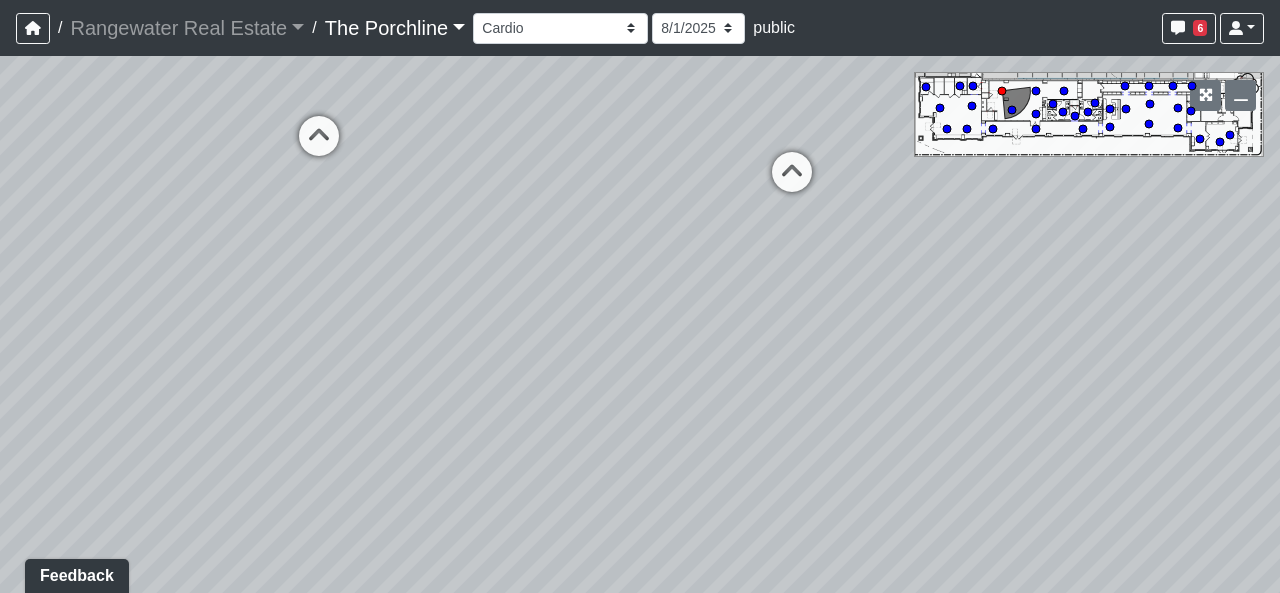 drag, startPoint x: 300, startPoint y: 320, endPoint x: 461, endPoint y: 335, distance: 161.69725 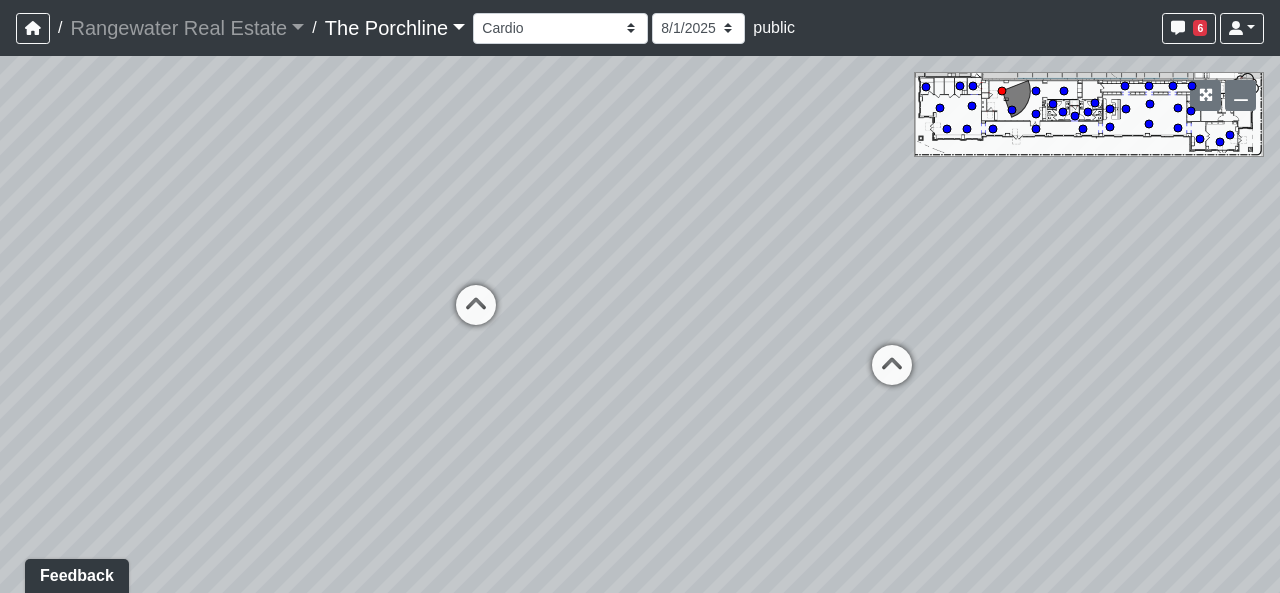 drag, startPoint x: 408, startPoint y: 354, endPoint x: 506, endPoint y: 481, distance: 160.41508 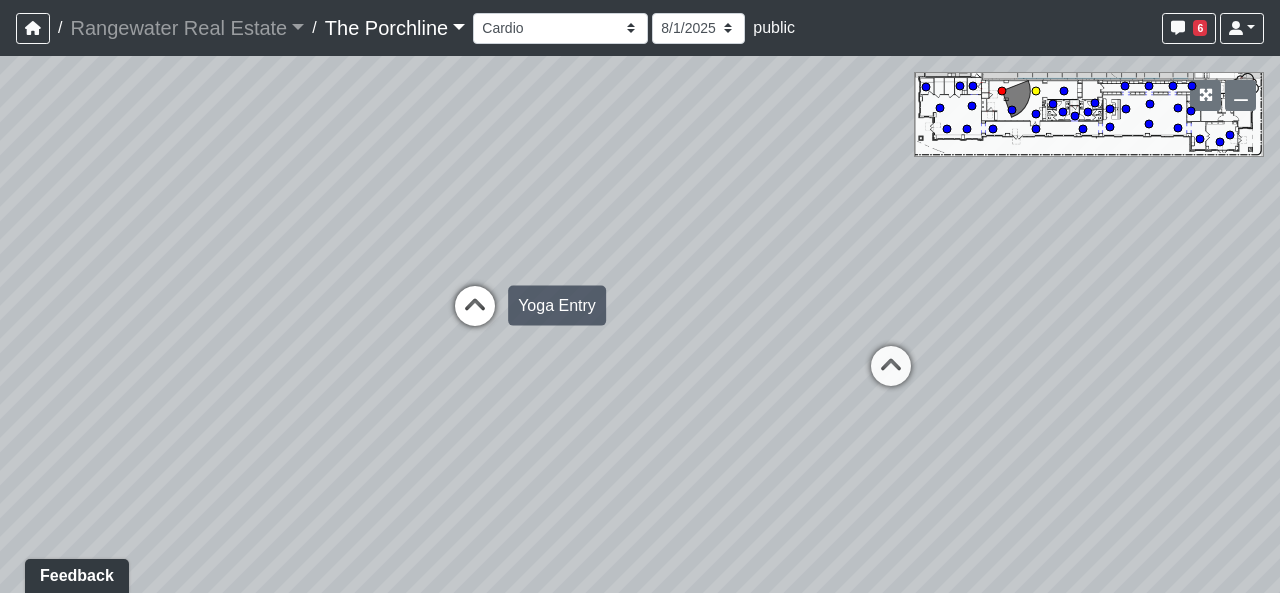 click at bounding box center [475, 316] 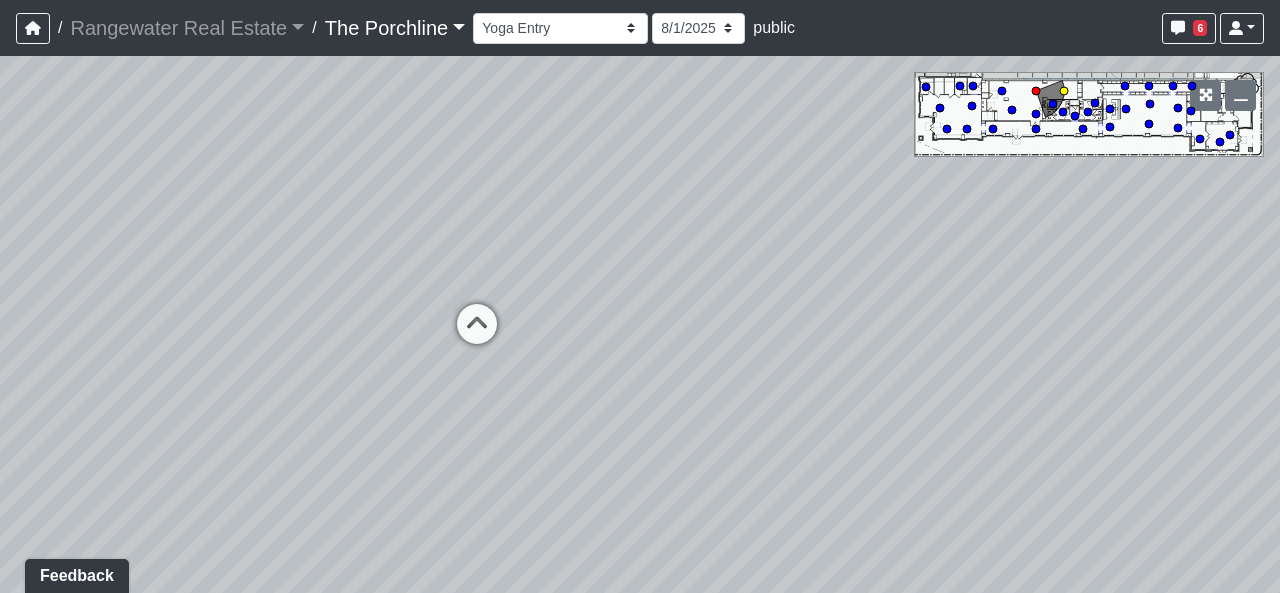 click at bounding box center (477, 334) 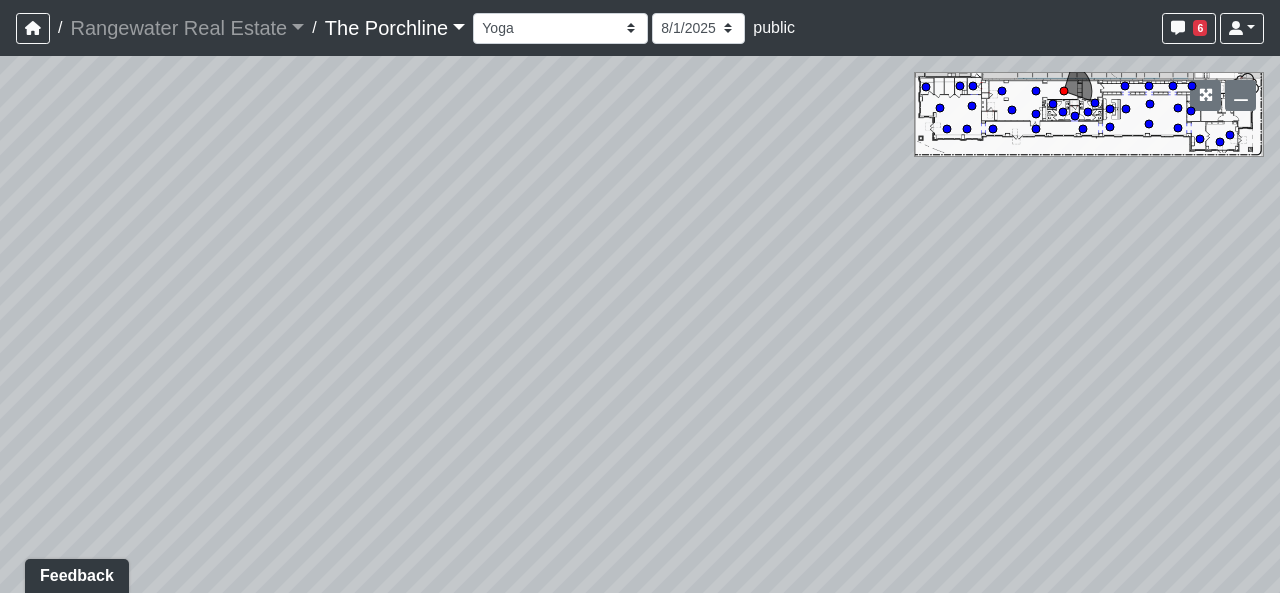drag, startPoint x: 474, startPoint y: 313, endPoint x: 1021, endPoint y: 222, distance: 554.5178 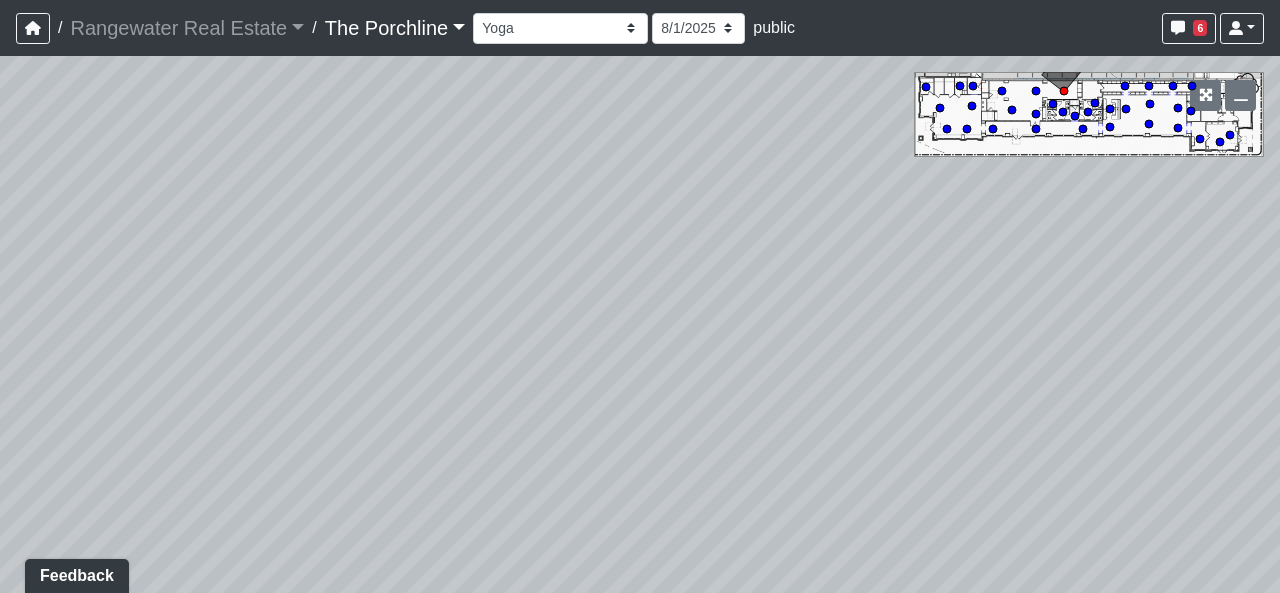 drag, startPoint x: 523, startPoint y: 345, endPoint x: 1162, endPoint y: 382, distance: 640.0703 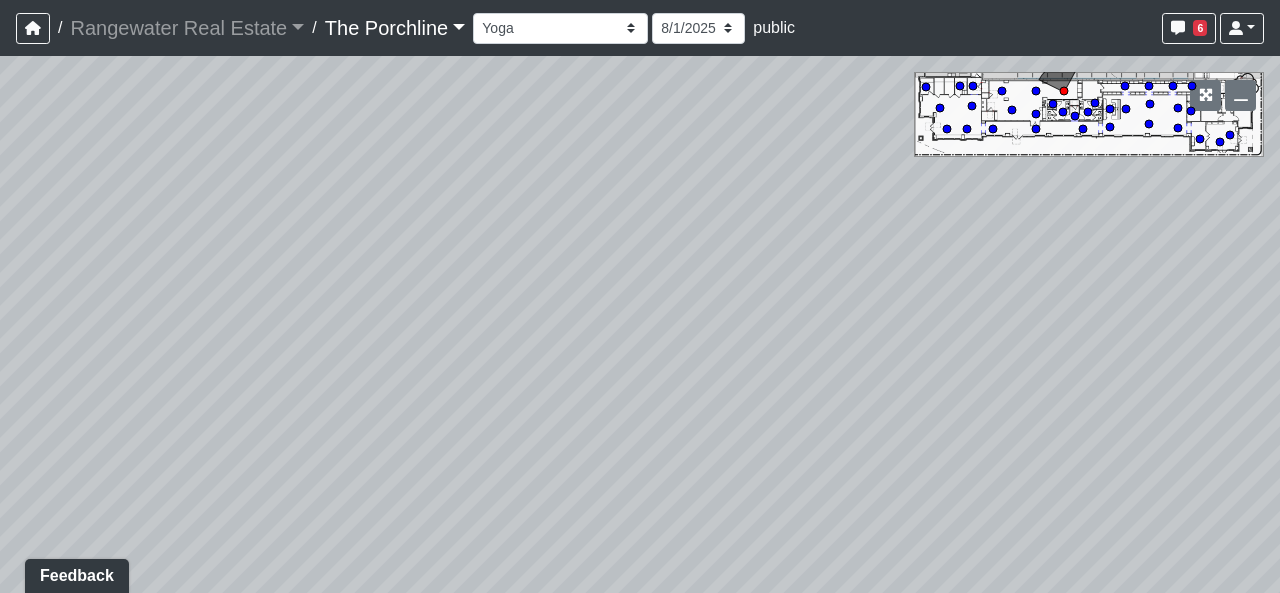 drag, startPoint x: 241, startPoint y: 454, endPoint x: 535, endPoint y: 416, distance: 296.44562 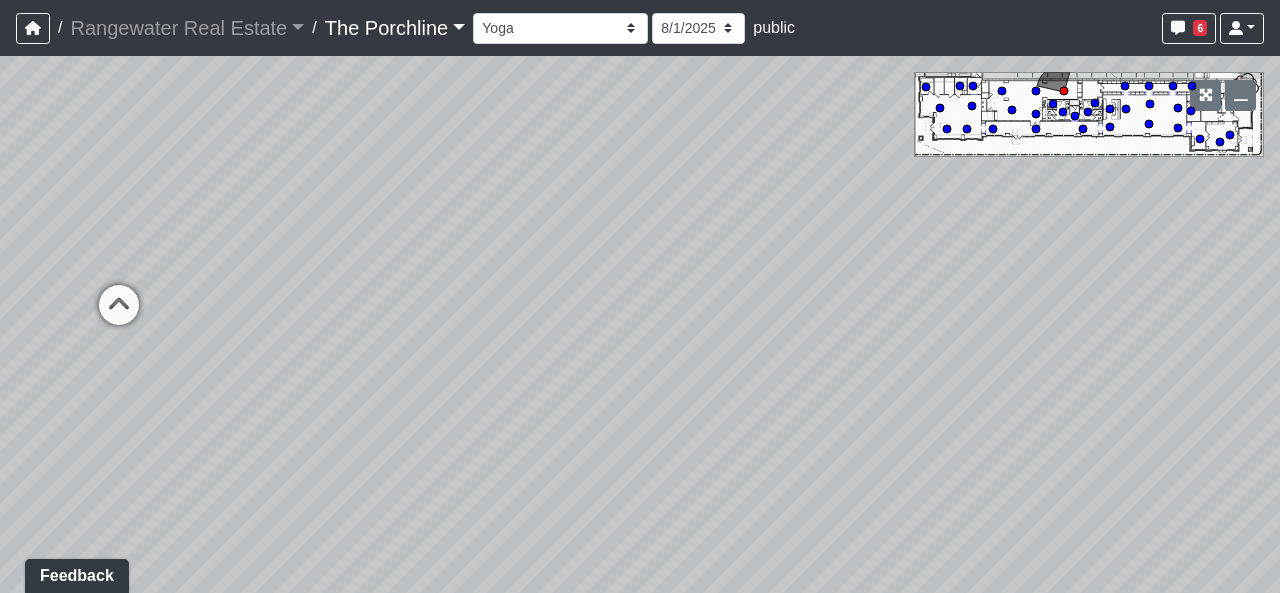 drag, startPoint x: 383, startPoint y: 435, endPoint x: 528, endPoint y: 427, distance: 145.22052 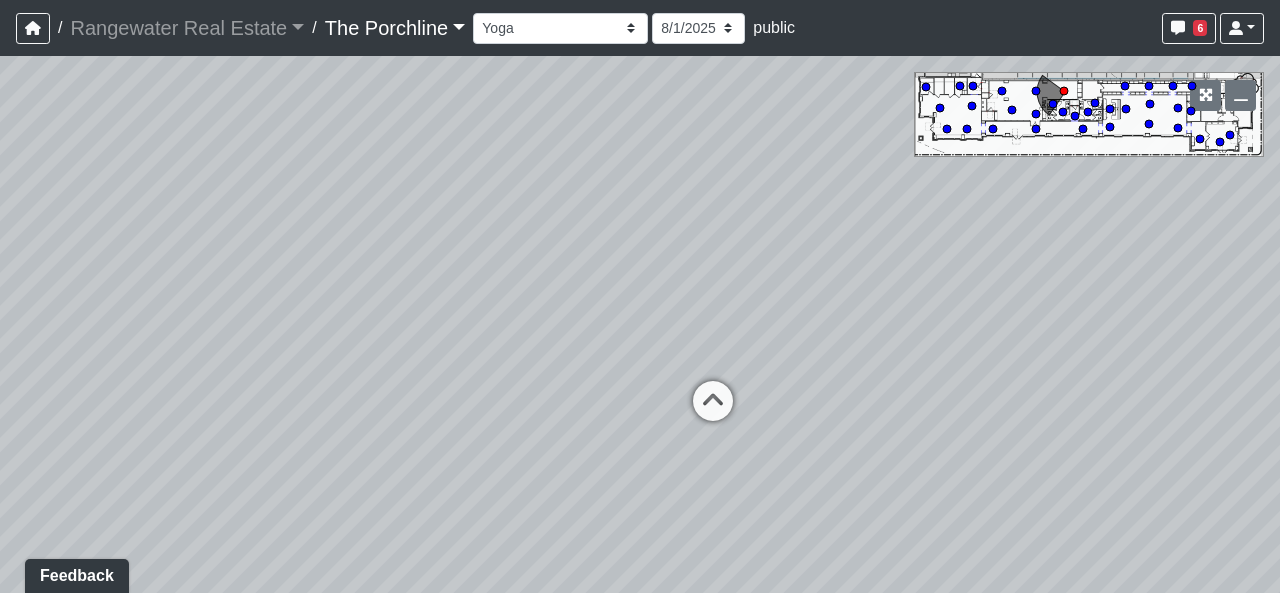 drag, startPoint x: 299, startPoint y: 400, endPoint x: 999, endPoint y: 598, distance: 727.4641 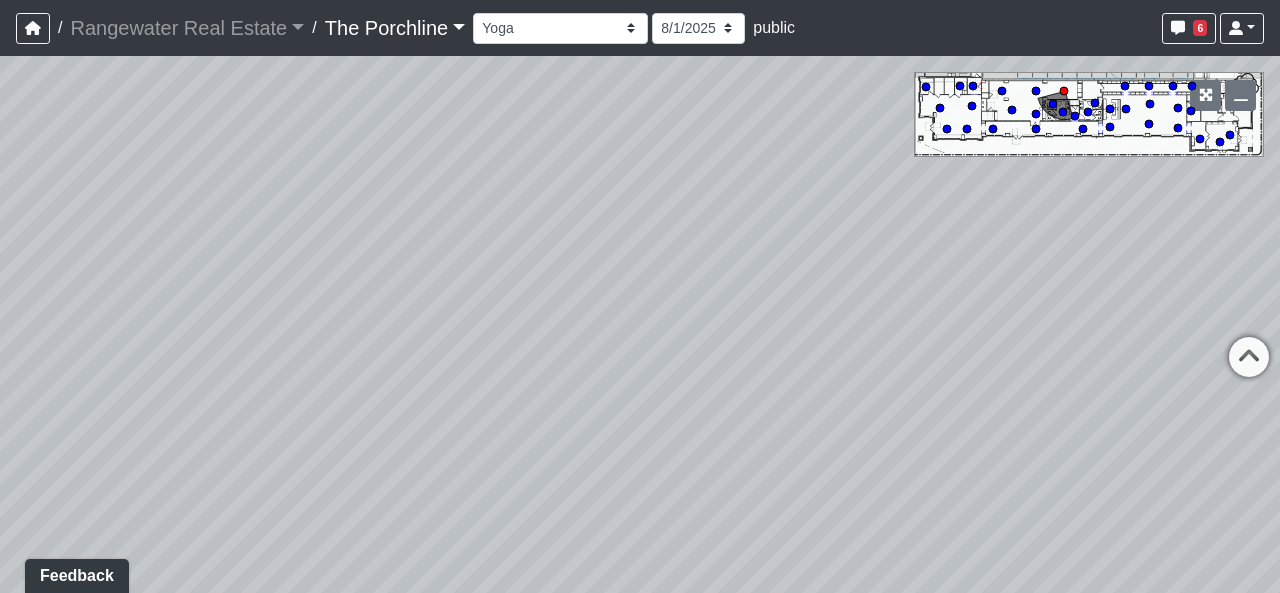 drag, startPoint x: 563, startPoint y: 417, endPoint x: 1006, endPoint y: 295, distance: 459.4921 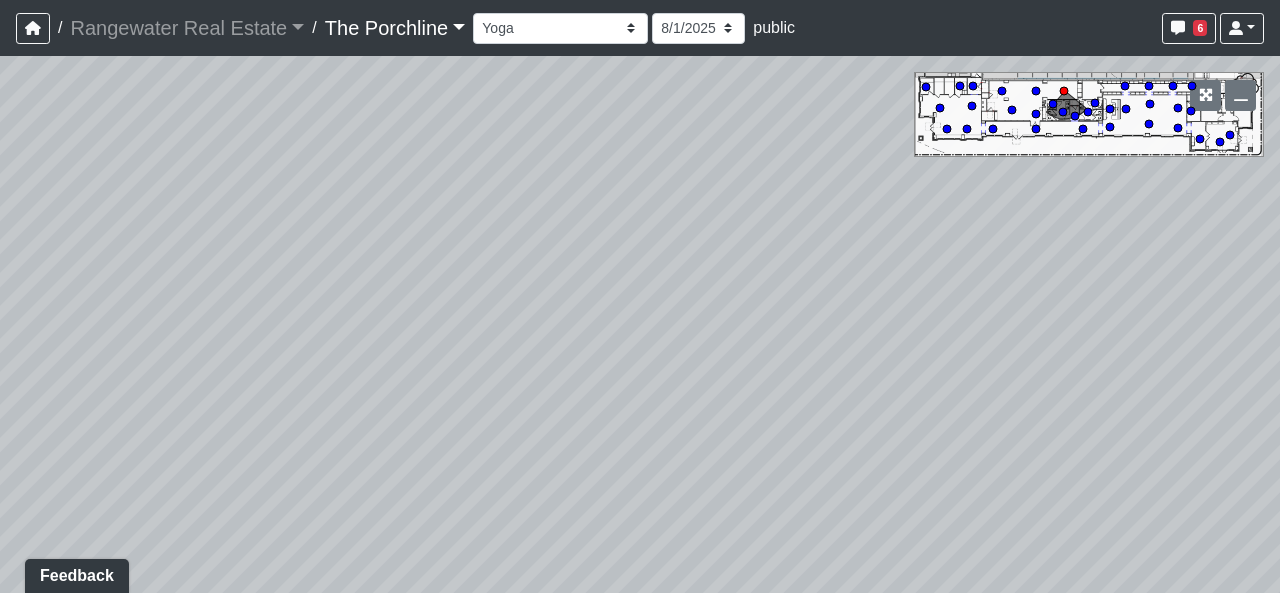 drag, startPoint x: 298, startPoint y: 408, endPoint x: 610, endPoint y: 303, distance: 329.19446 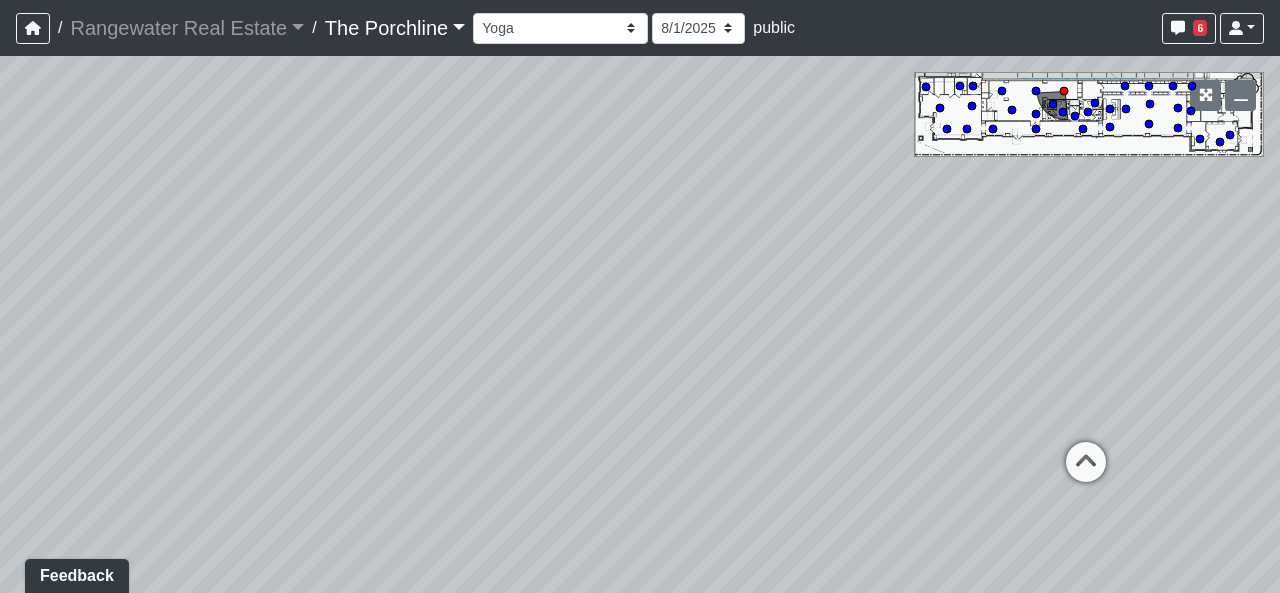 drag, startPoint x: 470, startPoint y: 289, endPoint x: 0, endPoint y: 609, distance: 568.5948 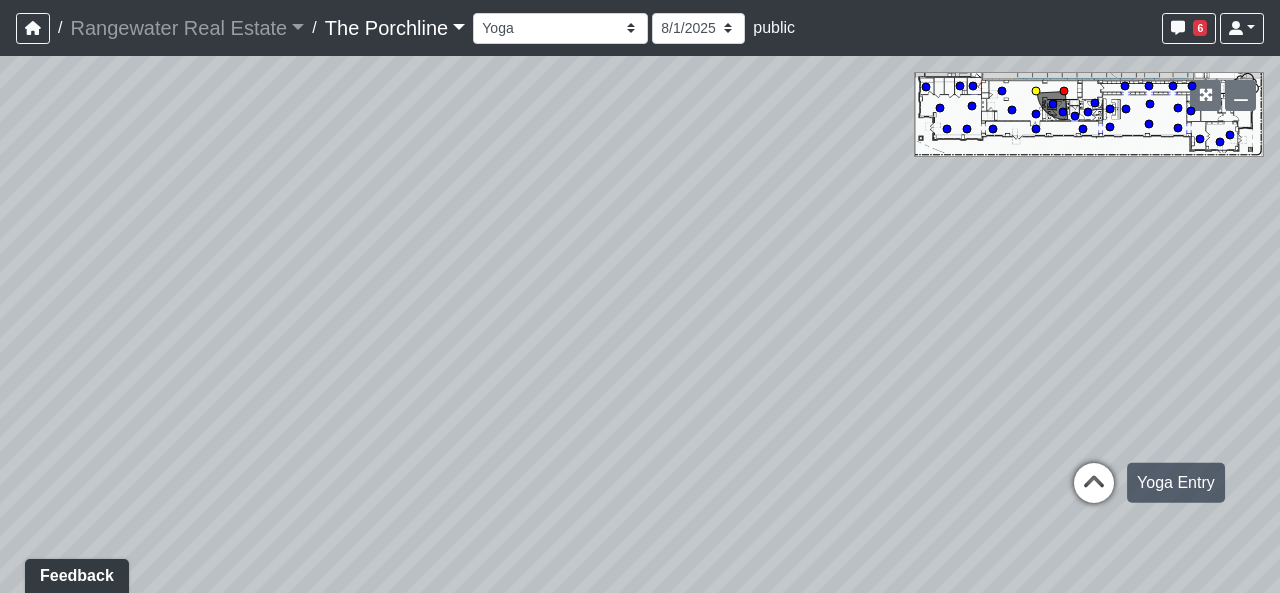 click at bounding box center [1094, 493] 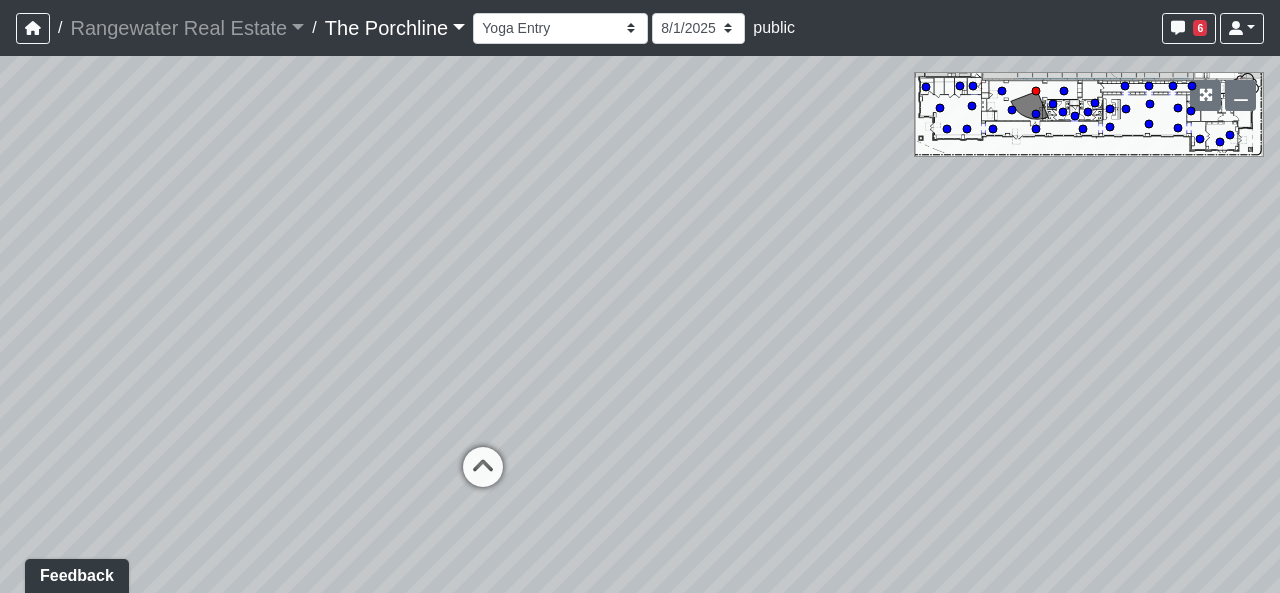 drag, startPoint x: 528, startPoint y: 464, endPoint x: 733, endPoint y: 479, distance: 205.54805 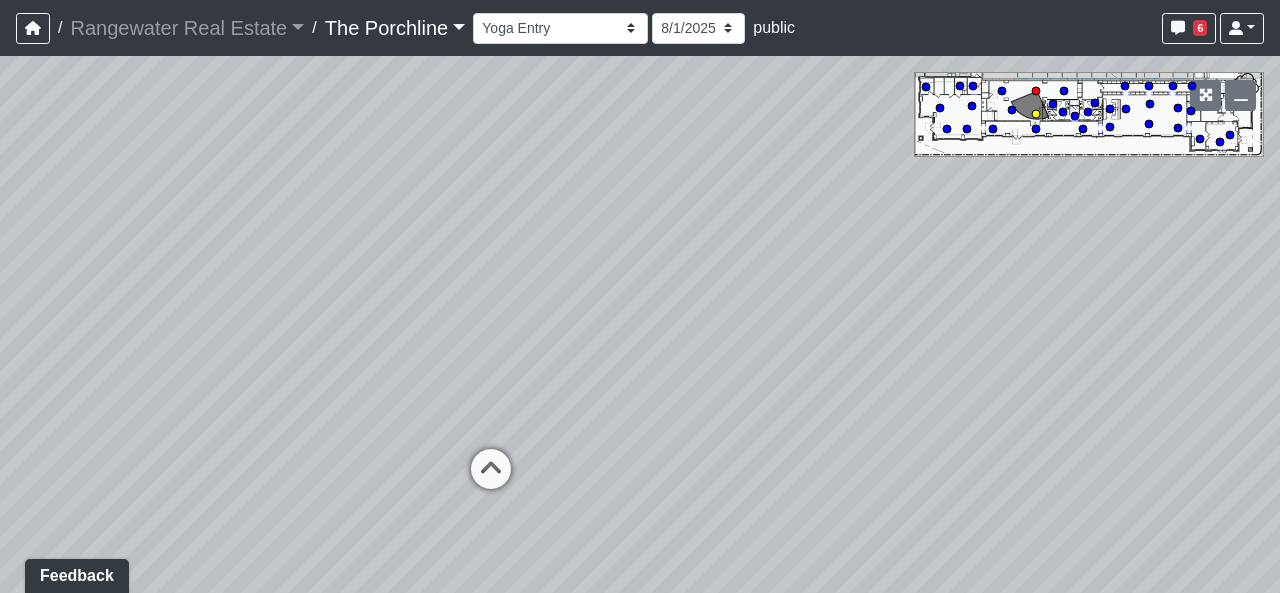click on "Created by [FIRST] [LAST] - [DATE] - Rev: [DATE] Needs Info by [FIRST] [LAST] - [DATE] - Rev: [DATE] @Rangewater- I was unable to find an example of the wallcovering online. Can you please provide details. Thank you. Loading... Seating 2 Loading... Seating 1 Loading... Drink Ledge Loading... Seating 2 Loading... Entry Loading... Clubroom - Entry Loading... Coffee Foyer Loading... Front Walkway - Leasing Entry Loading... Table Loading... Grand Hall Entry Loading... Coworking Entry Loading... Fitness - Fitness Entry Loading... Front Walkway - Grand Hall Entry Loading... Coworking - Grand Hall Entry Loading... Fitness Entry Loading... Tables Loading... Niche Seating Loading... Loading..." at bounding box center (640, 324) 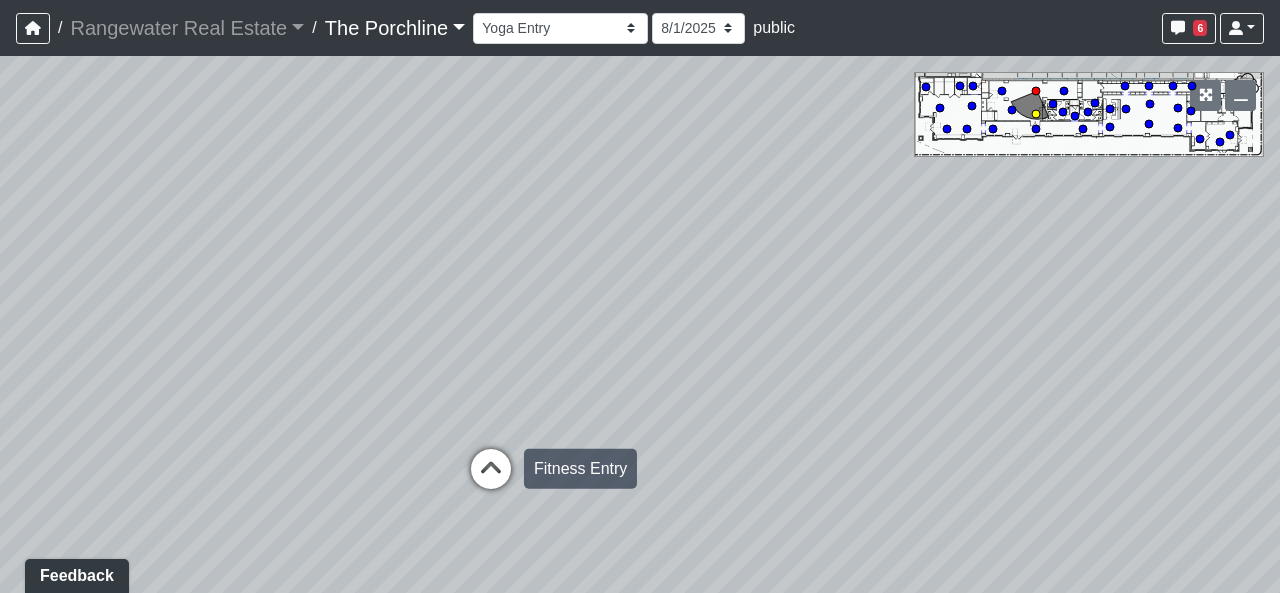 click at bounding box center [491, 479] 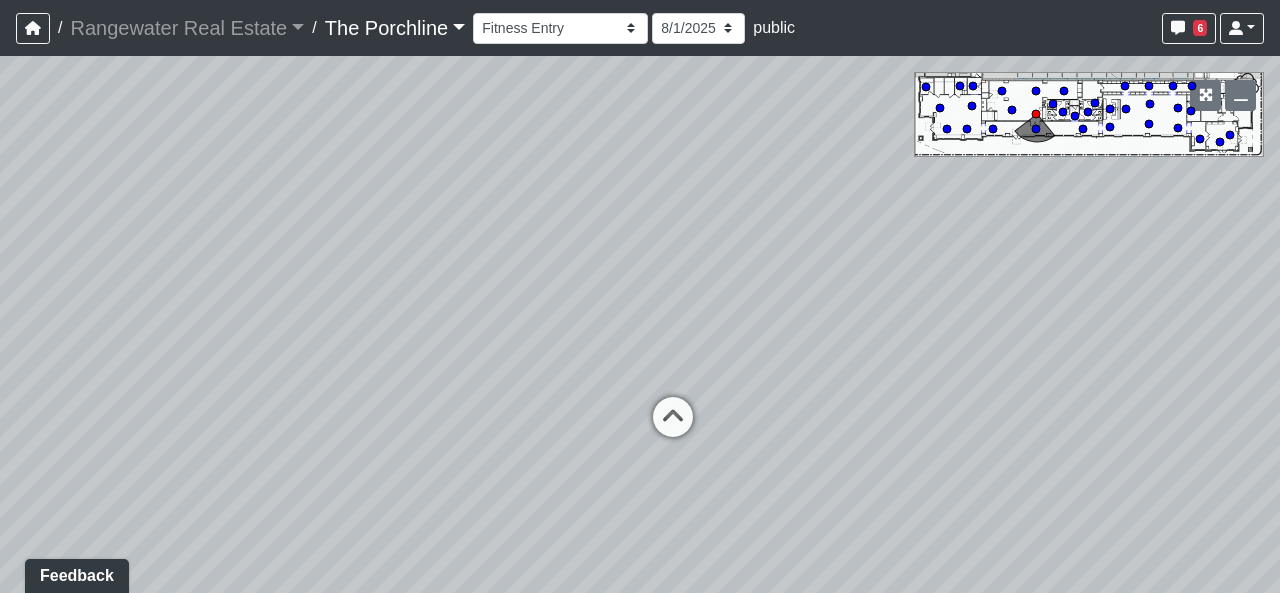 drag, startPoint x: 418, startPoint y: 422, endPoint x: 603, endPoint y: 484, distance: 195.1128 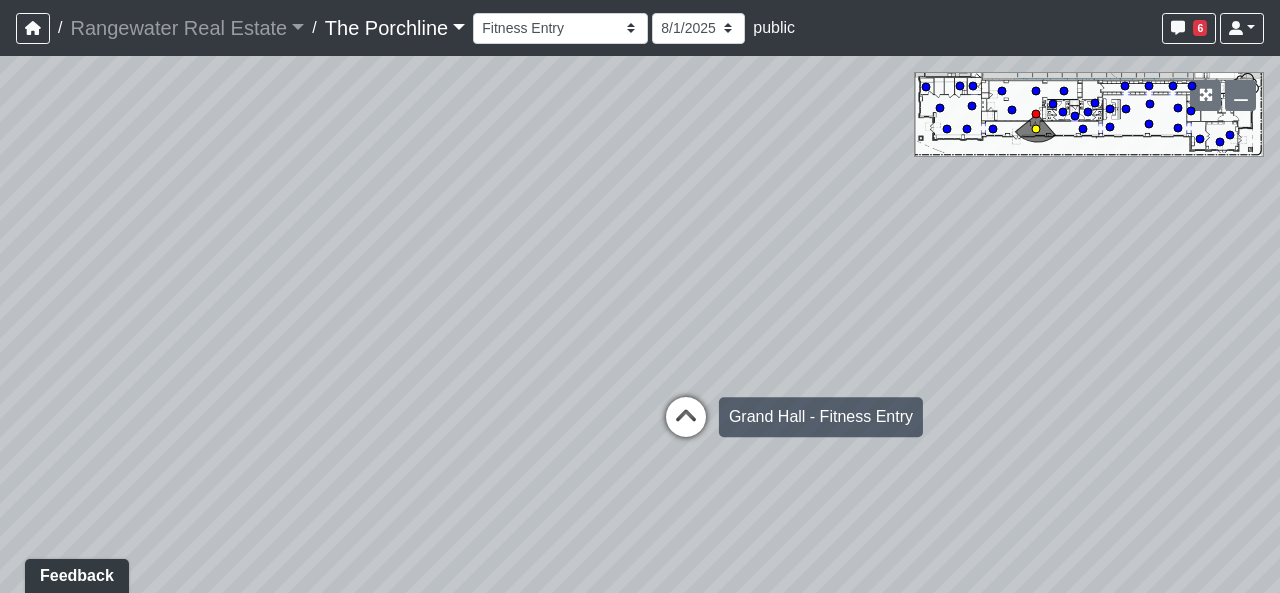 click at bounding box center [686, 427] 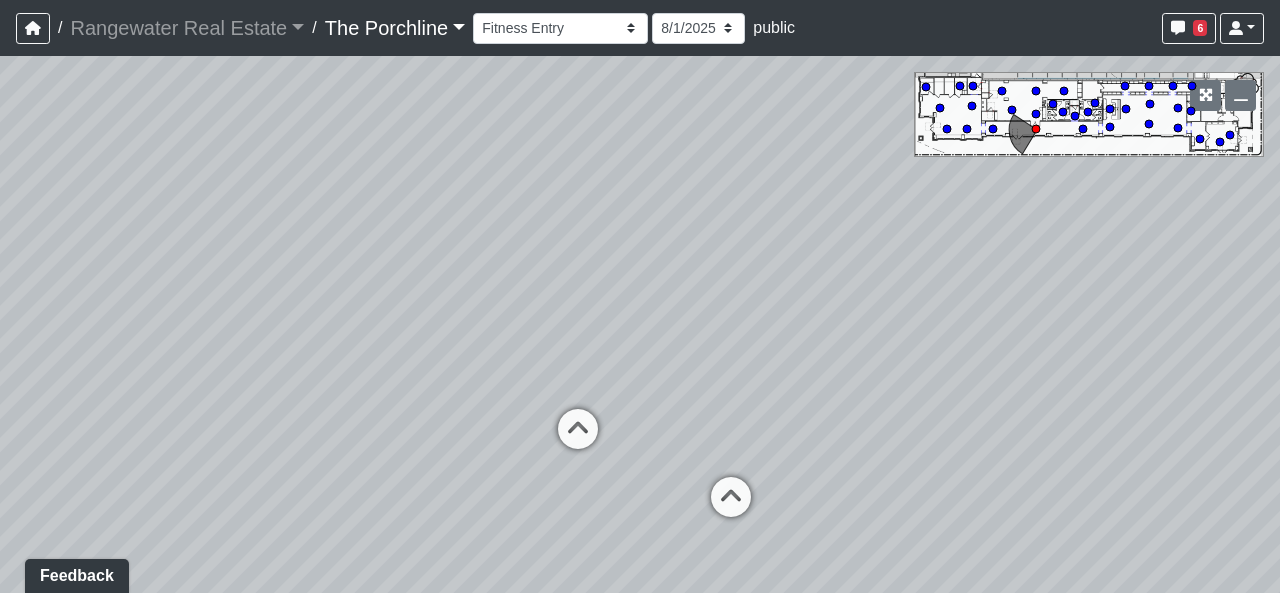 drag, startPoint x: 832, startPoint y: 439, endPoint x: 306, endPoint y: 427, distance: 526.13684 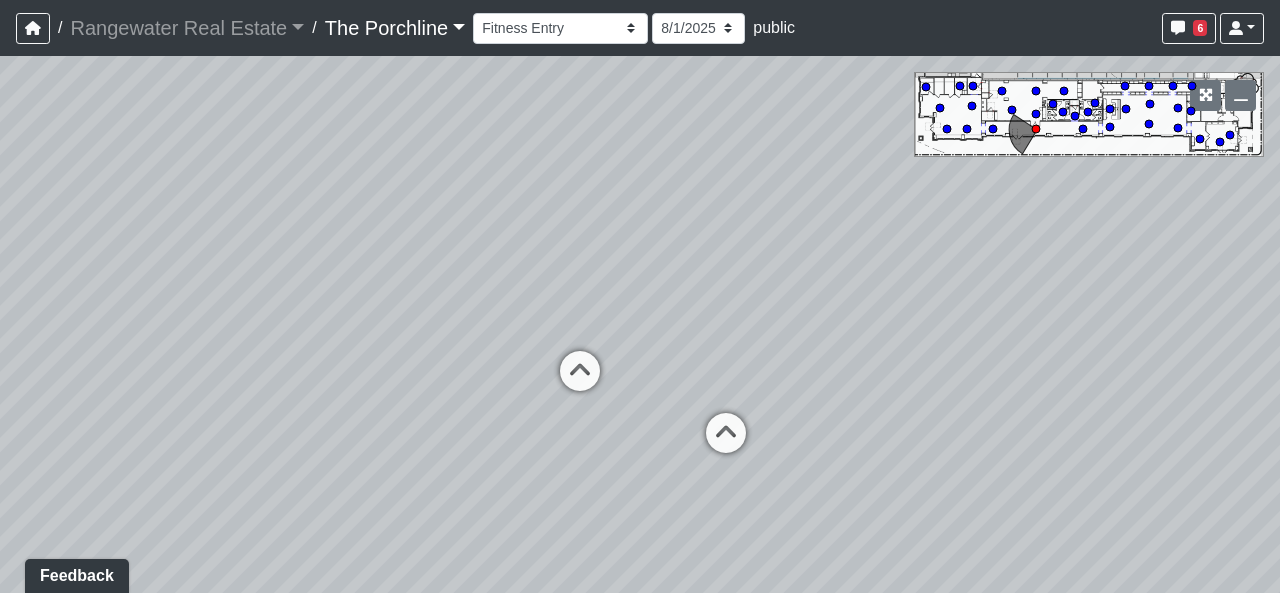 drag, startPoint x: 621, startPoint y: 477, endPoint x: 626, endPoint y: 410, distance: 67.18631 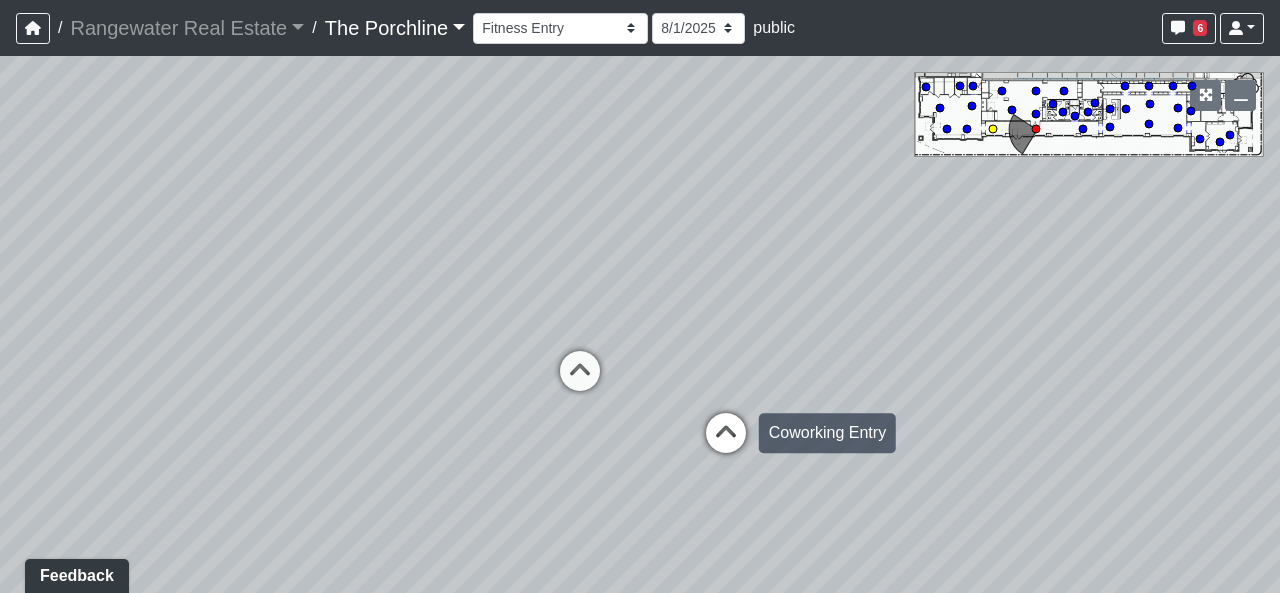 click at bounding box center [726, 443] 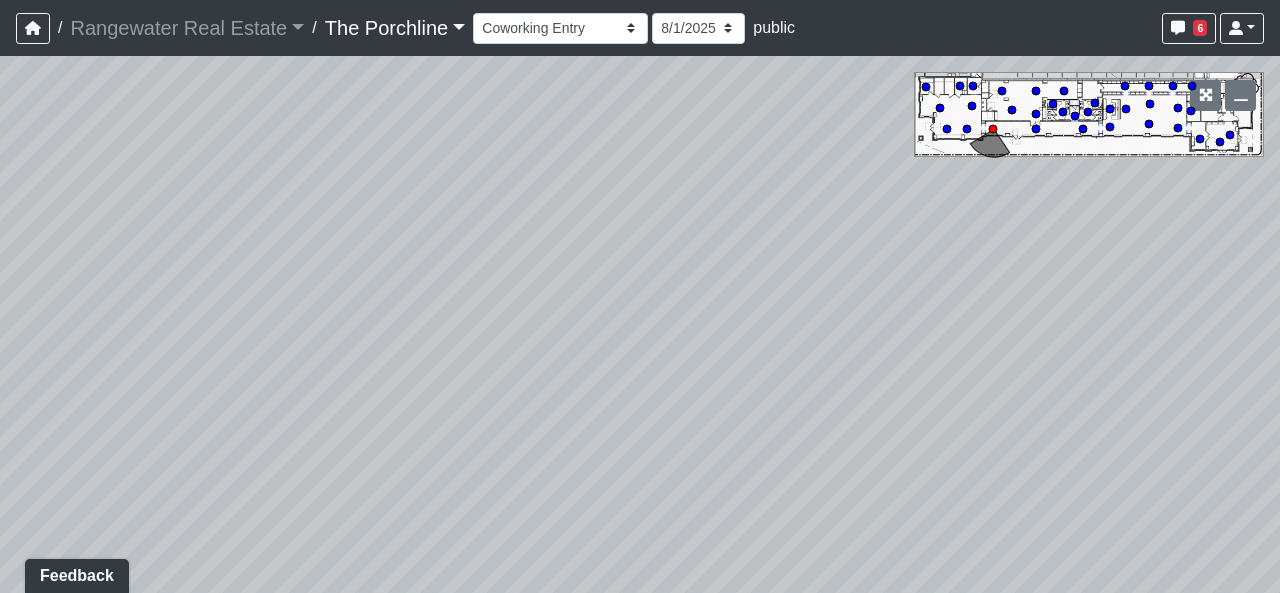 drag, startPoint x: 595, startPoint y: 487, endPoint x: 1248, endPoint y: 274, distance: 686.86096 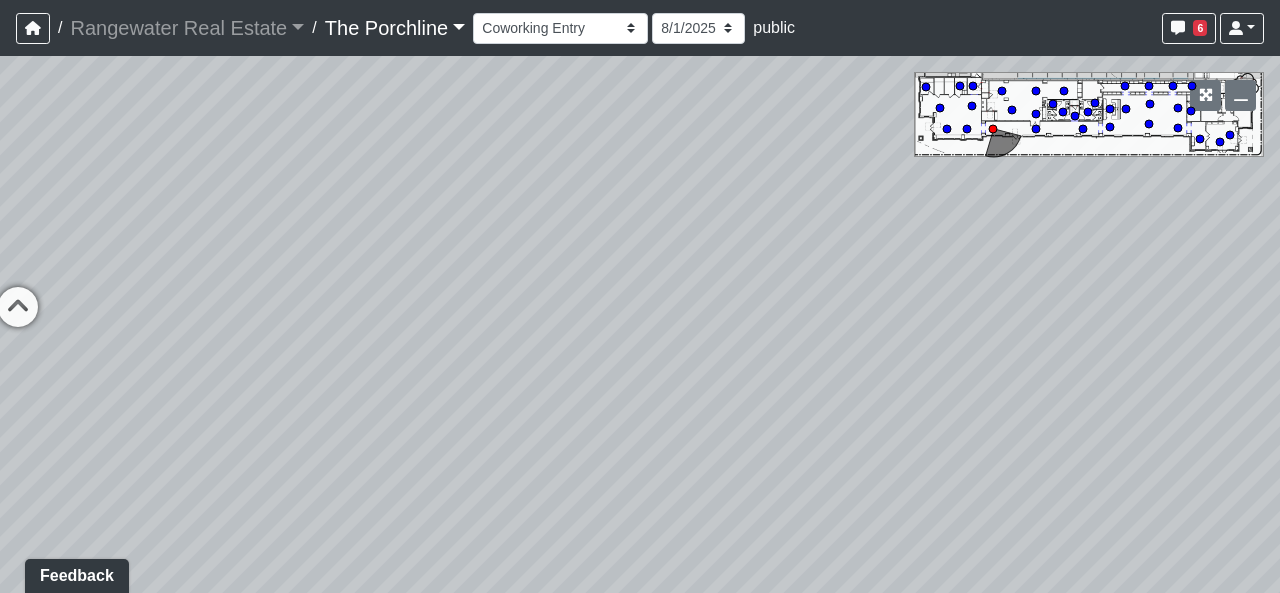 drag, startPoint x: 678, startPoint y: 370, endPoint x: 708, endPoint y: 320, distance: 58.30952 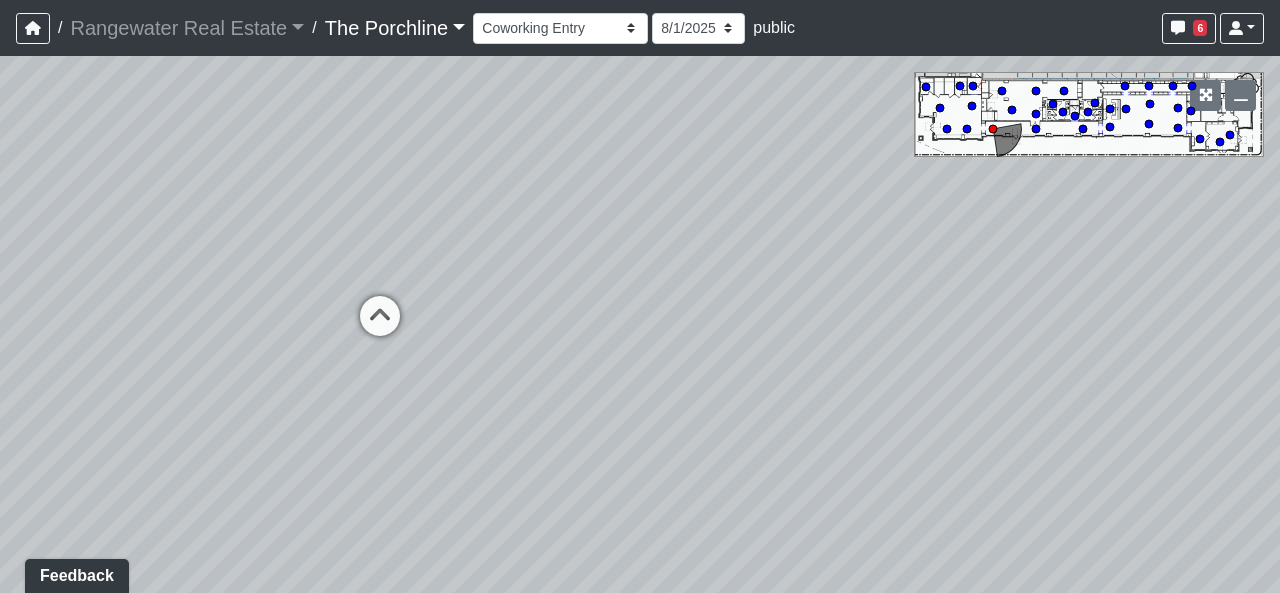 drag, startPoint x: 688, startPoint y: 303, endPoint x: 730, endPoint y: 373, distance: 81.63332 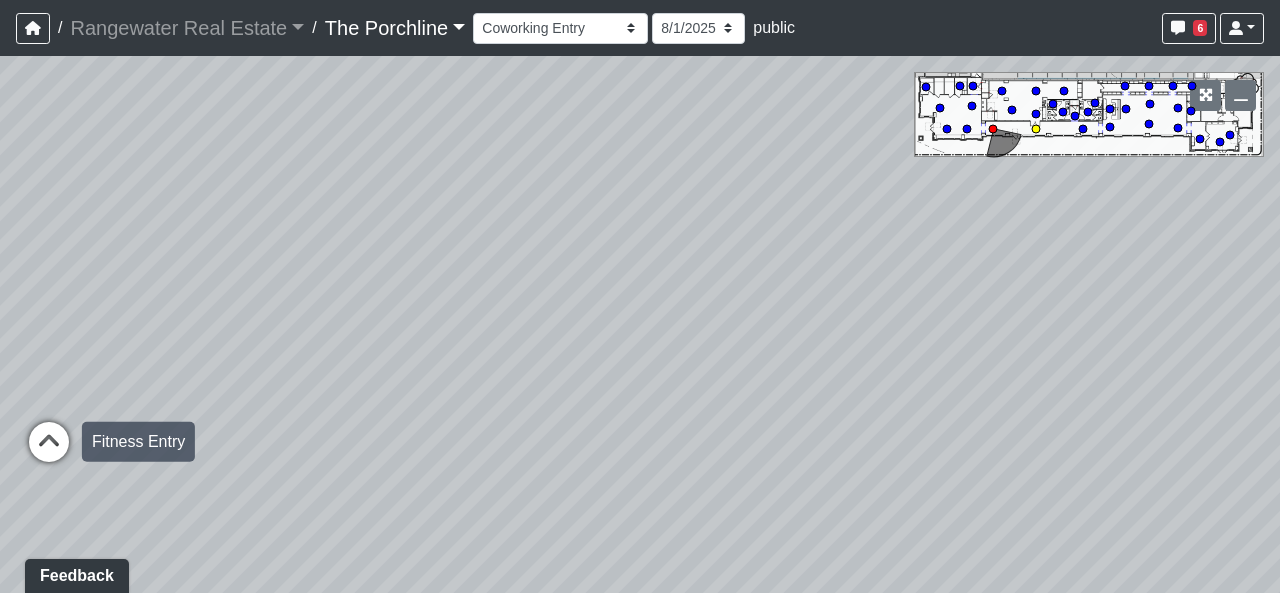 click at bounding box center (49, 452) 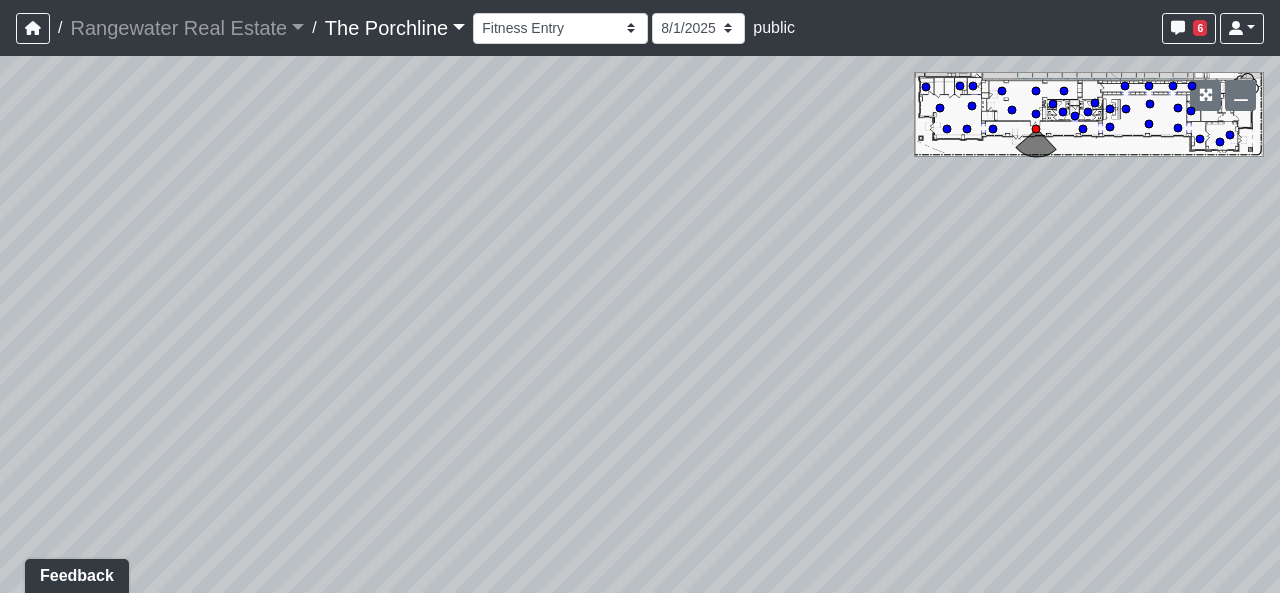 drag, startPoint x: 424, startPoint y: 473, endPoint x: 0, endPoint y: 403, distance: 429.73944 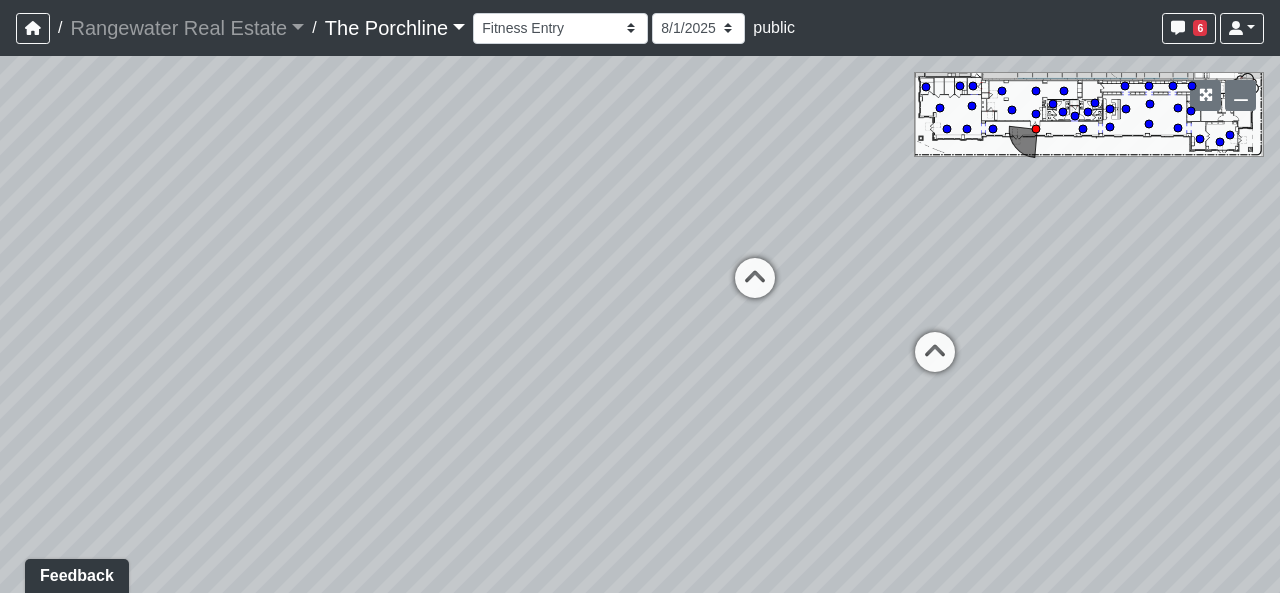click on "Created by [FIRST] [LAST] - [DATE] - Rev: [DATE] Needs Info by [FIRST] [LAST] - [DATE] - Rev: [DATE] @Rangewater- I was unable to find an example of the wallcovering online. Can you please provide details. Thank you. Loading... Seating 2 Loading... Seating 1 Loading... Drink Ledge Loading... Seating 2 Loading... Entry Loading... Clubroom - Entry Loading... Coffee Foyer Loading... Front Walkway - Leasing Entry Loading... Table Loading... Grand Hall Entry Loading... Coworking Entry Loading... Fitness - Fitness Entry Loading... Front Walkway - Grand Hall Entry Loading... Coworking - Grand Hall Entry Loading... Fitness Entry Loading... Tables Loading... Niche Seating Loading... Loading..." at bounding box center (640, 324) 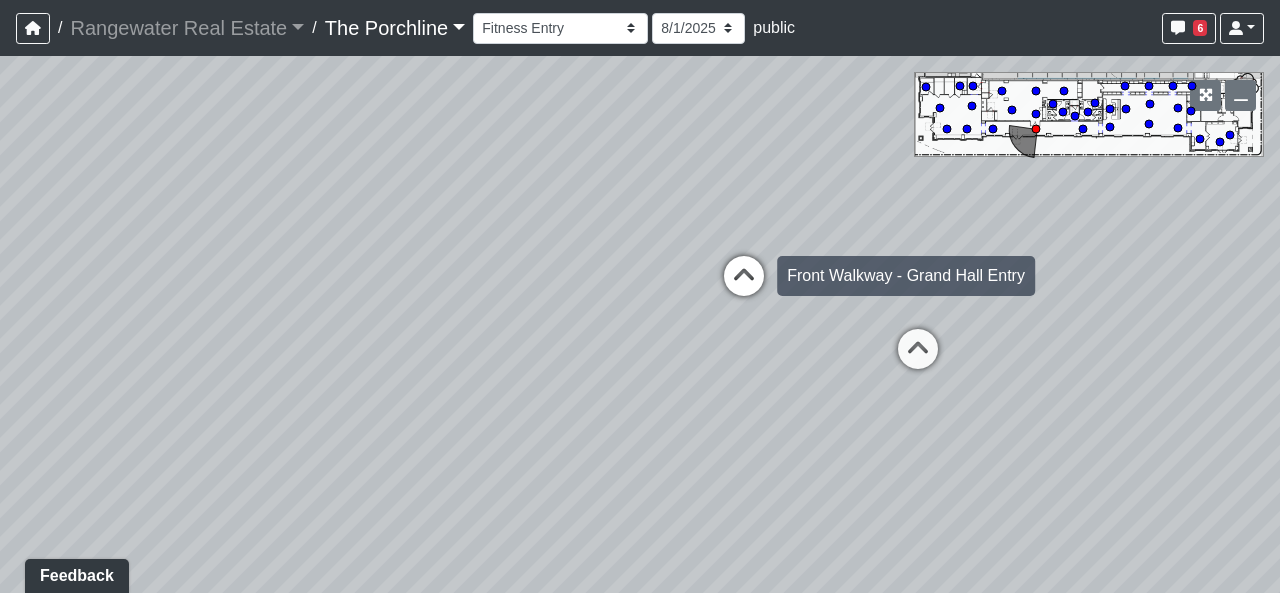click at bounding box center (744, 286) 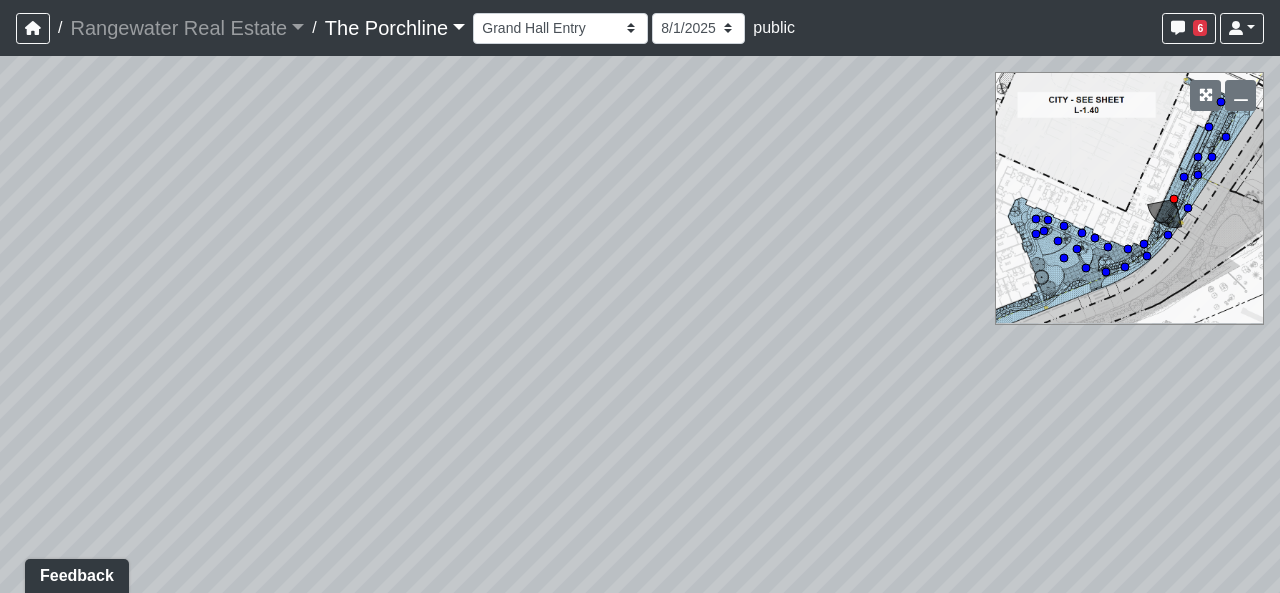 click on "Created by [FIRST] [LAST] - [DATE] - Rev: [DATE] Needs Info by [FIRST] [LAST] - [DATE] - Rev: [DATE] @Rangewater- I was unable to find an example of the wallcovering online. Can you please provide details. Thank you. Loading... Seating 2 Loading... Seating 1 Loading... Drink Ledge Loading... Seating 2 Loading... Entry Loading... Clubroom - Entry Loading... Coffee Foyer Loading... Front Walkway - Leasing Entry Loading... Table Loading... Grand Hall Entry Loading... Coworking Entry Loading... Fitness - Fitness Entry Loading... Front Walkway - Grand Hall Entry Loading... Coworking - Grand Hall Entry Loading... Fitness Entry Loading... Tables Loading... Niche Seating Loading... Loading..." at bounding box center [640, 324] 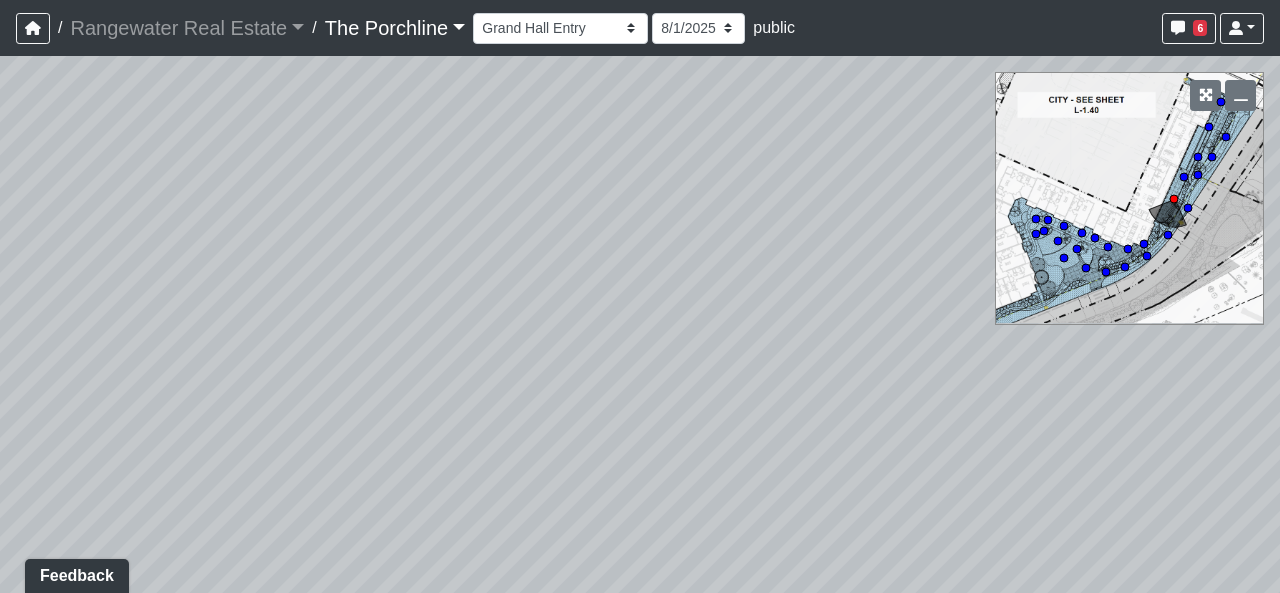 click on "Created by [FIRST] [LAST] - [DATE] - Rev: [DATE] Needs Info by [FIRST] [LAST] - [DATE] - Rev: [DATE] @Rangewater- I was unable to find an example of the wallcovering online. Can you please provide details. Thank you. Loading... Seating 2 Loading... Seating 1 Loading... Drink Ledge Loading... Seating 2 Loading... Entry Loading... Clubroom - Entry Loading... Coffee Foyer Loading... Front Walkway - Leasing Entry Loading... Table Loading... Grand Hall Entry Loading... Coworking Entry Loading... Fitness - Fitness Entry Loading... Front Walkway - Grand Hall Entry Loading... Coworking - Grand Hall Entry Loading... Fitness Entry Loading... Tables Loading... Niche Seating Loading... Loading..." at bounding box center (640, 324) 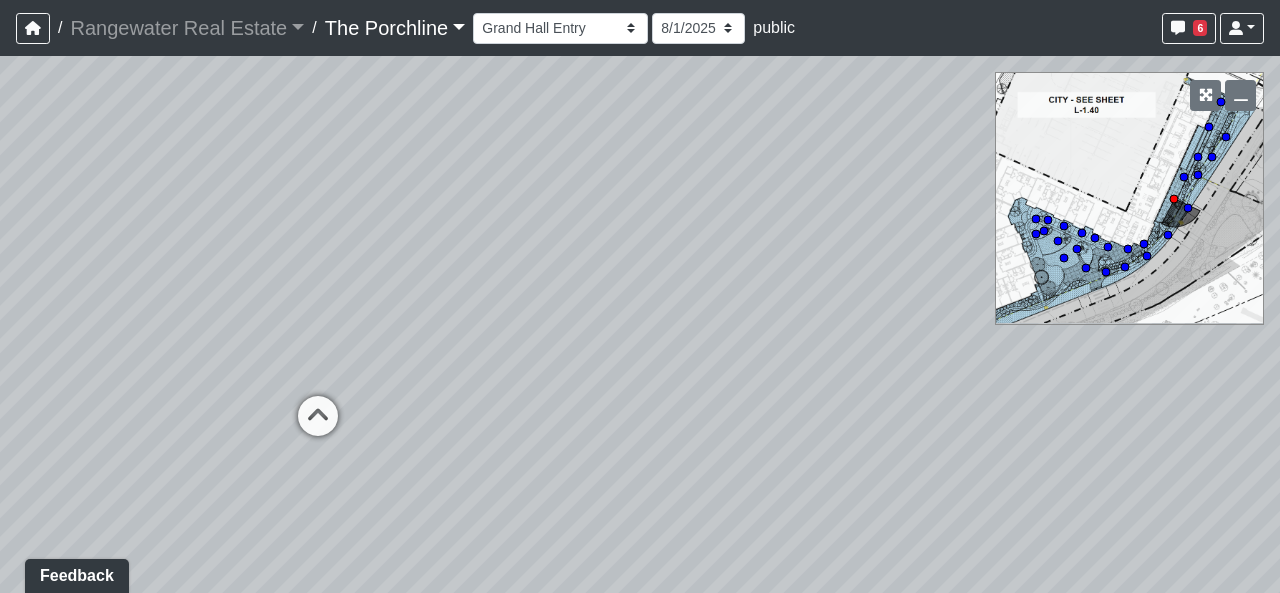drag, startPoint x: 873, startPoint y: 430, endPoint x: 1260, endPoint y: 353, distance: 394.58585 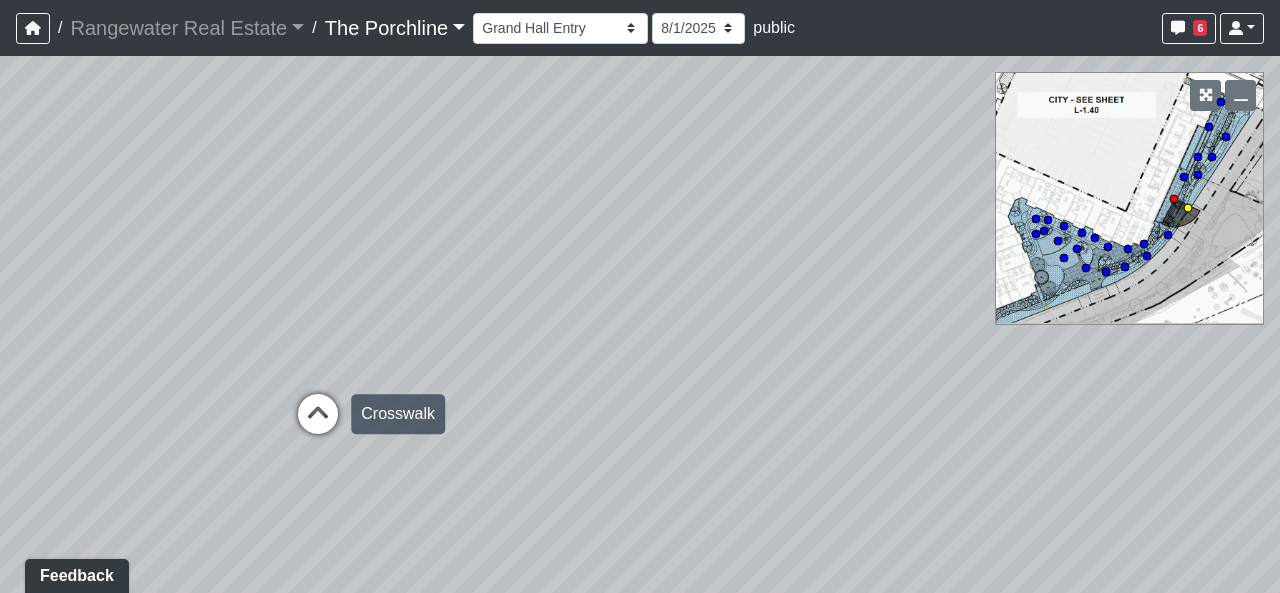 click at bounding box center (318, 424) 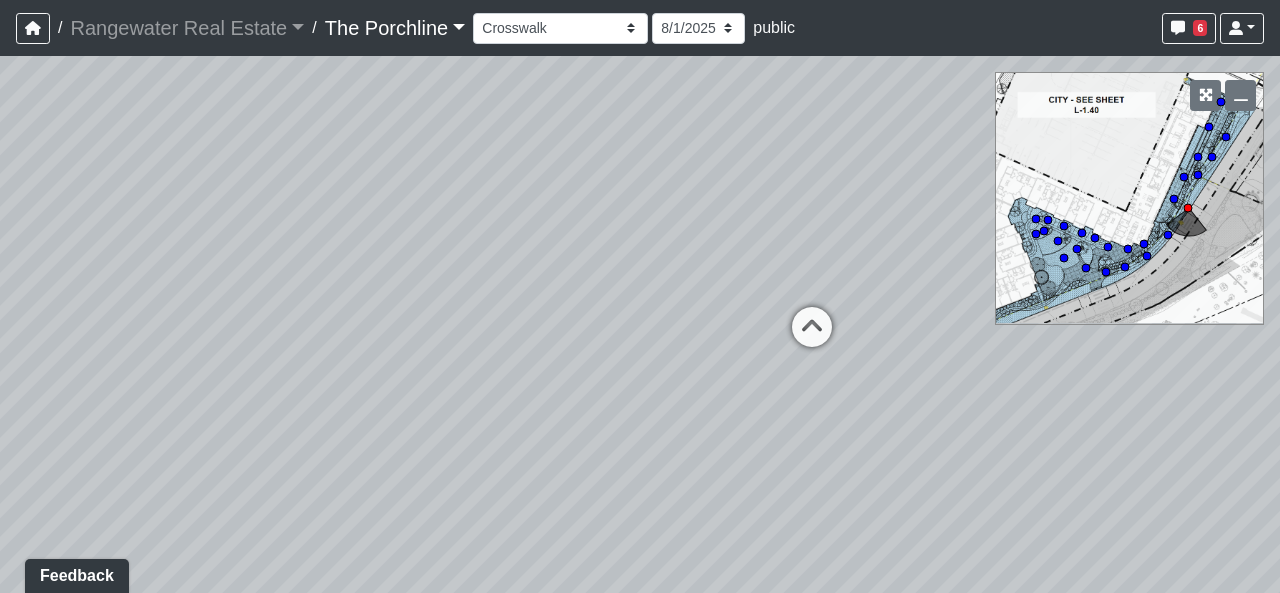 drag, startPoint x: 281, startPoint y: 401, endPoint x: 156, endPoint y: 419, distance: 126.28935 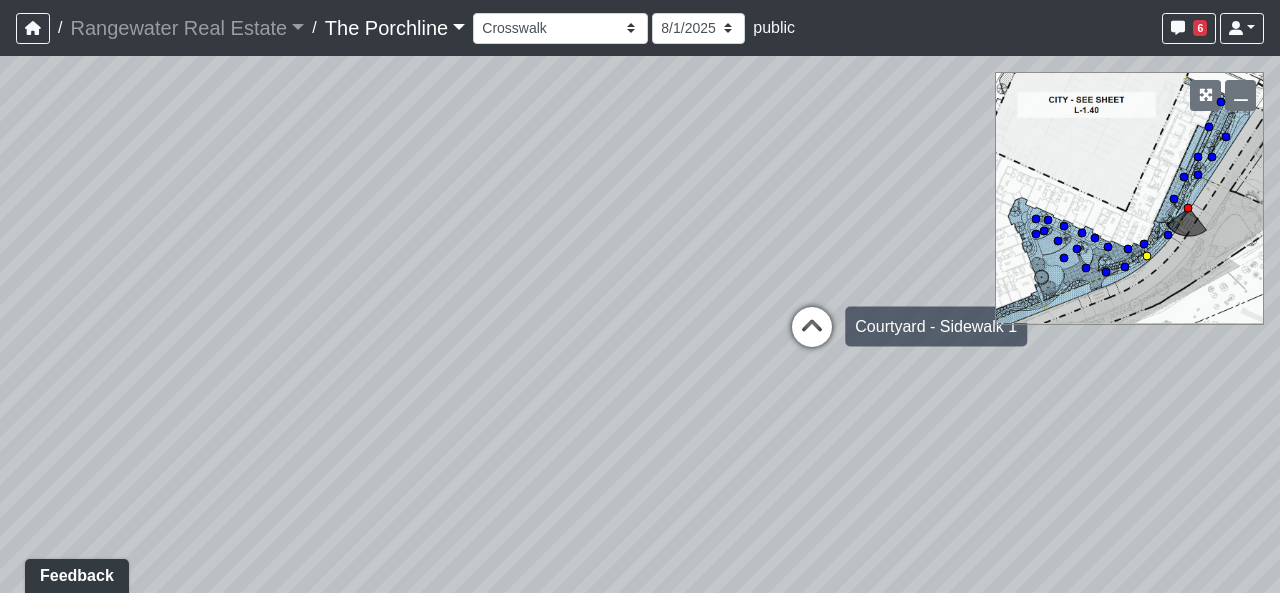 click at bounding box center [812, 337] 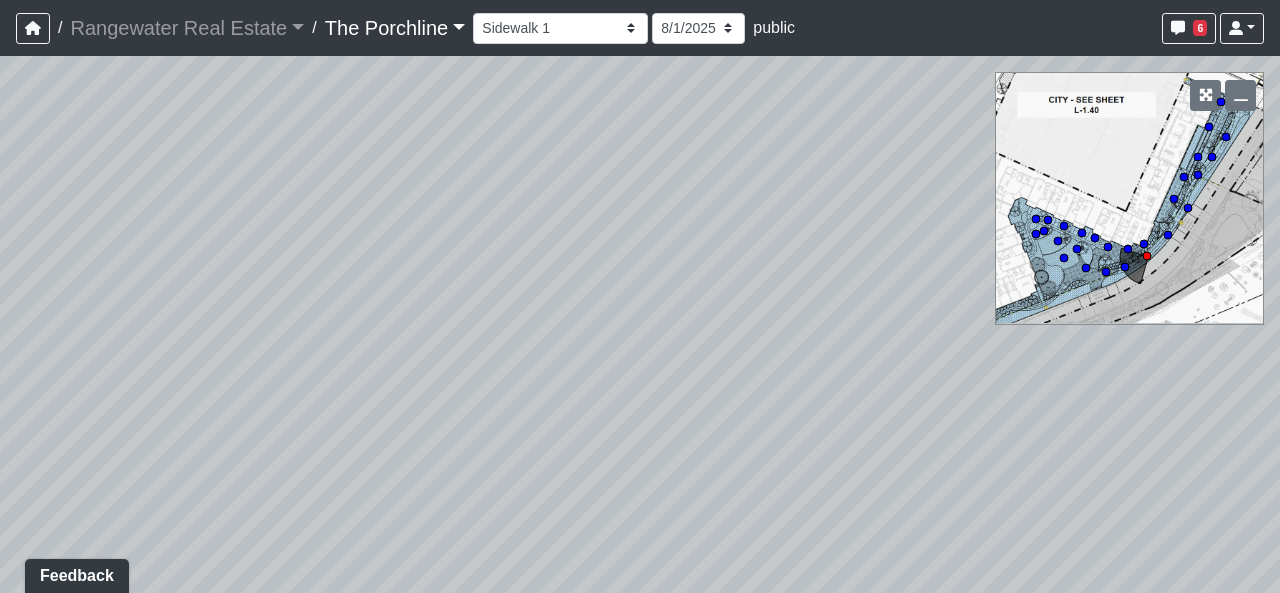 drag, startPoint x: 633, startPoint y: 330, endPoint x: 0, endPoint y: 431, distance: 641.007 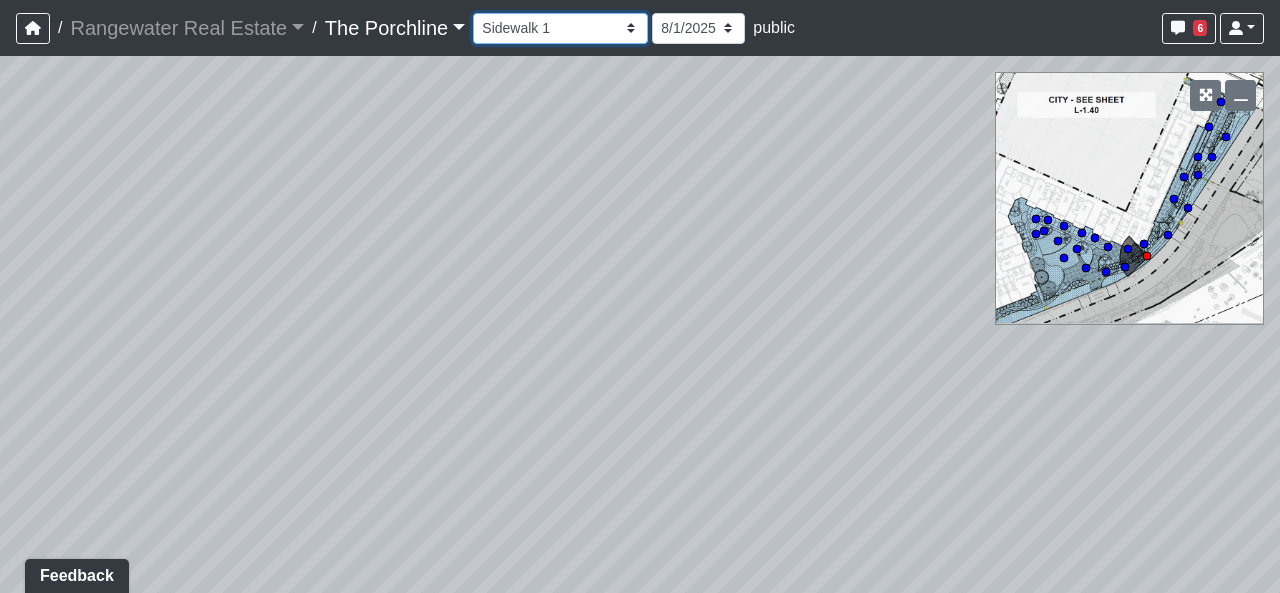 click on "Entry Grandhall Entry Island Kitchen Lounge Lounge Entry Mailroom Entry Seating Coworking Entry Coworking Patio 1 Coworking Patio 2 Crosswalk Green Space 1 Green Space 2 Green Space 3 Green Space 4 Main Walkway 1 Main Walkway 2 Main Walkway 3 Main Walkway 4 Main Walkway 5 Main Walkway 6 Seating Sidewalk 1 Sidewalk 2 Cowork Entry Grand Hall Entry Niche Seating Pod 1 Pod 2 Tables Vestibule Cardio Fitness Entry Weights Yoga Yoga Entry Crosswalk Grand Hall Entry Grand Hall Patio Leasing Entry Ramp 1 Ramp 2 Sidewalk 1 Sidewalk 2 Sidewalk 3 Sidewalk 4 Coworking Entry Fitness Entry Grand Hall Entry Restrooms Hallway Coffee Foyer Entry Table Mailboxes 1 Mailboxes 2 Mailboxes 3 Trash Men's Men's Stall Women's Women's Stall Drink Ledge Seating 1 Seating 2" at bounding box center (560, 28) 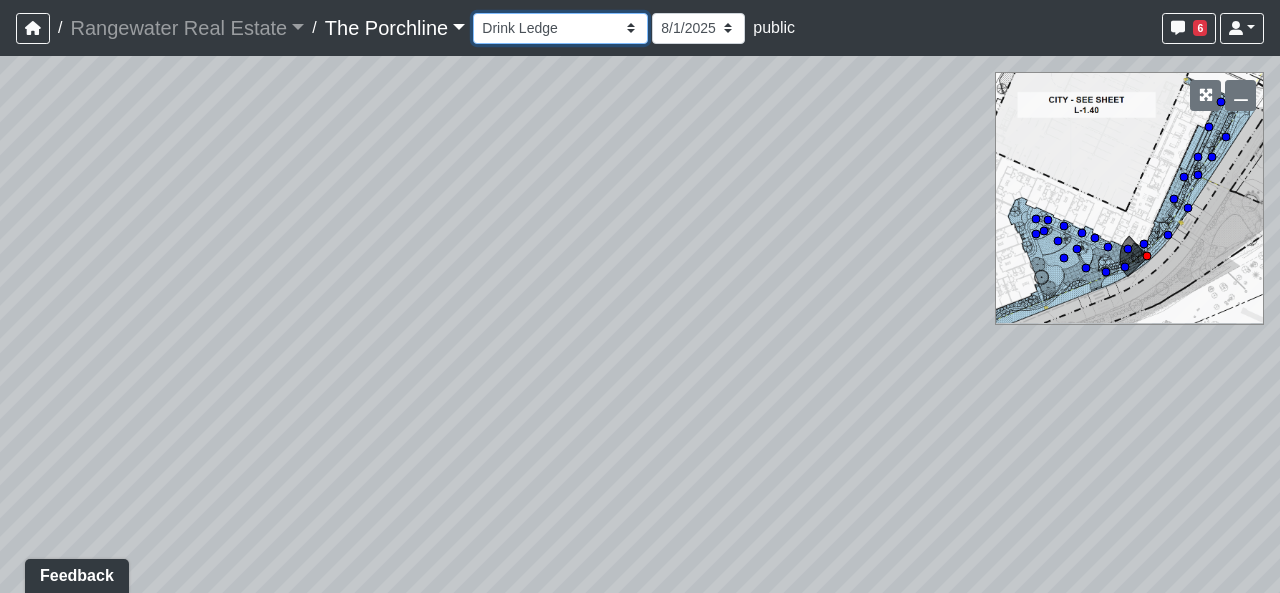click on "Entry Grandhall Entry Island Kitchen Lounge Lounge Entry Mailroom Entry Seating Coworking Entry Coworking Patio 1 Coworking Patio 2 Crosswalk Green Space 1 Green Space 2 Green Space 3 Green Space 4 Main Walkway 1 Main Walkway 2 Main Walkway 3 Main Walkway 4 Main Walkway 5 Main Walkway 6 Seating Sidewalk 1 Sidewalk 2 Cowork Entry Grand Hall Entry Niche Seating Pod 1 Pod 2 Tables Vestibule Cardio Fitness Entry Weights Yoga Yoga Entry Crosswalk Grand Hall Entry Grand Hall Patio Leasing Entry Ramp 1 Ramp 2 Sidewalk 1 Sidewalk 2 Sidewalk 3 Sidewalk 4 Coworking Entry Fitness Entry Grand Hall Entry Restrooms Hallway Coffee Foyer Entry Table Mailboxes 1 Mailboxes 2 Mailboxes 3 Trash Men's Men's Stall Women's Women's Stall Drink Ledge Seating 1 Seating 2" at bounding box center [560, 28] 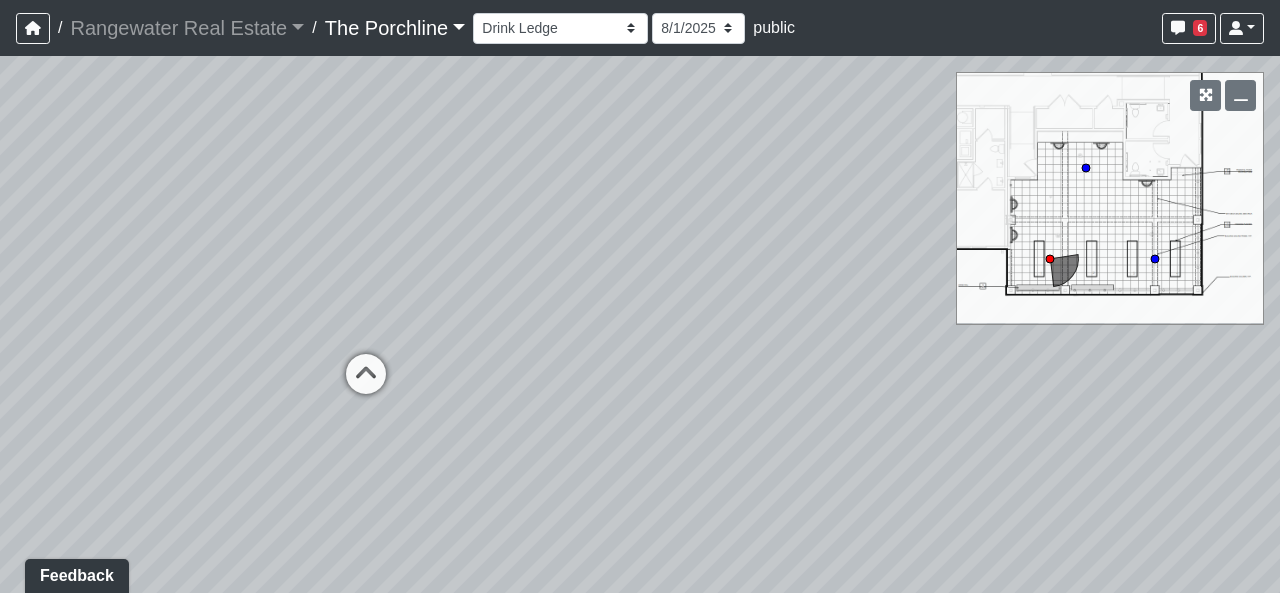 drag, startPoint x: 522, startPoint y: 431, endPoint x: 816, endPoint y: 369, distance: 300.4663 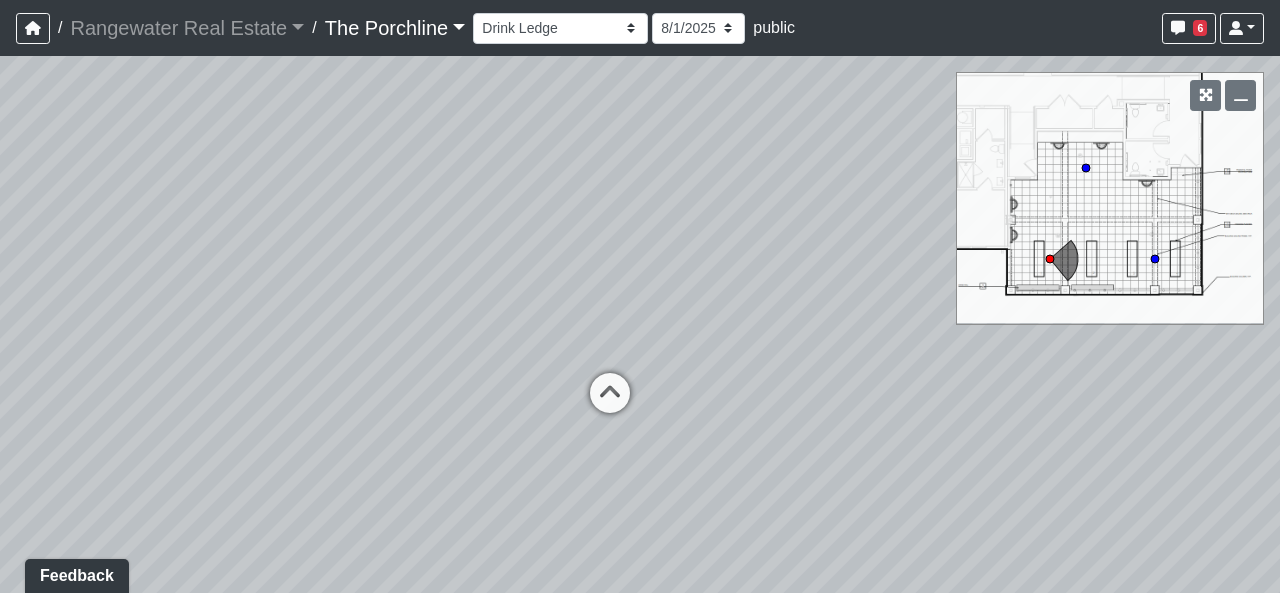 drag, startPoint x: 526, startPoint y: 437, endPoint x: 859, endPoint y: 487, distance: 336.73282 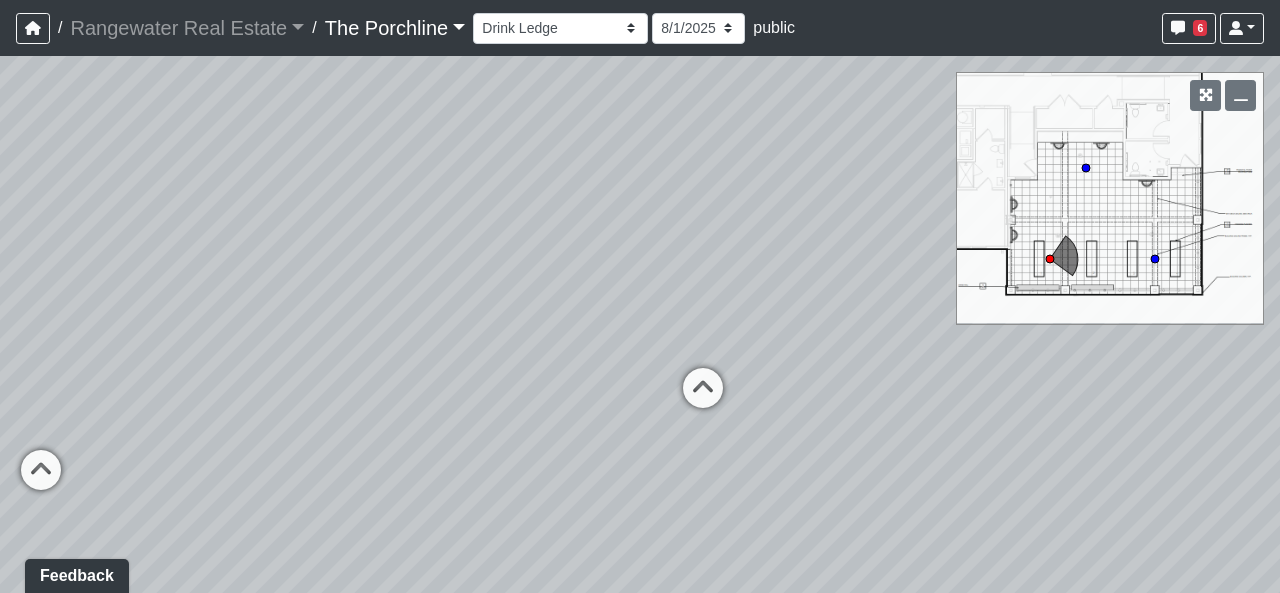drag, startPoint x: 632, startPoint y: 321, endPoint x: 774, endPoint y: 315, distance: 142.12671 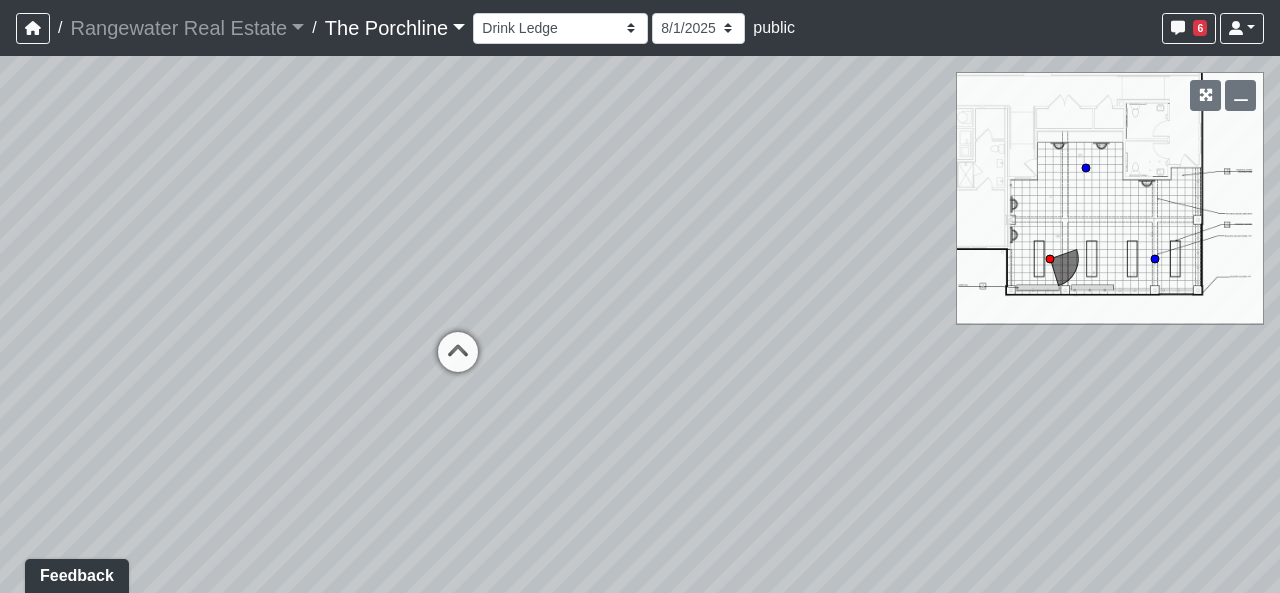 drag, startPoint x: 835, startPoint y: 293, endPoint x: 442, endPoint y: 253, distance: 395.03036 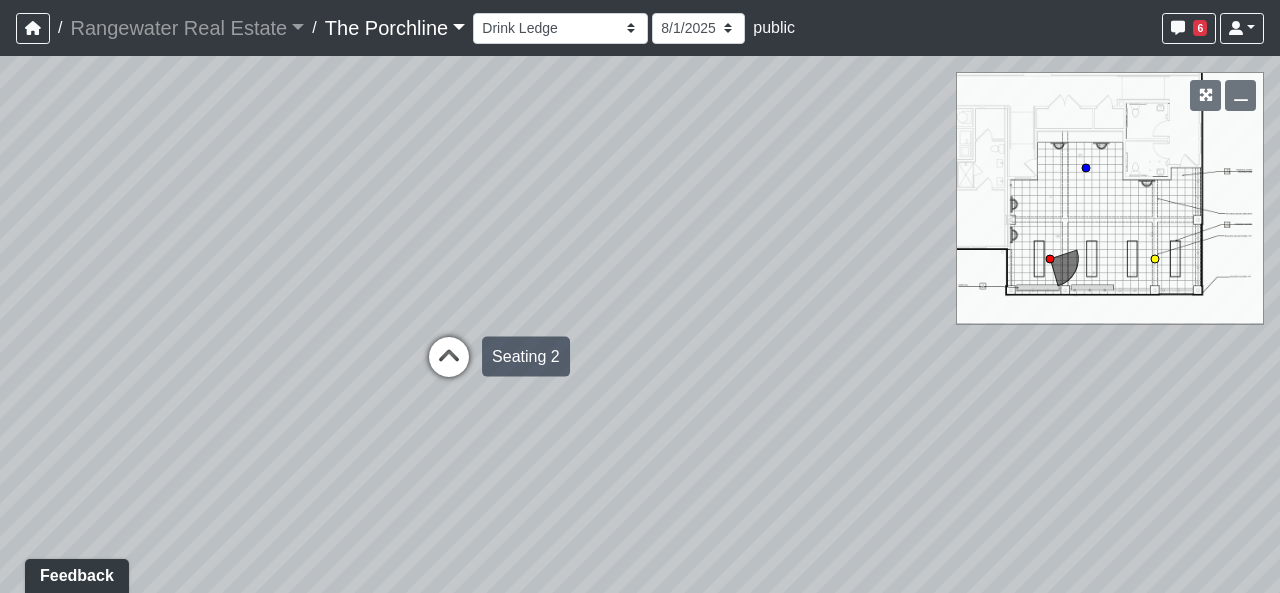 click at bounding box center [449, 367] 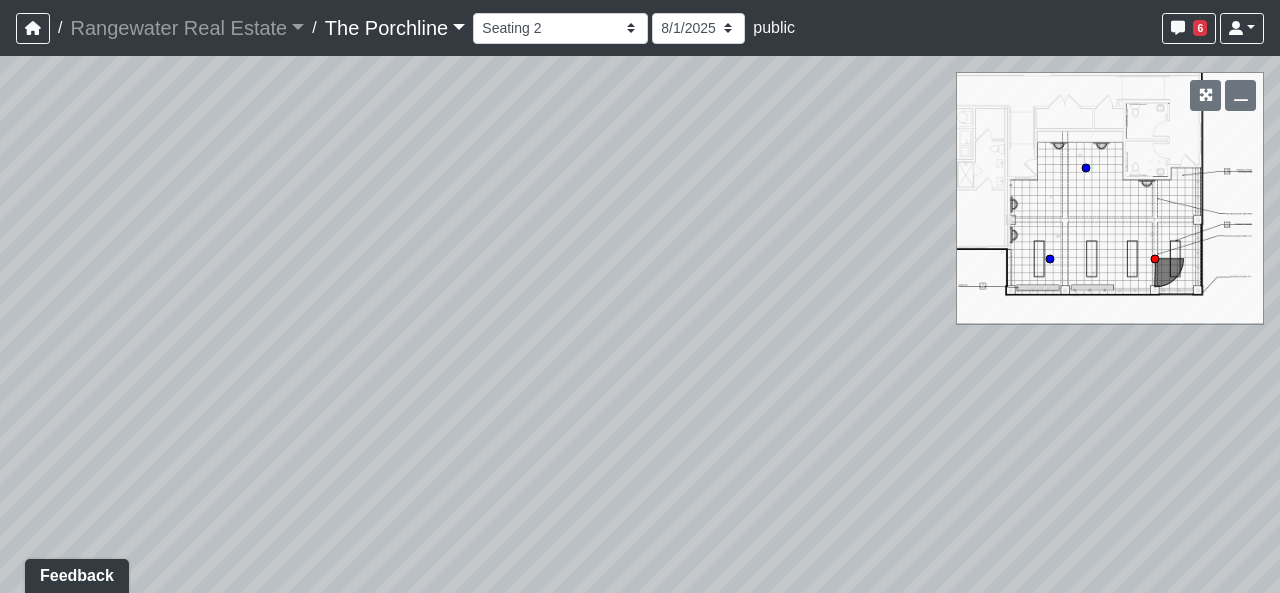 drag, startPoint x: 600, startPoint y: 247, endPoint x: 214, endPoint y: 273, distance: 386.87466 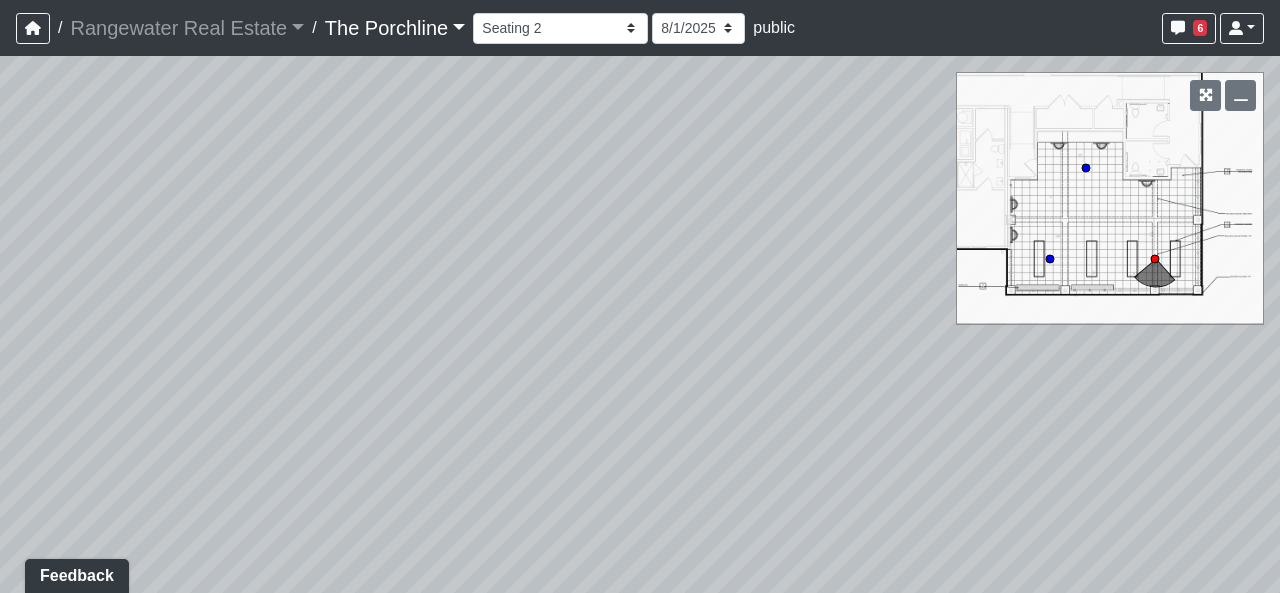 drag, startPoint x: 668, startPoint y: 282, endPoint x: 303, endPoint y: 327, distance: 367.76352 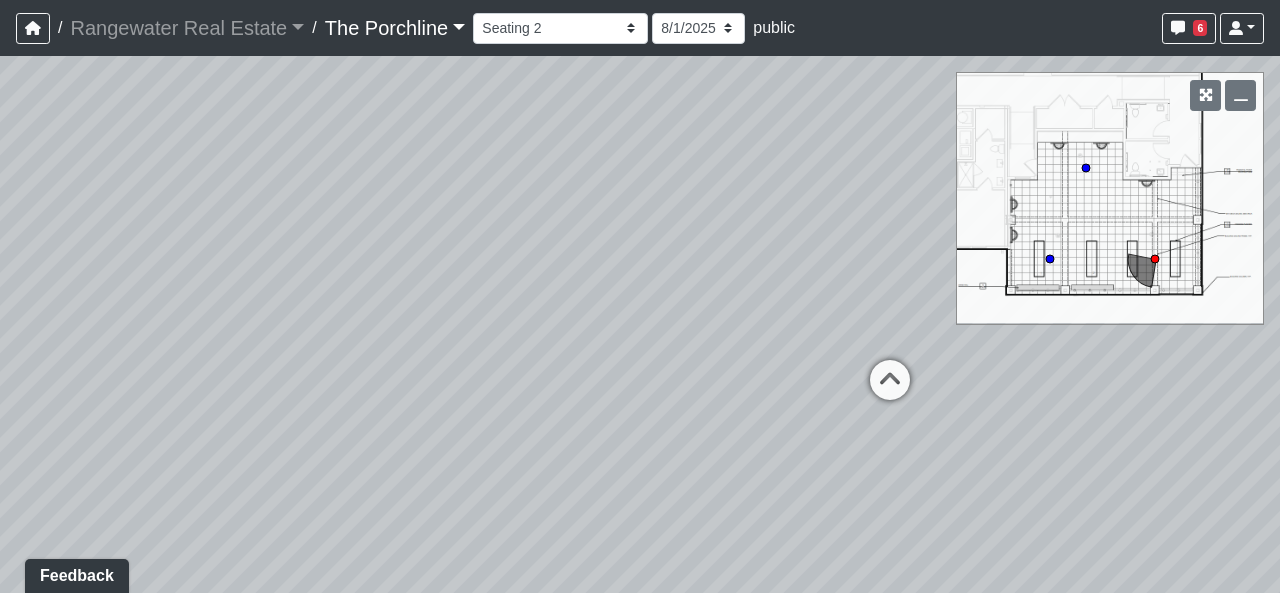 drag, startPoint x: 702, startPoint y: 336, endPoint x: 147, endPoint y: 297, distance: 556.3686 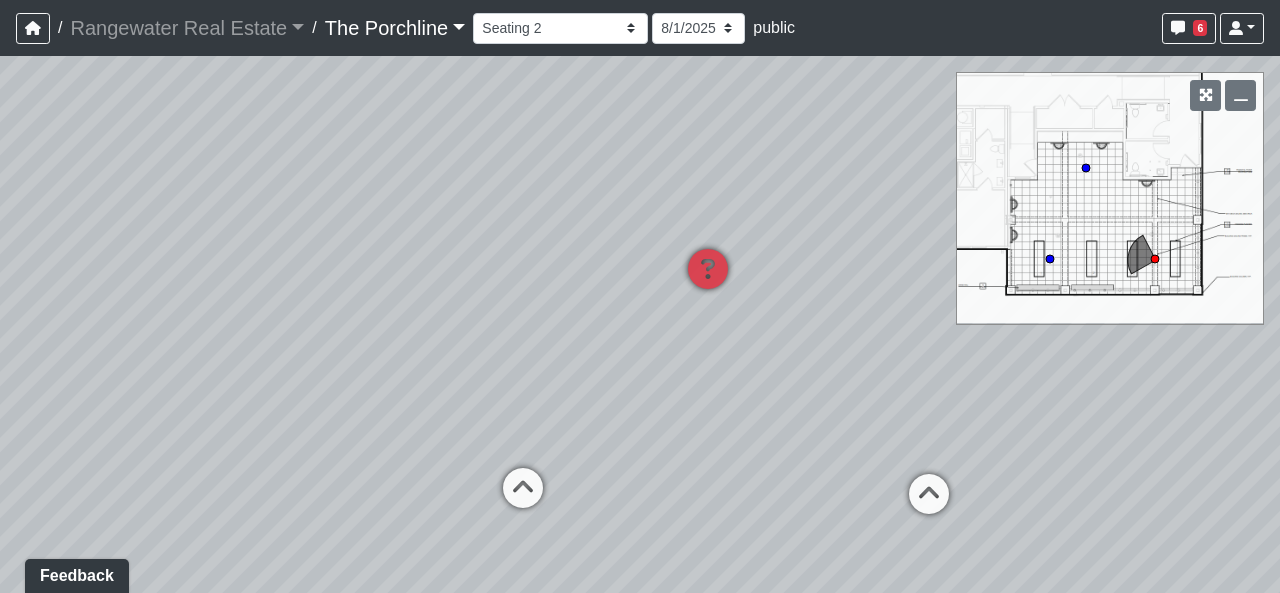 drag, startPoint x: 715, startPoint y: 315, endPoint x: 156, endPoint y: 451, distance: 575.306 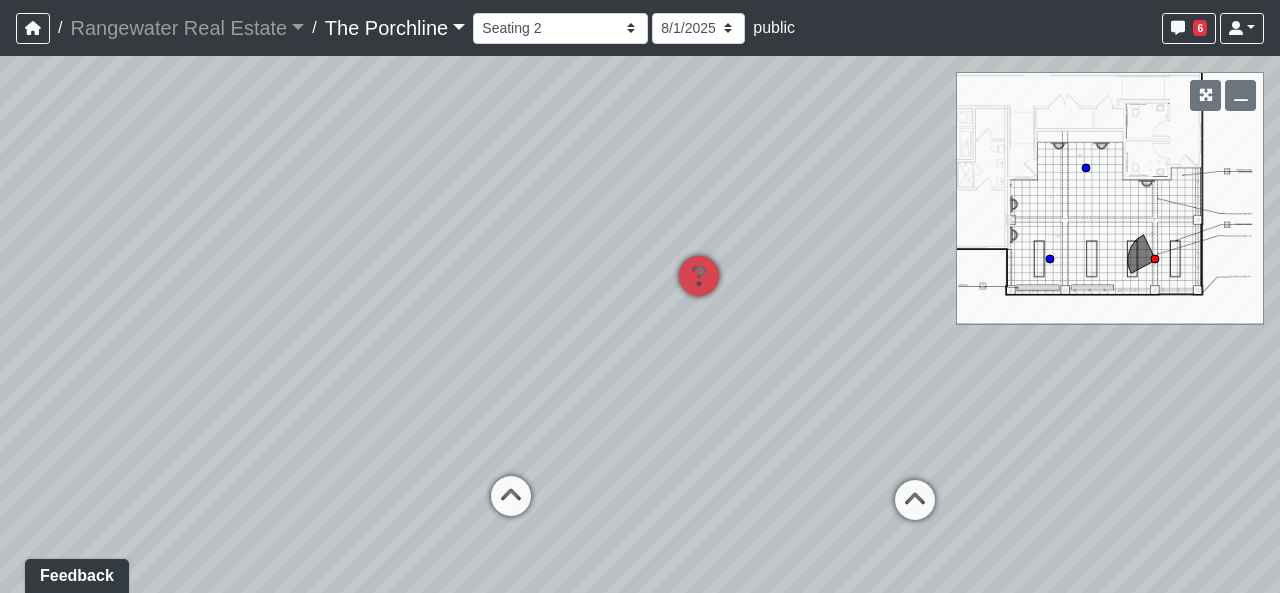 drag, startPoint x: 591, startPoint y: 372, endPoint x: 560, endPoint y: 376, distance: 31.257 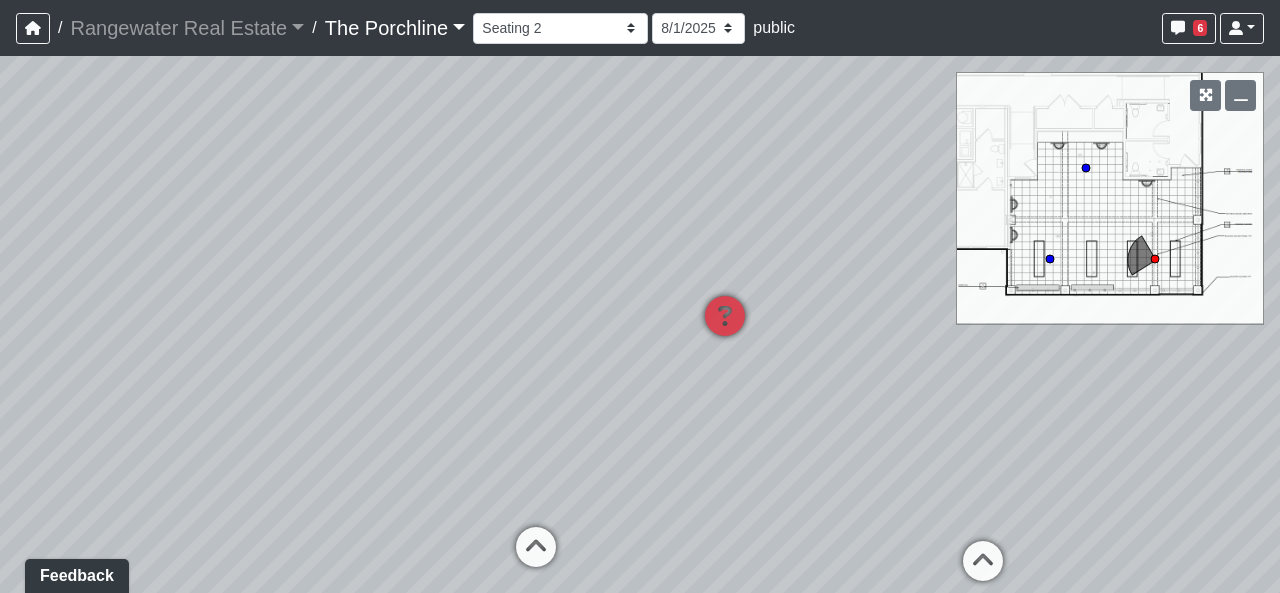 drag, startPoint x: 595, startPoint y: 383, endPoint x: 660, endPoint y: 409, distance: 70.00714 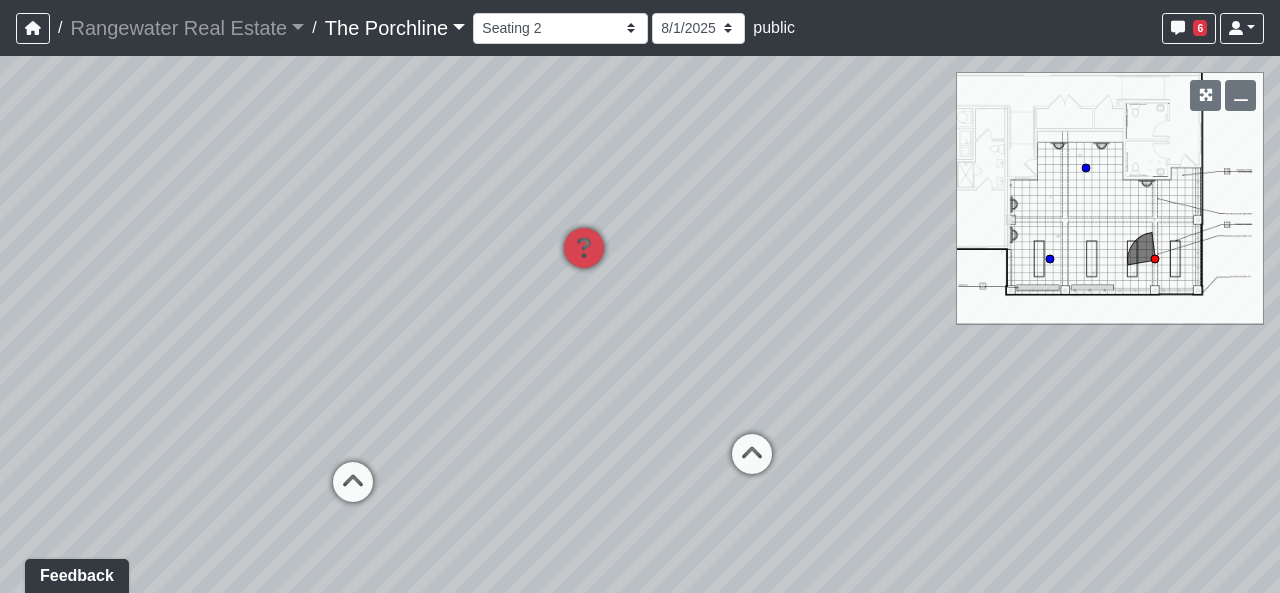 drag, startPoint x: 497, startPoint y: 373, endPoint x: 261, endPoint y: 303, distance: 246.16255 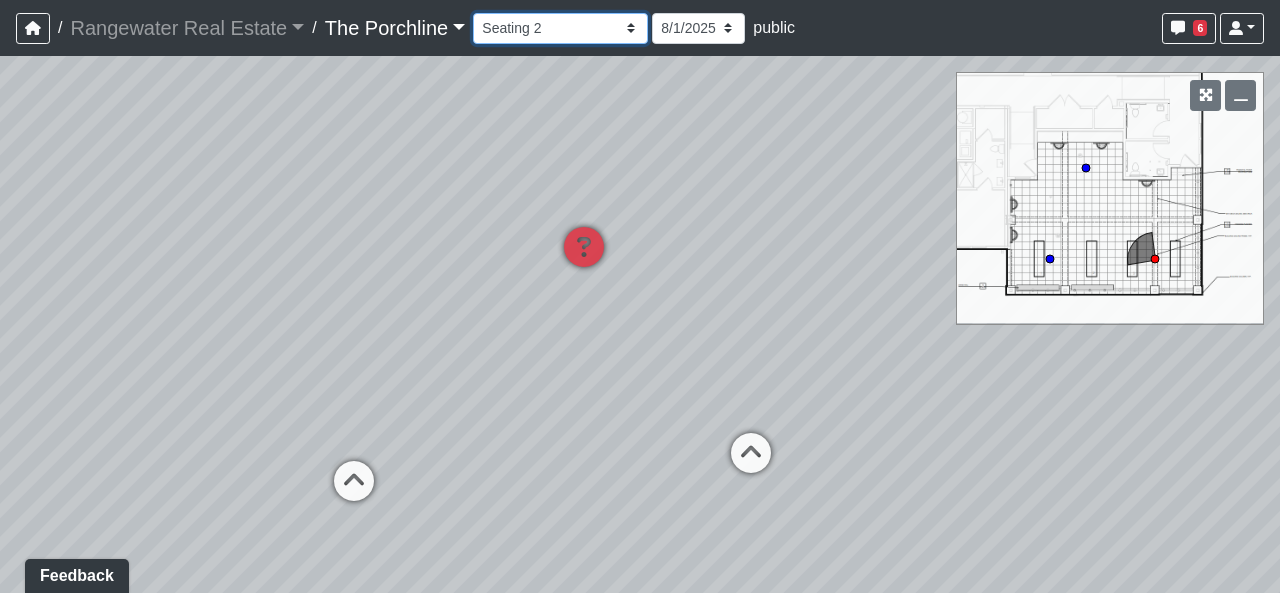 click on "Entry Grandhall Entry Island Kitchen Lounge Lounge Entry Mailroom Entry Seating Coworking Entry Coworking Patio 1 Coworking Patio 2 Crosswalk Green Space 1 Green Space 2 Green Space 3 Green Space 4 Main Walkway 1 Main Walkway 2 Main Walkway 3 Main Walkway 4 Main Walkway 5 Main Walkway 6 Seating Sidewalk 1 Sidewalk 2 Cowork Entry Grand Hall Entry Niche Seating Pod 1 Pod 2 Tables Vestibule Cardio Fitness Entry Weights Yoga Yoga Entry Crosswalk Grand Hall Entry Grand Hall Patio Leasing Entry Ramp 1 Ramp 2 Sidewalk 1 Sidewalk 2 Sidewalk 3 Sidewalk 4 Coworking Entry Fitness Entry Grand Hall Entry Restrooms Hallway Coffee Foyer Entry Table Mailboxes 1 Mailboxes 2 Mailboxes 3 Trash Men's Men's Stall Women's Women's Stall Drink Ledge Seating 1 Seating 2" at bounding box center [560, 28] 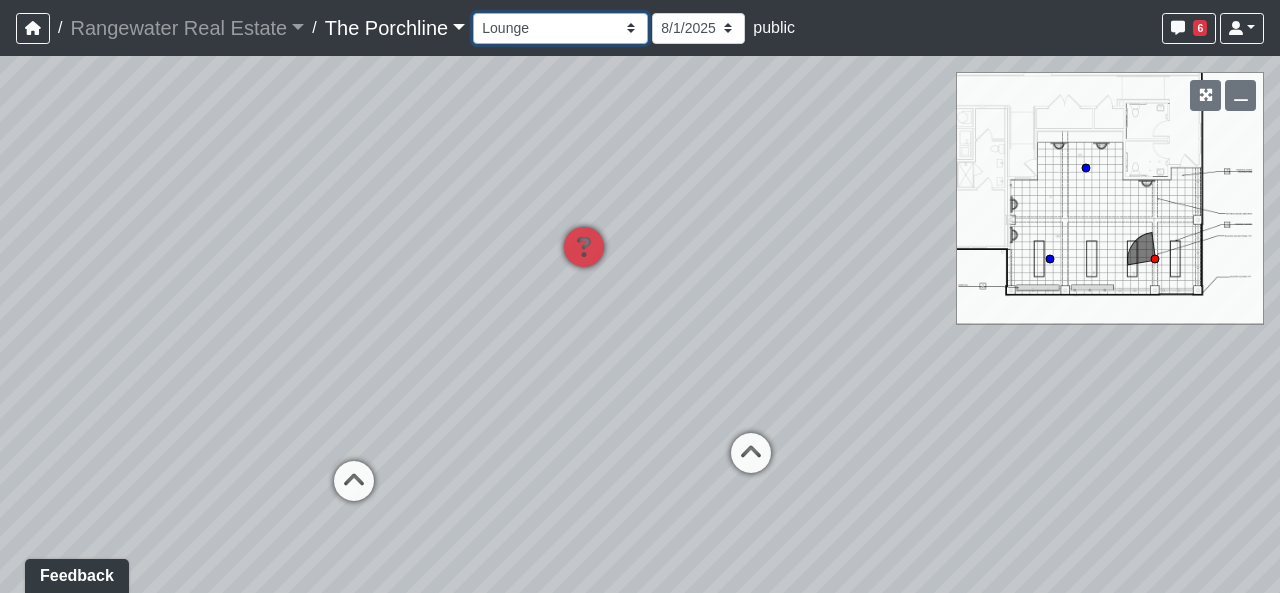 click on "Entry Grandhall Entry Island Kitchen Lounge Lounge Entry Mailroom Entry Seating Coworking Entry Coworking Patio 1 Coworking Patio 2 Crosswalk Green Space 1 Green Space 2 Green Space 3 Green Space 4 Main Walkway 1 Main Walkway 2 Main Walkway 3 Main Walkway 4 Main Walkway 5 Main Walkway 6 Seating Sidewalk 1 Sidewalk 2 Cowork Entry Grand Hall Entry Niche Seating Pod 1 Pod 2 Tables Vestibule Cardio Fitness Entry Weights Yoga Yoga Entry Crosswalk Grand Hall Entry Grand Hall Patio Leasing Entry Ramp 1 Ramp 2 Sidewalk 1 Sidewalk 2 Sidewalk 3 Sidewalk 4 Coworking Entry Fitness Entry Grand Hall Entry Restrooms Hallway Coffee Foyer Entry Table Mailboxes 1 Mailboxes 2 Mailboxes 3 Trash Men's Men's Stall Women's Women's Stall Drink Ledge Seating 1 Seating 2" at bounding box center [560, 28] 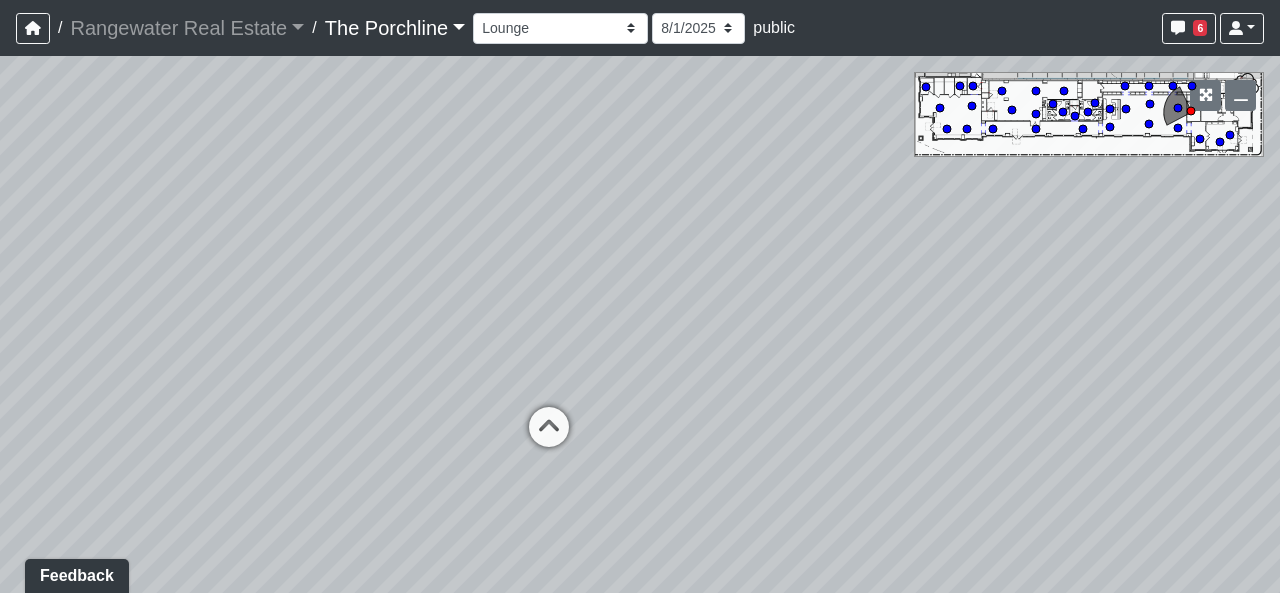 drag, startPoint x: 564, startPoint y: 269, endPoint x: 690, endPoint y: 205, distance: 141.32233 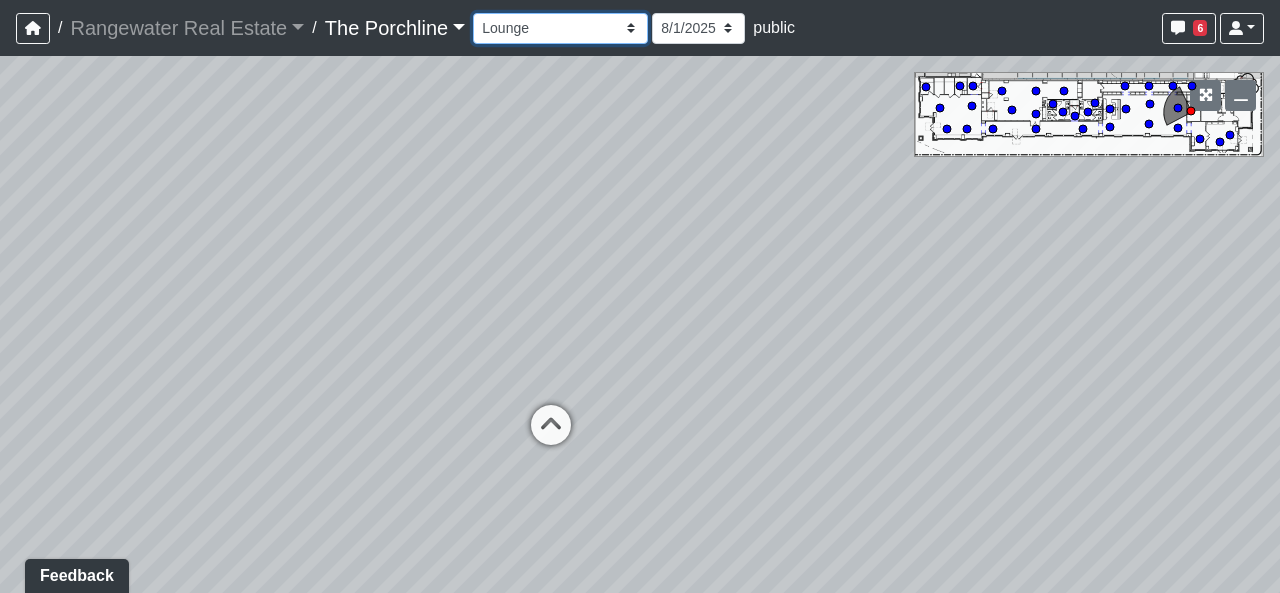click on "Entry Grandhall Entry Island Kitchen Lounge Lounge Entry Mailroom Entry Seating Coworking Entry Coworking Patio 1 Coworking Patio 2 Crosswalk Green Space 1 Green Space 2 Green Space 3 Green Space 4 Main Walkway 1 Main Walkway 2 Main Walkway 3 Main Walkway 4 Main Walkway 5 Main Walkway 6 Seating Sidewalk 1 Sidewalk 2 Cowork Entry Grand Hall Entry Niche Seating Pod 1 Pod 2 Tables Vestibule Cardio Fitness Entry Weights Yoga Yoga Entry Crosswalk Grand Hall Entry Grand Hall Patio Leasing Entry Ramp 1 Ramp 2 Sidewalk 1 Sidewalk 2 Sidewalk 3 Sidewalk 4 Coworking Entry Fitness Entry Grand Hall Entry Restrooms Hallway Coffee Foyer Entry Table Mailboxes 1 Mailboxes 2 Mailboxes 3 Trash Men's Men's Stall Women's Women's Stall Drink Ledge Seating 1 Seating 2" at bounding box center (560, 28) 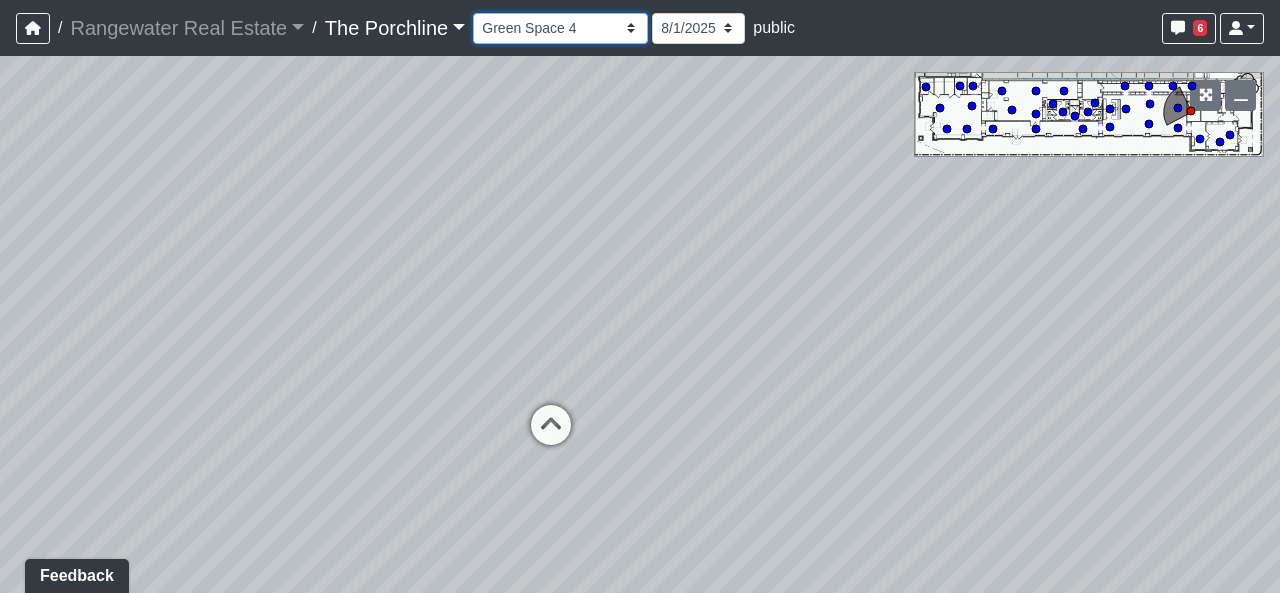 click on "Entry Grandhall Entry Island Kitchen Lounge Lounge Entry Mailroom Entry Seating Coworking Entry Coworking Patio 1 Coworking Patio 2 Crosswalk Green Space 1 Green Space 2 Green Space 3 Green Space 4 Main Walkway 1 Main Walkway 2 Main Walkway 3 Main Walkway 4 Main Walkway 5 Main Walkway 6 Seating Sidewalk 1 Sidewalk 2 Cowork Entry Grand Hall Entry Niche Seating Pod 1 Pod 2 Tables Vestibule Cardio Fitness Entry Weights Yoga Yoga Entry Crosswalk Grand Hall Entry Grand Hall Patio Leasing Entry Ramp 1 Ramp 2 Sidewalk 1 Sidewalk 2 Sidewalk 3 Sidewalk 4 Coworking Entry Fitness Entry Grand Hall Entry Restrooms Hallway Coffee Foyer Entry Table Mailboxes 1 Mailboxes 2 Mailboxes 3 Trash Men's Men's Stall Women's Women's Stall Drink Ledge Seating 1 Seating 2" at bounding box center (560, 28) 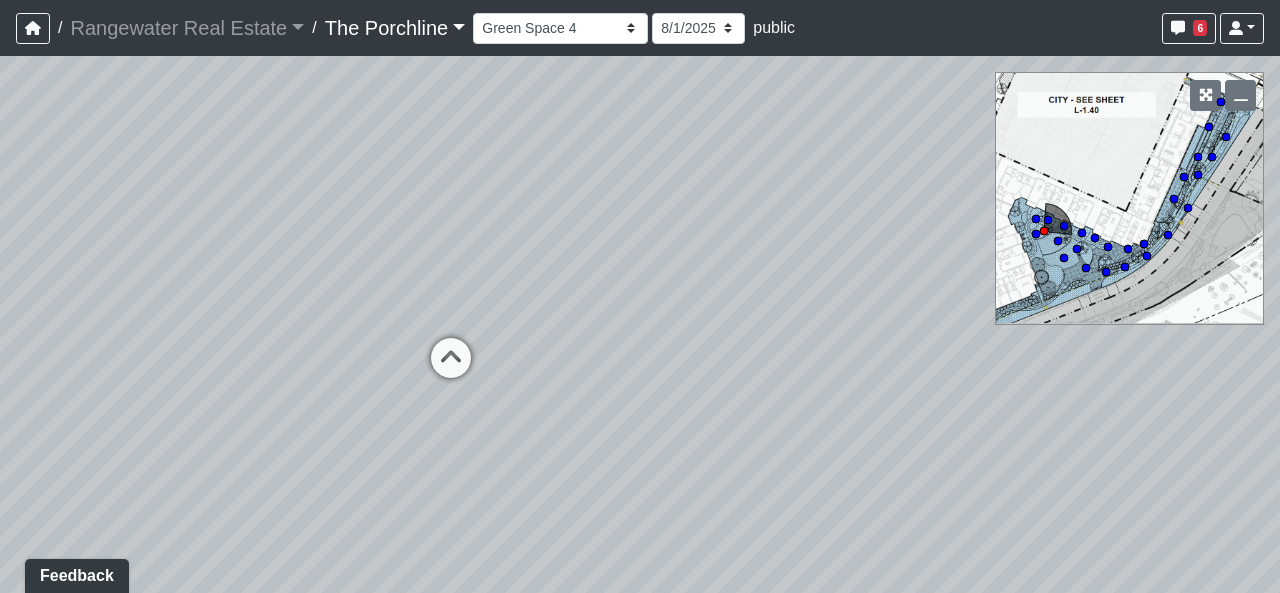 drag, startPoint x: 580, startPoint y: 303, endPoint x: 1257, endPoint y: 212, distance: 683.08856 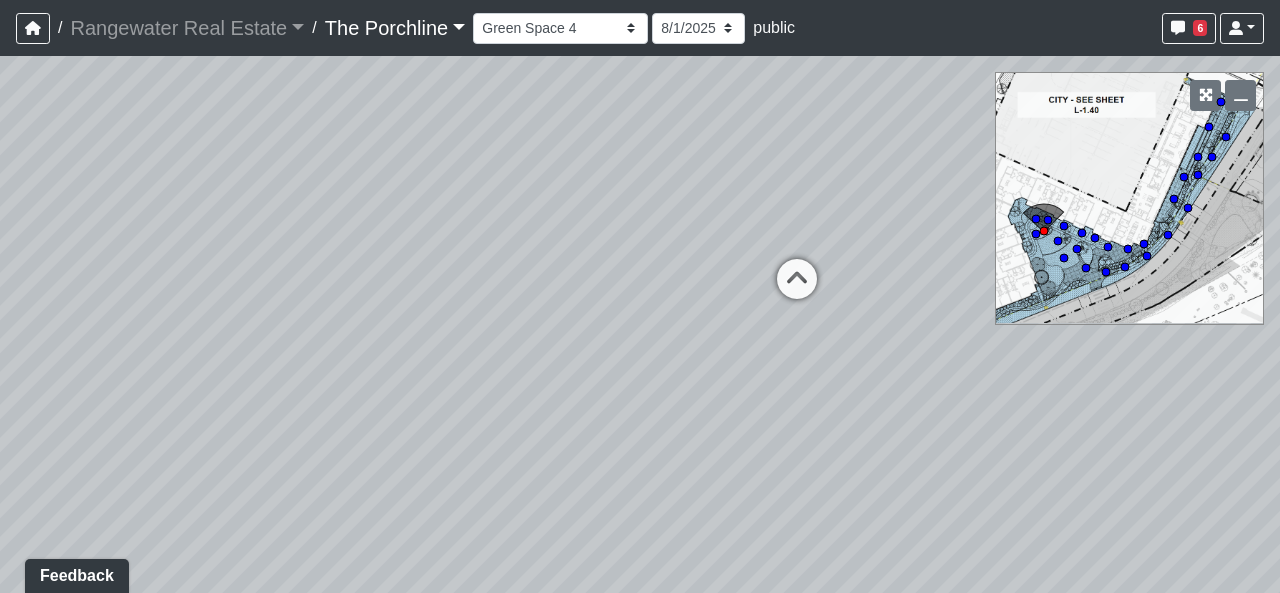 drag, startPoint x: 505, startPoint y: 361, endPoint x: 1067, endPoint y: 274, distance: 568.6941 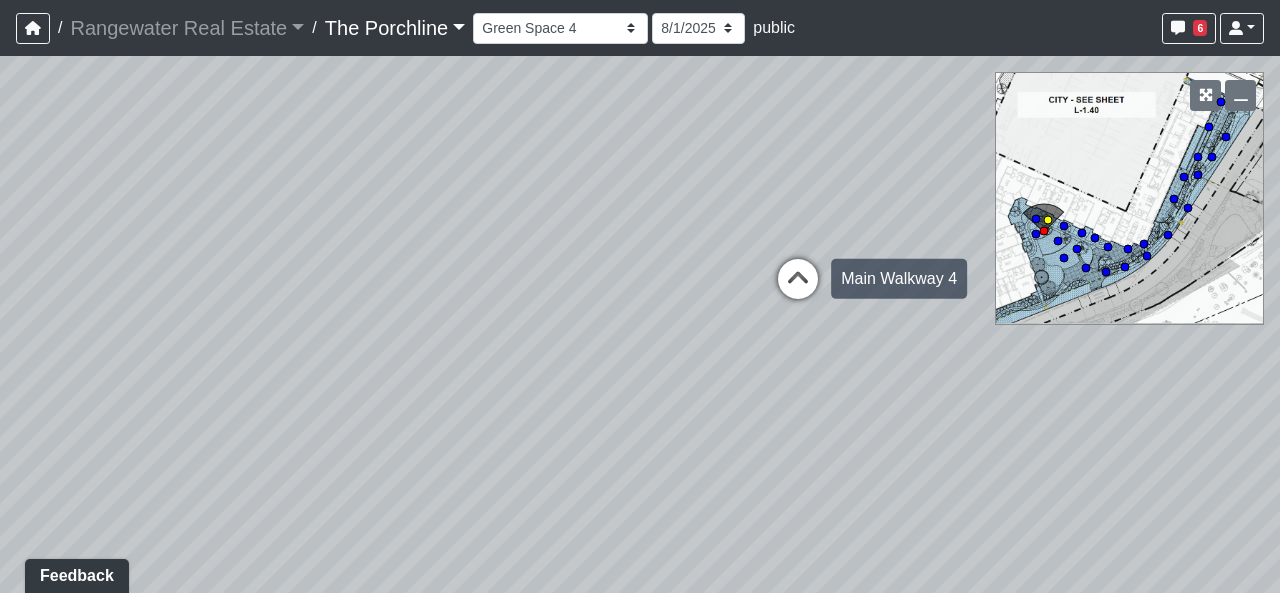 click at bounding box center [798, 289] 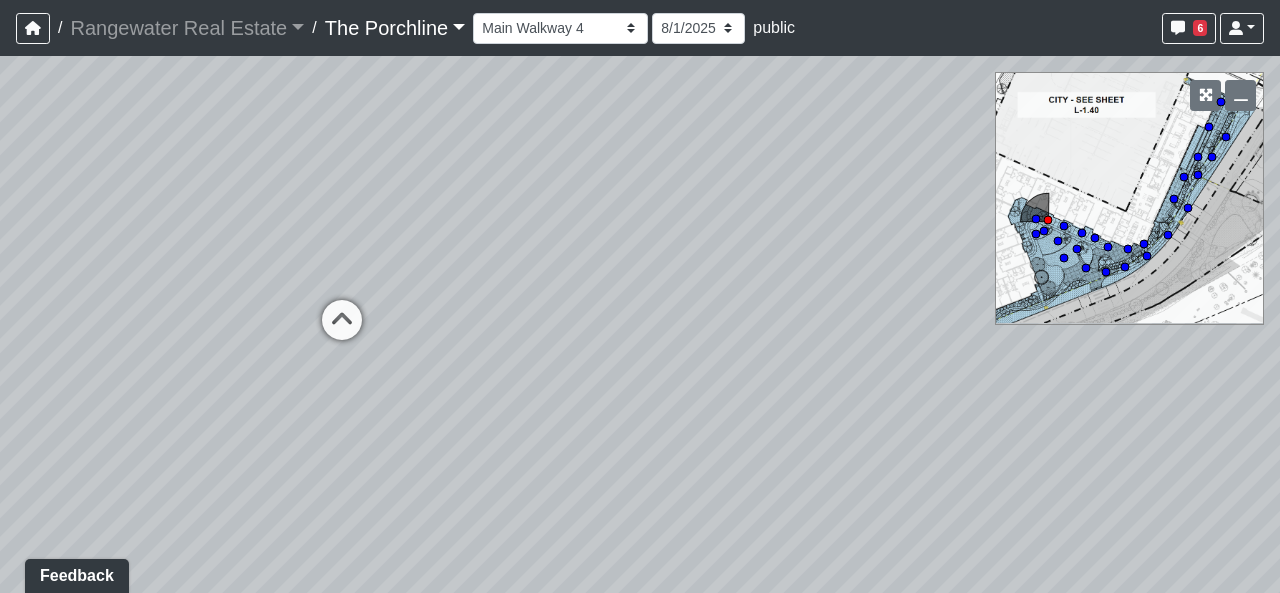 drag, startPoint x: 484, startPoint y: 336, endPoint x: 957, endPoint y: 363, distance: 473.77 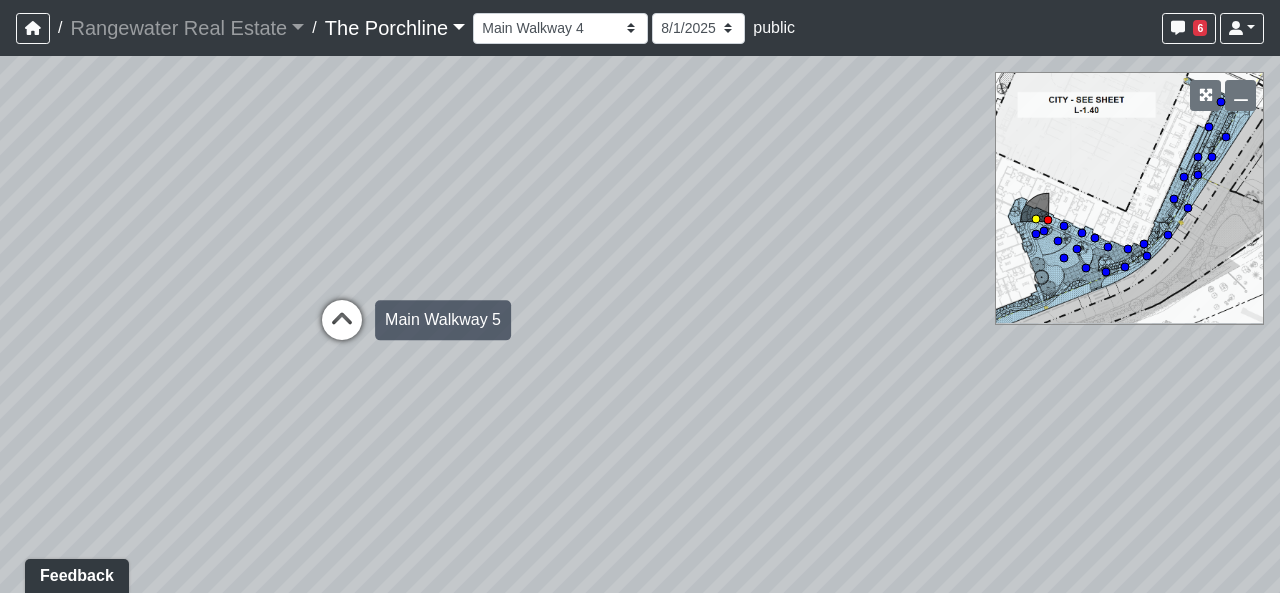 click at bounding box center (342, 330) 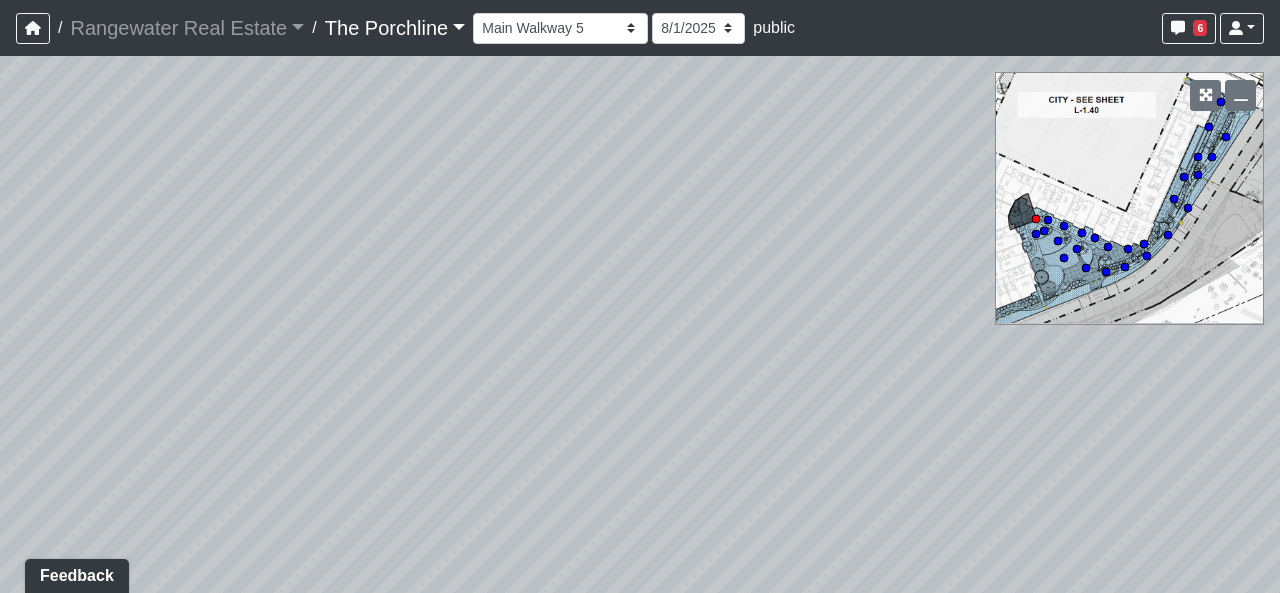 drag, startPoint x: 308, startPoint y: 379, endPoint x: 685, endPoint y: 533, distance: 407.24072 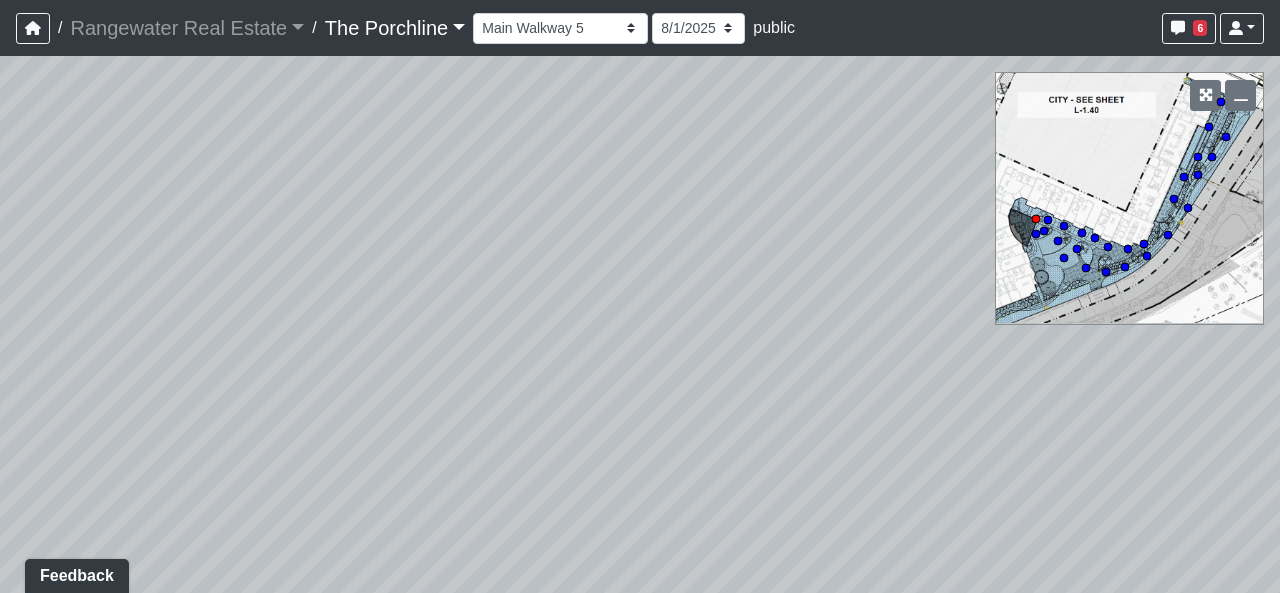 drag, startPoint x: 467, startPoint y: 389, endPoint x: 761, endPoint y: 488, distance: 310.2209 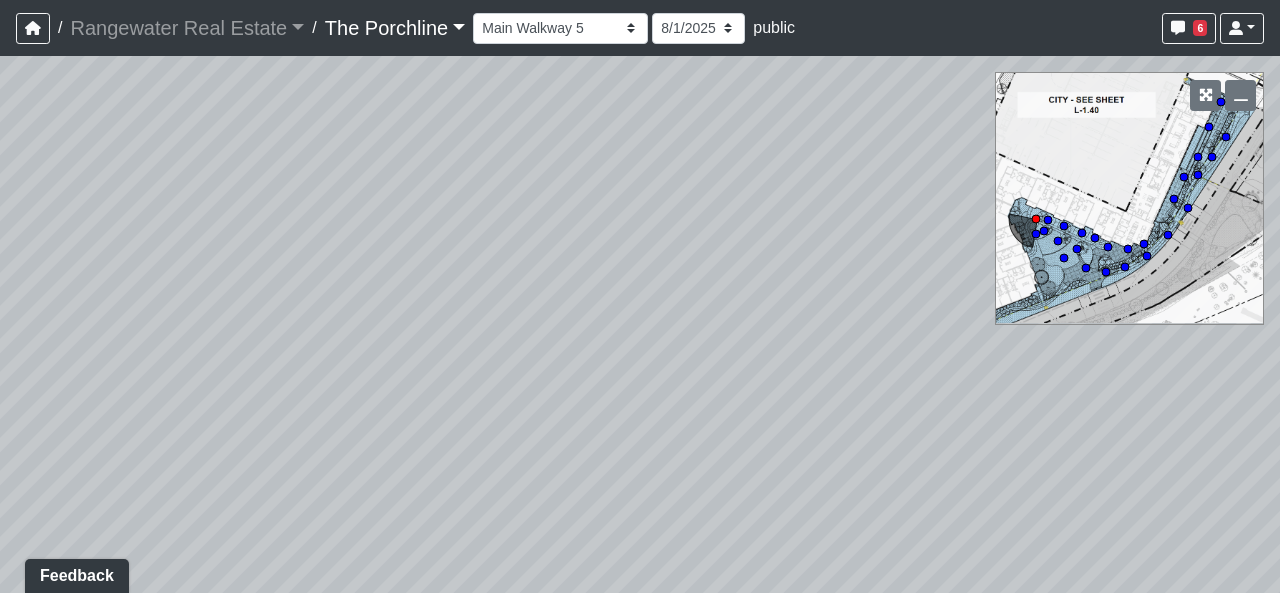 drag, startPoint x: 716, startPoint y: 467, endPoint x: 1081, endPoint y: 535, distance: 371.2802 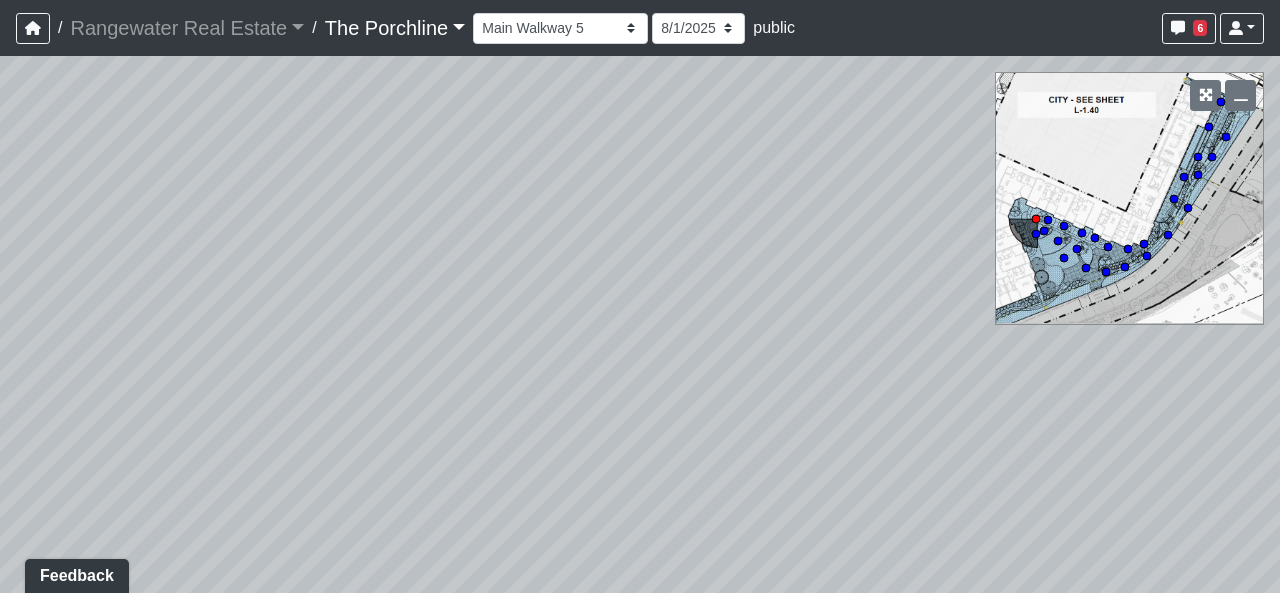 drag, startPoint x: 798, startPoint y: 400, endPoint x: 896, endPoint y: 438, distance: 105.10947 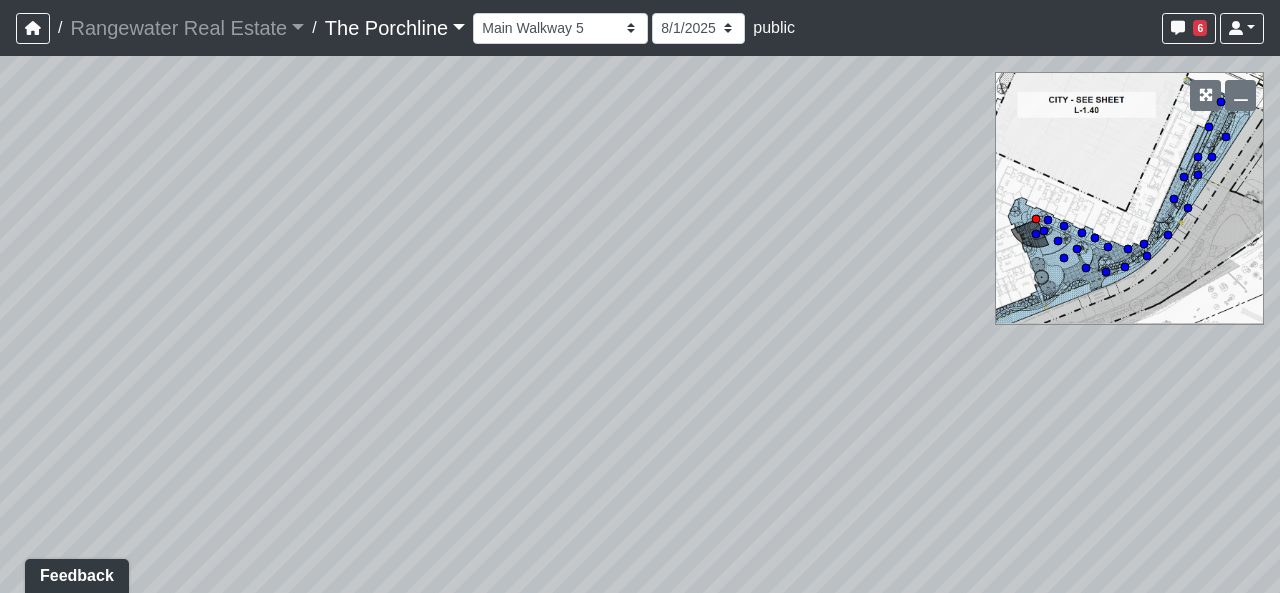 drag, startPoint x: 634, startPoint y: 329, endPoint x: 781, endPoint y: 453, distance: 192.31485 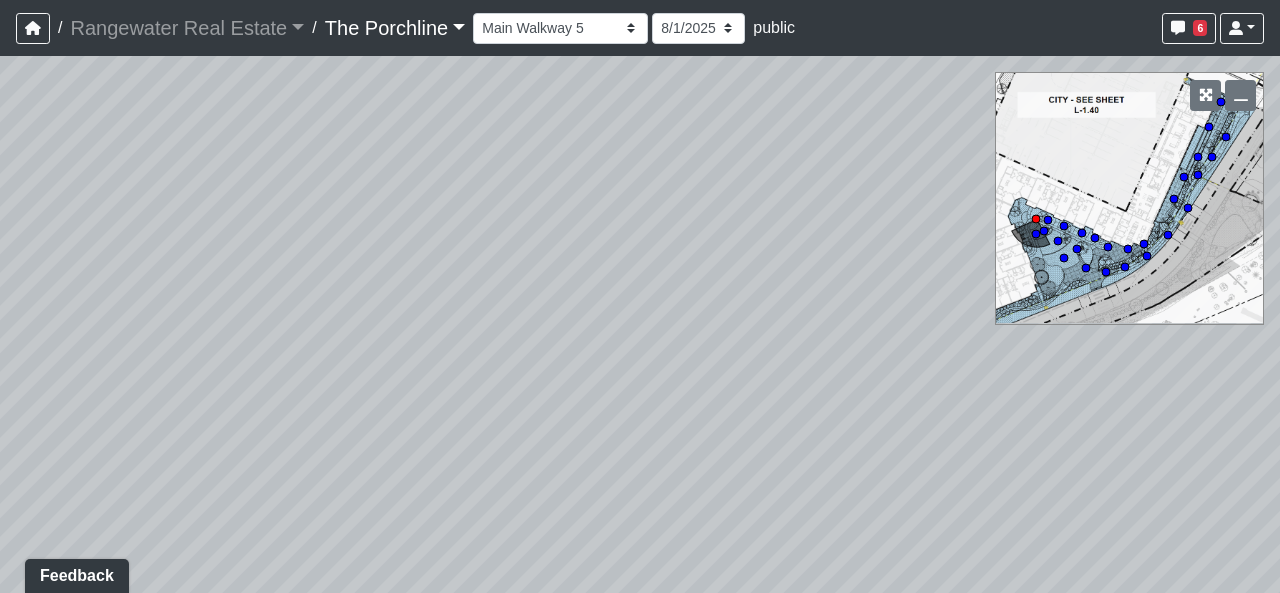 drag, startPoint x: 764, startPoint y: 410, endPoint x: 415, endPoint y: 154, distance: 432.82443 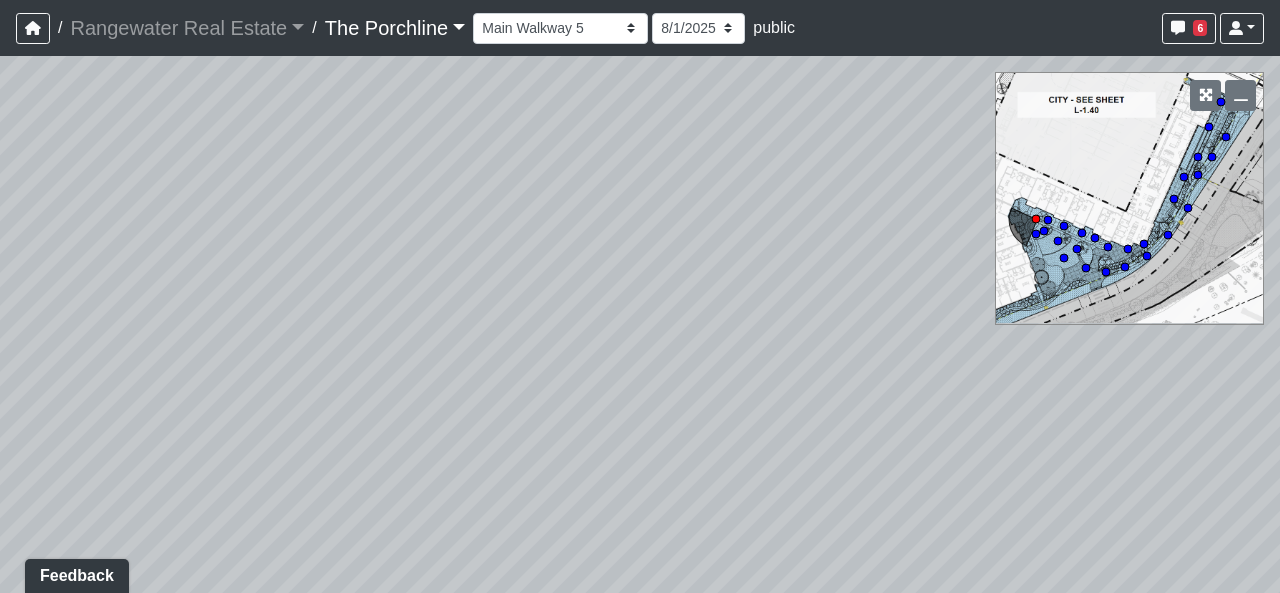 click on "/ Rangewater Real Estate Rangewater Real Estate Loading... / The Porchline The Porchline Loading... The Porchline The Porchline Loading... Entry Grandhall Entry Island Kitchen Lounge Lounge Entry Mailroom Entry Seating Coworking Entry Coworking Patio 1 Coworking Patio 2 Crosswalk Green Space 1 Green Space 2 Green Space 3 Green Space 4 Main Walkway 1 Main Walkway 2 Main Walkway 3 Main Walkway 4 Main Walkway 5 Main Walkway 6 Seating Sidewalk 1 Sidewalk 2 Cowork Entry Grand Hall Entry Niche Seating Pod 1 Pod 2 Tables Vestibule Cardio Fitness Entry Weights Yoga Yoga Entry Crosswalk Grand Hall Entry Grand Hall Patio Leasing Entry Ramp 1 Ramp 2 Sidewalk 1 Sidewalk 2 Sidewalk 3 Sidewalk 4 Coworking Entry Fitness Entry Grand Hall Entry Restrooms Hallway Coffee Foyer Entry Table Mailboxes 1 Mailboxes 2 Mailboxes 3 Trash Men's Men's Stall Women's Women's Stall Drink Ledge Seating 1 Seating 2 [DATE] public 6 aloomis@[EXAMPLE.COM] Sign out NON-CURRENT REVISION" at bounding box center (640, 296) 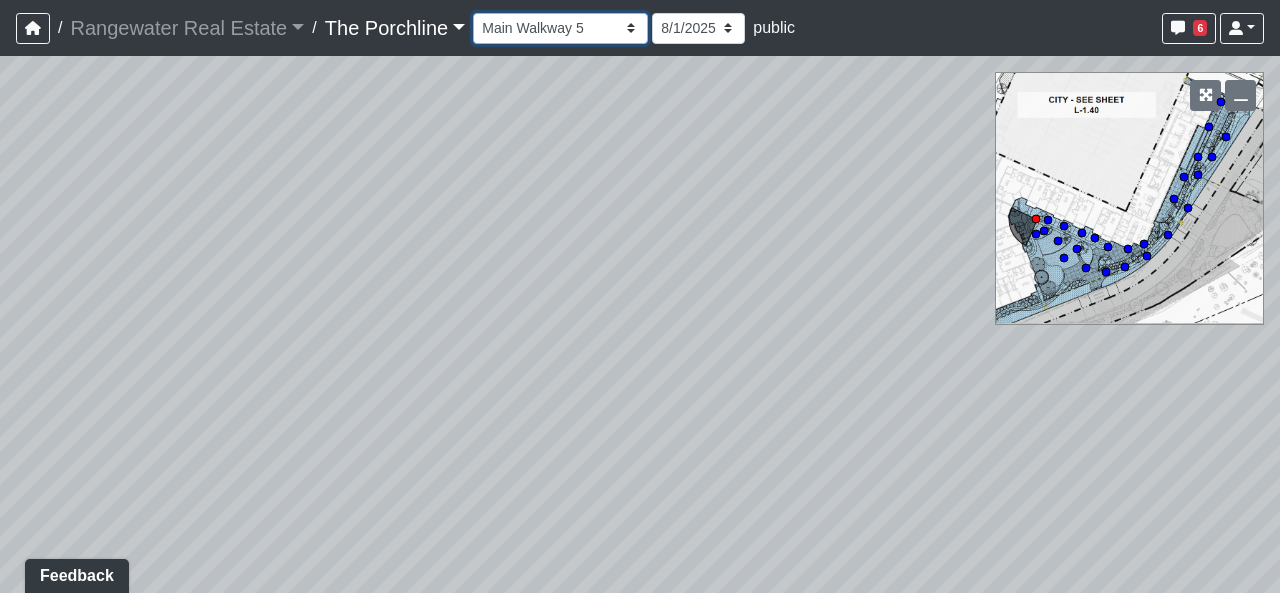 click on "Entry Grandhall Entry Island Kitchen Lounge Lounge Entry Mailroom Entry Seating Coworking Entry Coworking Patio 1 Coworking Patio 2 Crosswalk Green Space 1 Green Space 2 Green Space 3 Green Space 4 Main Walkway 1 Main Walkway 2 Main Walkway 3 Main Walkway 4 Main Walkway 5 Main Walkway 6 Seating Sidewalk 1 Sidewalk 2 Cowork Entry Grand Hall Entry Niche Seating Pod 1 Pod 2 Tables Vestibule Cardio Fitness Entry Weights Yoga Yoga Entry Crosswalk Grand Hall Entry Grand Hall Patio Leasing Entry Ramp 1 Ramp 2 Sidewalk 1 Sidewalk 2 Sidewalk 3 Sidewalk 4 Coworking Entry Fitness Entry Grand Hall Entry Restrooms Hallway Coffee Foyer Entry Table Mailboxes 1 Mailboxes 2 Mailboxes 3 Trash Men's Men's Stall Women's Women's Stall Drink Ledge Seating 1 Seating 2" at bounding box center (560, 28) 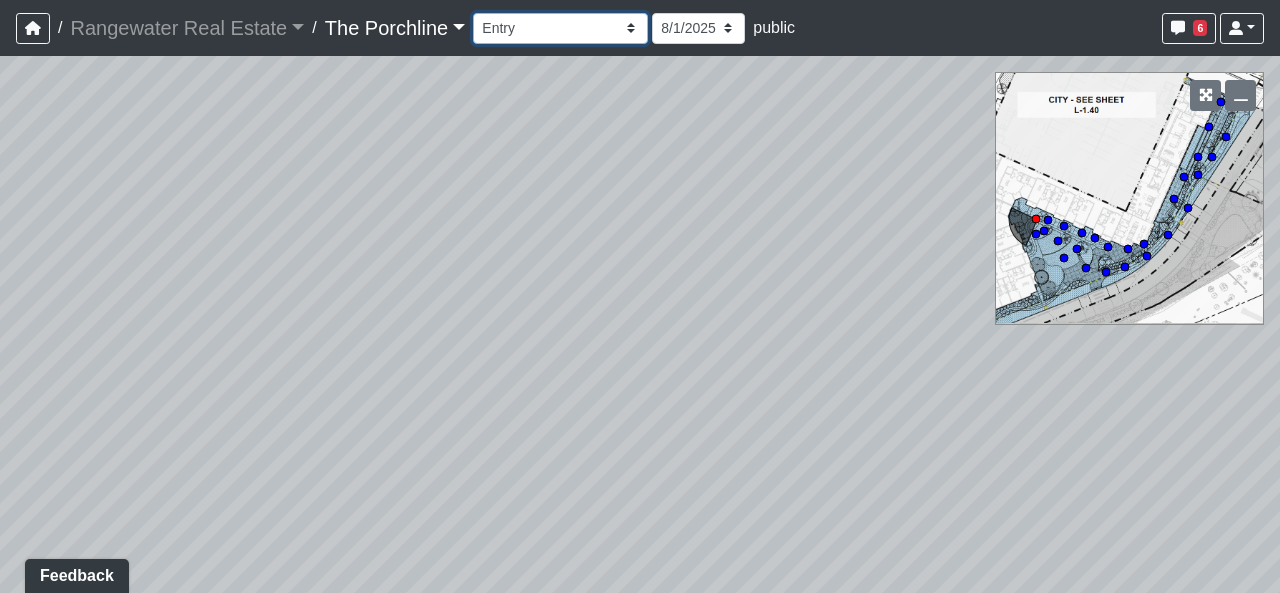 click on "Entry Grandhall Entry Island Kitchen Lounge Lounge Entry Mailroom Entry Seating Coworking Entry Coworking Patio 1 Coworking Patio 2 Crosswalk Green Space 1 Green Space 2 Green Space 3 Green Space 4 Main Walkway 1 Main Walkway 2 Main Walkway 3 Main Walkway 4 Main Walkway 5 Main Walkway 6 Seating Sidewalk 1 Sidewalk 2 Cowork Entry Grand Hall Entry Niche Seating Pod 1 Pod 2 Tables Vestibule Cardio Fitness Entry Weights Yoga Yoga Entry Crosswalk Grand Hall Entry Grand Hall Patio Leasing Entry Ramp 1 Ramp 2 Sidewalk 1 Sidewalk 2 Sidewalk 3 Sidewalk 4 Coworking Entry Fitness Entry Grand Hall Entry Restrooms Hallway Coffee Foyer Entry Table Mailboxes 1 Mailboxes 2 Mailboxes 3 Trash Men's Men's Stall Women's Women's Stall Drink Ledge Seating 1 Seating 2" at bounding box center [560, 28] 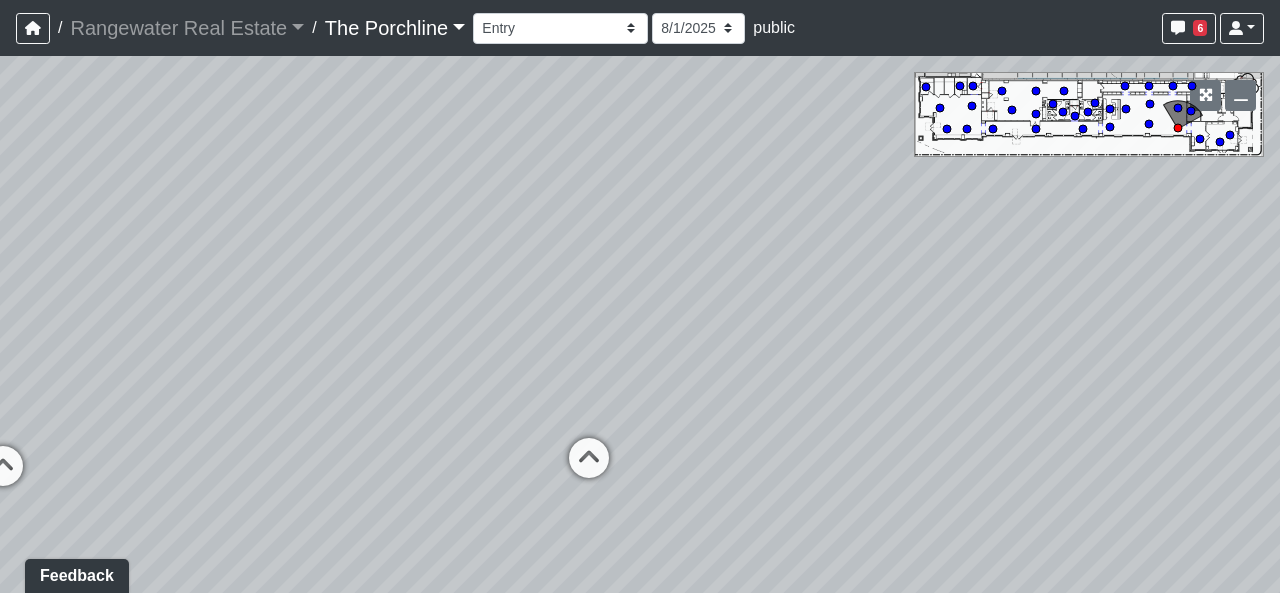 drag, startPoint x: 666, startPoint y: 351, endPoint x: 0, endPoint y: 409, distance: 668.52075 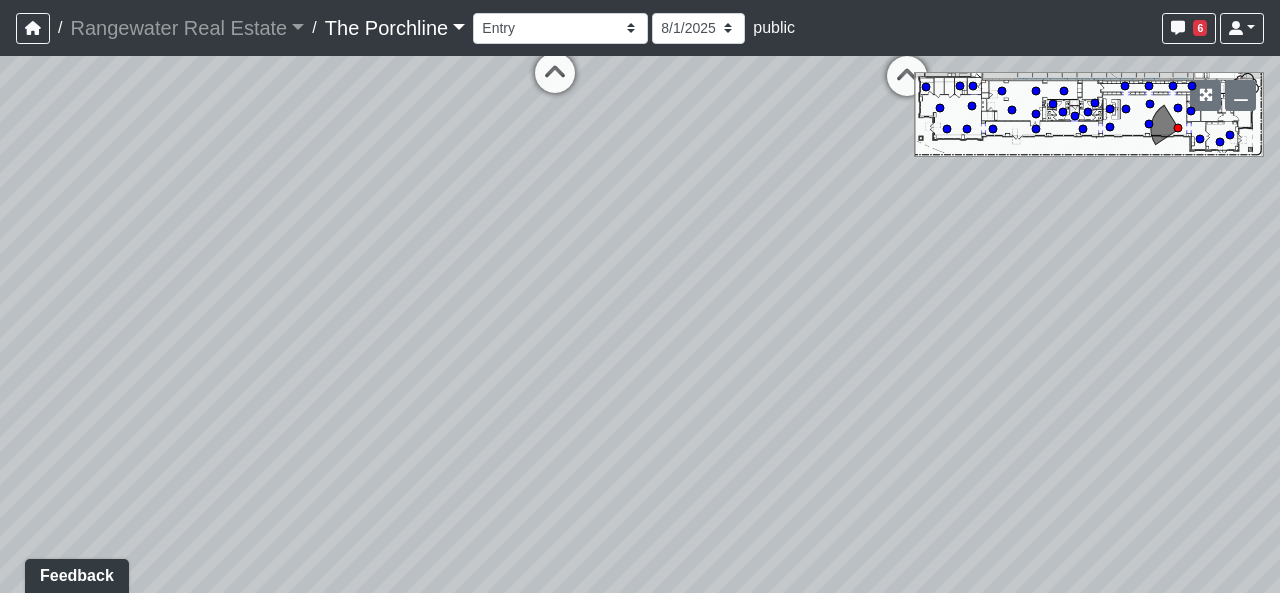 drag, startPoint x: 885, startPoint y: 262, endPoint x: 1279, endPoint y: -87, distance: 526.343 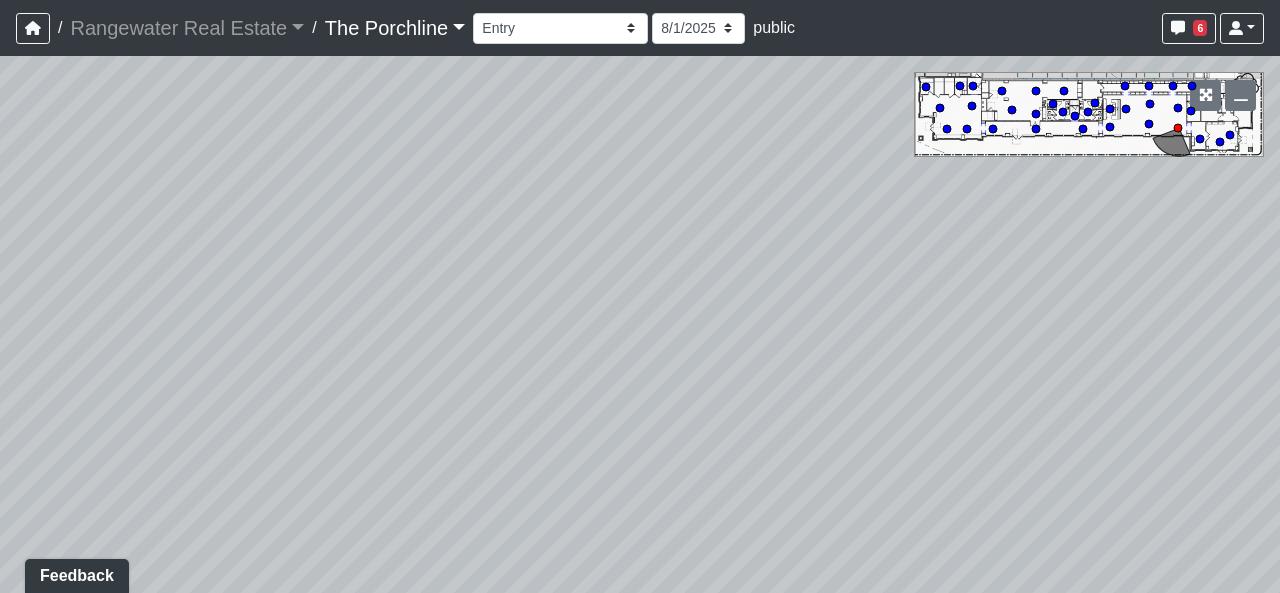 drag, startPoint x: 291, startPoint y: 475, endPoint x: 1218, endPoint y: 422, distance: 928.51385 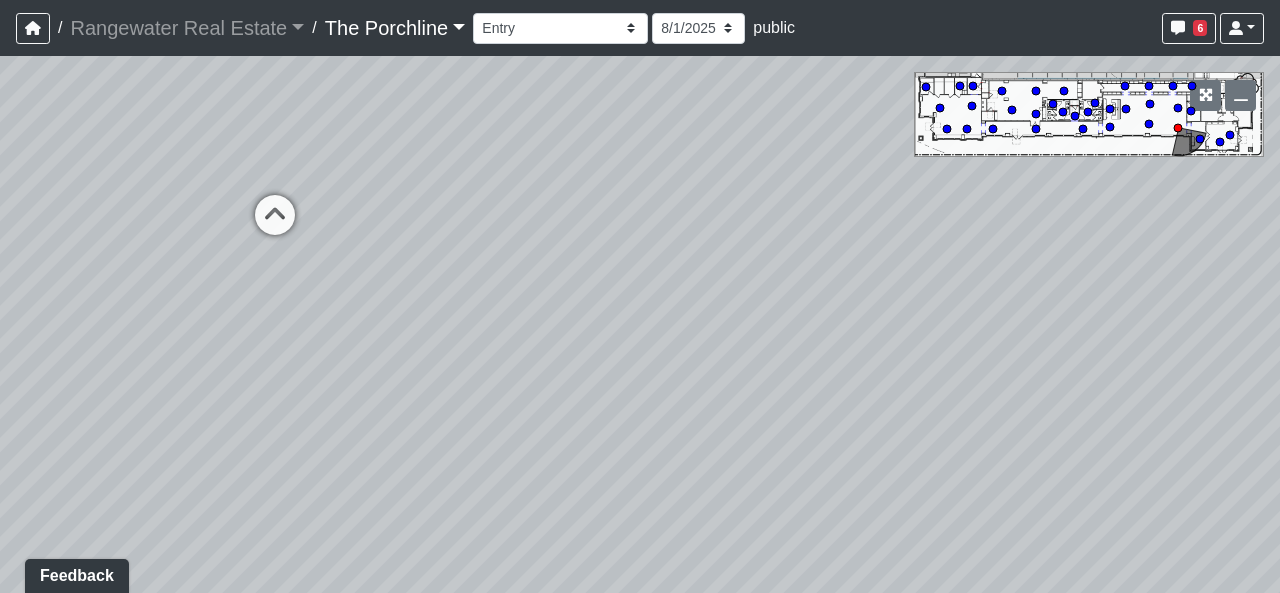 drag, startPoint x: 570, startPoint y: 325, endPoint x: 758, endPoint y: 320, distance: 188.06648 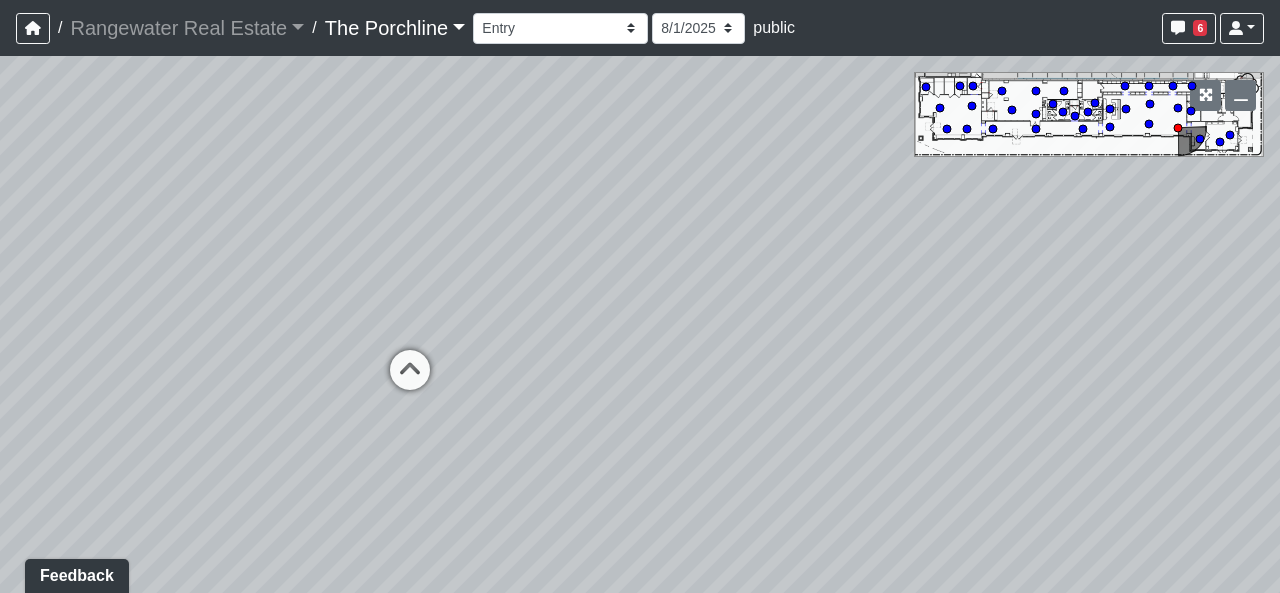 drag, startPoint x: 600, startPoint y: 293, endPoint x: 778, endPoint y: 565, distance: 325.06616 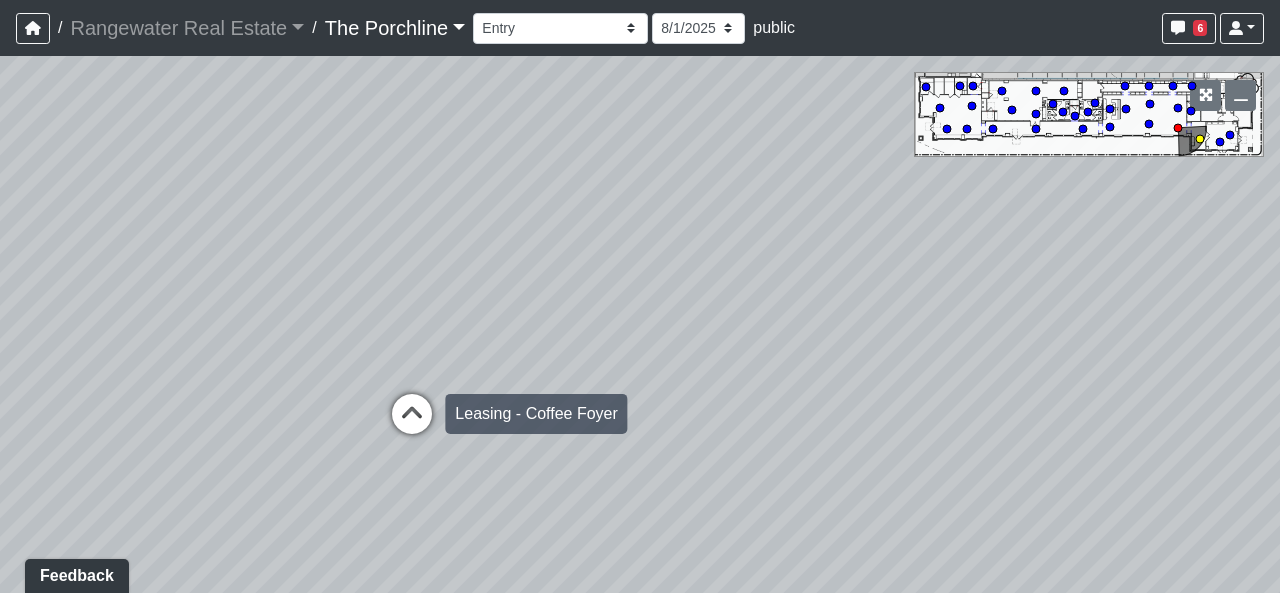 click at bounding box center [412, 424] 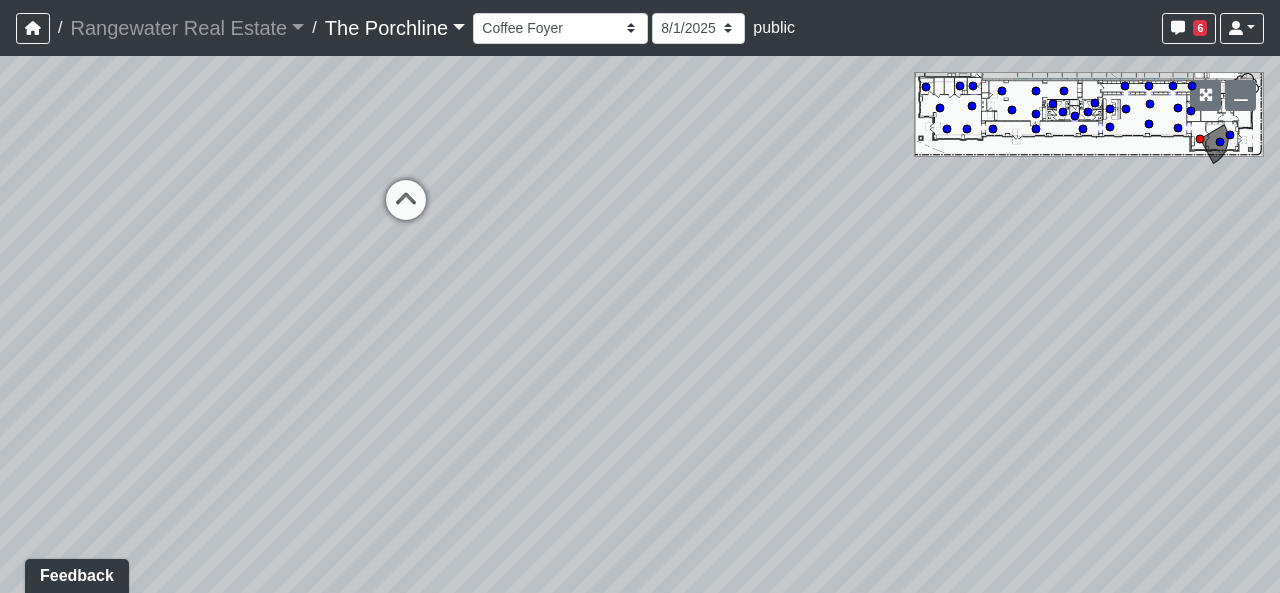drag, startPoint x: 360, startPoint y: 434, endPoint x: 656, endPoint y: 383, distance: 300.36145 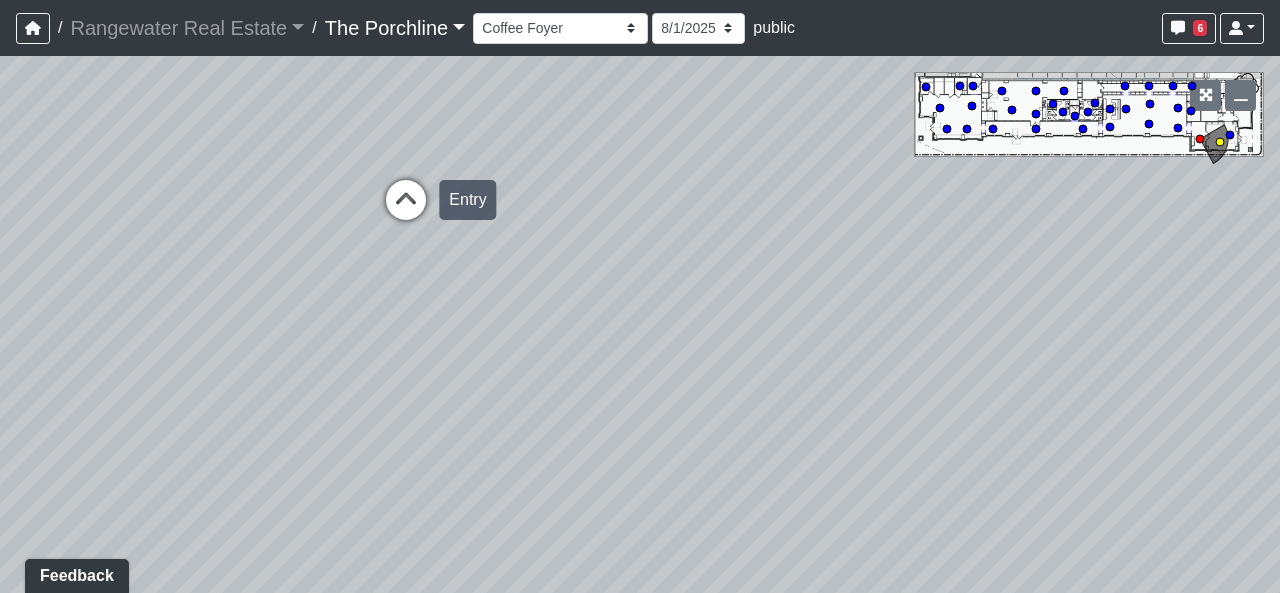 click at bounding box center [406, 210] 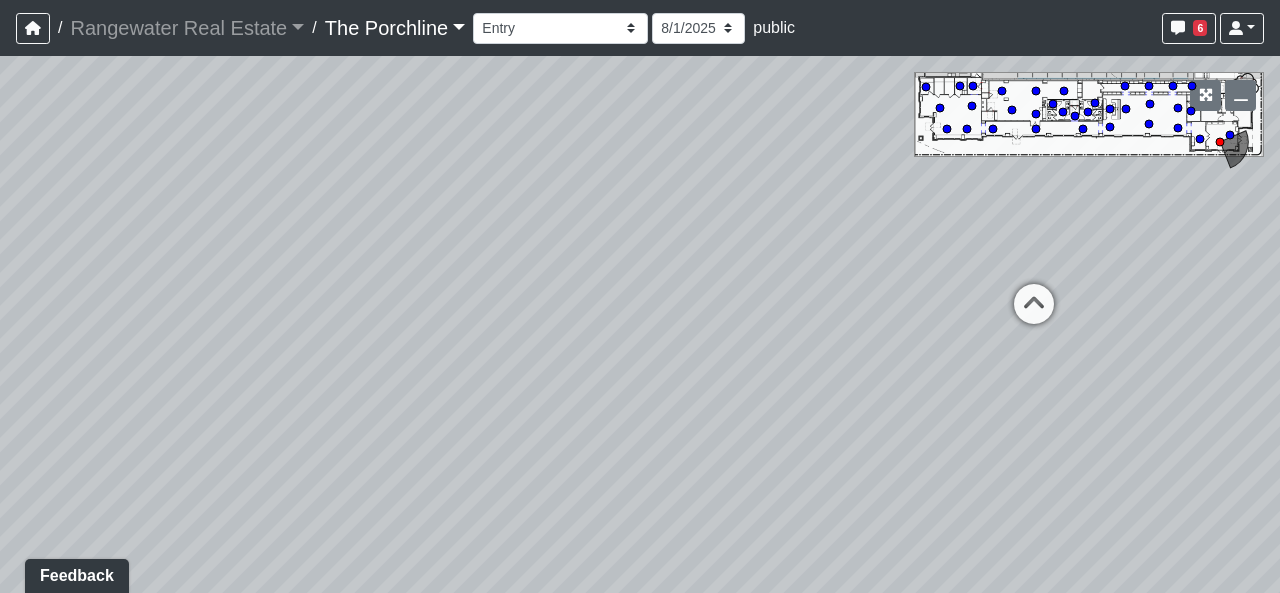 drag, startPoint x: 404, startPoint y: 249, endPoint x: 261, endPoint y: 385, distance: 197.34488 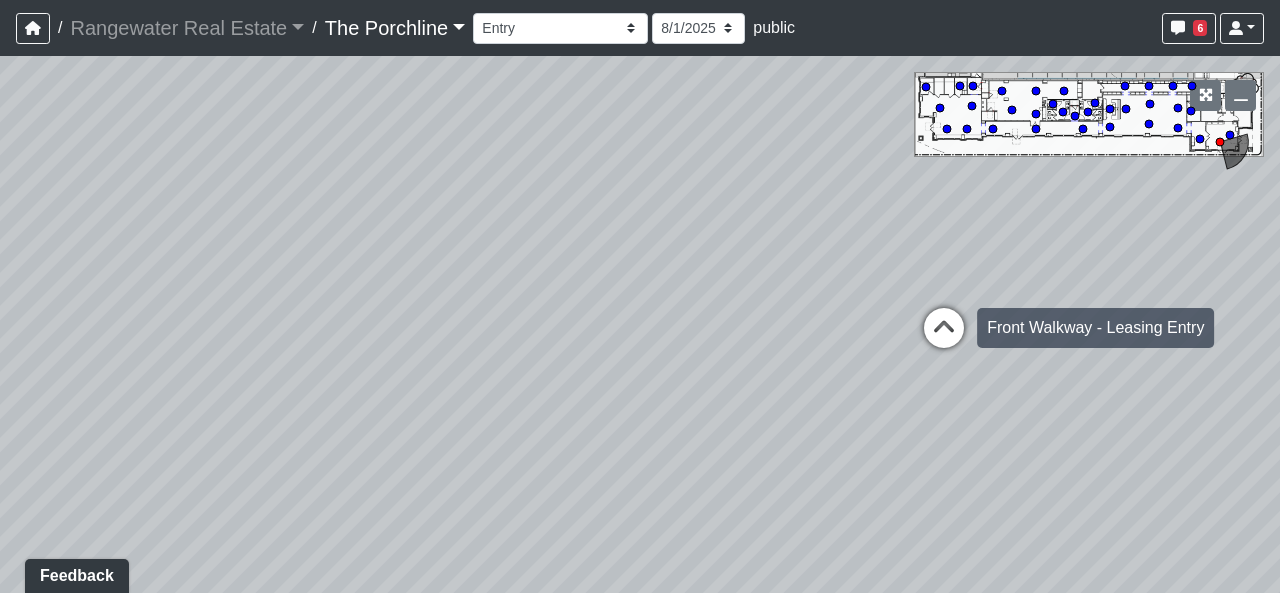 click at bounding box center (944, 338) 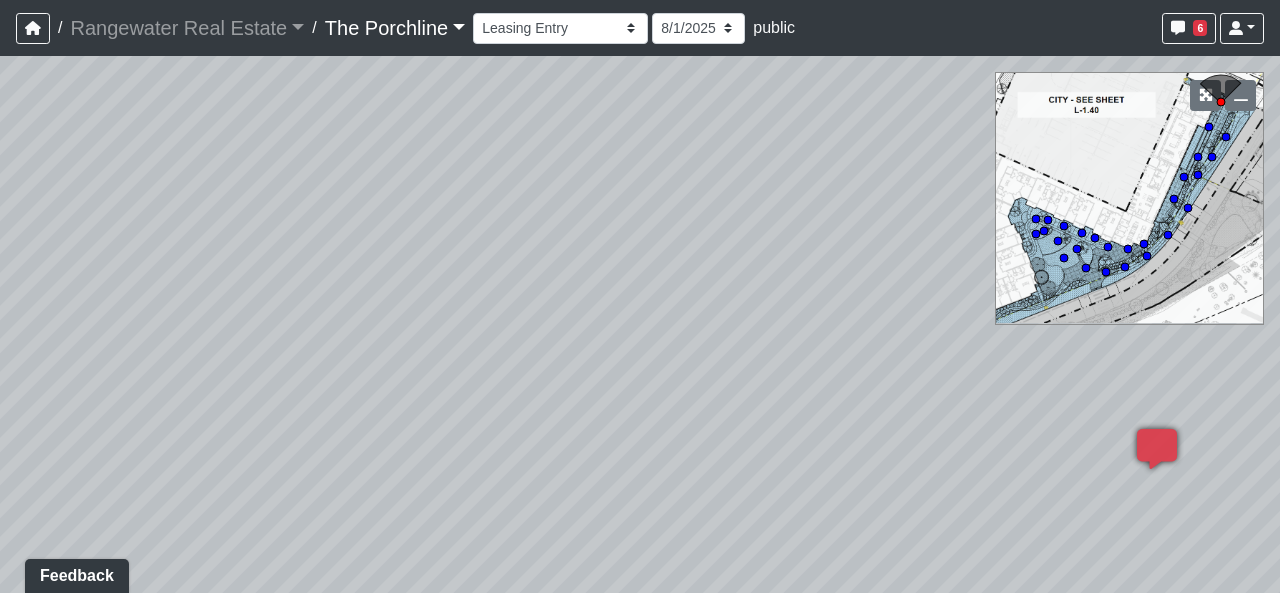 drag, startPoint x: 508, startPoint y: 385, endPoint x: 998, endPoint y: 397, distance: 490.1469 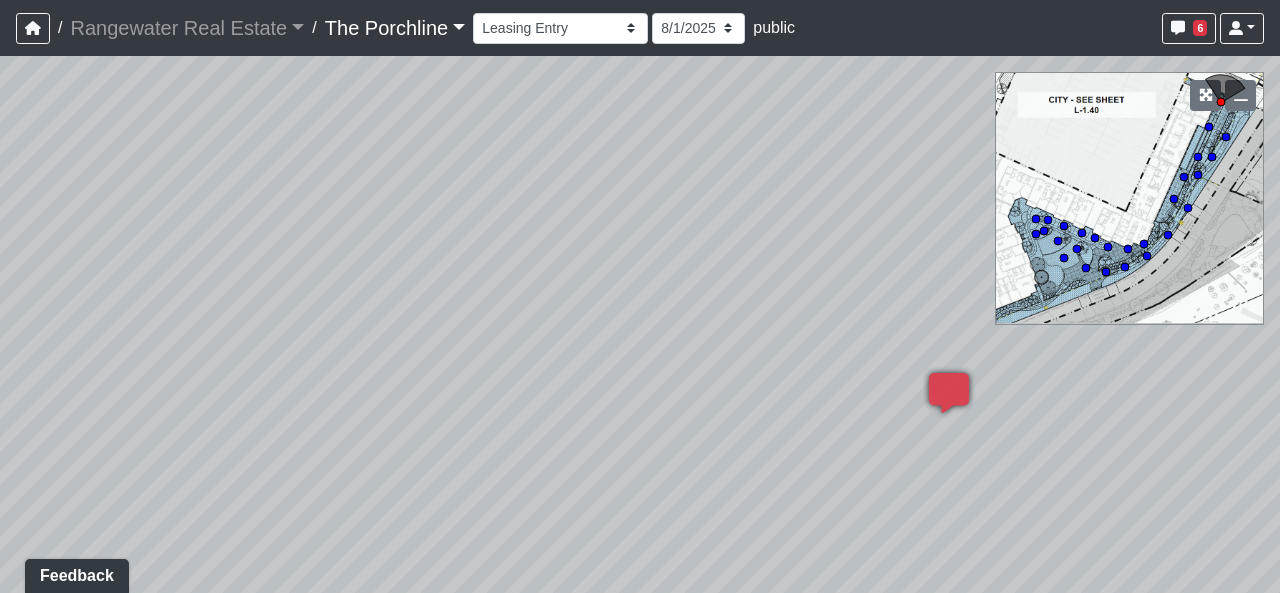 drag, startPoint x: 812, startPoint y: 400, endPoint x: 993, endPoint y: 367, distance: 183.98369 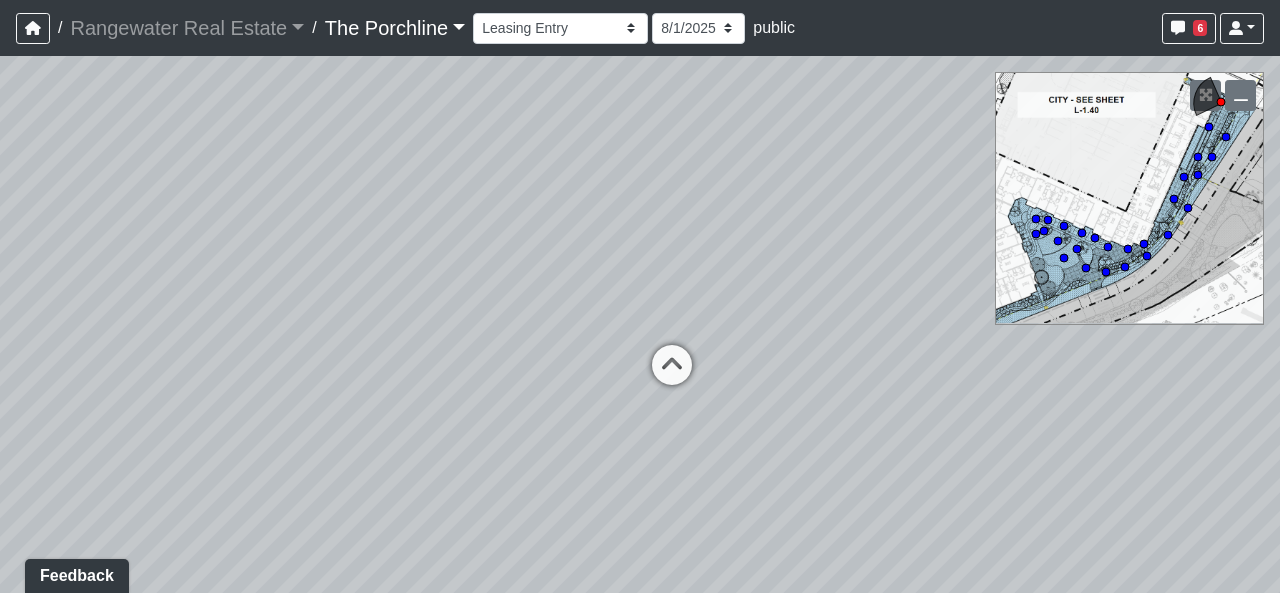 drag, startPoint x: 670, startPoint y: 373, endPoint x: 871, endPoint y: 361, distance: 201.3579 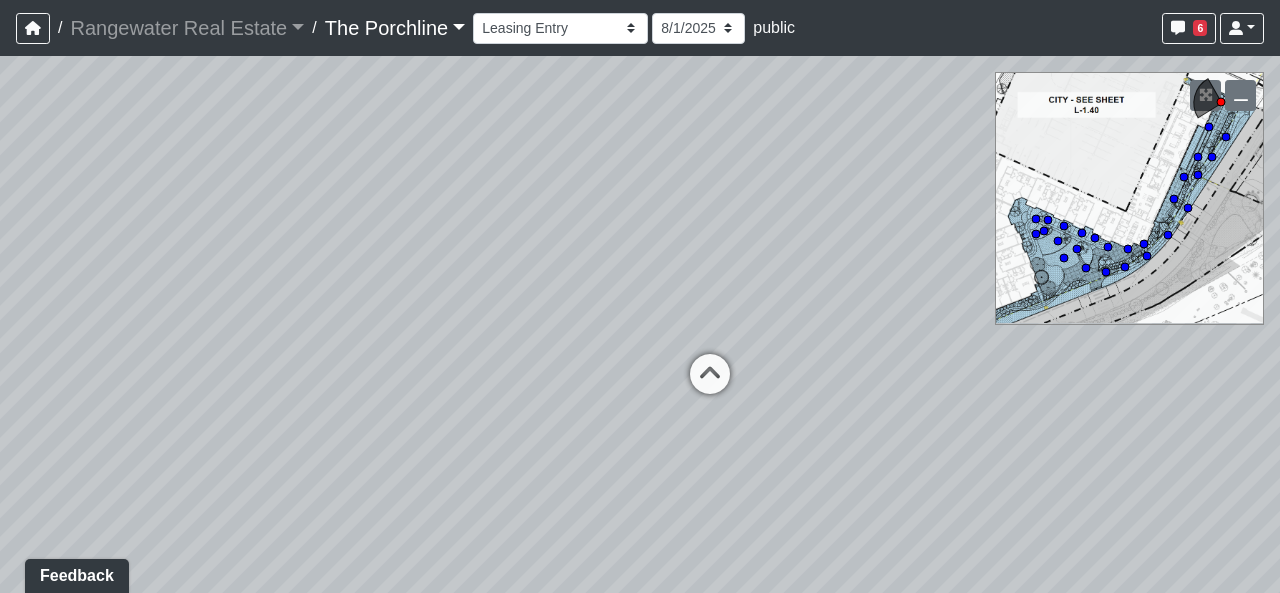 drag, startPoint x: 870, startPoint y: 361, endPoint x: 936, endPoint y: 371, distance: 66.75328 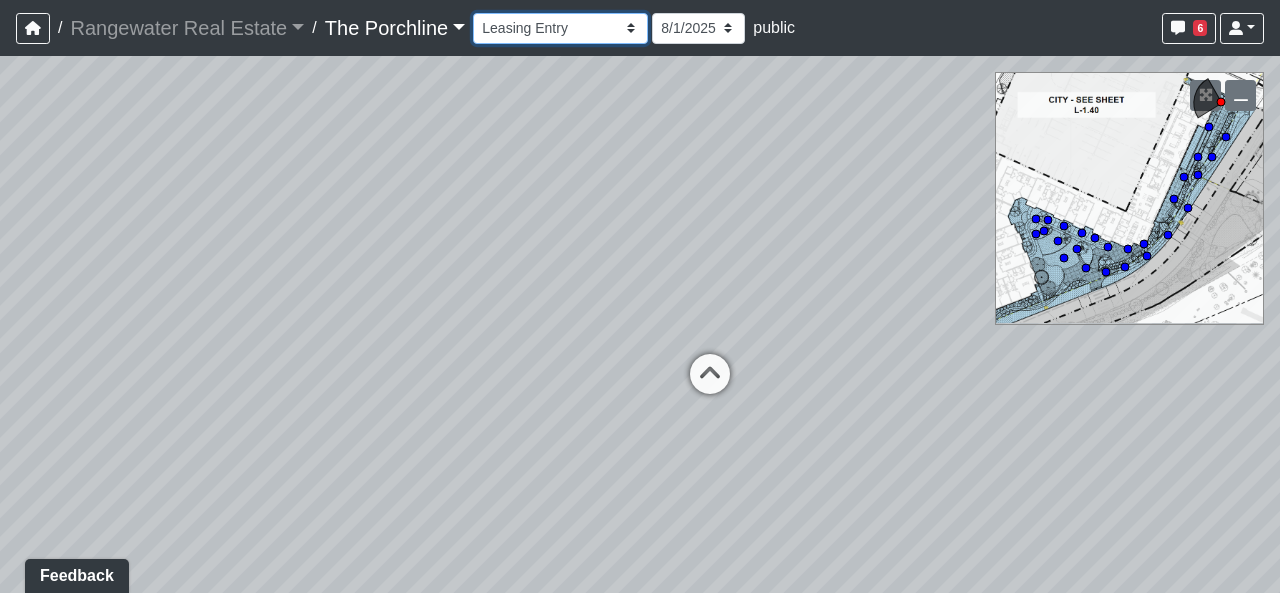 click on "Entry Grandhall Entry Island Kitchen Lounge Lounge Entry Mailroom Entry Seating Coworking Entry Coworking Patio 1 Coworking Patio 2 Crosswalk Green Space 1 Green Space 2 Green Space 3 Green Space 4 Main Walkway 1 Main Walkway 2 Main Walkway 3 Main Walkway 4 Main Walkway 5 Main Walkway 6 Seating Sidewalk 1 Sidewalk 2 Cowork Entry Grand Hall Entry Niche Seating Pod 1 Pod 2 Tables Vestibule Cardio Fitness Entry Weights Yoga Yoga Entry Crosswalk Grand Hall Entry Grand Hall Patio Leasing Entry Ramp 1 Ramp 2 Sidewalk 1 Sidewalk 2 Sidewalk 3 Sidewalk 4 Coworking Entry Fitness Entry Grand Hall Entry Restrooms Hallway Coffee Foyer Entry Table Mailboxes 1 Mailboxes 2 Mailboxes 3 Trash Men's Men's Stall Women's Women's Stall Drink Ledge Seating 1 Seating 2" at bounding box center (560, 28) 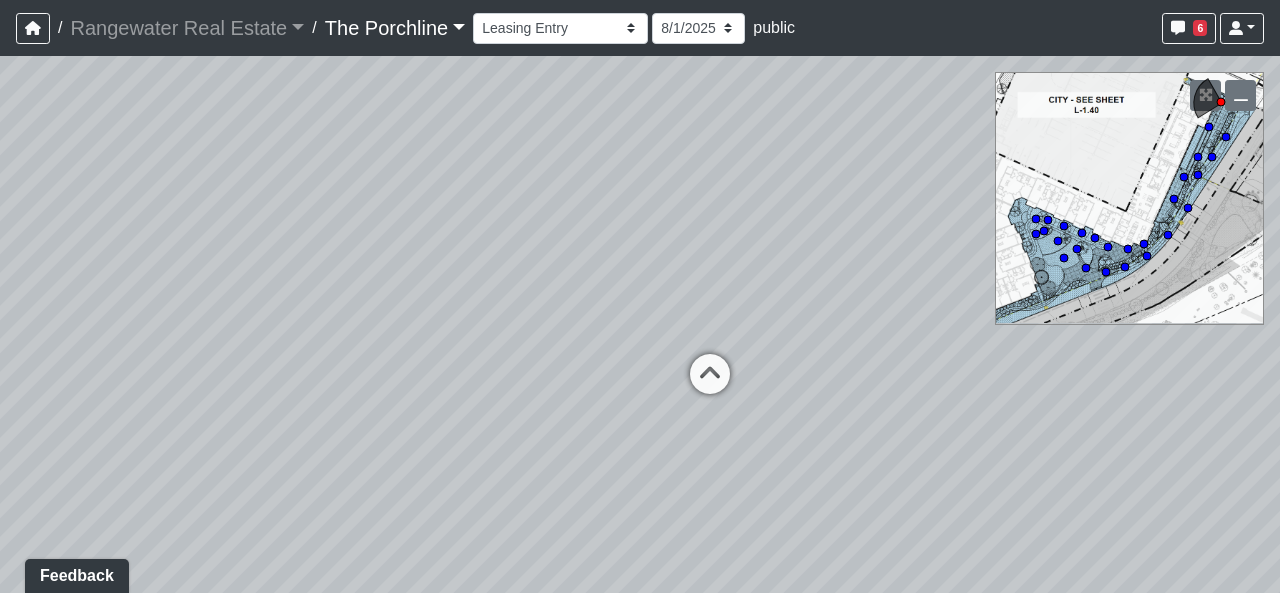 click on "Created by [FIRST] [LAST] - [DATE] - Rev: [DATE] Needs Info by [FIRST] [LAST] - [DATE] - Rev: [DATE] @Rangewater- I was unable to find an example of the wallcovering online. Can you please provide details. Thank you. Loading... Seating 2 Loading... Seating 1 Loading... Drink Ledge Loading... Seating 2 Loading... Entry Loading... Clubroom - Entry Loading... Coffee Foyer Loading... Front Walkway - Leasing Entry Loading... Table Loading... Grand Hall Entry Loading... Coworking Entry Loading... Fitness - Fitness Entry Loading... Front Walkway - Grand Hall Entry Loading... Coworking - Grand Hall Entry Loading... Fitness Entry Loading... Tables Loading... Niche Seating Loading... Loading..." at bounding box center [640, 324] 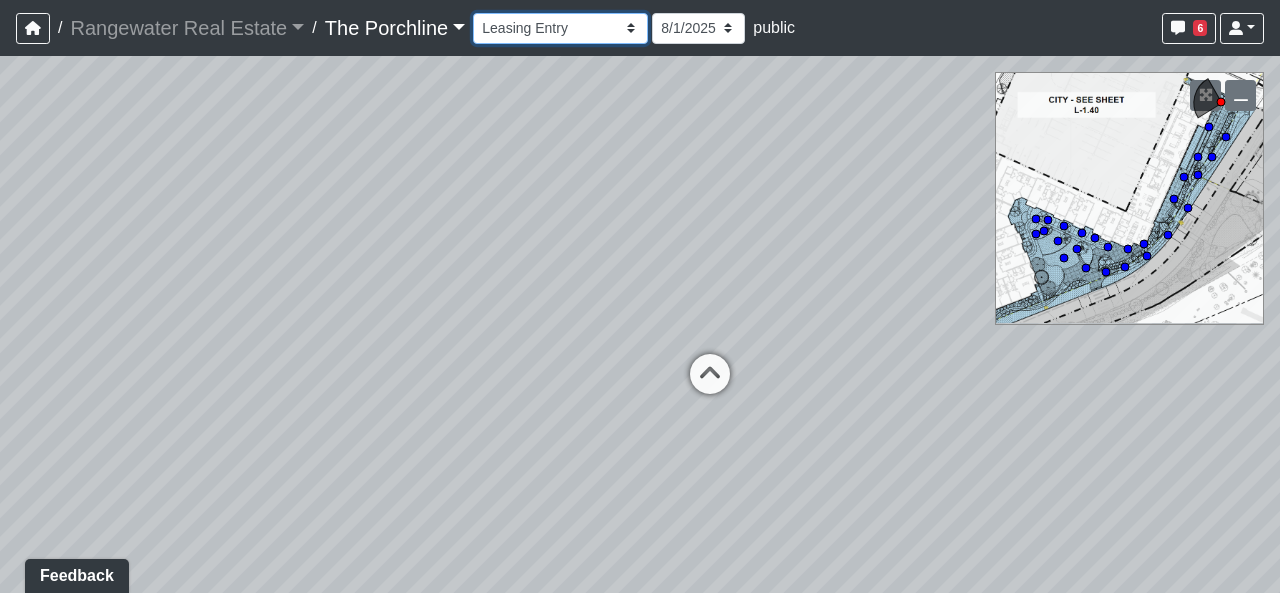 click on "Entry Grandhall Entry Island Kitchen Lounge Lounge Entry Mailroom Entry Seating Coworking Entry Coworking Patio 1 Coworking Patio 2 Crosswalk Green Space 1 Green Space 2 Green Space 3 Green Space 4 Main Walkway 1 Main Walkway 2 Main Walkway 3 Main Walkway 4 Main Walkway 5 Main Walkway 6 Seating Sidewalk 1 Sidewalk 2 Cowork Entry Grand Hall Entry Niche Seating Pod 1 Pod 2 Tables Vestibule Cardio Fitness Entry Weights Yoga Yoga Entry Crosswalk Grand Hall Entry Grand Hall Patio Leasing Entry Ramp 1 Ramp 2 Sidewalk 1 Sidewalk 2 Sidewalk 3 Sidewalk 4 Coworking Entry Fitness Entry Grand Hall Entry Restrooms Hallway Coffee Foyer Entry Table Mailboxes 1 Mailboxes 2 Mailboxes 3 Trash Men's Men's Stall Women's Women's Stall Drink Ledge Seating 1 Seating 2" at bounding box center [560, 28] 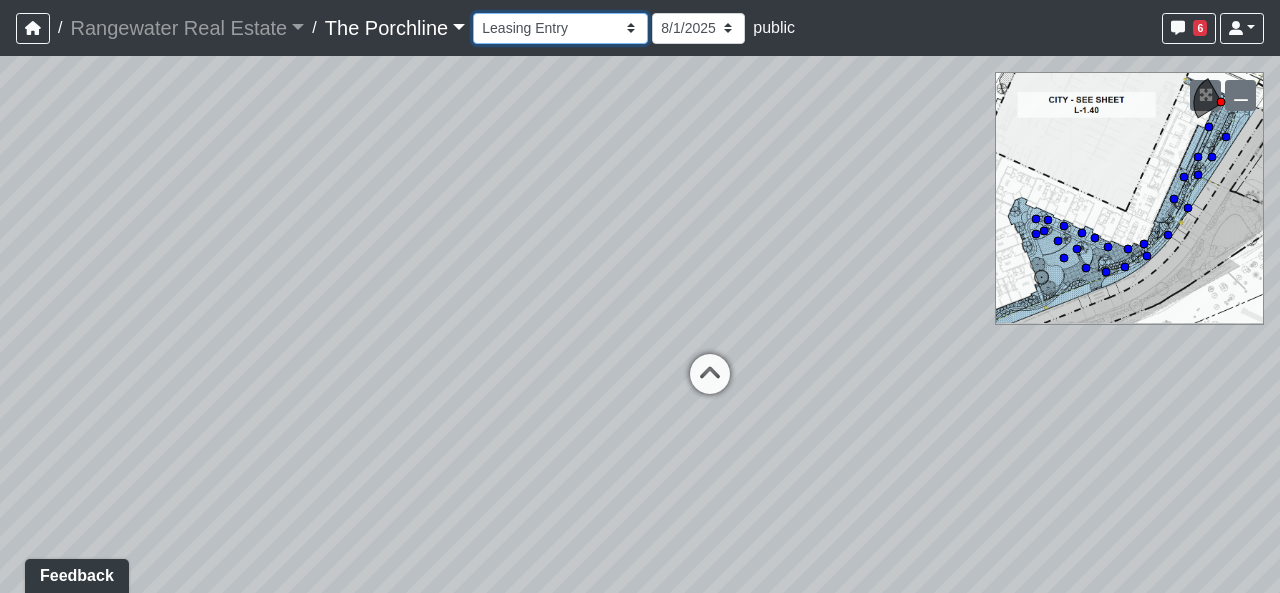click on "Entry Grandhall Entry Island Kitchen Lounge Lounge Entry Mailroom Entry Seating Coworking Entry Coworking Patio 1 Coworking Patio 2 Crosswalk Green Space 1 Green Space 2 Green Space 3 Green Space 4 Main Walkway 1 Main Walkway 2 Main Walkway 3 Main Walkway 4 Main Walkway 5 Main Walkway 6 Seating Sidewalk 1 Sidewalk 2 Cowork Entry Grand Hall Entry Niche Seating Pod 1 Pod 2 Tables Vestibule Cardio Fitness Entry Weights Yoga Yoga Entry Crosswalk Grand Hall Entry Grand Hall Patio Leasing Entry Ramp 1 Ramp 2 Sidewalk 1 Sidewalk 2 Sidewalk 3 Sidewalk 4 Coworking Entry Fitness Entry Grand Hall Entry Restrooms Hallway Coffee Foyer Entry Table Mailboxes 1 Mailboxes 2 Mailboxes 3 Trash Men's Men's Stall Women's Women's Stall Drink Ledge Seating 1 Seating 2" at bounding box center [560, 28] 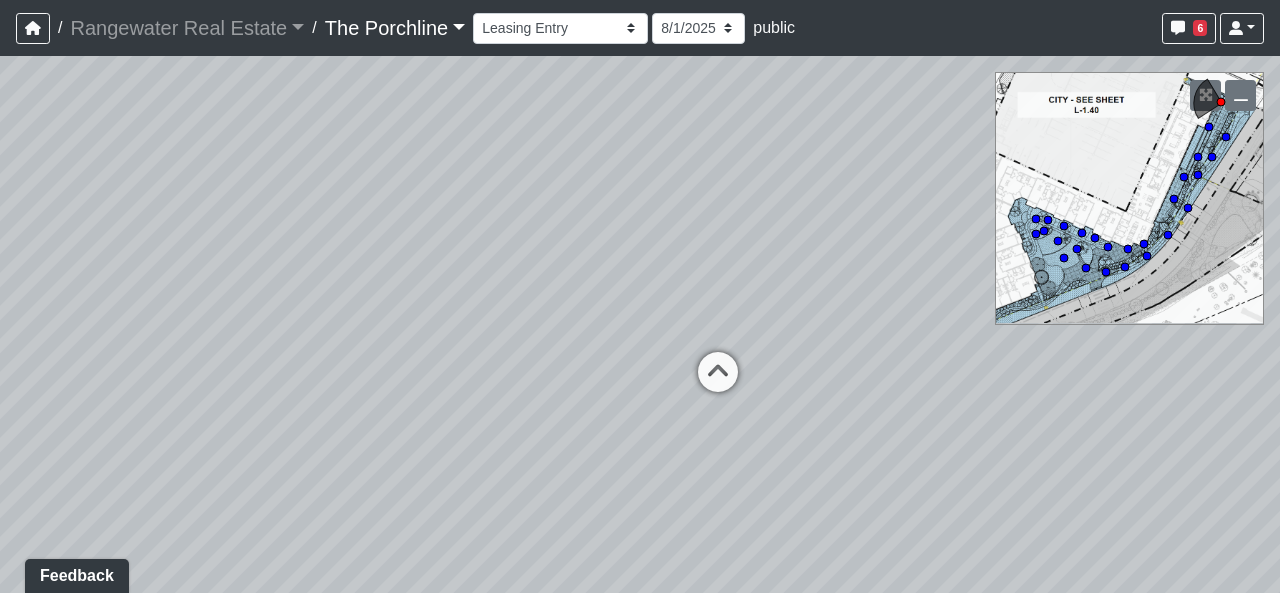 drag, startPoint x: 365, startPoint y: 467, endPoint x: 500, endPoint y: 431, distance: 139.71758 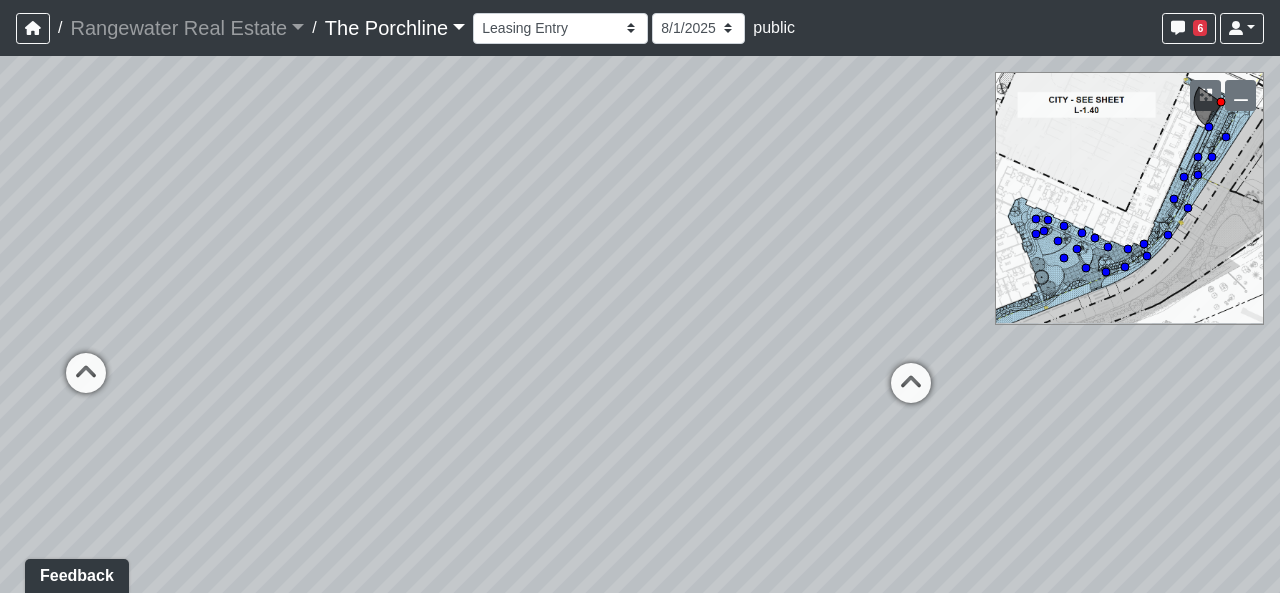 drag, startPoint x: 491, startPoint y: 461, endPoint x: 565, endPoint y: 456, distance: 74.168724 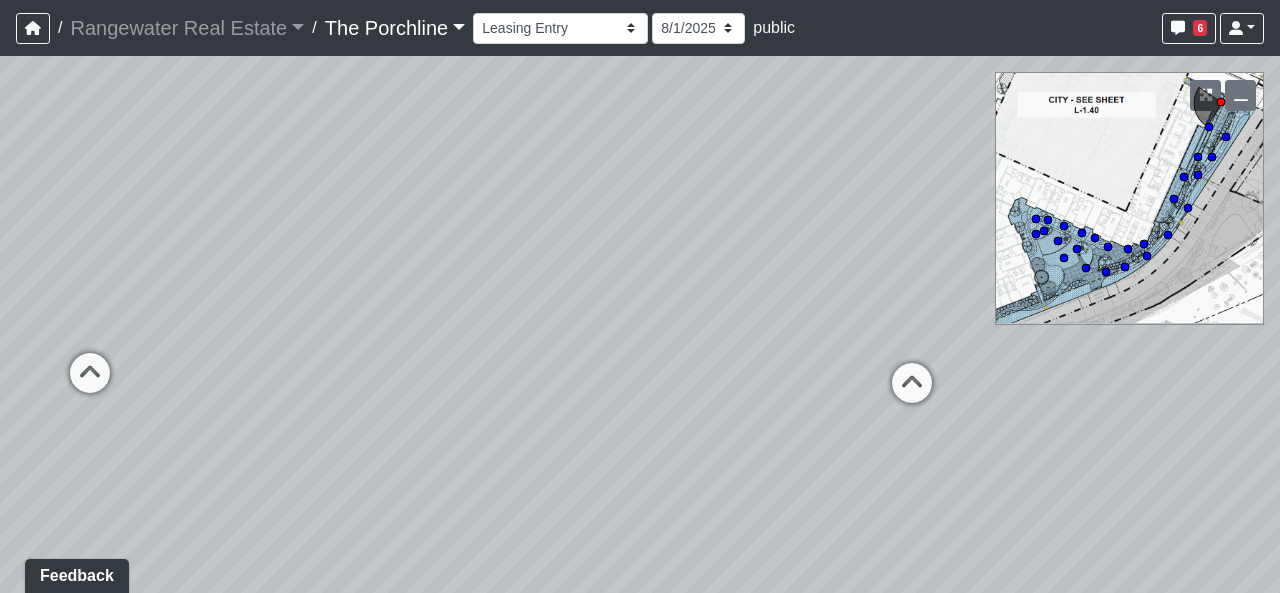 click on "Created by [FIRST] [LAST] - [DATE] - Rev: [DATE] Needs Info by [FIRST] [LAST] - [DATE] - Rev: [DATE] @Rangewater- I was unable to find an example of the wallcovering online. Can you please provide details. Thank you. Loading... Seating 2 Loading... Seating 1 Loading... Drink Ledge Loading... Seating 2 Loading... Entry Loading... Clubroom - Entry Loading... Coffee Foyer Loading... Front Walkway - Leasing Entry Loading... Table Loading... Grand Hall Entry Loading... Coworking Entry Loading... Fitness - Fitness Entry Loading... Front Walkway - Grand Hall Entry Loading... Coworking - Grand Hall Entry Loading... Fitness Entry Loading... Tables Loading... Niche Seating Loading... Loading..." at bounding box center (640, 324) 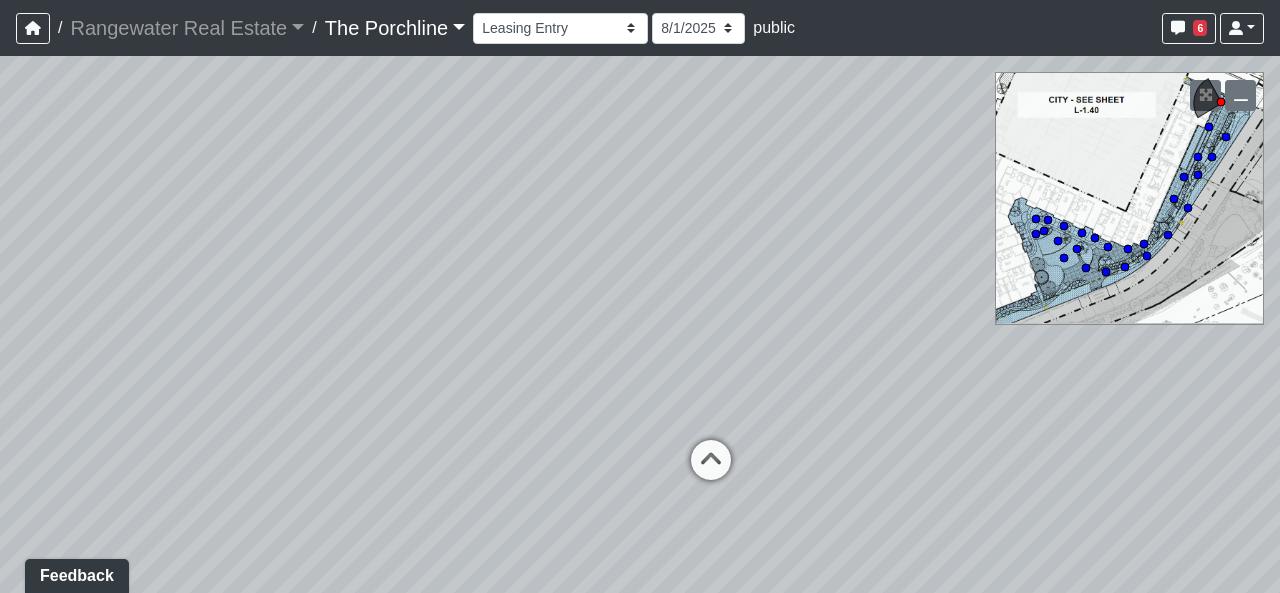 drag, startPoint x: 451, startPoint y: 490, endPoint x: 145, endPoint y: 624, distance: 334.0539 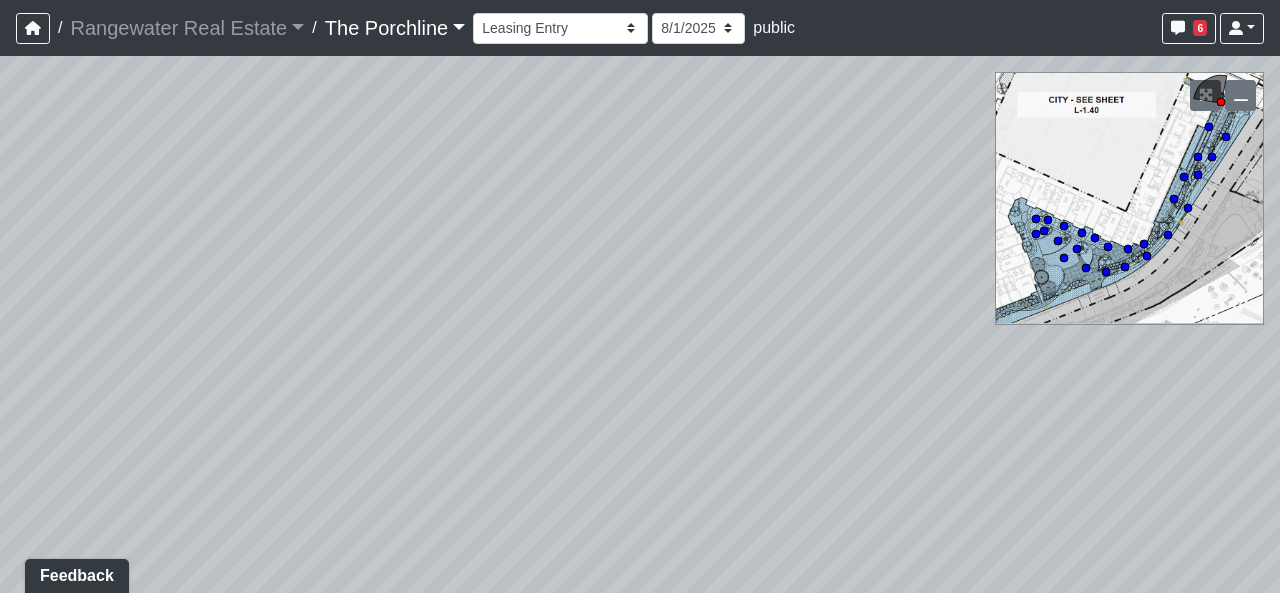 drag, startPoint x: 658, startPoint y: 515, endPoint x: 134, endPoint y: -87, distance: 798.1103 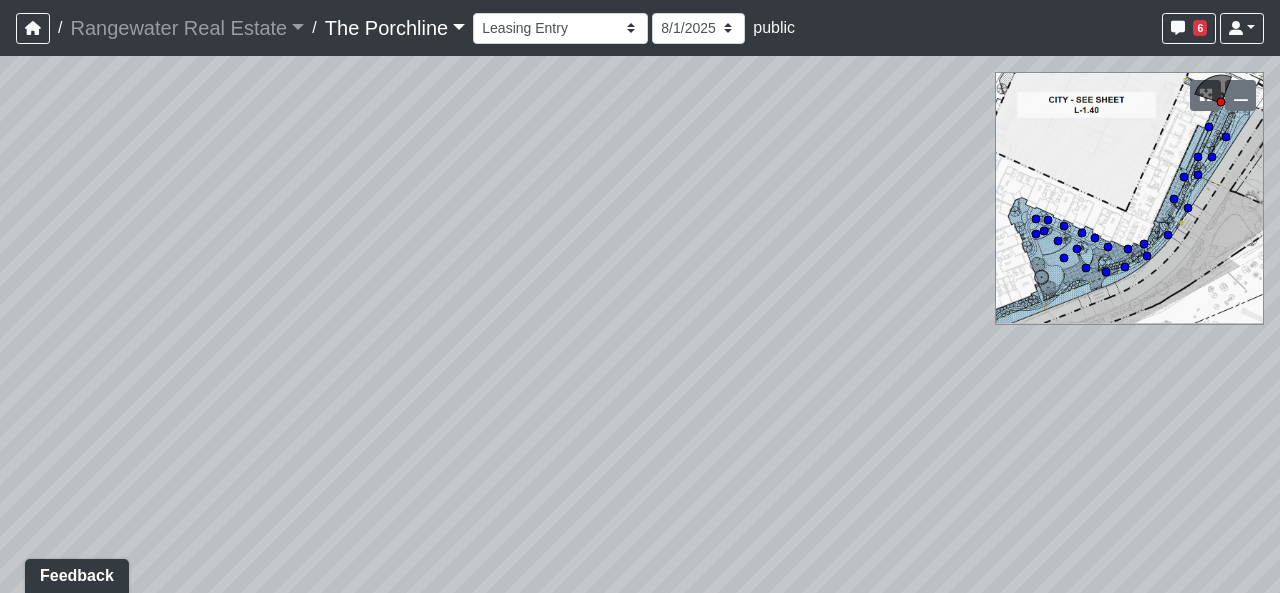 drag, startPoint x: 392, startPoint y: 236, endPoint x: 404, endPoint y: 235, distance: 12.0415945 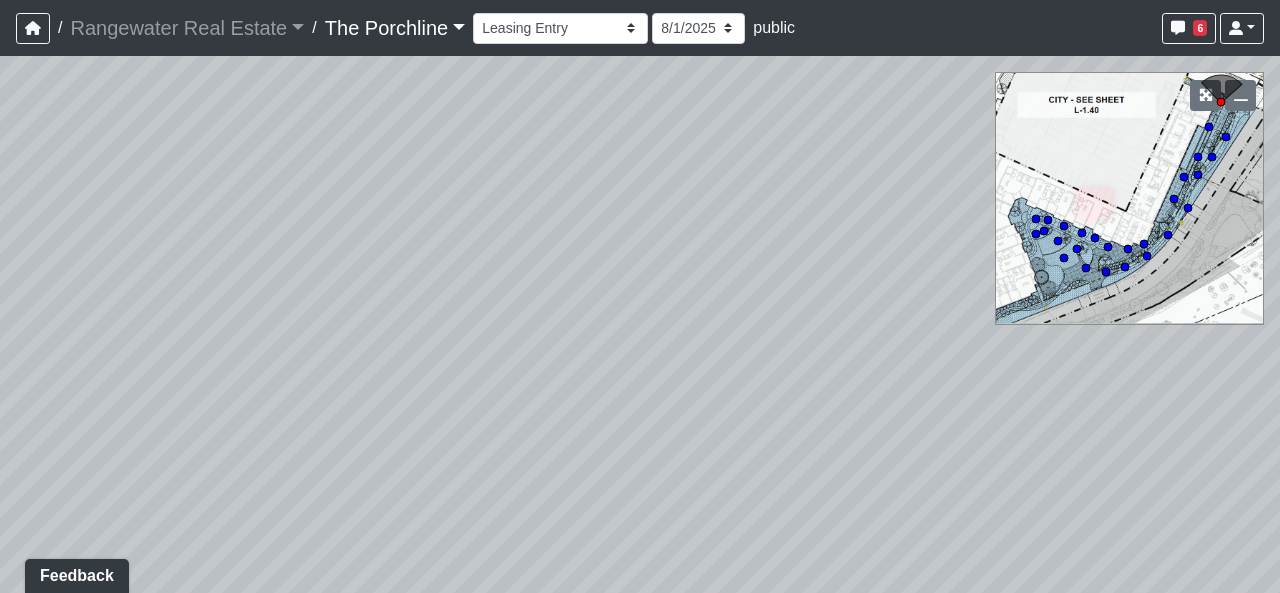 drag, startPoint x: 411, startPoint y: 235, endPoint x: 84, endPoint y: 545, distance: 450.5874 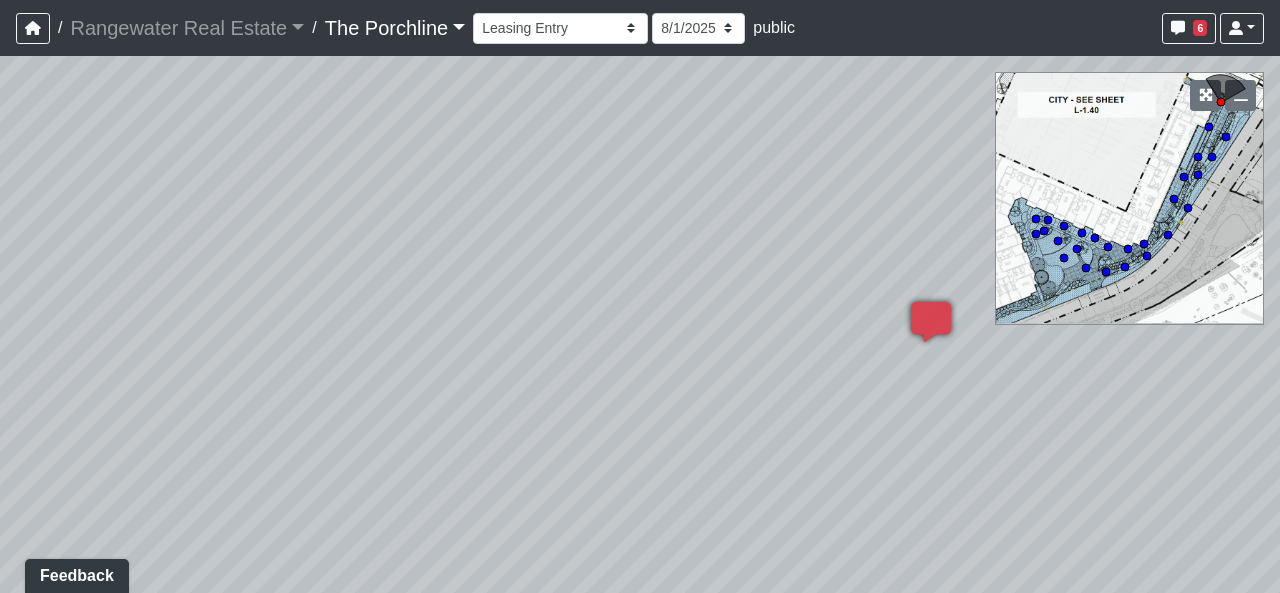 drag, startPoint x: 427, startPoint y: 364, endPoint x: 312, endPoint y: 489, distance: 169.85287 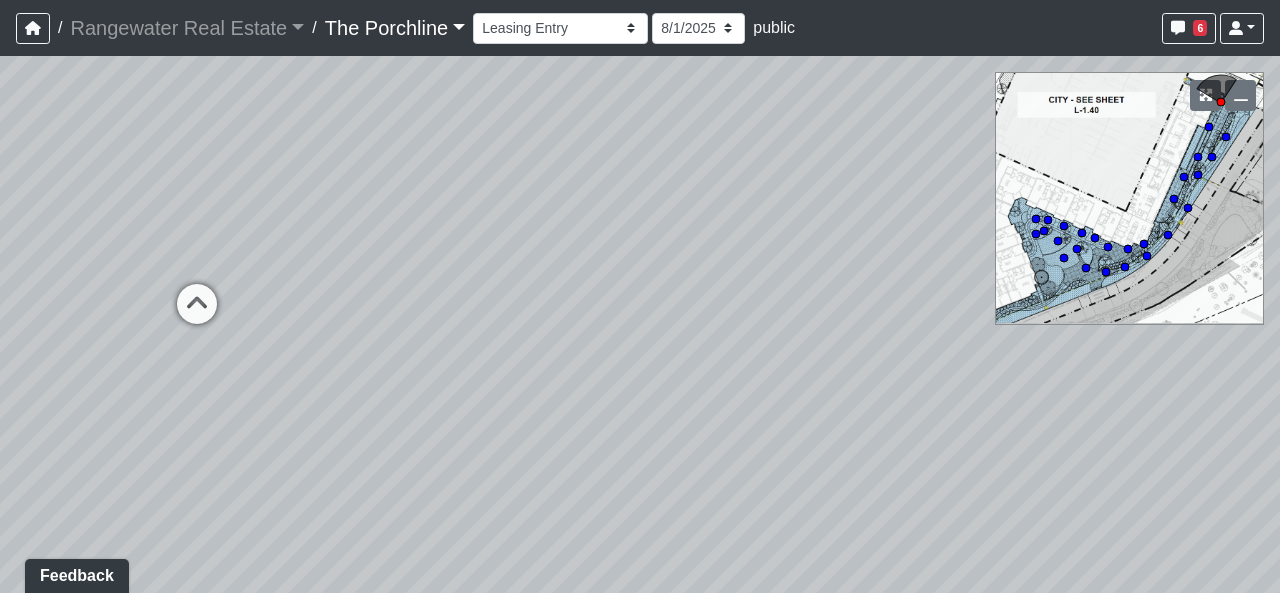 drag, startPoint x: 312, startPoint y: 489, endPoint x: 655, endPoint y: 365, distance: 364.72592 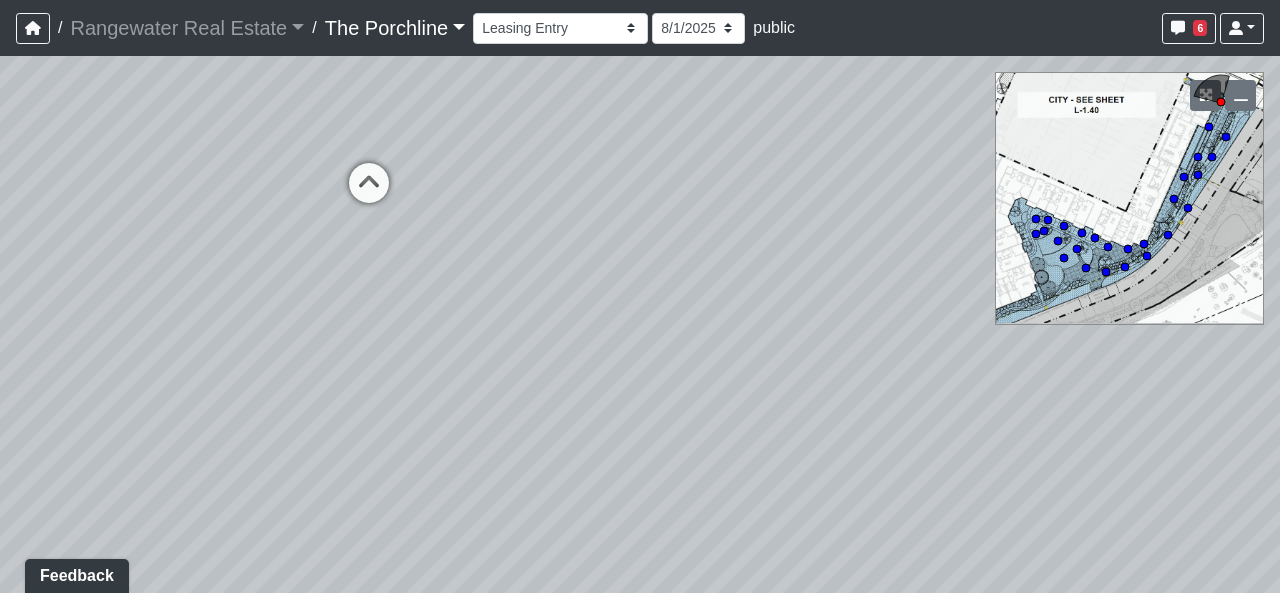 drag, startPoint x: 456, startPoint y: 389, endPoint x: 705, endPoint y: 272, distance: 275.11816 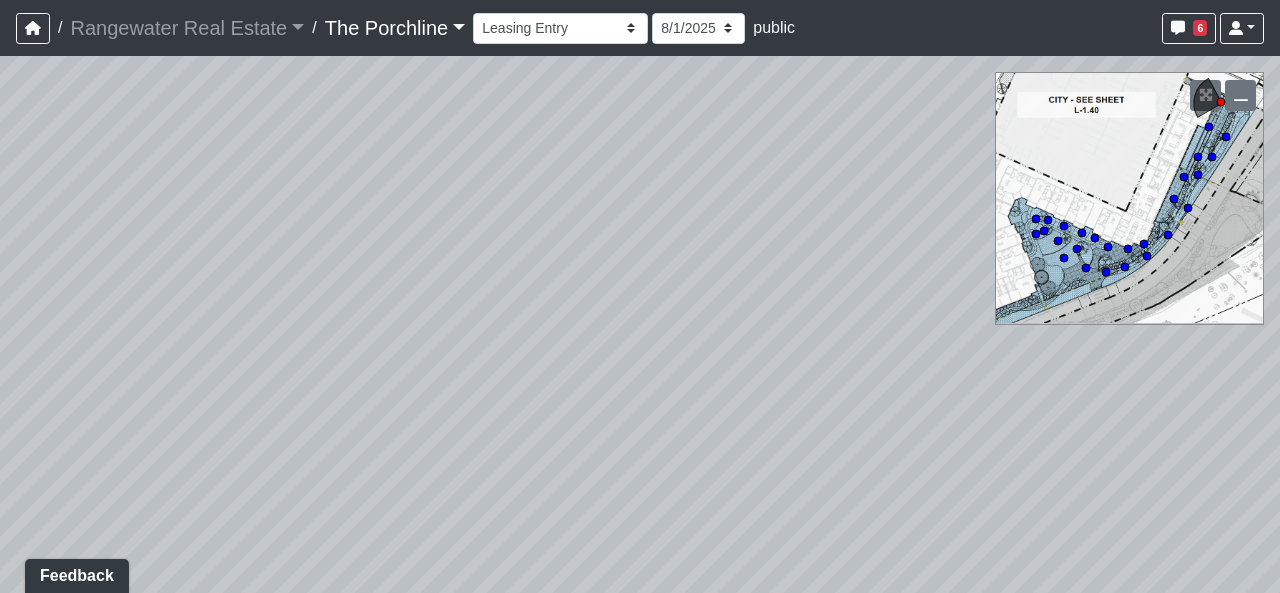 drag, startPoint x: 377, startPoint y: 319, endPoint x: 733, endPoint y: 245, distance: 363.60968 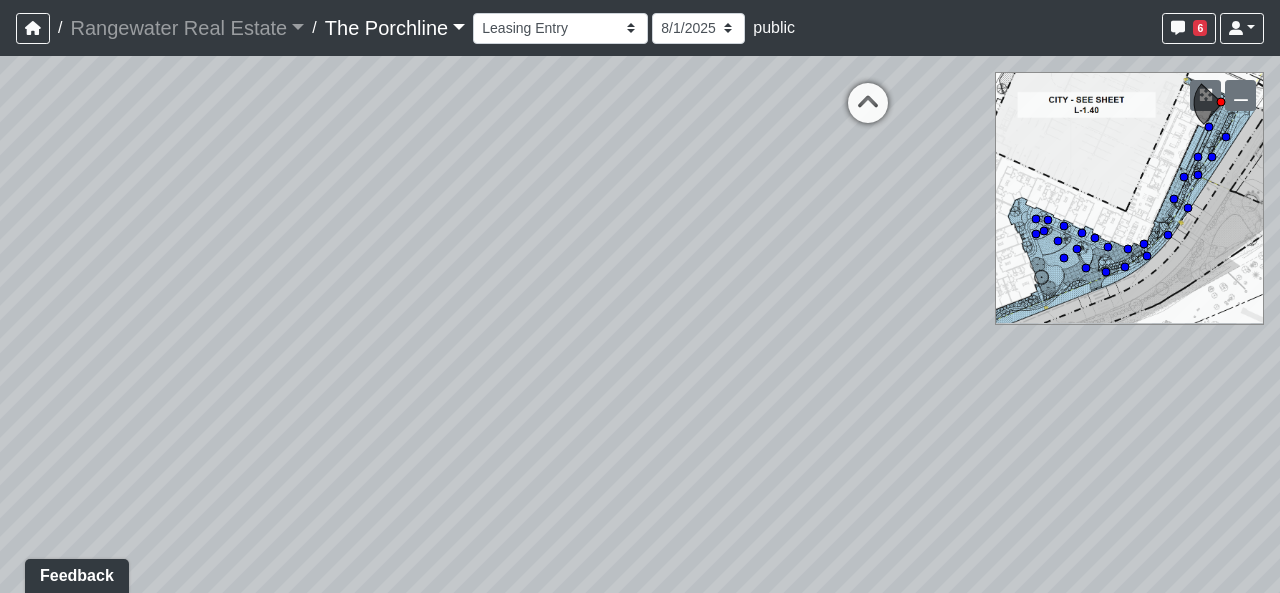 drag, startPoint x: 408, startPoint y: 323, endPoint x: 586, endPoint y: 425, distance: 205.1536 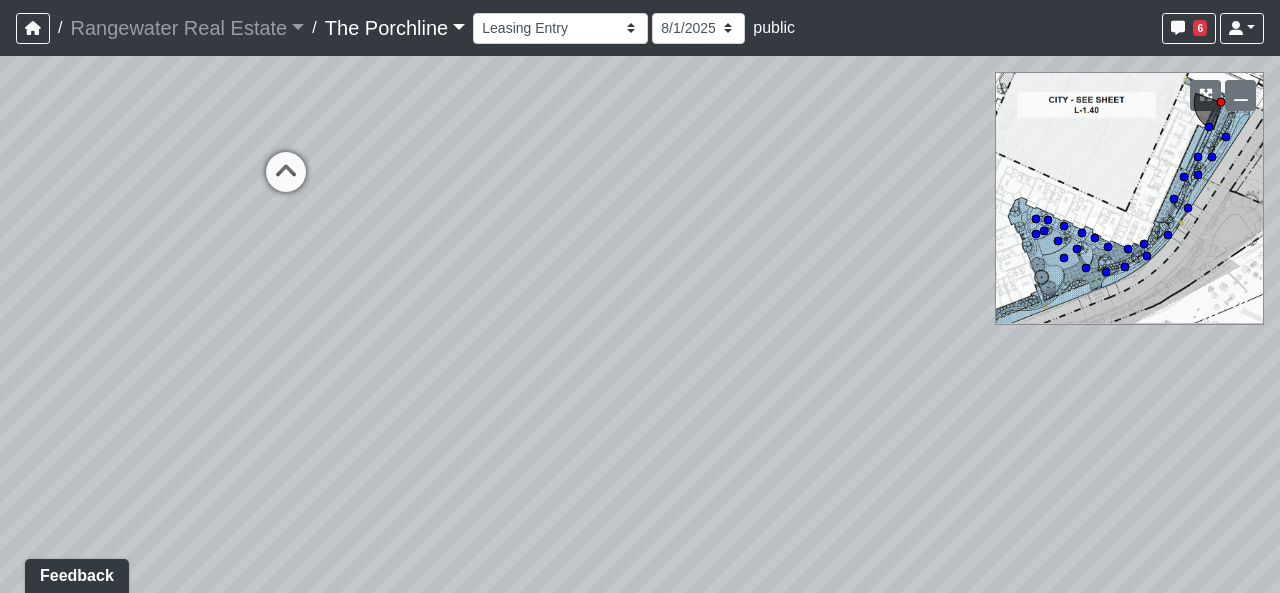 drag, startPoint x: 284, startPoint y: 368, endPoint x: 563, endPoint y: 461, distance: 294.09183 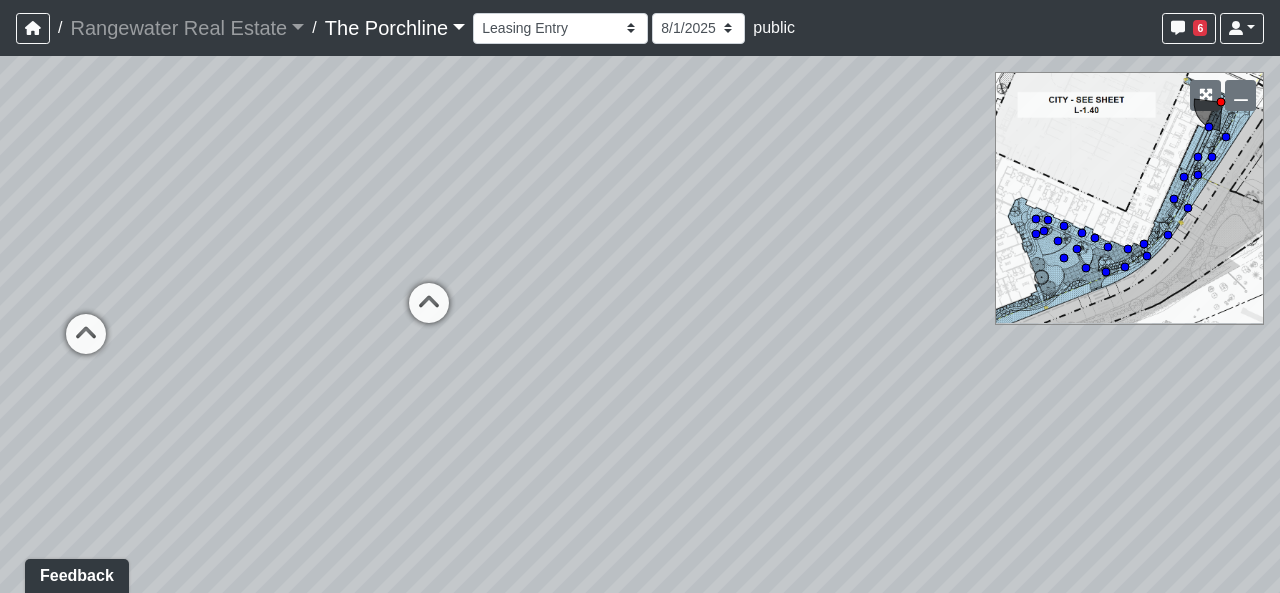 drag, startPoint x: 505, startPoint y: 357, endPoint x: 573, endPoint y: 499, distance: 157.44205 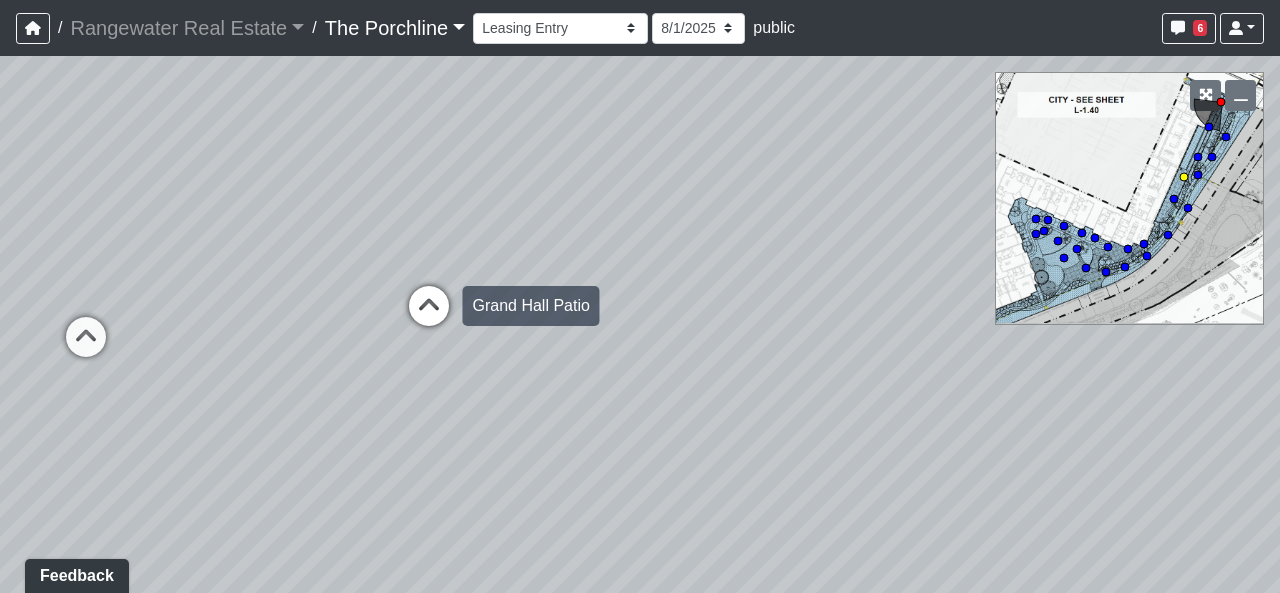 click at bounding box center [429, 316] 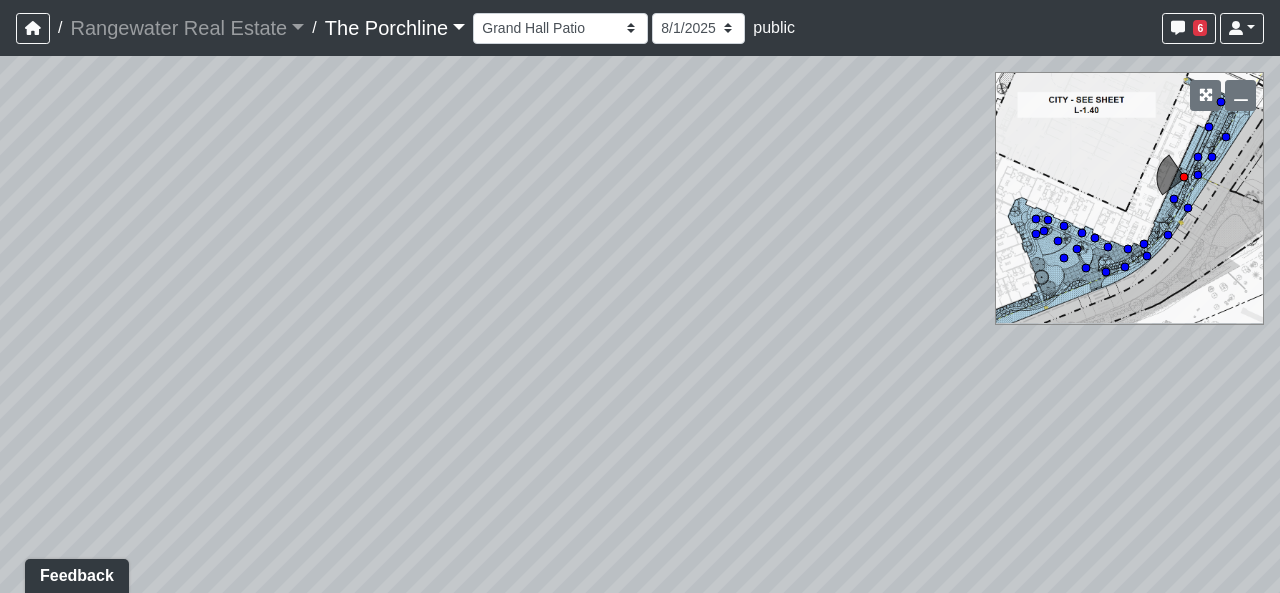 drag, startPoint x: 511, startPoint y: 559, endPoint x: 4, endPoint y: 305, distance: 567.067 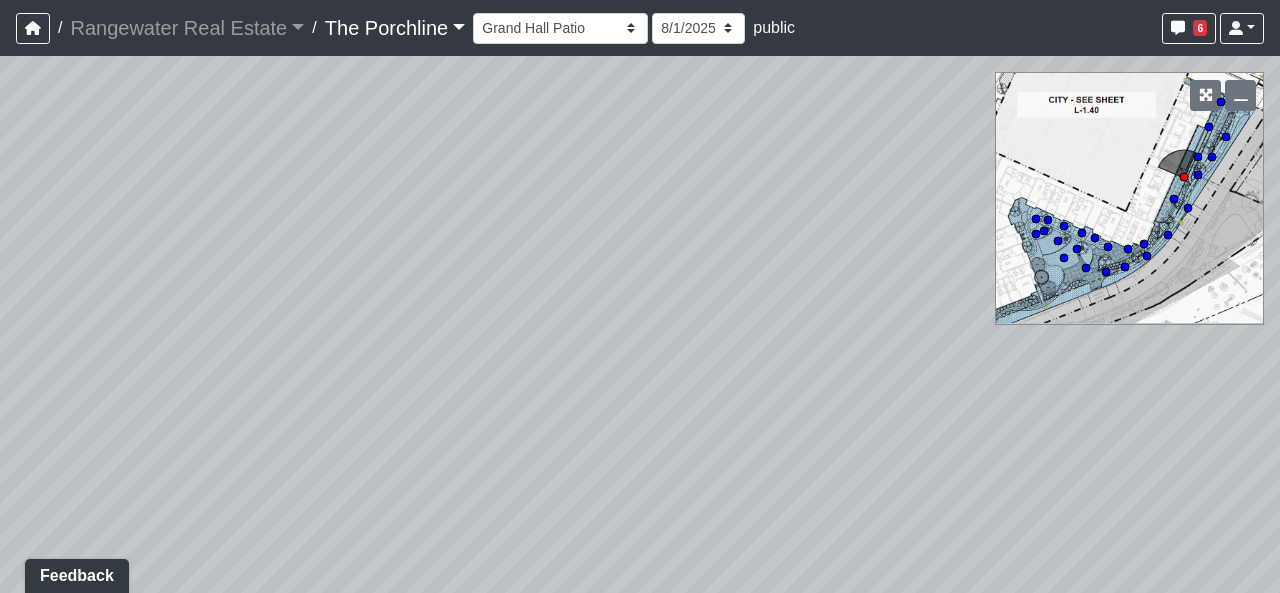 drag, startPoint x: 750, startPoint y: 359, endPoint x: 48, endPoint y: 267, distance: 708.0028 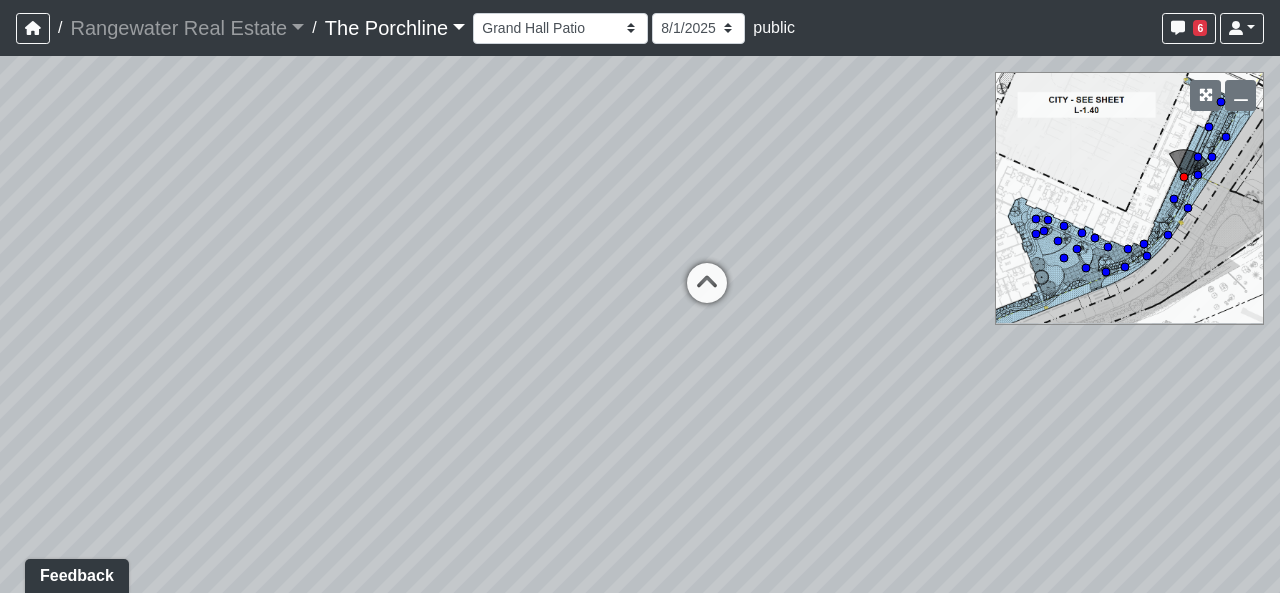 drag, startPoint x: 592, startPoint y: 214, endPoint x: 192, endPoint y: 531, distance: 510.38123 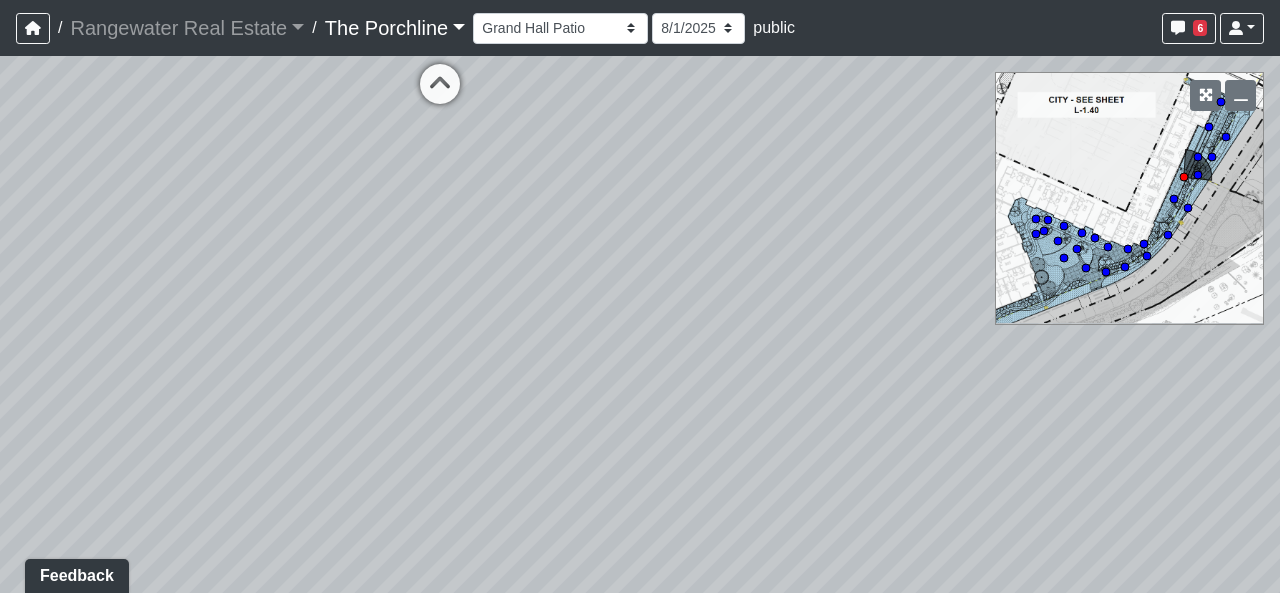 drag, startPoint x: 785, startPoint y: 527, endPoint x: 496, endPoint y: 349, distance: 339.4186 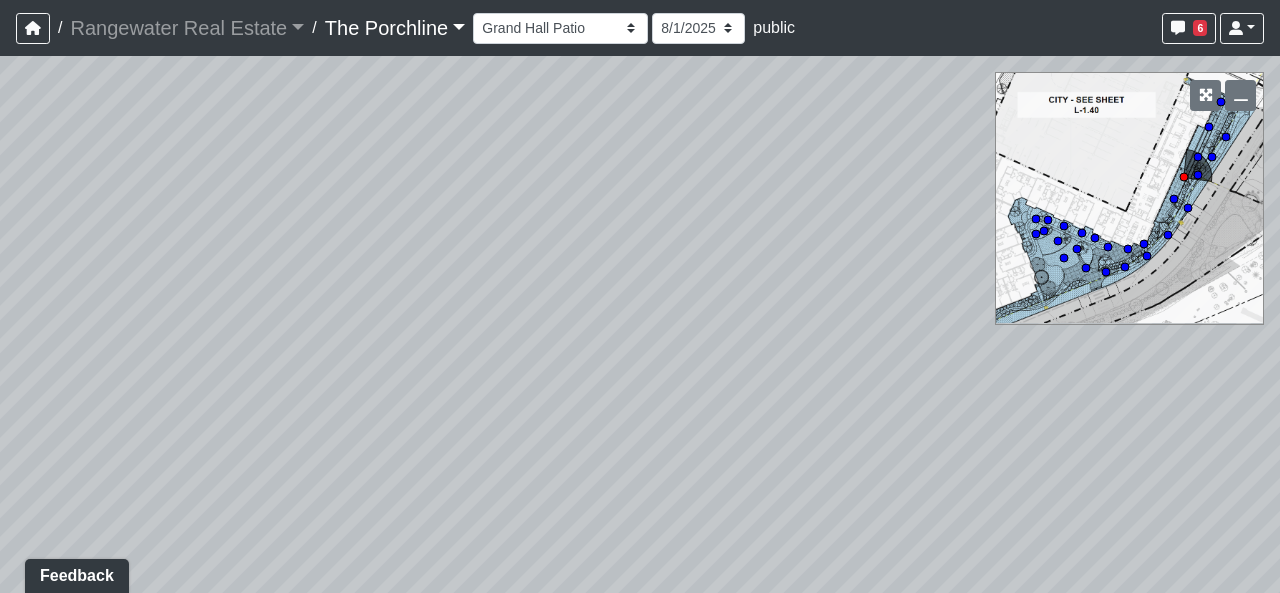 drag, startPoint x: 788, startPoint y: 445, endPoint x: 388, endPoint y: 207, distance: 465.45032 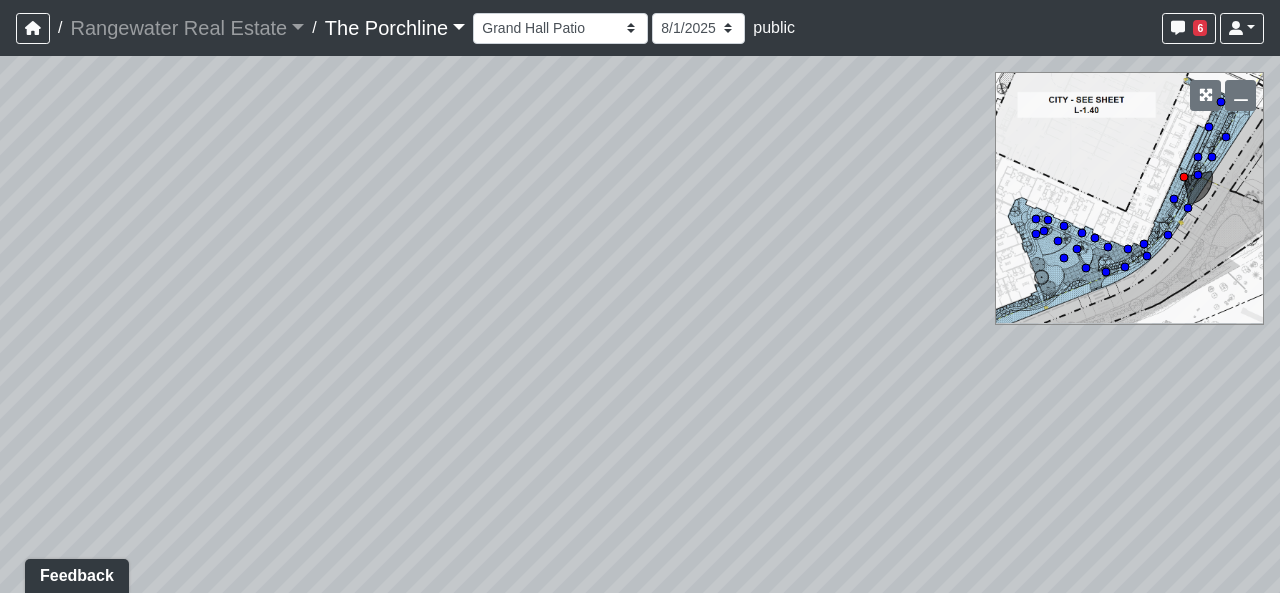 drag, startPoint x: 574, startPoint y: 327, endPoint x: 473, endPoint y: 445, distance: 155.32225 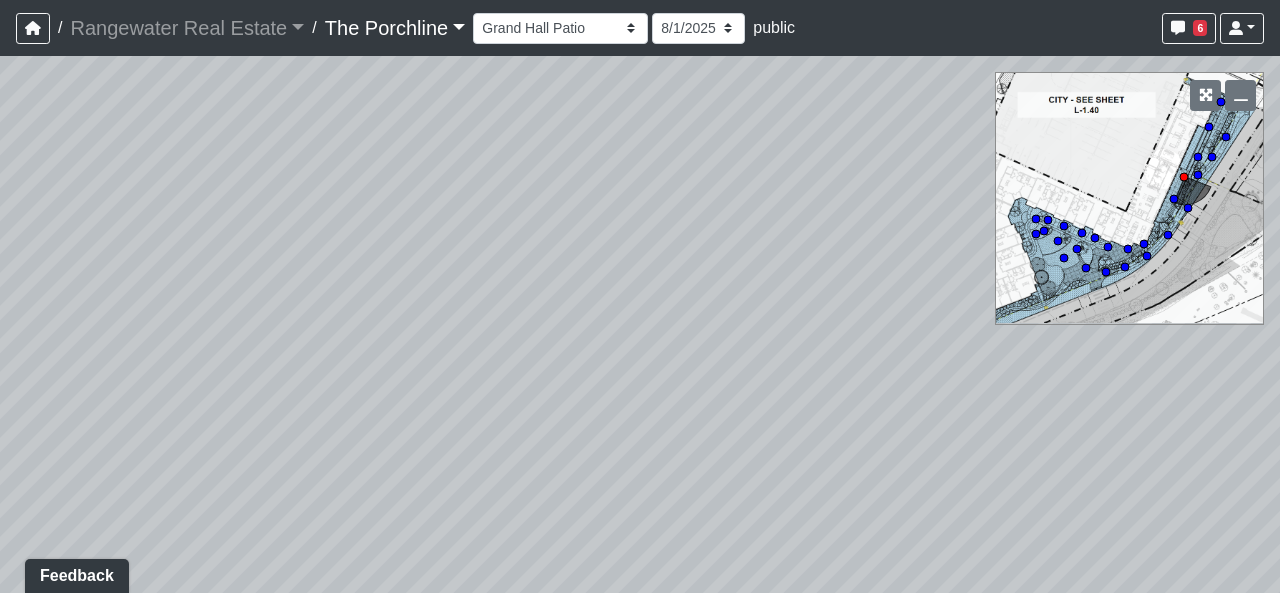 drag, startPoint x: 709, startPoint y: 333, endPoint x: 320, endPoint y: 496, distance: 421.77008 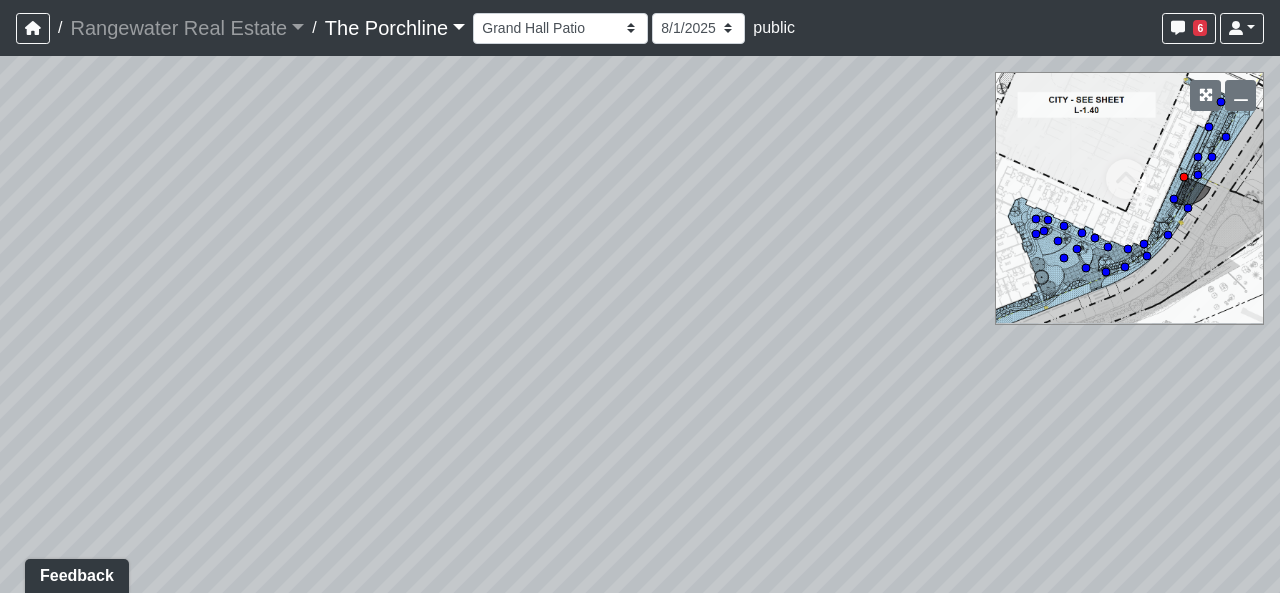 click on "Created by [FIRST] [LAST] - [DATE] - Rev: [DATE] Needs Info by [FIRST] [LAST] - [DATE] - Rev: [DATE] @Rangewater- I was unable to find an example of the wallcovering online. Can you please provide details. Thank you. Loading... Seating 2 Loading... Seating 1 Loading... Drink Ledge Loading... Seating 2 Loading... Entry Loading... Clubroom - Entry Loading... Coffee Foyer Loading... Front Walkway - Leasing Entry Loading... Table Loading... Grand Hall Entry Loading... Coworking Entry Loading... Fitness - Fitness Entry Loading... Front Walkway - Grand Hall Entry Loading... Coworking - Grand Hall Entry Loading... Fitness Entry Loading... Tables Loading... Niche Seating Loading... Loading..." at bounding box center (640, 324) 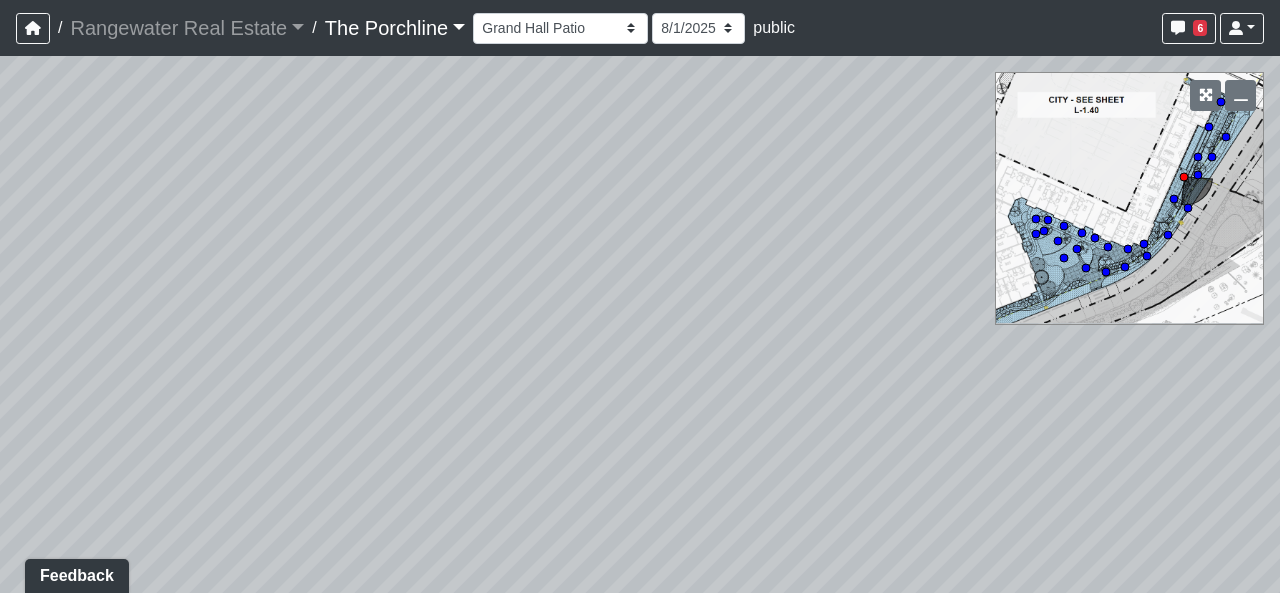 click on "Created by [FIRST] [LAST] - [DATE] - Rev: [DATE] Needs Info by [FIRST] [LAST] - [DATE] - Rev: [DATE] @Rangewater- I was unable to find an example of the wallcovering online. Can you please provide details. Thank you. Loading... Seating 2 Loading... Seating 1 Loading... Drink Ledge Loading... Seating 2 Loading... Entry Loading... Clubroom - Entry Loading... Coffee Foyer Loading... Front Walkway - Leasing Entry Loading... Table Loading... Grand Hall Entry Loading... Coworking Entry Loading... Fitness - Fitness Entry Loading... Front Walkway - Grand Hall Entry Loading... Coworking - Grand Hall Entry Loading... Fitness Entry Loading... Tables Loading... Niche Seating Loading... Loading..." at bounding box center (640, 324) 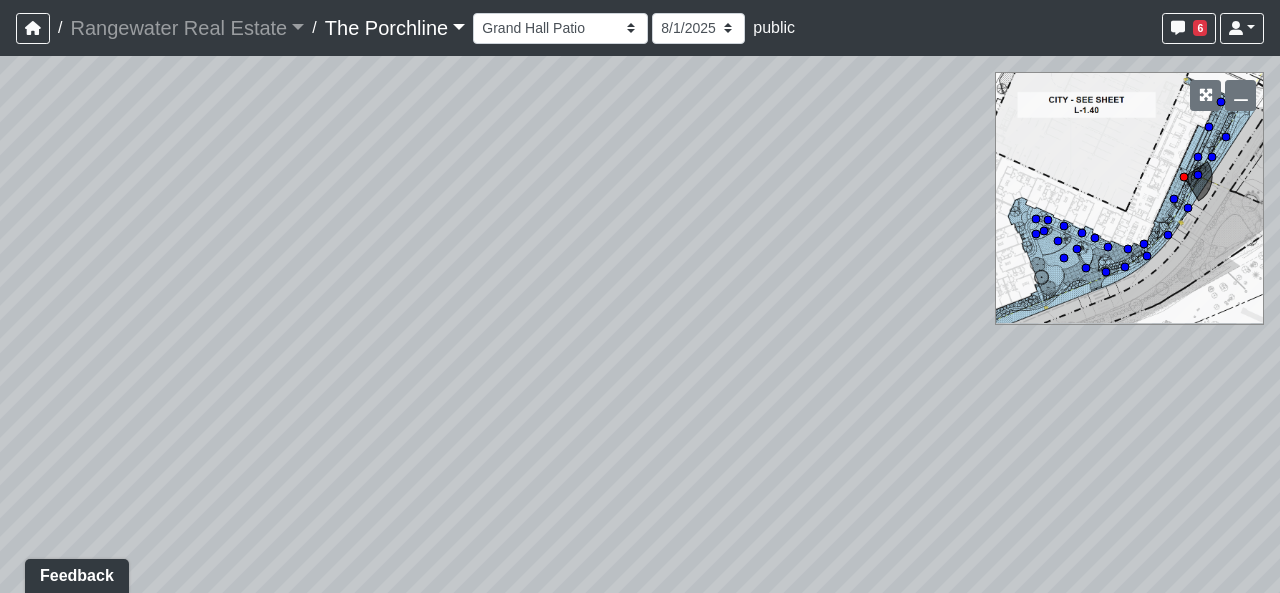click on "Created by [FIRST] [LAST] - [DATE] - Rev: [DATE] Needs Info by [FIRST] [LAST] - [DATE] - Rev: [DATE] @Rangewater- I was unable to find an example of the wallcovering online. Can you please provide details. Thank you. Loading... Seating 2 Loading... Seating 1 Loading... Drink Ledge Loading... Seating 2 Loading... Entry Loading... Clubroom - Entry Loading... Coffee Foyer Loading... Front Walkway - Leasing Entry Loading... Table Loading... Grand Hall Entry Loading... Coworking Entry Loading... Fitness - Fitness Entry Loading... Front Walkway - Grand Hall Entry Loading... Coworking - Grand Hall Entry Loading... Fitness Entry Loading... Tables Loading... Niche Seating Loading... Loading..." at bounding box center [640, 324] 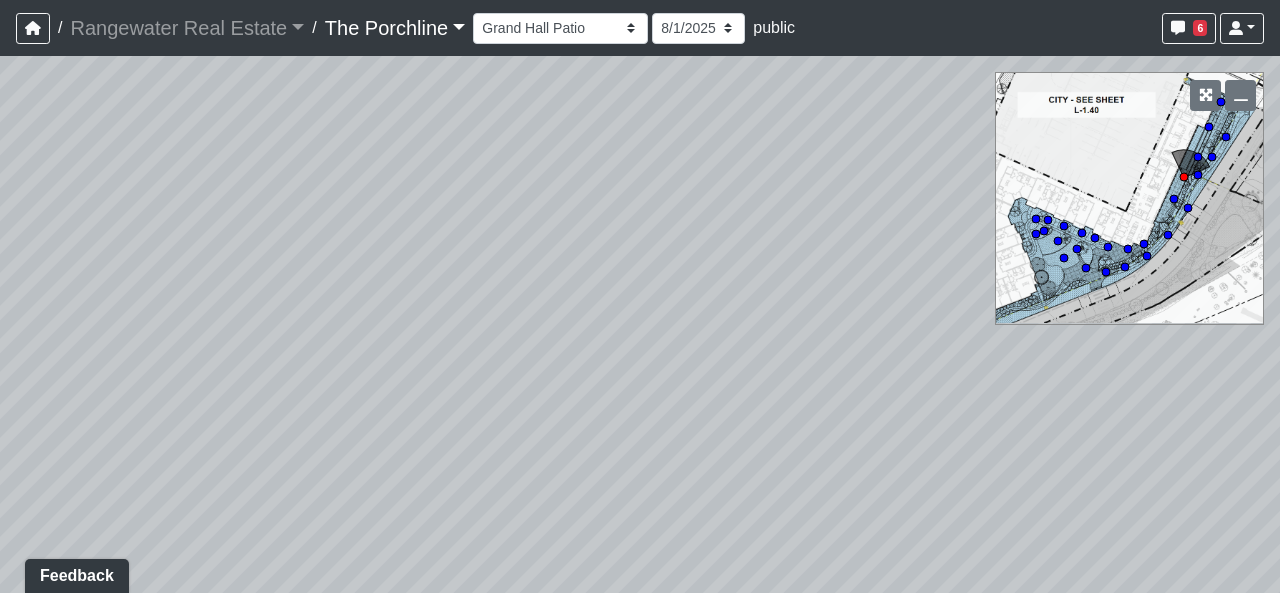 drag, startPoint x: 343, startPoint y: 415, endPoint x: 1226, endPoint y: 481, distance: 885.46313 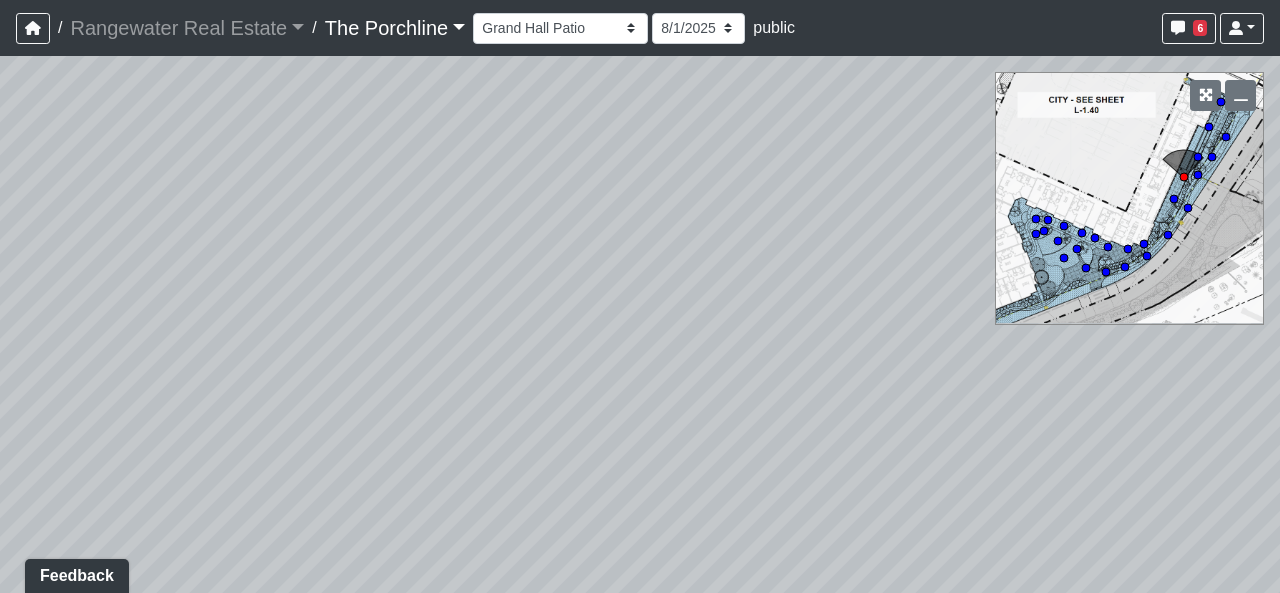 click on "Created by [FIRST] [LAST] - [DATE] - Rev: [DATE] Needs Info by [FIRST] [LAST] - [DATE] - Rev: [DATE] @Rangewater- I was unable to find an example of the wallcovering online. Can you please provide details. Thank you. Loading... Seating 2 Loading... Seating 1 Loading... Drink Ledge Loading... Seating 2 Loading... Entry Loading... Clubroom - Entry Loading... Coffee Foyer Loading... Front Walkway - Leasing Entry Loading... Table Loading... Grand Hall Entry Loading... Coworking Entry Loading... Fitness - Fitness Entry Loading... Front Walkway - Grand Hall Entry Loading... Coworking - Grand Hall Entry Loading... Fitness Entry Loading... Tables Loading... Niche Seating Loading... Loading..." at bounding box center [640, 324] 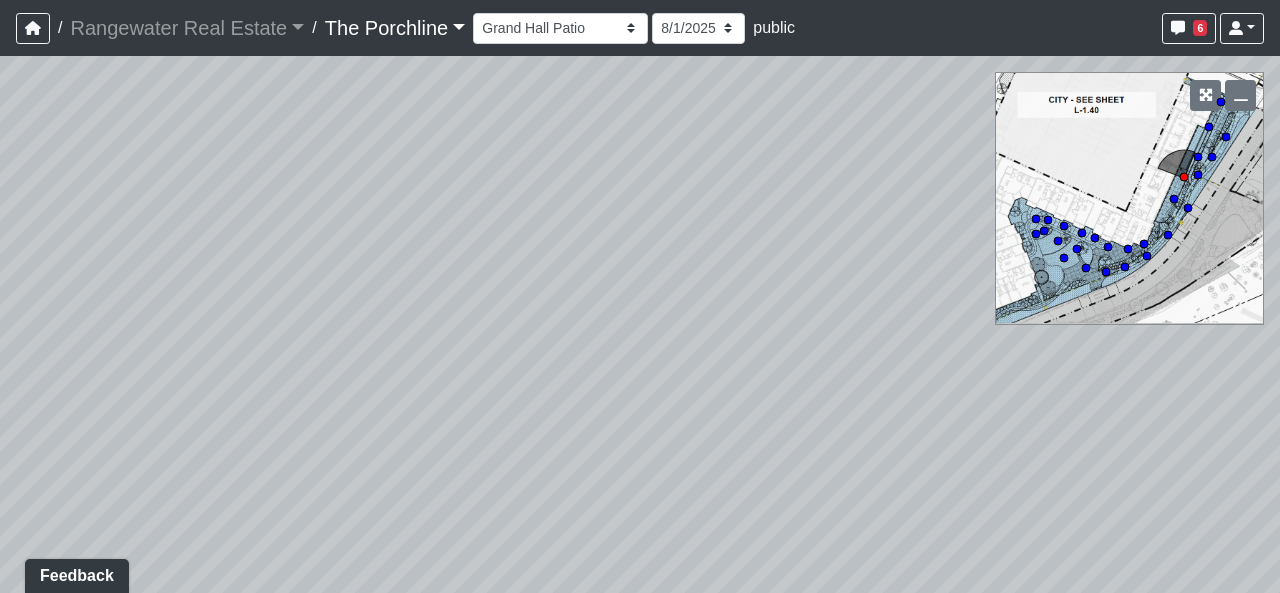 click on "Created by [FIRST] [LAST] - [DATE] - Rev: [DATE] Needs Info by [FIRST] [LAST] - [DATE] - Rev: [DATE] @Rangewater- I was unable to find an example of the wallcovering online. Can you please provide details. Thank you. Loading... Seating 2 Loading... Seating 1 Loading... Drink Ledge Loading... Seating 2 Loading... Entry Loading... Clubroom - Entry Loading... Coffee Foyer Loading... Front Walkway - Leasing Entry Loading... Table Loading... Grand Hall Entry Loading... Coworking Entry Loading... Fitness - Fitness Entry Loading... Front Walkway - Grand Hall Entry Loading... Coworking - Grand Hall Entry Loading... Fitness Entry Loading... Tables Loading... Niche Seating Loading... Loading..." at bounding box center (640, 324) 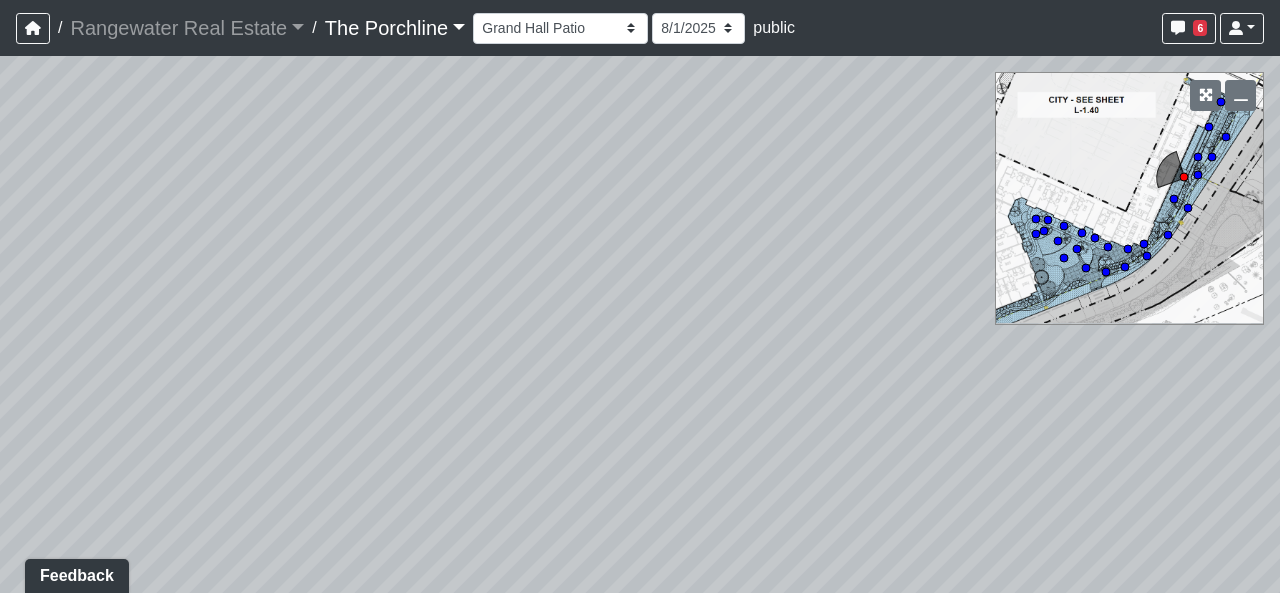 click on "Created by [FIRST] [LAST] - [DATE] - Rev: [DATE] Needs Info by [FIRST] [LAST] - [DATE] - Rev: [DATE] @Rangewater- I was unable to find an example of the wallcovering online. Can you please provide details. Thank you. Loading... Seating 2 Loading... Seating 1 Loading... Drink Ledge Loading... Seating 2 Loading... Entry Loading... Clubroom - Entry Loading... Coffee Foyer Loading... Front Walkway - Leasing Entry Loading... Table Loading... Grand Hall Entry Loading... Coworking Entry Loading... Fitness - Fitness Entry Loading... Front Walkway - Grand Hall Entry Loading... Coworking - Grand Hall Entry Loading... Fitness Entry Loading... Tables Loading... Niche Seating Loading... Loading..." at bounding box center [640, 324] 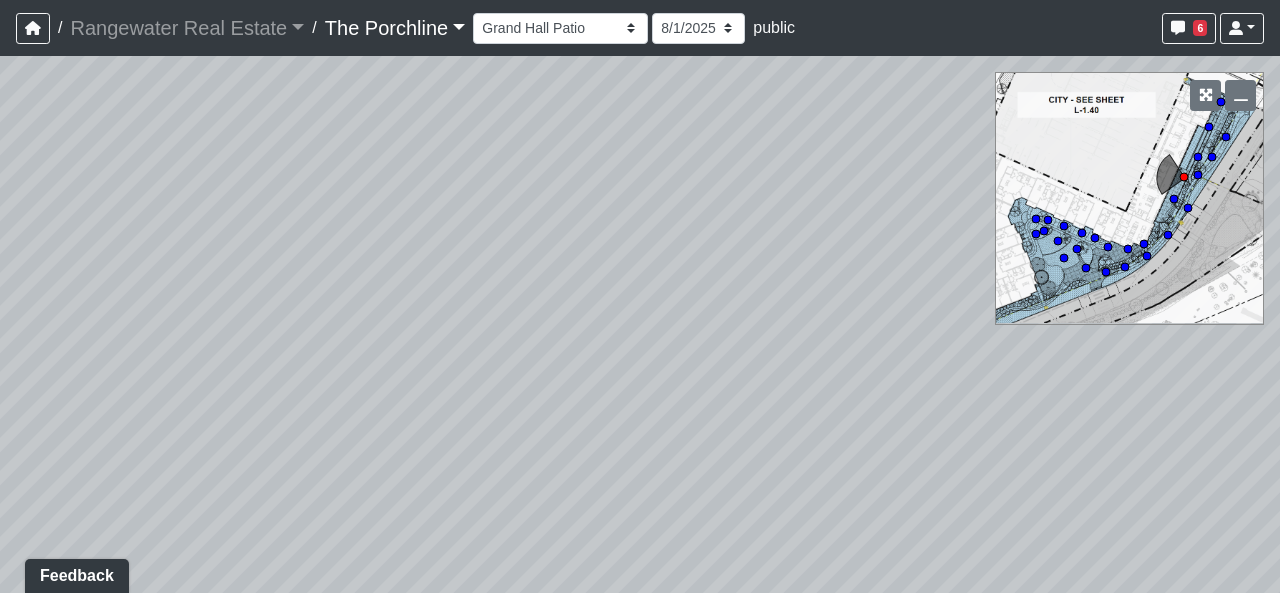 click on "Created by [FIRST] [LAST] - [DATE] - Rev: [DATE] Needs Info by [FIRST] [LAST] - [DATE] - Rev: [DATE] @Rangewater- I was unable to find an example of the wallcovering online. Can you please provide details. Thank you. Loading... Seating 2 Loading... Seating 1 Loading... Drink Ledge Loading... Seating 2 Loading... Entry Loading... Clubroom - Entry Loading... Coffee Foyer Loading... Front Walkway - Leasing Entry Loading... Table Loading... Grand Hall Entry Loading... Coworking Entry Loading... Fitness - Fitness Entry Loading... Front Walkway - Grand Hall Entry Loading... Coworking - Grand Hall Entry Loading... Fitness Entry Loading... Tables Loading... Niche Seating Loading... Loading..." at bounding box center (640, 324) 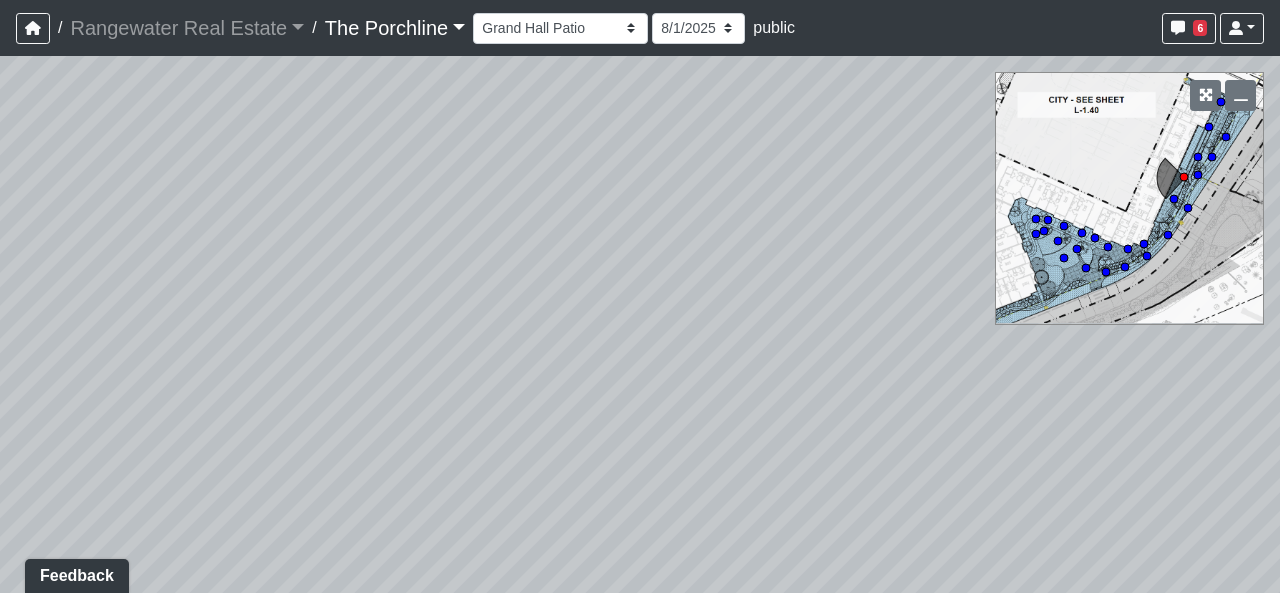 click on "Created by [FIRST] [LAST] - [DATE] - Rev: [DATE] Needs Info by [FIRST] [LAST] - [DATE] - Rev: [DATE] @Rangewater- I was unable to find an example of the wallcovering online. Can you please provide details. Thank you. Loading... Seating 2 Loading... Seating 1 Loading... Drink Ledge Loading... Seating 2 Loading... Entry Loading... Clubroom - Entry Loading... Coffee Foyer Loading... Front Walkway - Leasing Entry Loading... Table Loading... Grand Hall Entry Loading... Coworking Entry Loading... Fitness - Fitness Entry Loading... Front Walkway - Grand Hall Entry Loading... Coworking - Grand Hall Entry Loading... Fitness Entry Loading... Tables Loading... Niche Seating Loading... Loading..." at bounding box center [640, 324] 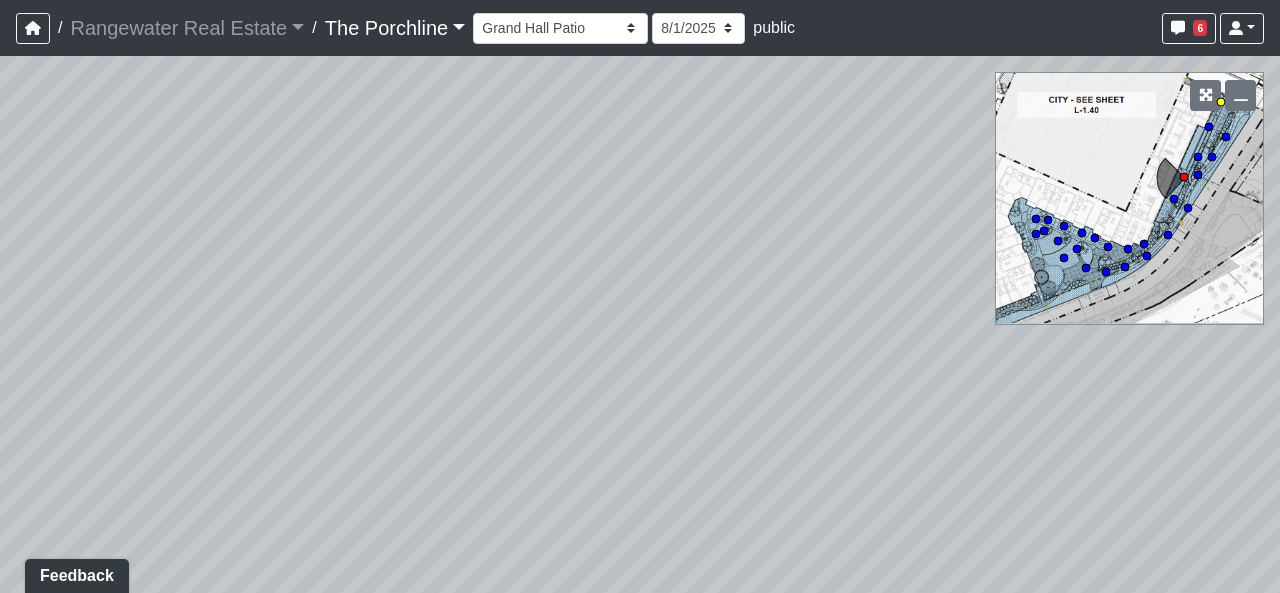 click 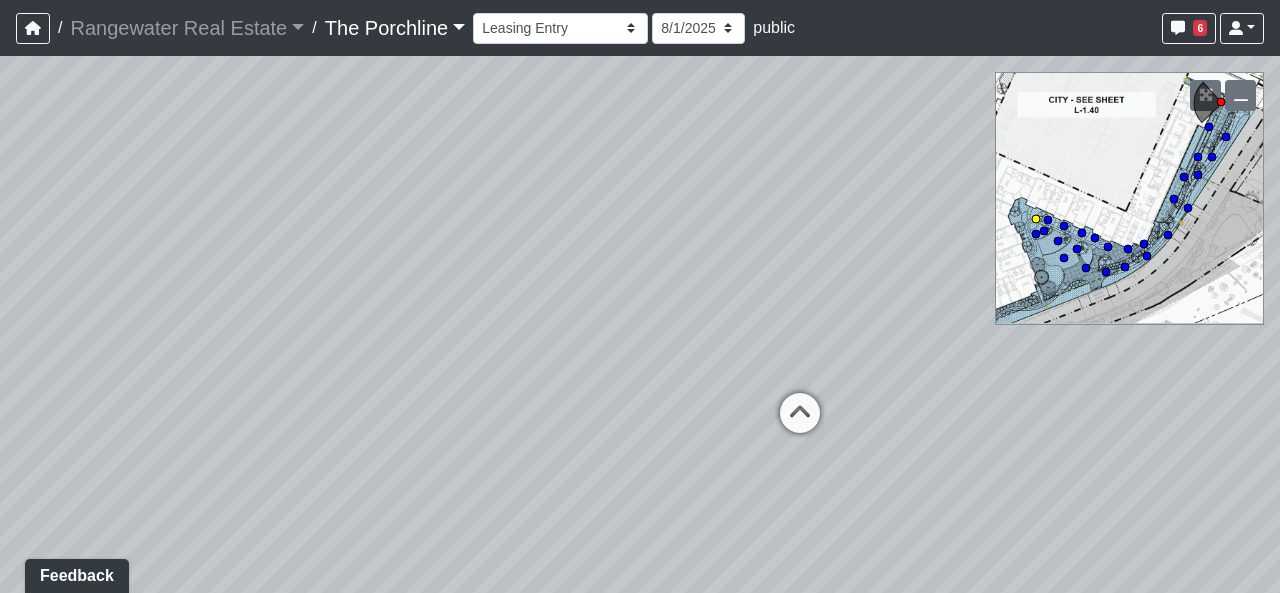 click 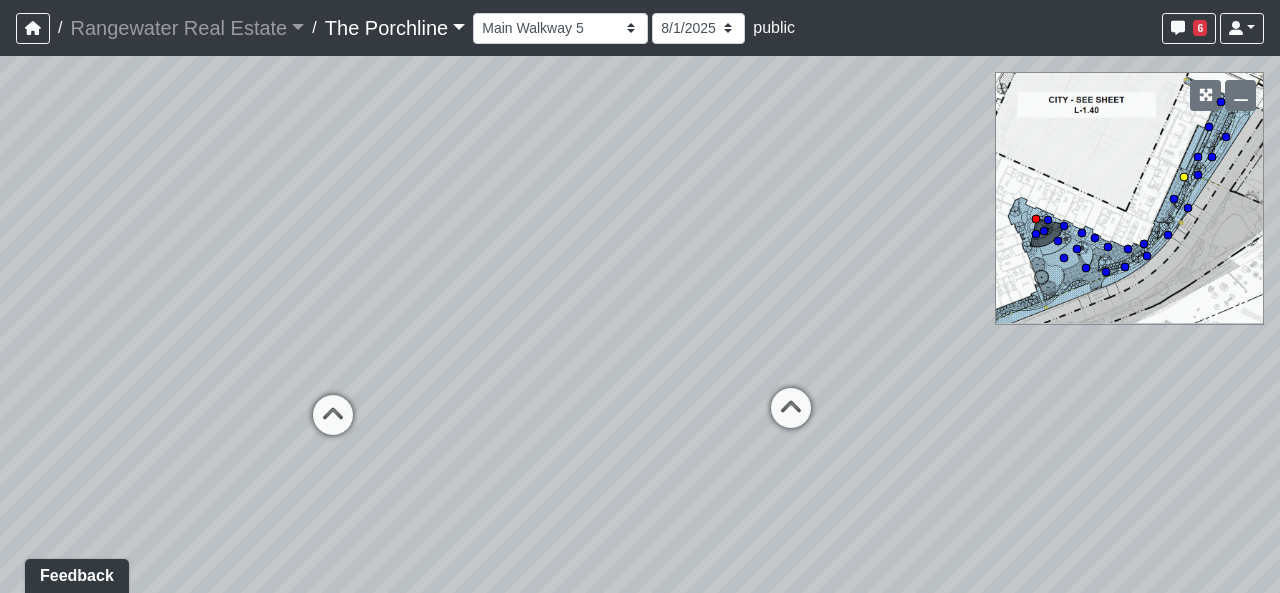 click 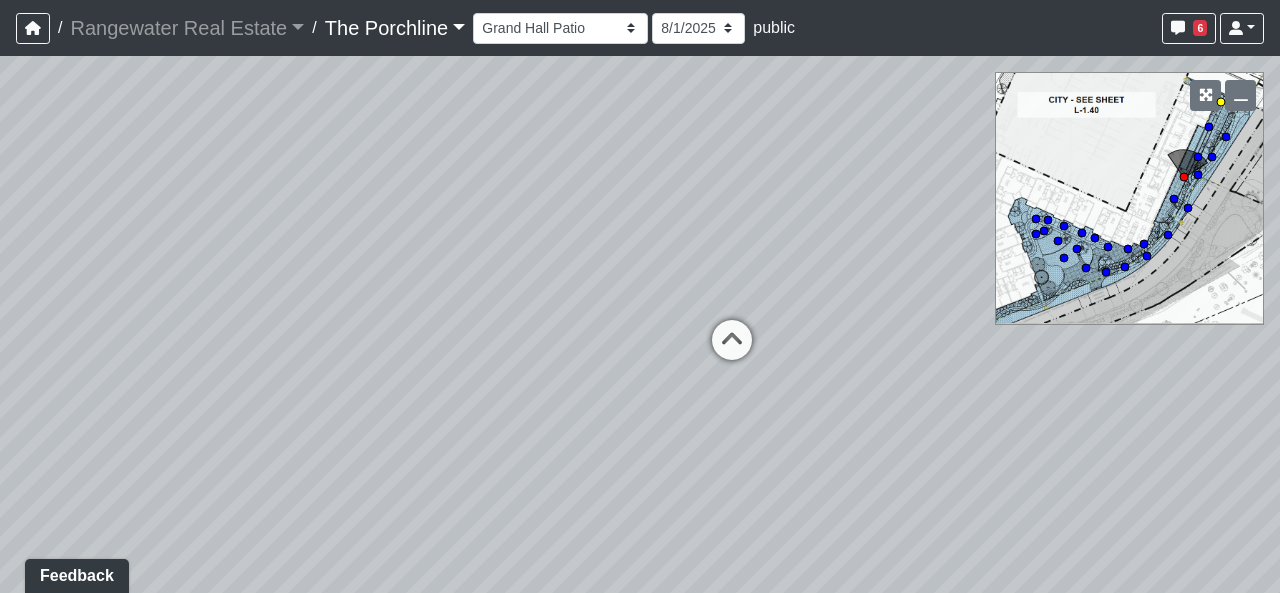click 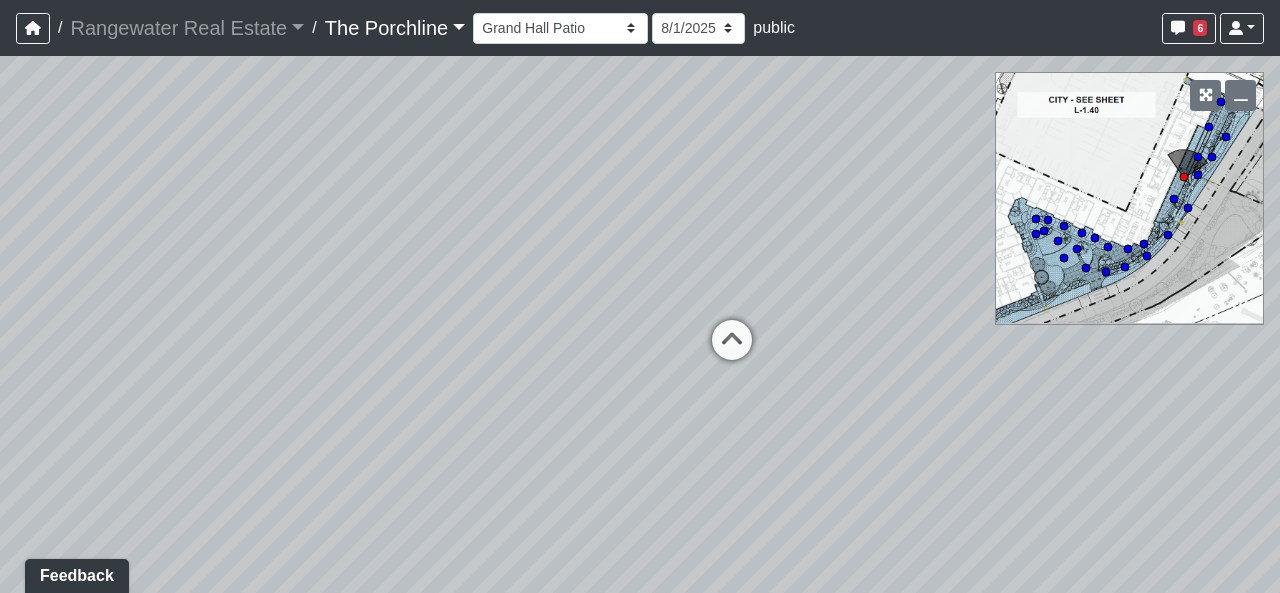 select on "tSup7q1ETEhLR2jLuU8moc" 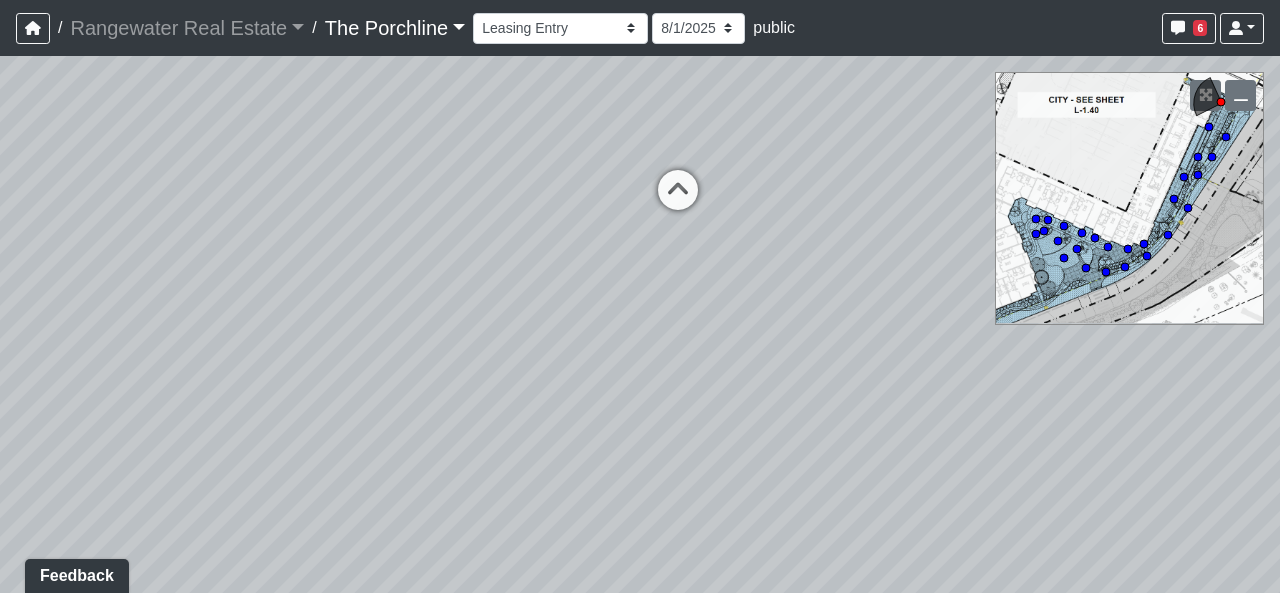 drag, startPoint x: 880, startPoint y: 328, endPoint x: 687, endPoint y: 48, distance: 340.07205 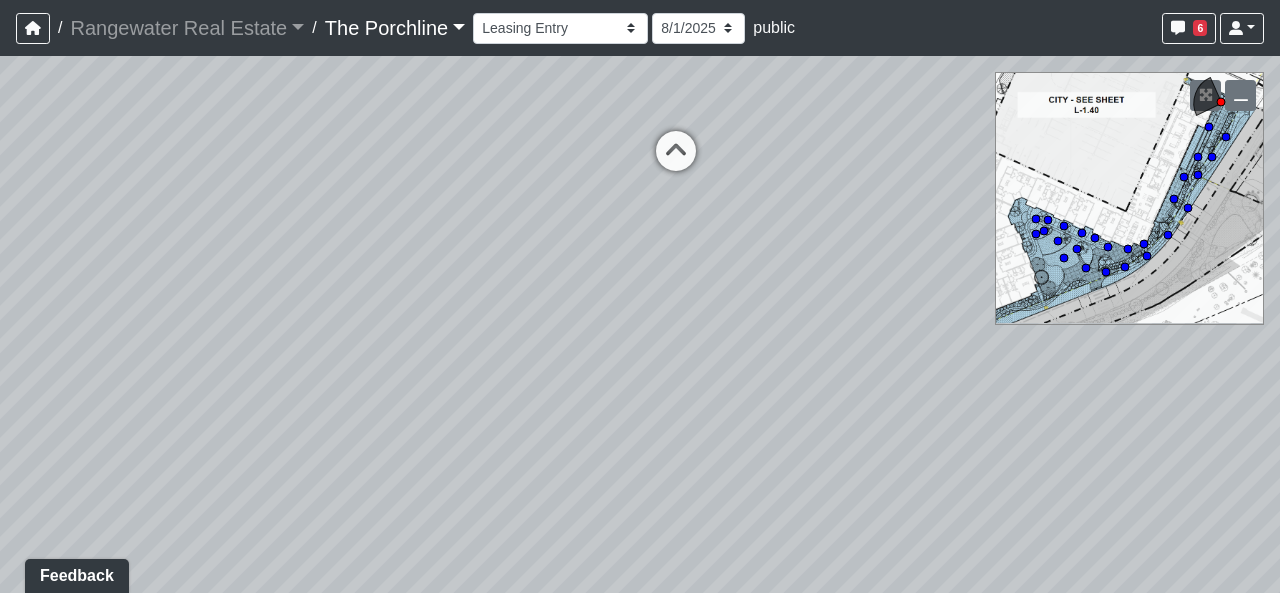 drag, startPoint x: 759, startPoint y: 265, endPoint x: 779, endPoint y: 348, distance: 85.37564 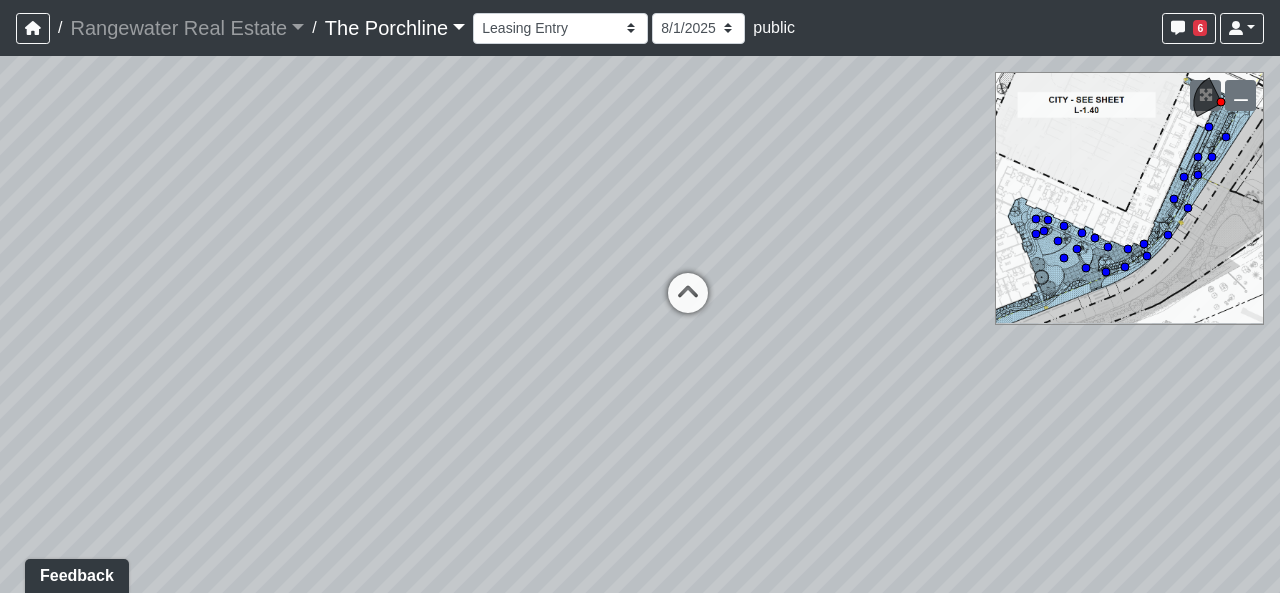 click on "Created by [FIRST] [LAST] - [DATE] - Rev: [DATE] Needs Info by [FIRST] [LAST] - [DATE] - Rev: [DATE] @Rangewater- I was unable to find an example of the wallcovering online. Can you please provide details. Thank you. Loading... Seating 2 Loading... Seating 1 Loading... Drink Ledge Loading... Seating 2 Loading... Entry Loading... Clubroom - Entry Loading... Coffee Foyer Loading... Front Walkway - Leasing Entry Loading... Table Loading... Grand Hall Entry Loading... Coworking Entry Loading... Fitness - Fitness Entry Loading... Front Walkway - Grand Hall Entry Loading... Coworking - Grand Hall Entry Loading... Fitness Entry Loading... Tables Loading... Niche Seating Loading... Loading..." at bounding box center [640, 324] 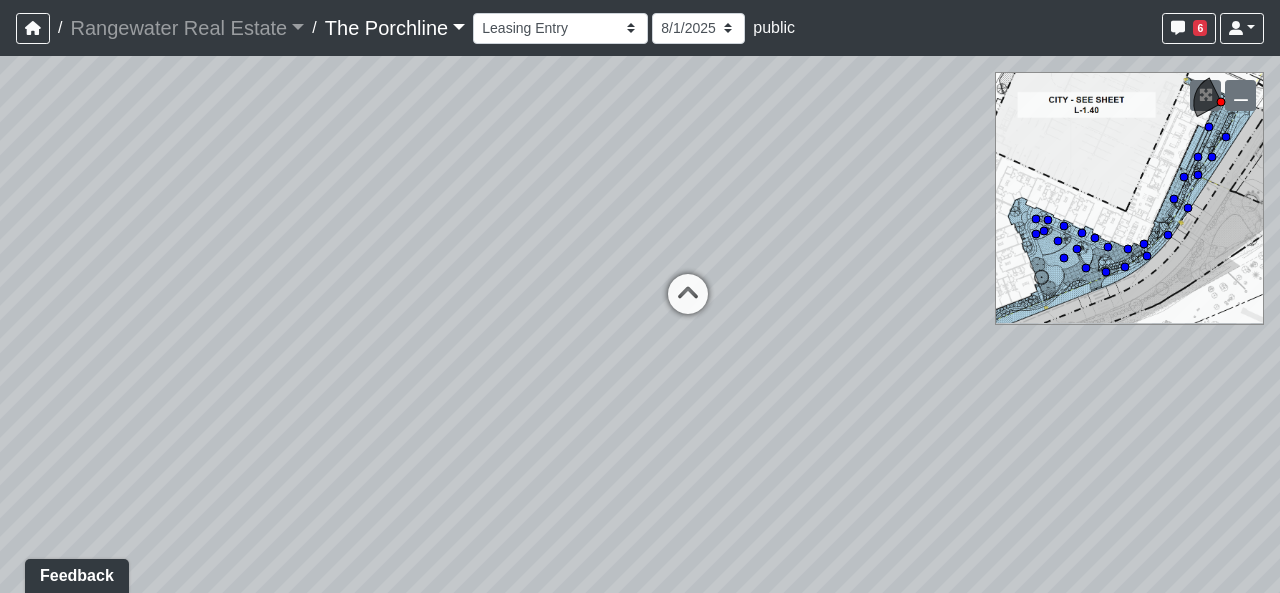 drag, startPoint x: 779, startPoint y: 347, endPoint x: 800, endPoint y: 413, distance: 69.260376 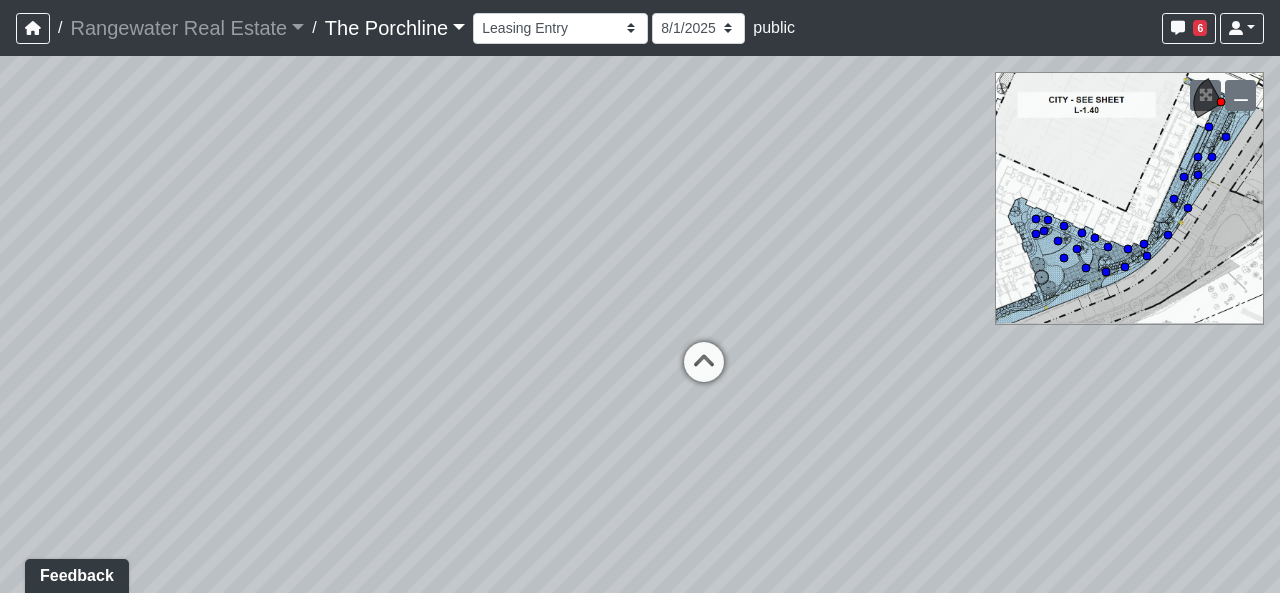 drag, startPoint x: 813, startPoint y: 394, endPoint x: 825, endPoint y: 397, distance: 12.369317 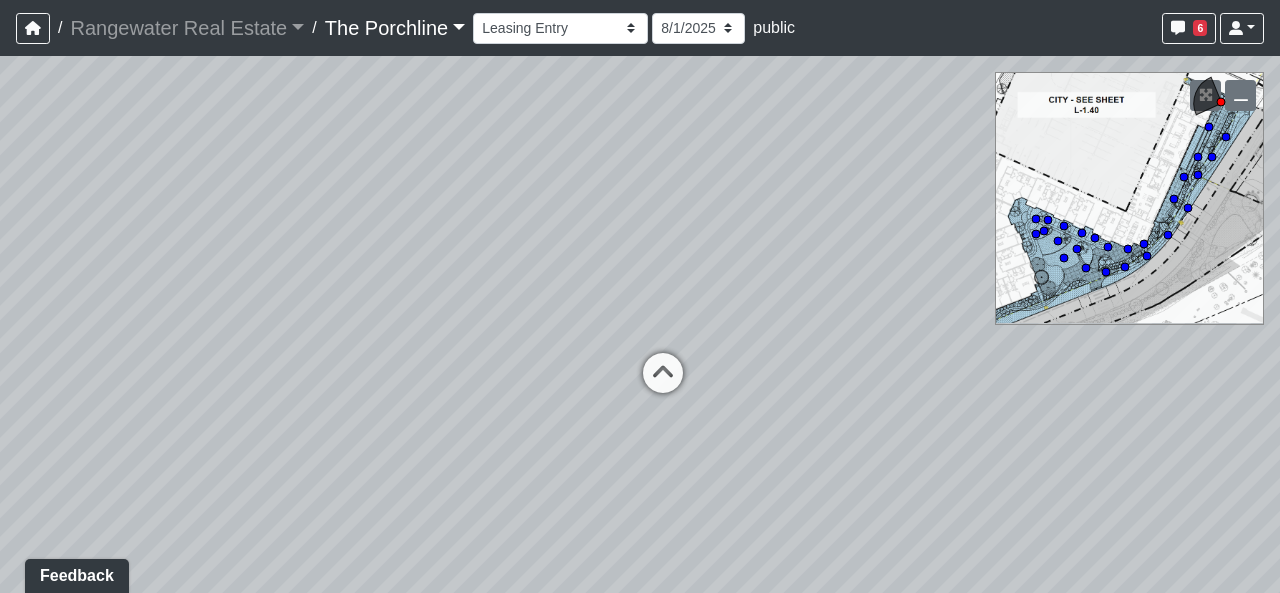 drag, startPoint x: 843, startPoint y: 334, endPoint x: 760, endPoint y: 341, distance: 83.294655 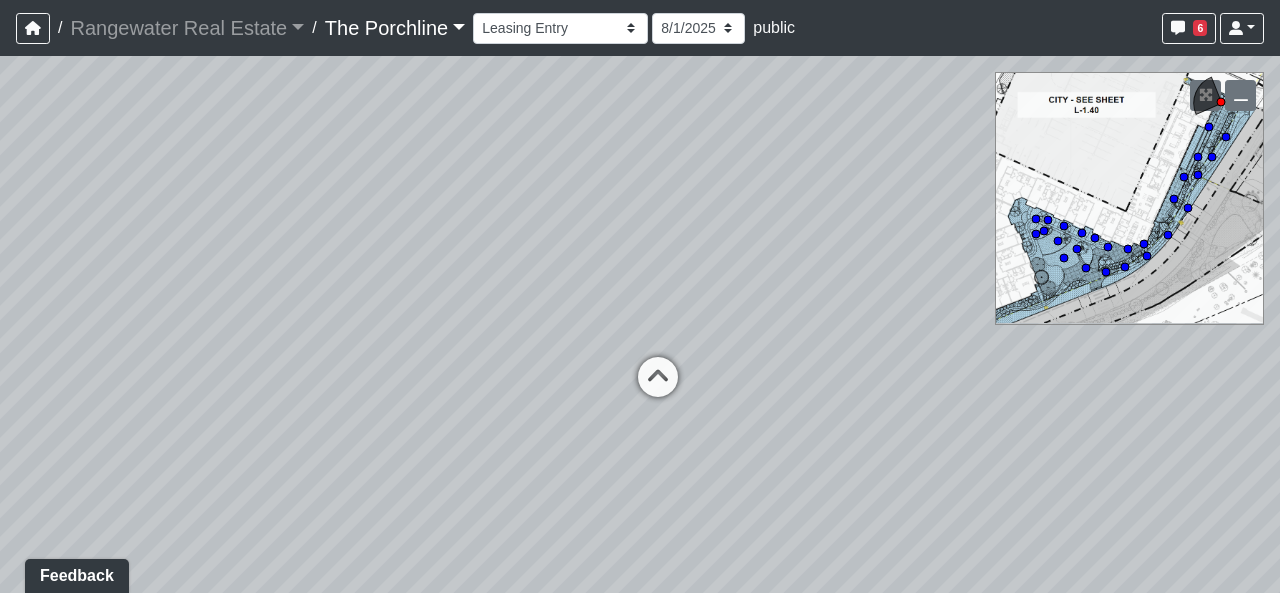 drag, startPoint x: 760, startPoint y: 341, endPoint x: 767, endPoint y: 375, distance: 34.713108 